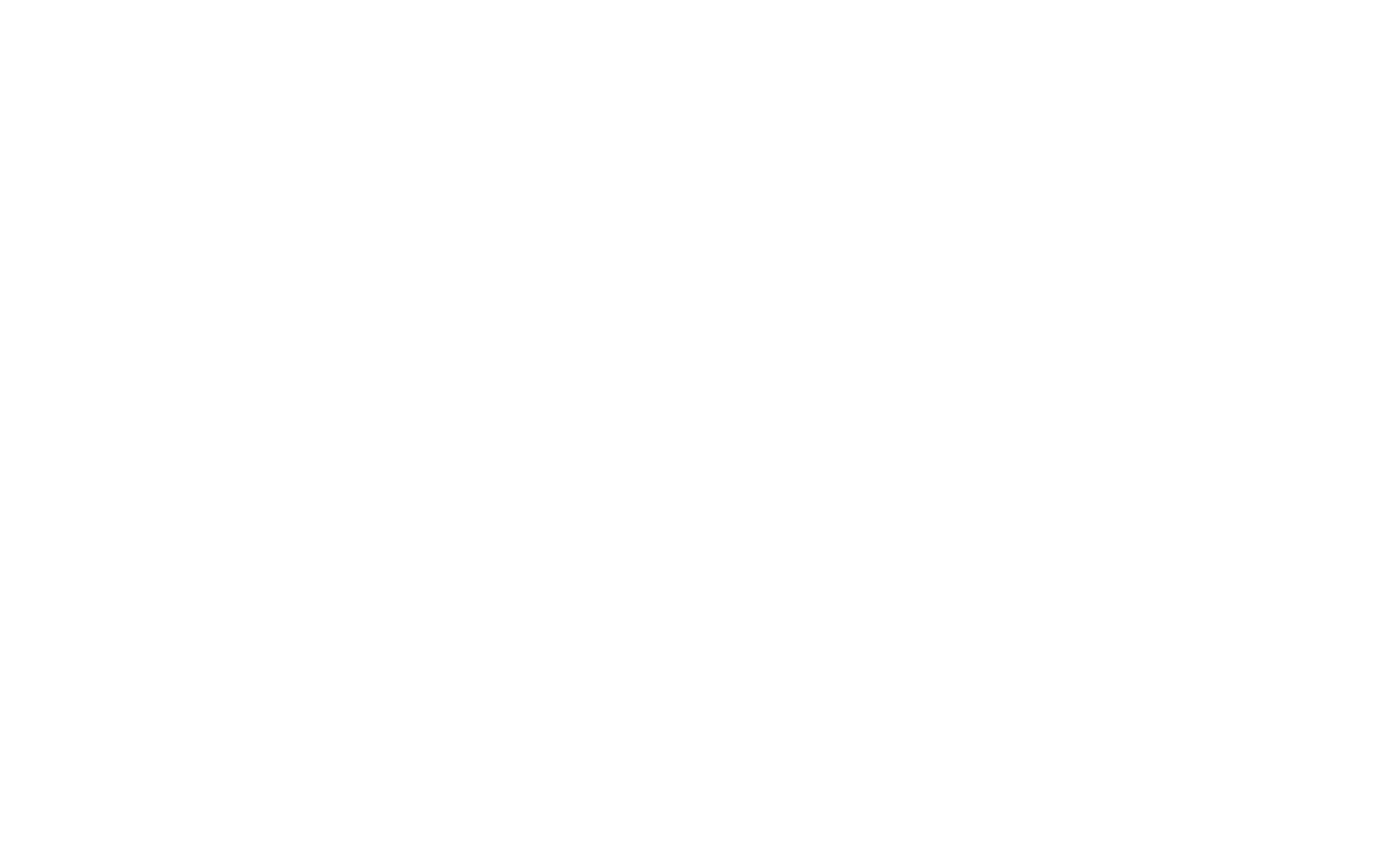 scroll, scrollTop: 0, scrollLeft: 0, axis: both 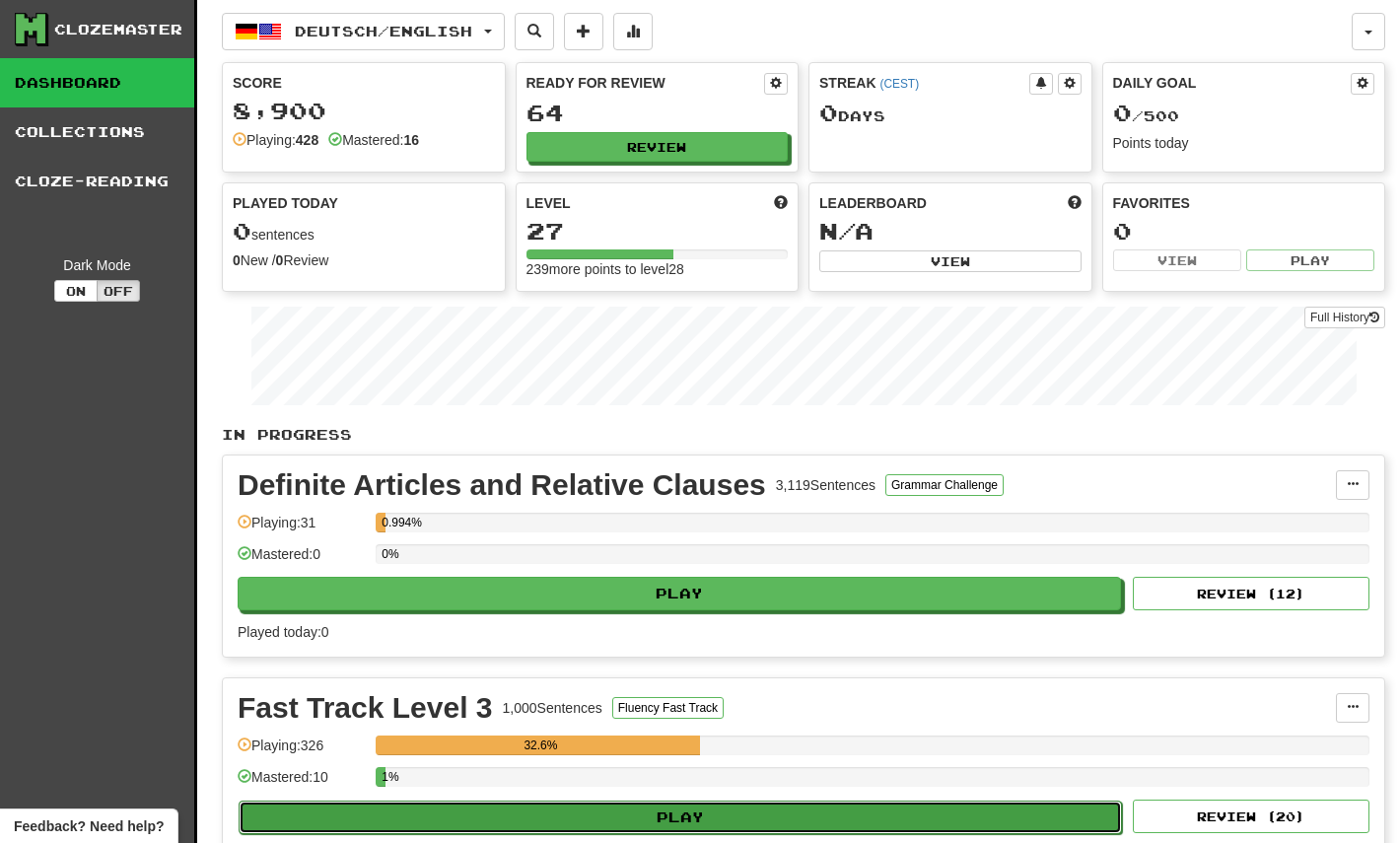 click on "Play" at bounding box center (680, 817) 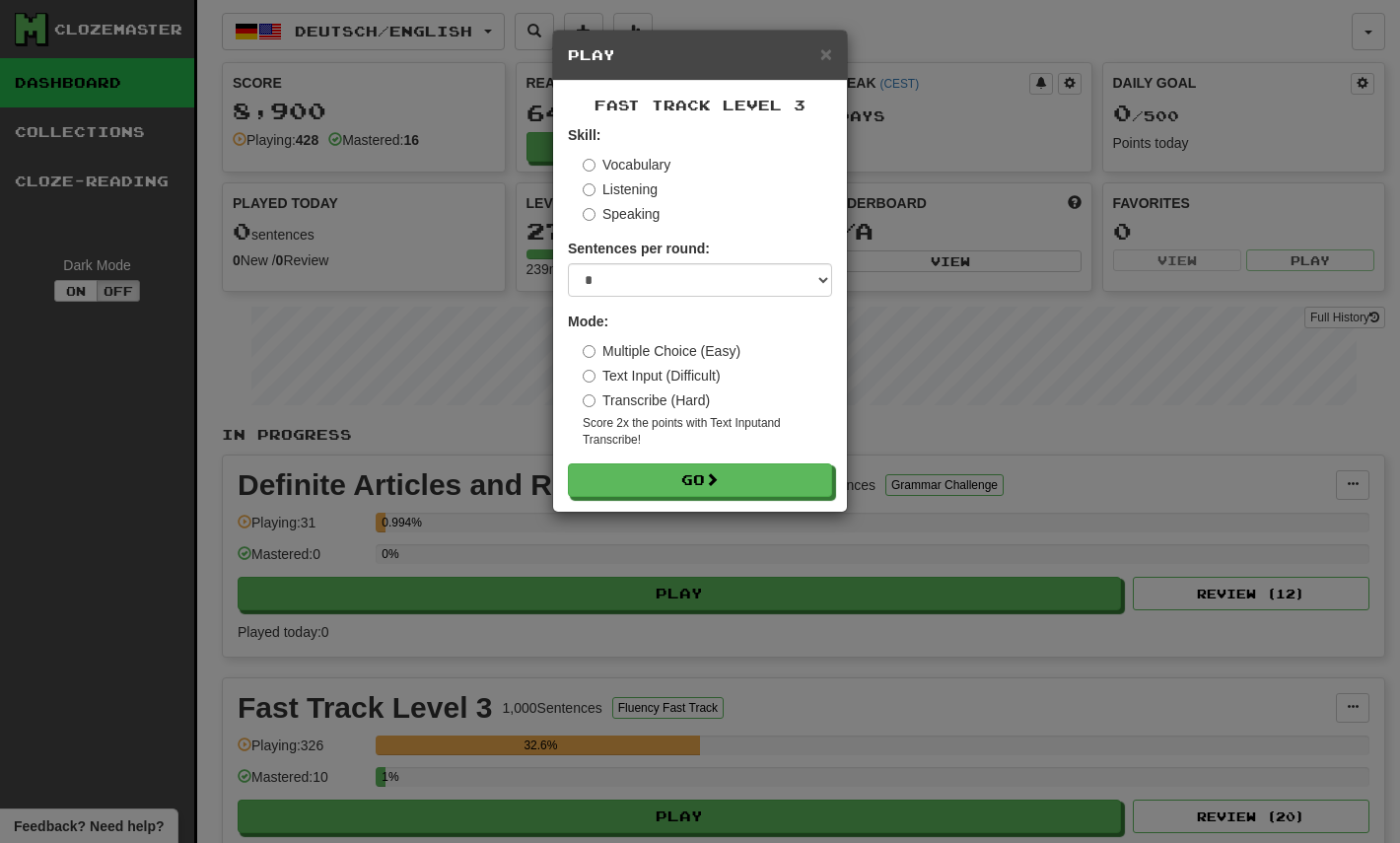 click on "Transcribe (Hard)" at bounding box center (646, 400) 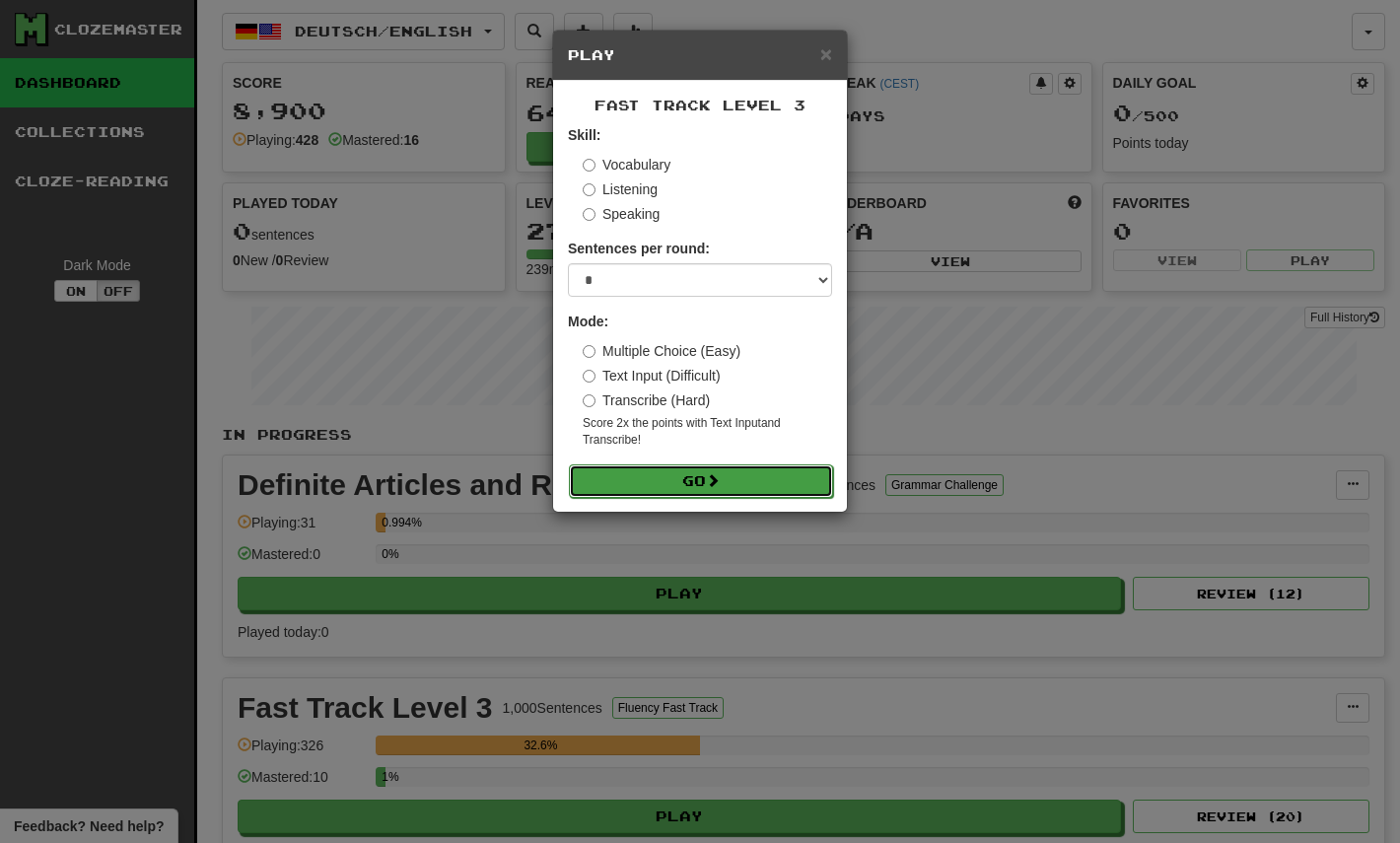 click on "Go" at bounding box center [701, 481] 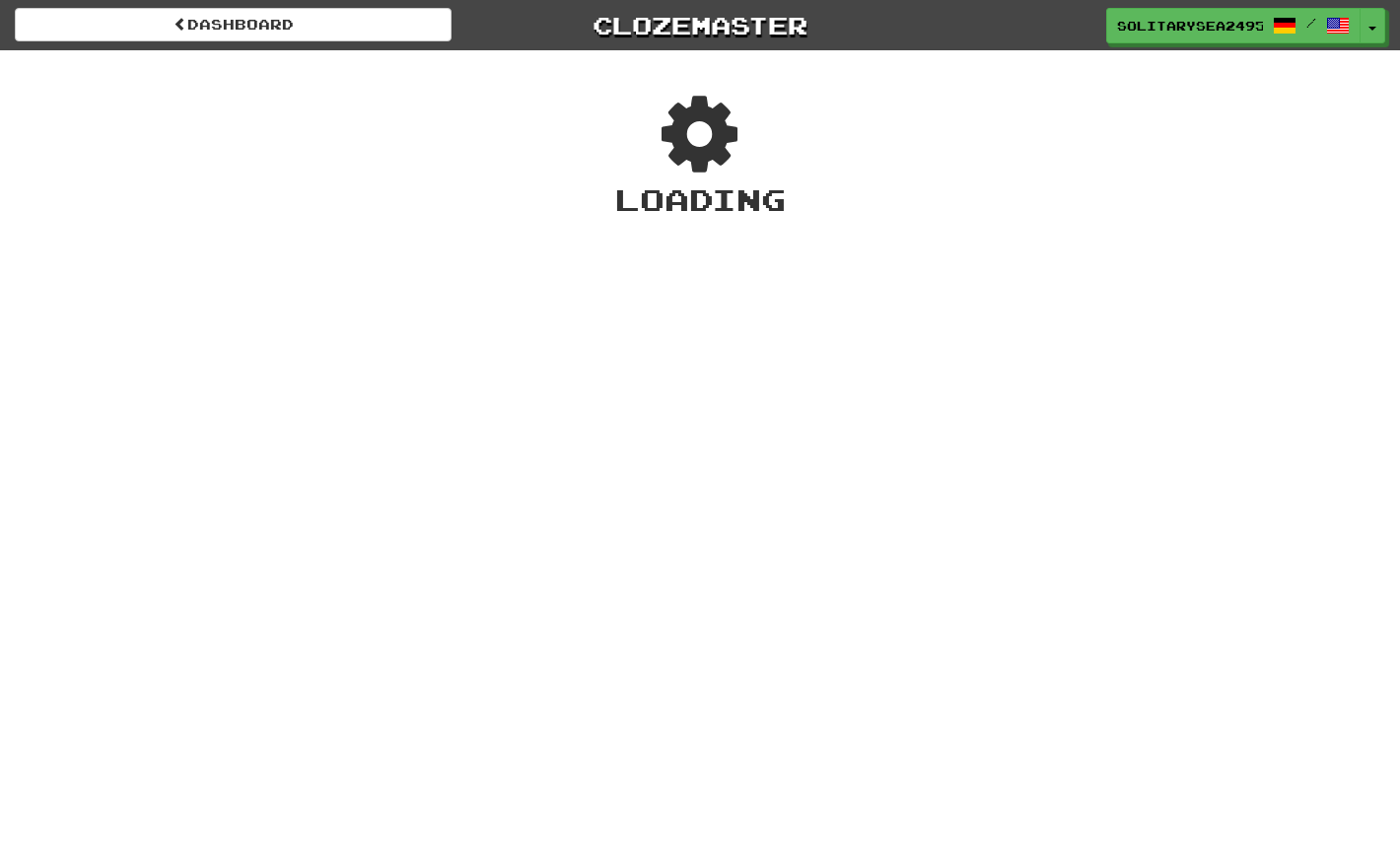 scroll, scrollTop: 0, scrollLeft: 0, axis: both 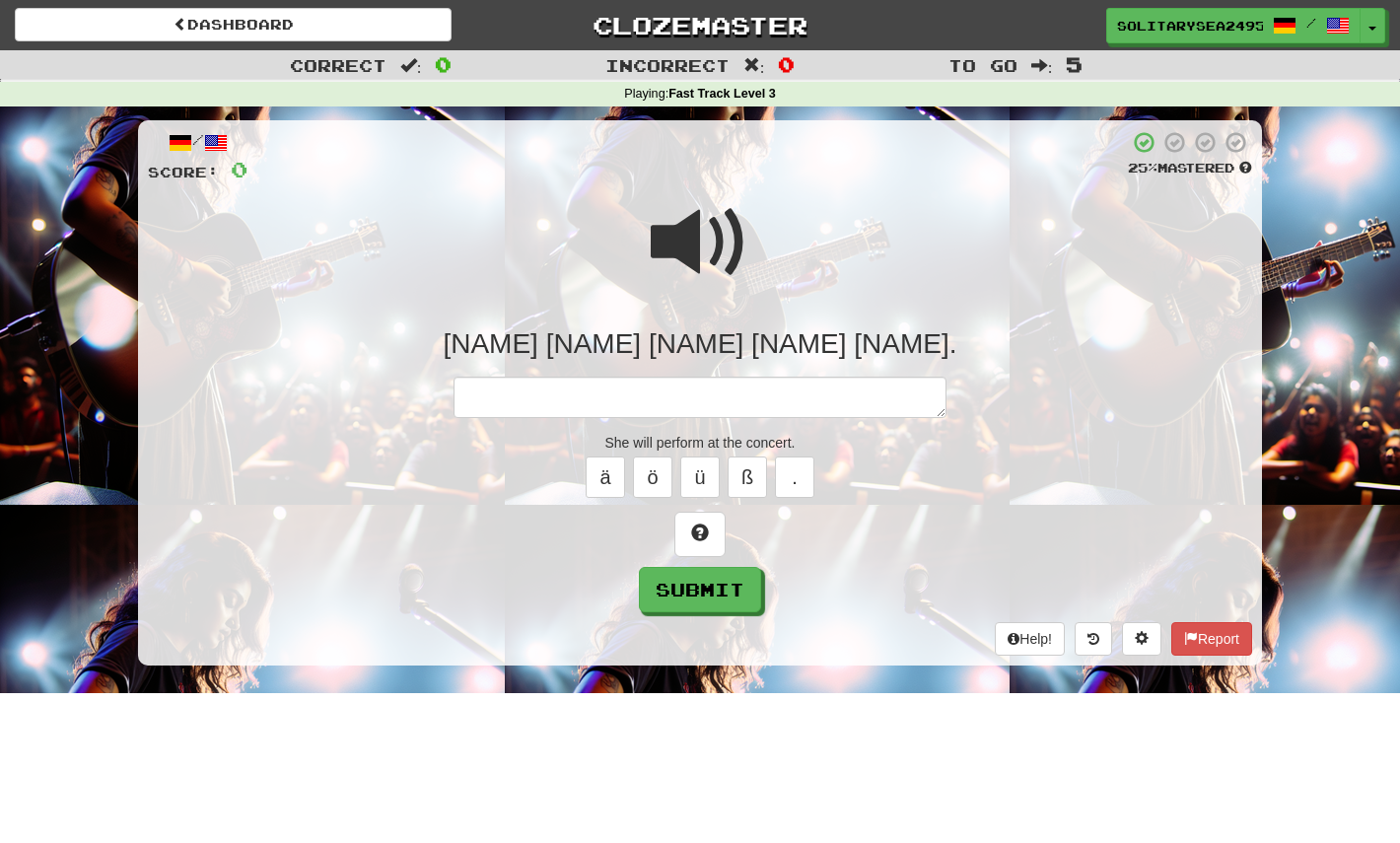 click at bounding box center [700, 243] 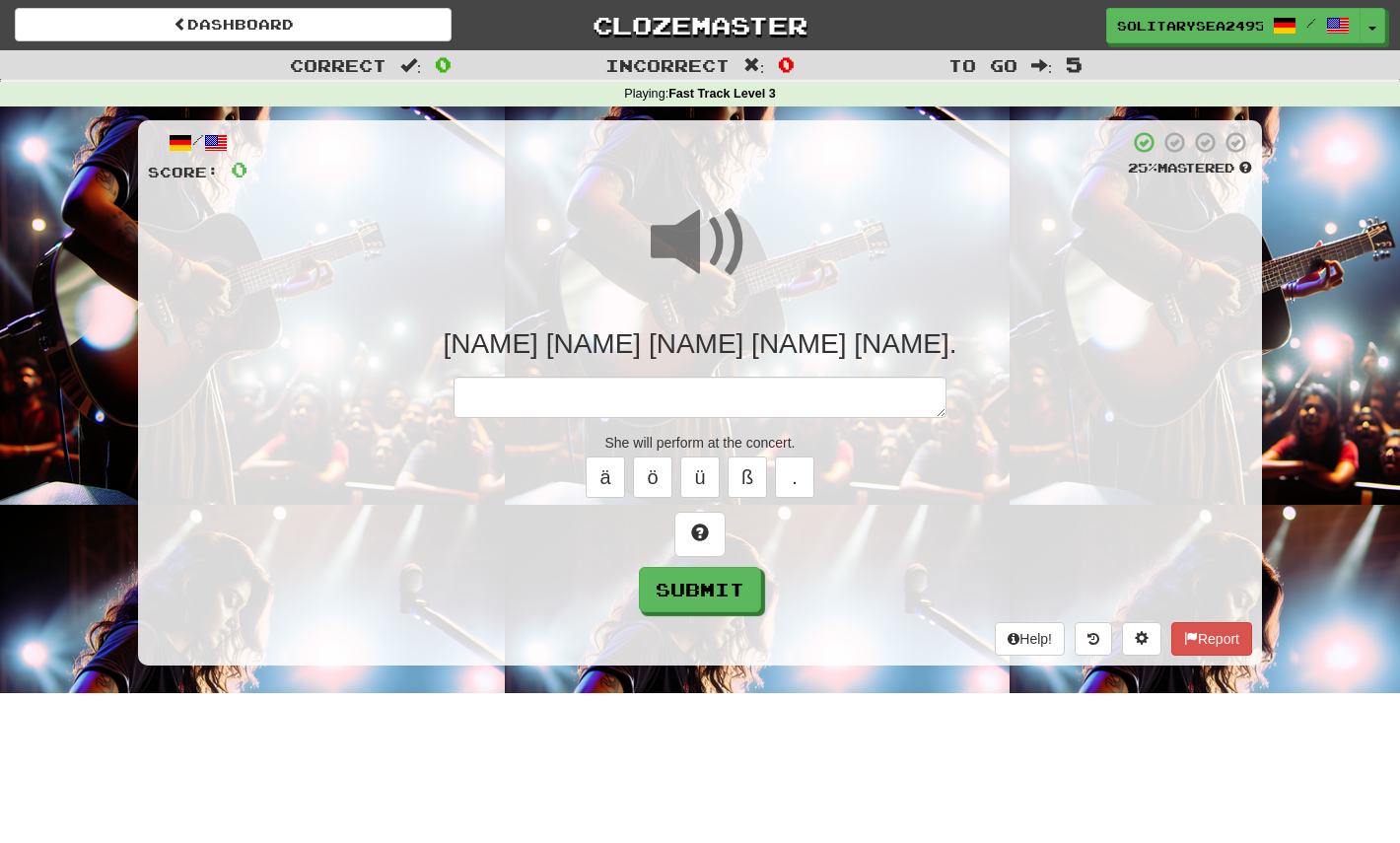 click at bounding box center (700, 243) 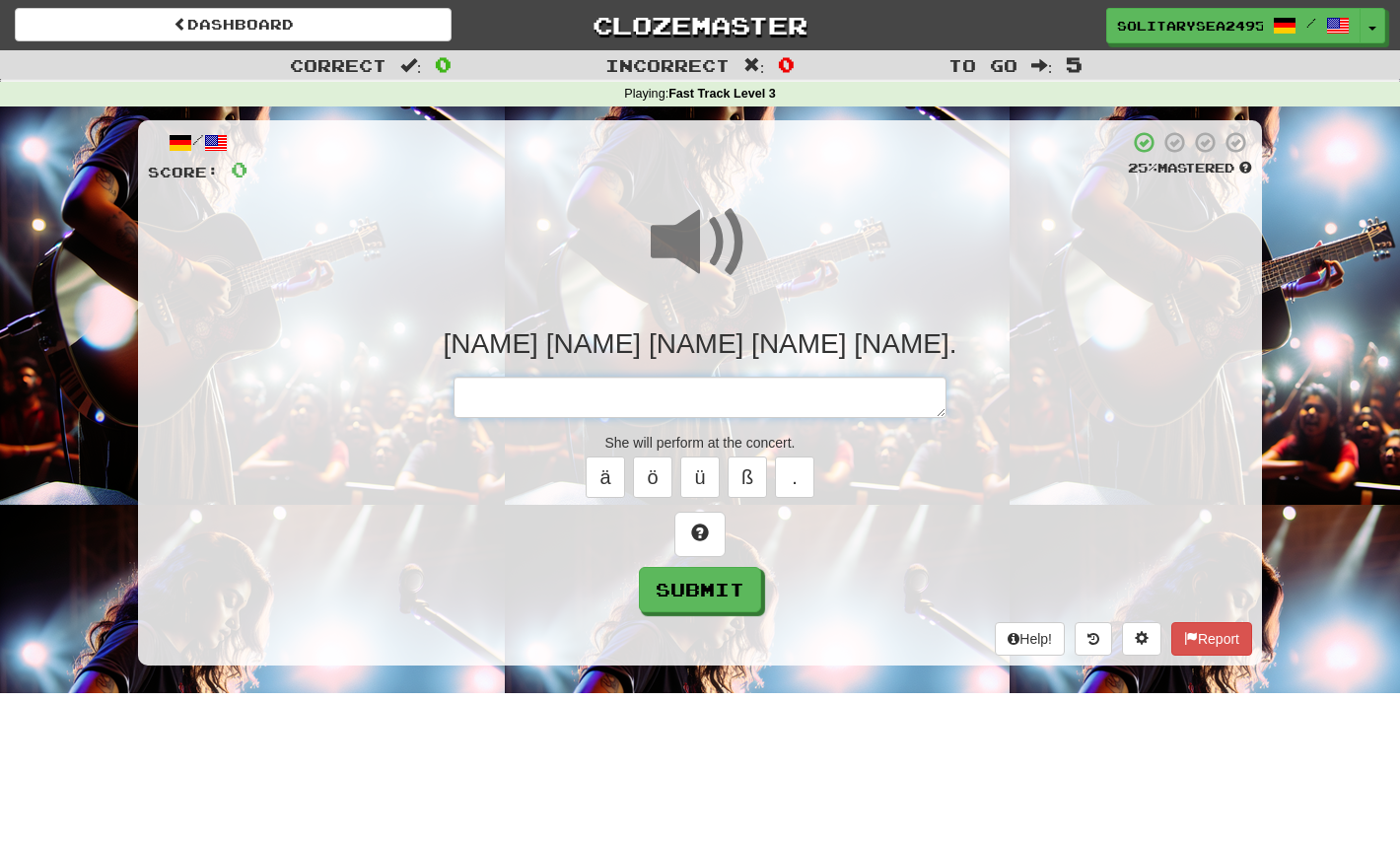 click at bounding box center (700, 397) 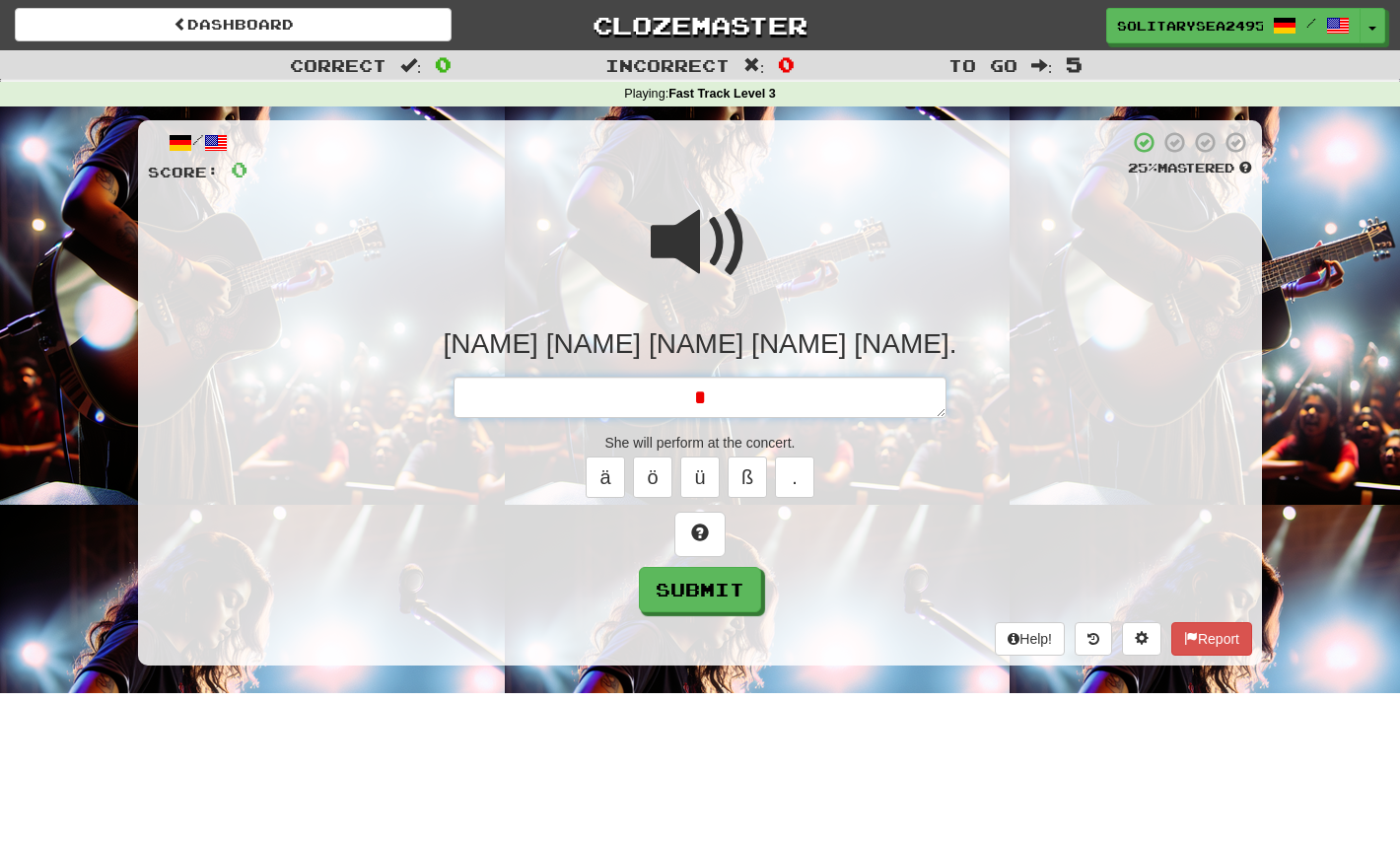 type 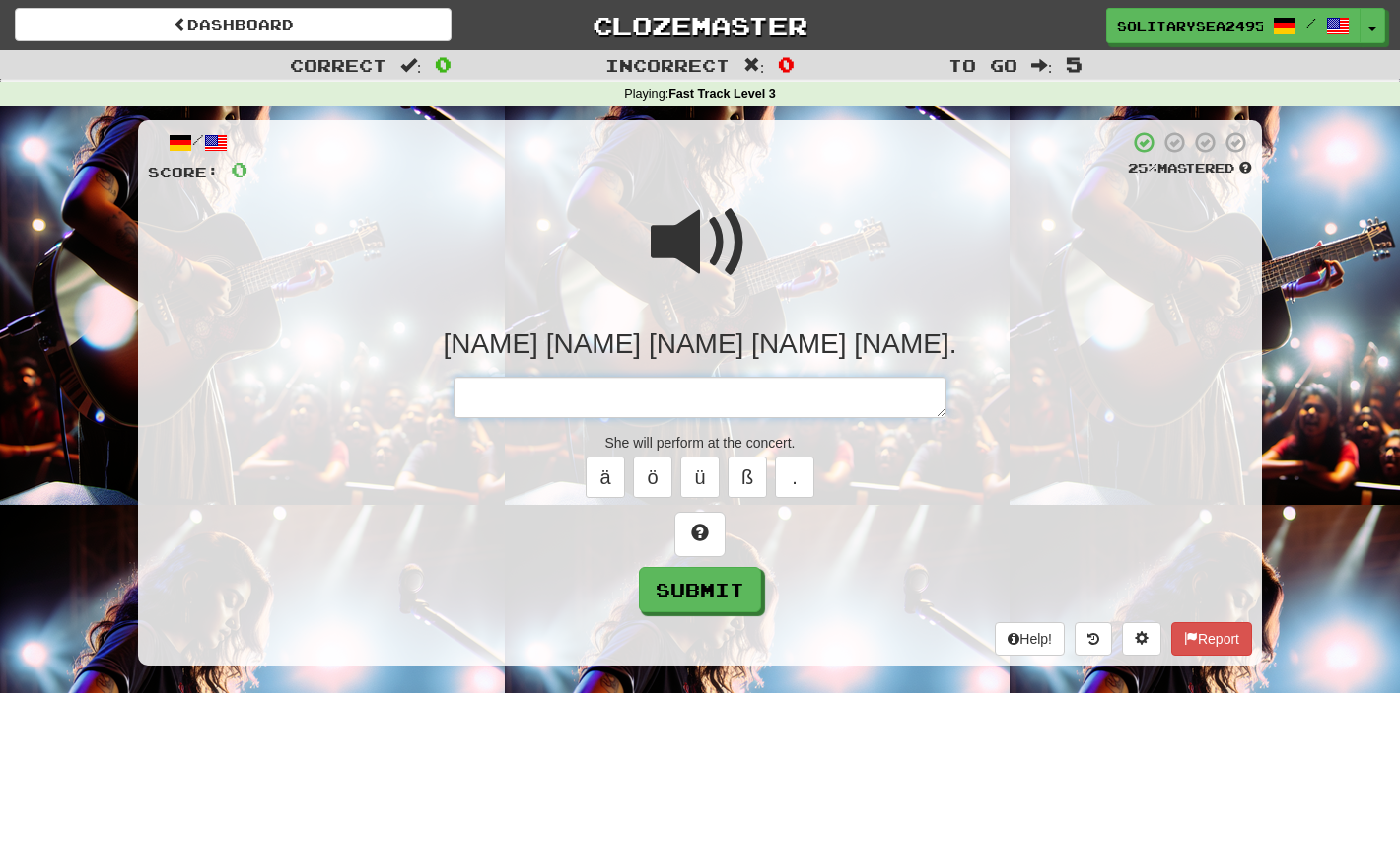 type on "*" 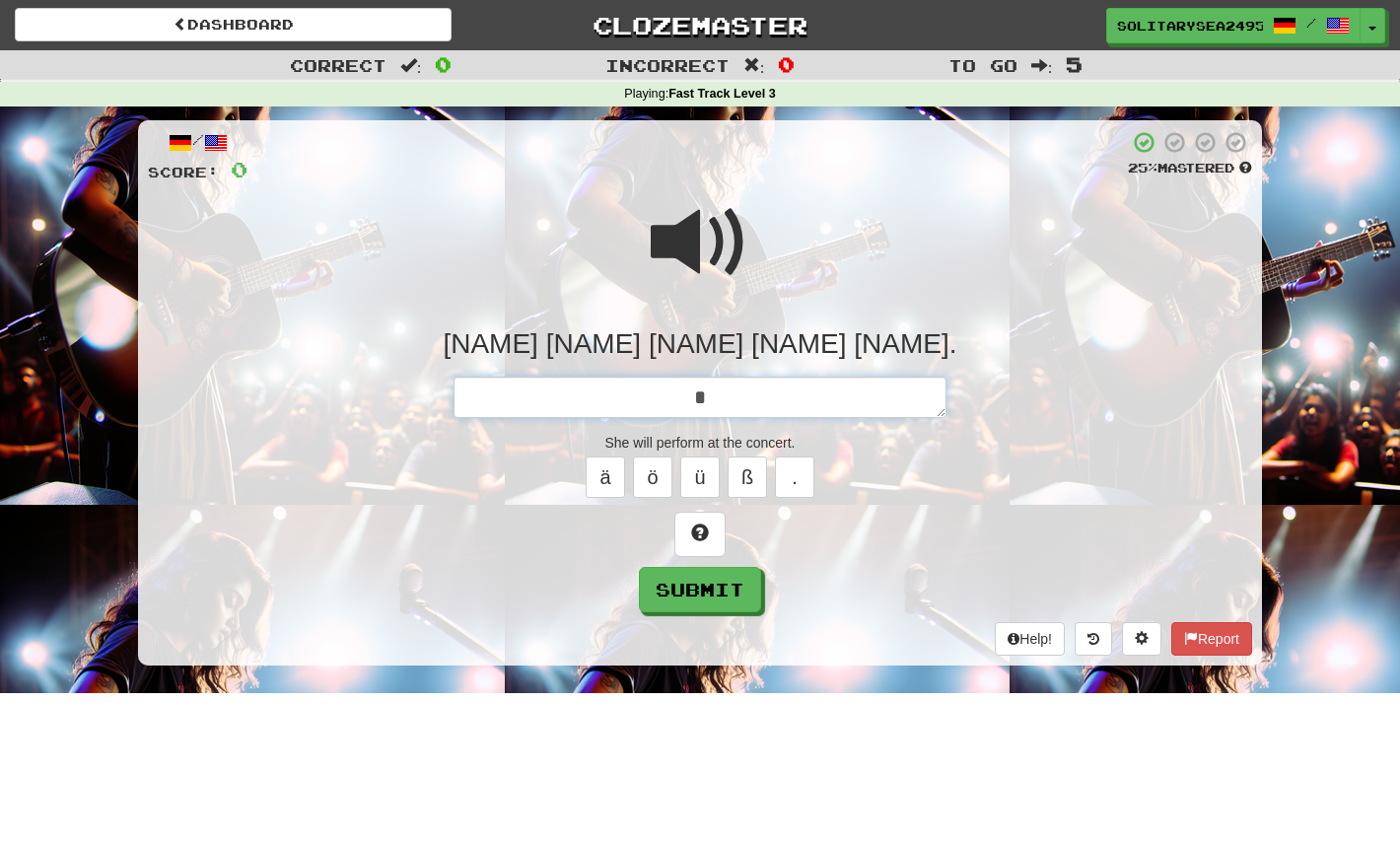 type on "*" 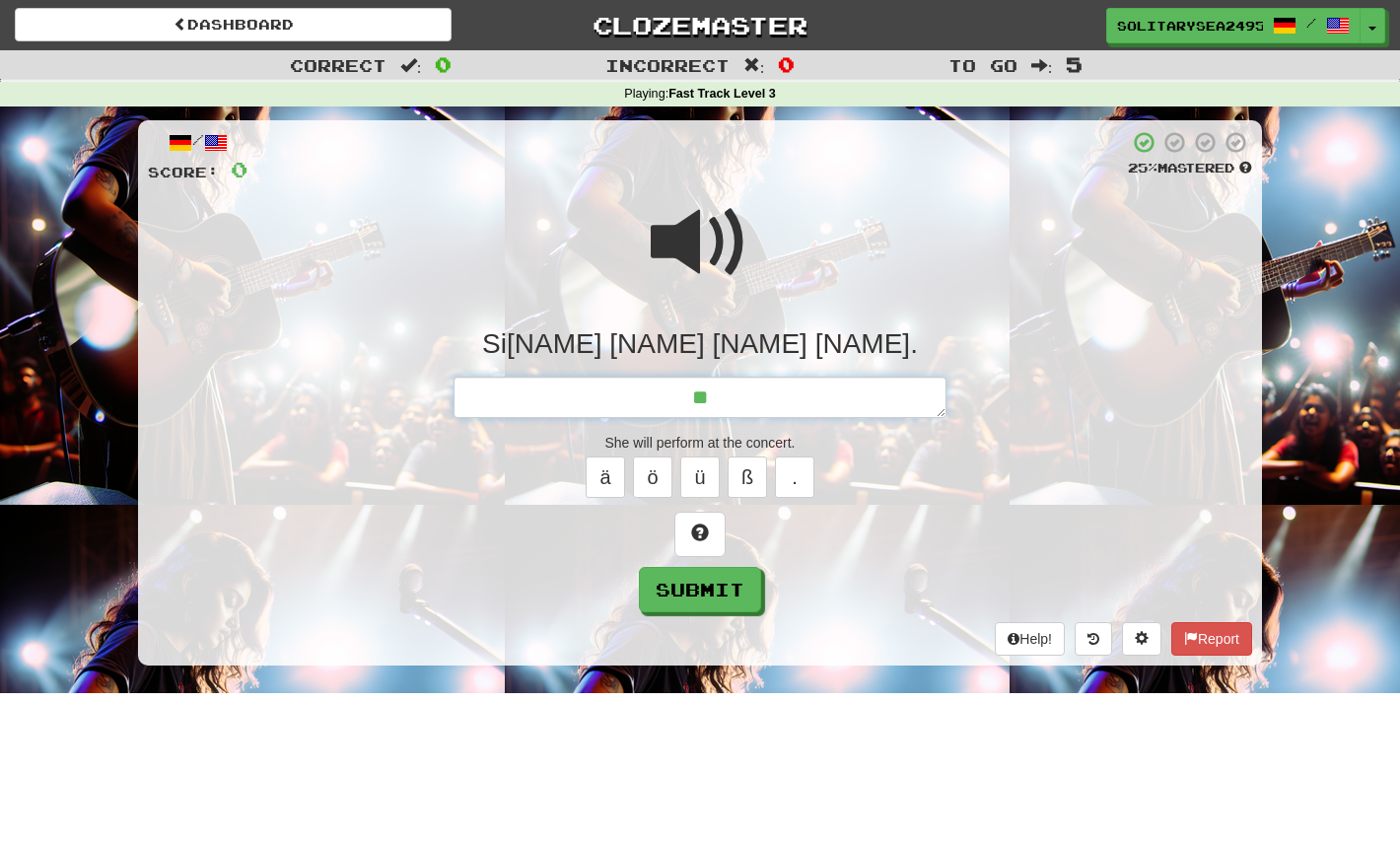 type on "*" 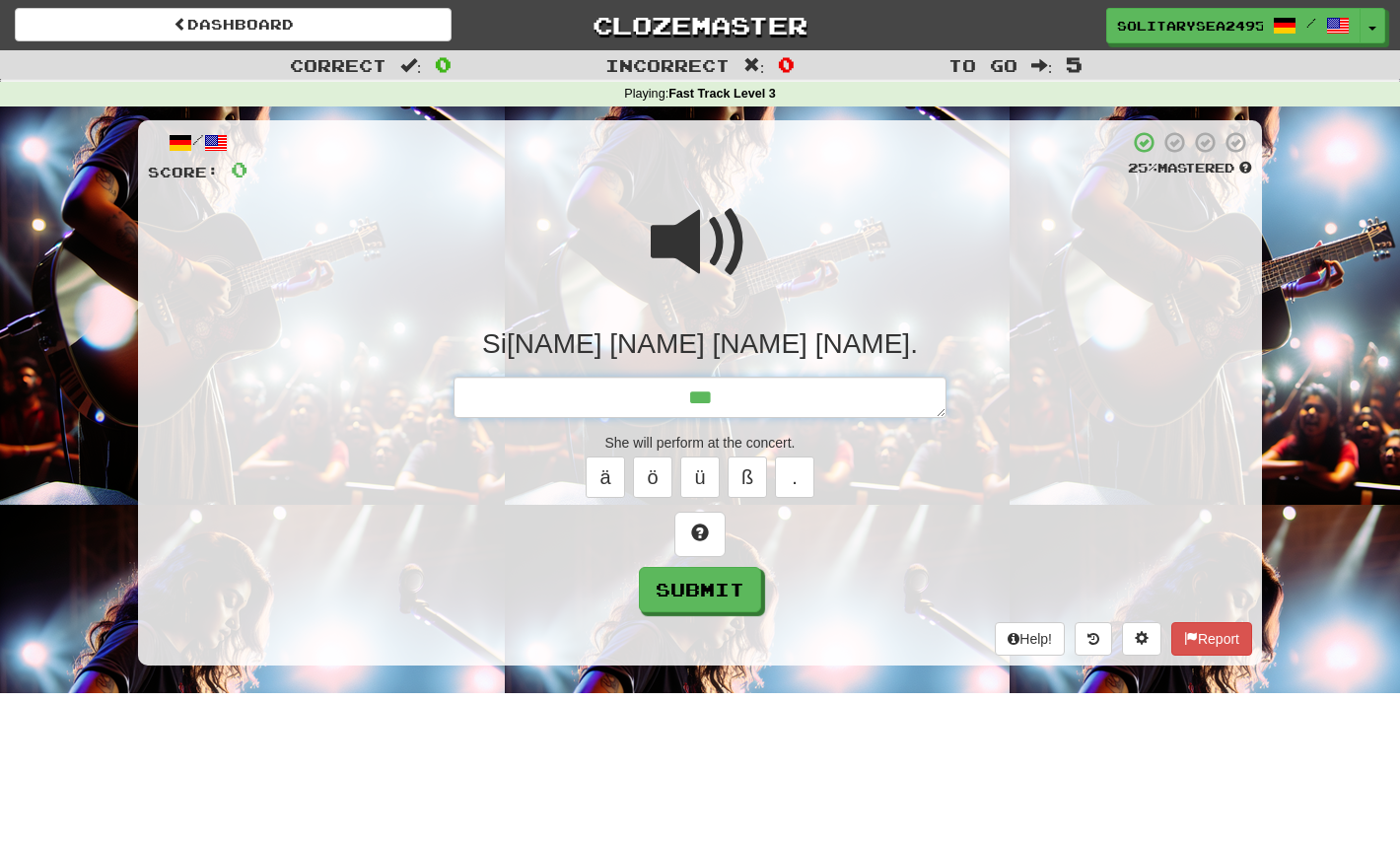 type on "*" 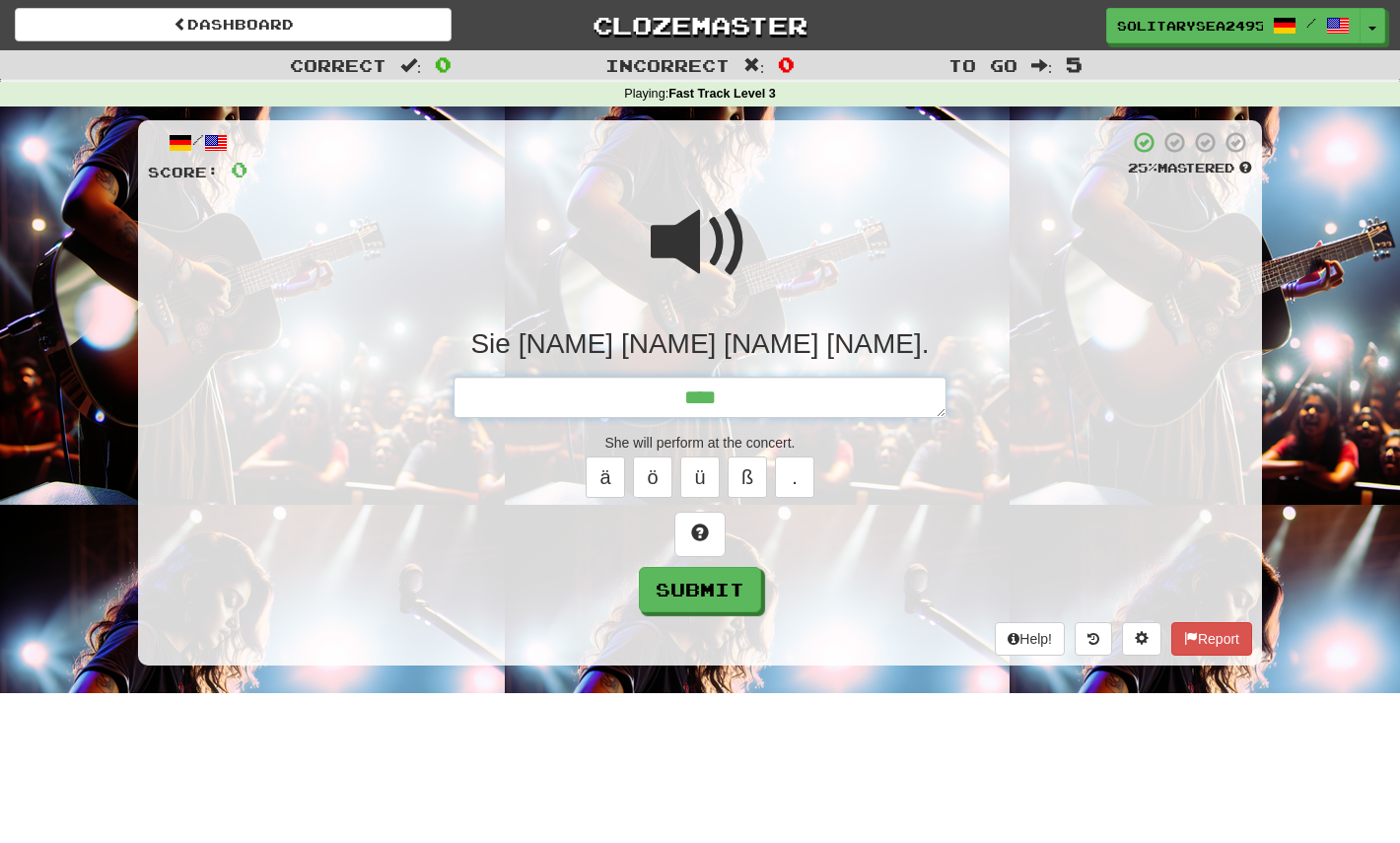 type on "*" 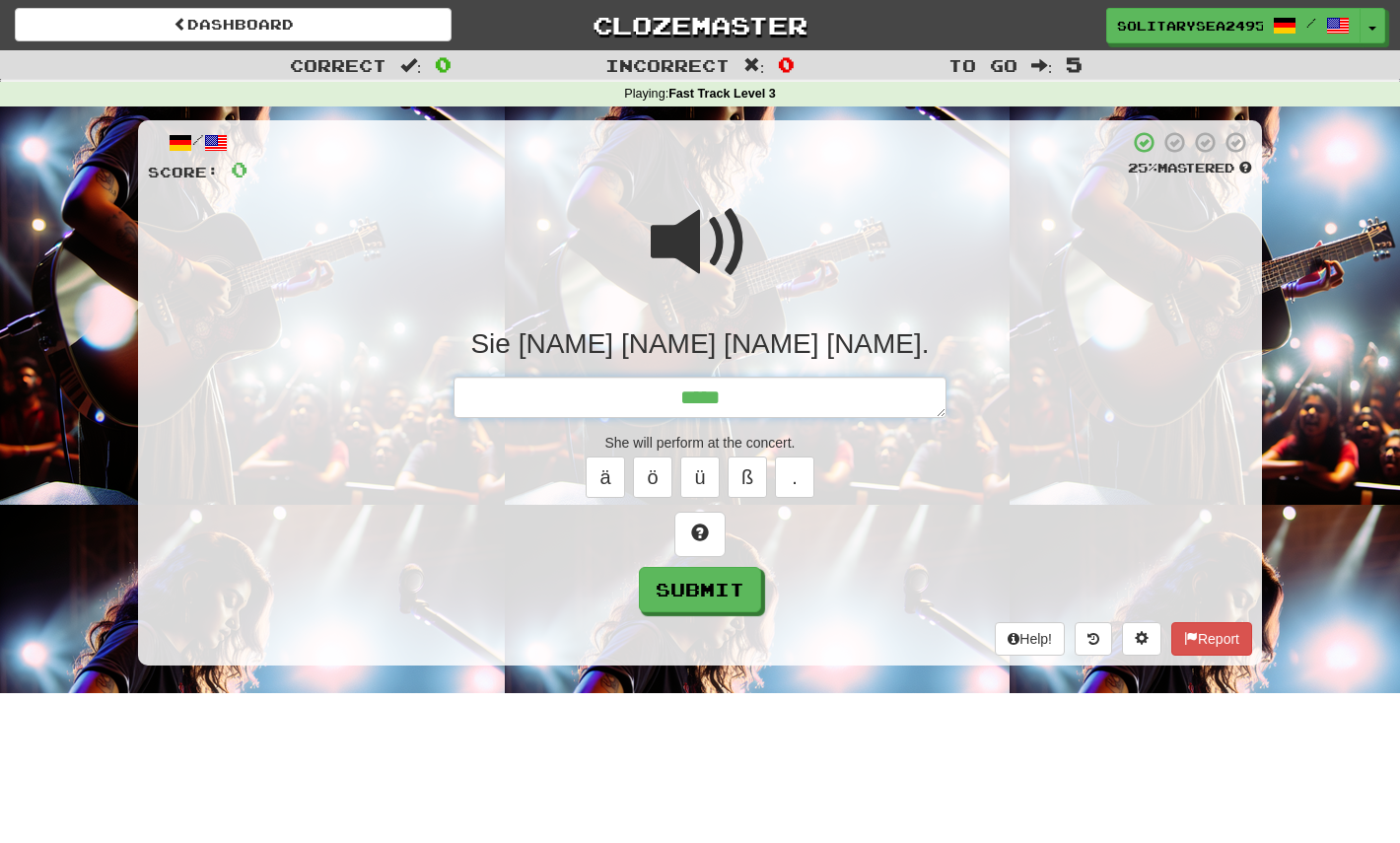 type on "*" 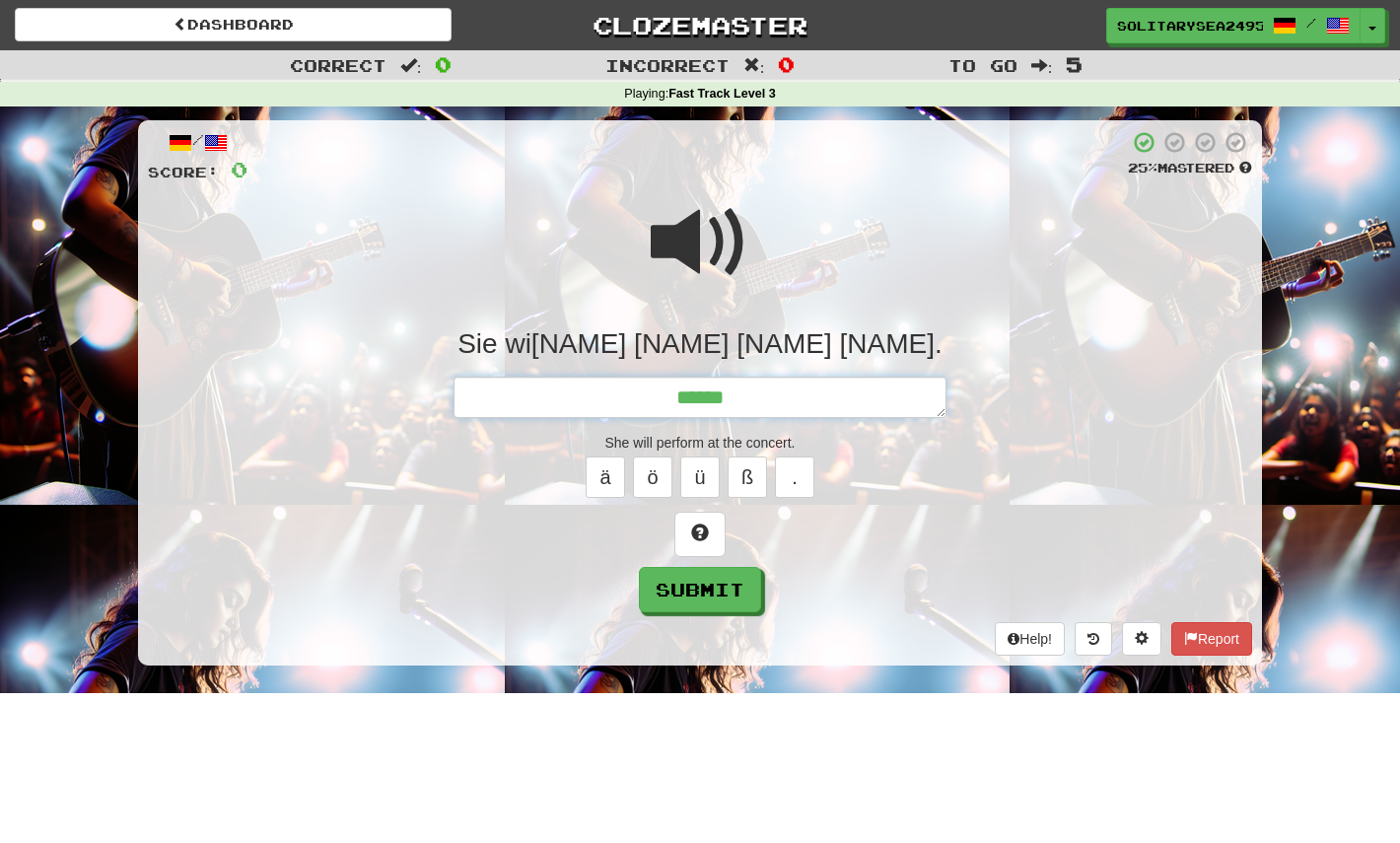 type on "*" 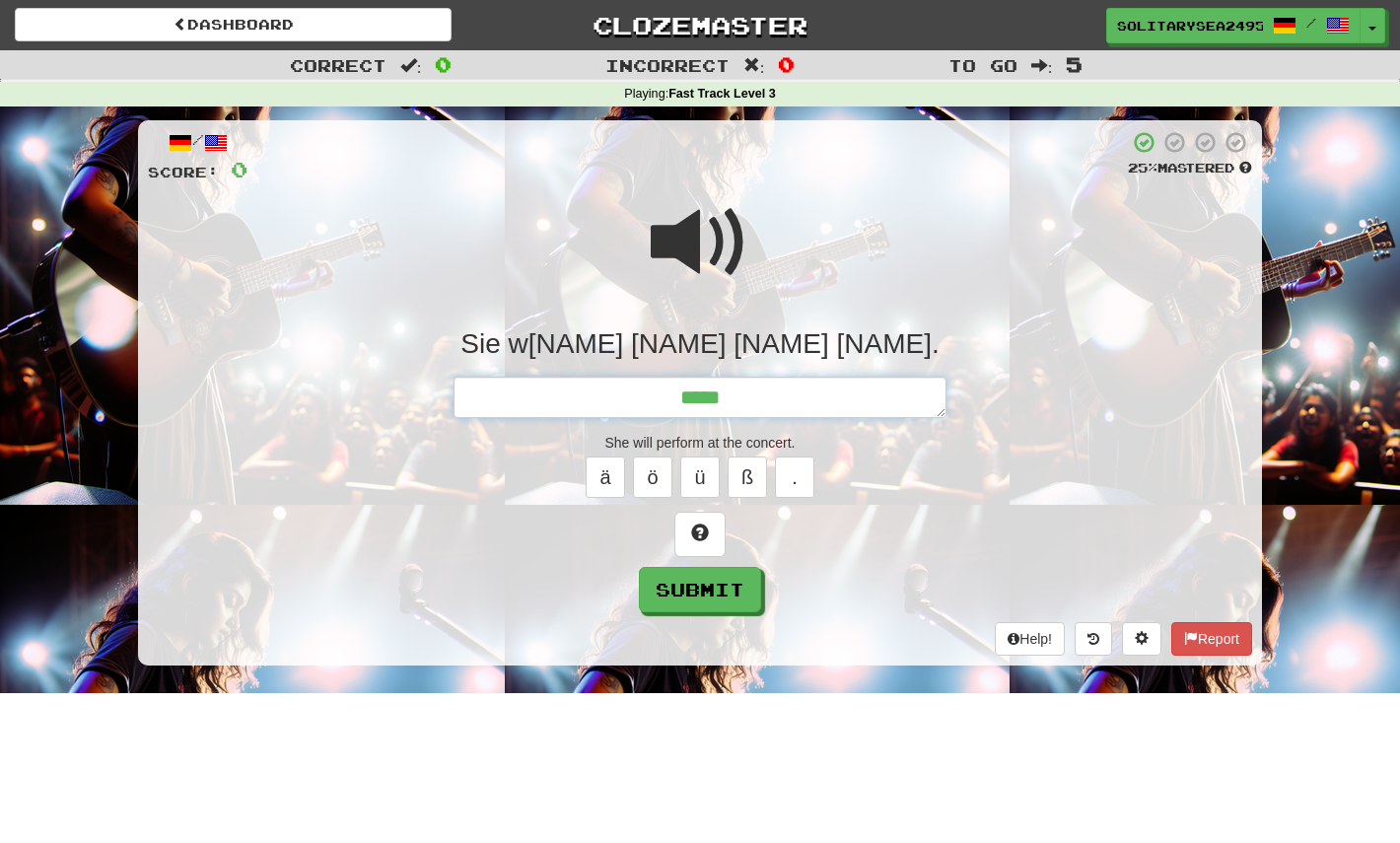 type on "*" 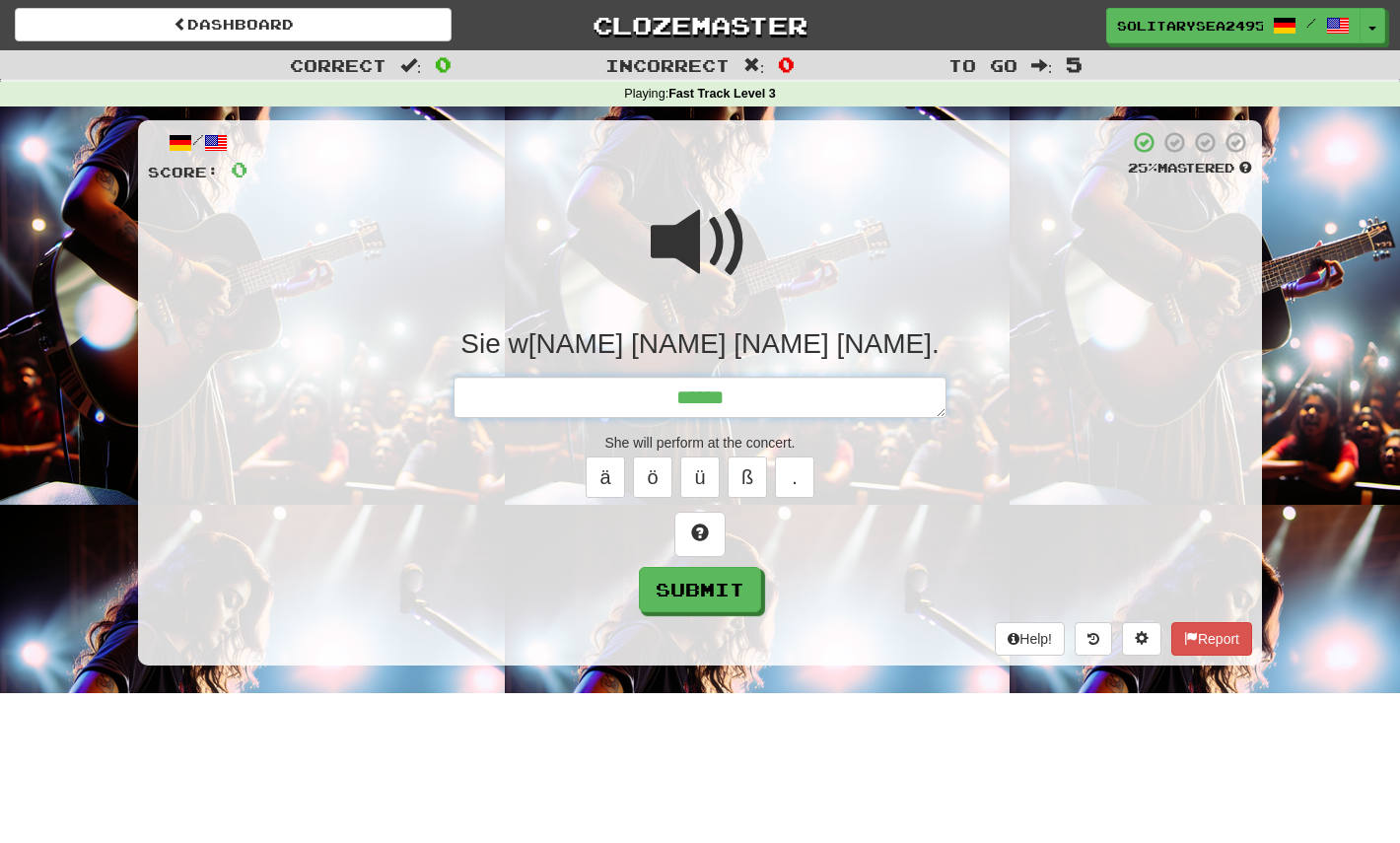 type on "*" 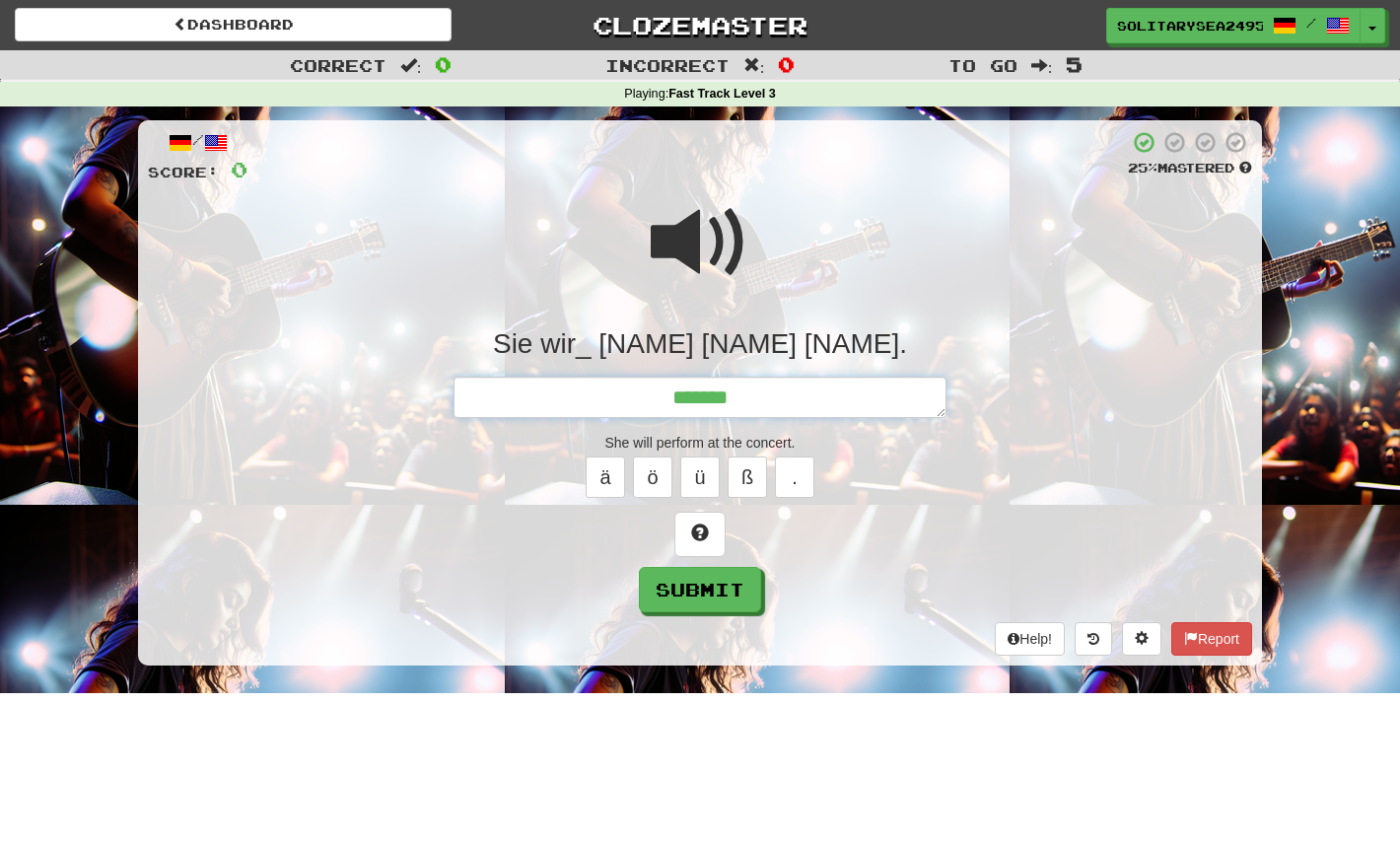 type on "*" 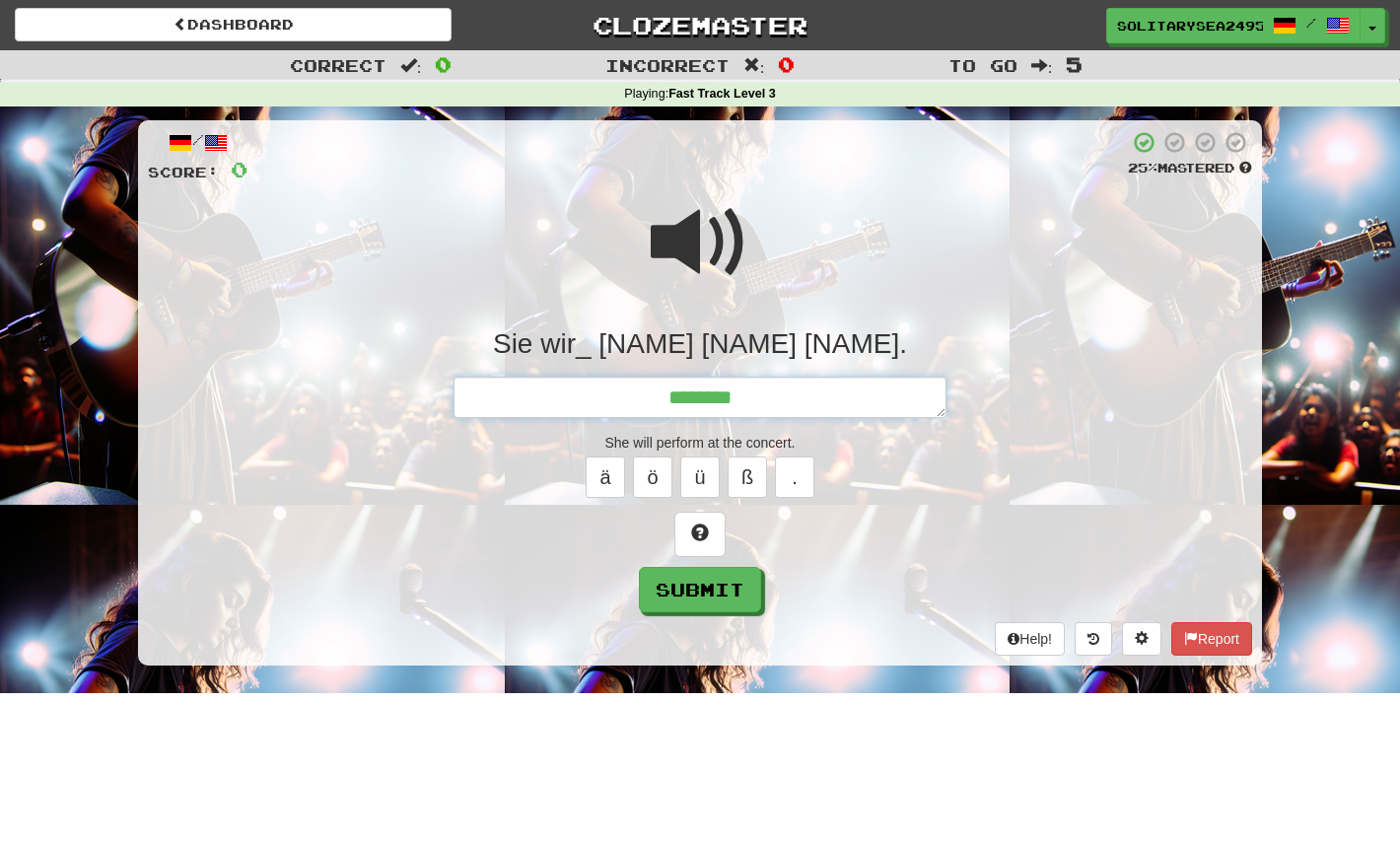 type on "*" 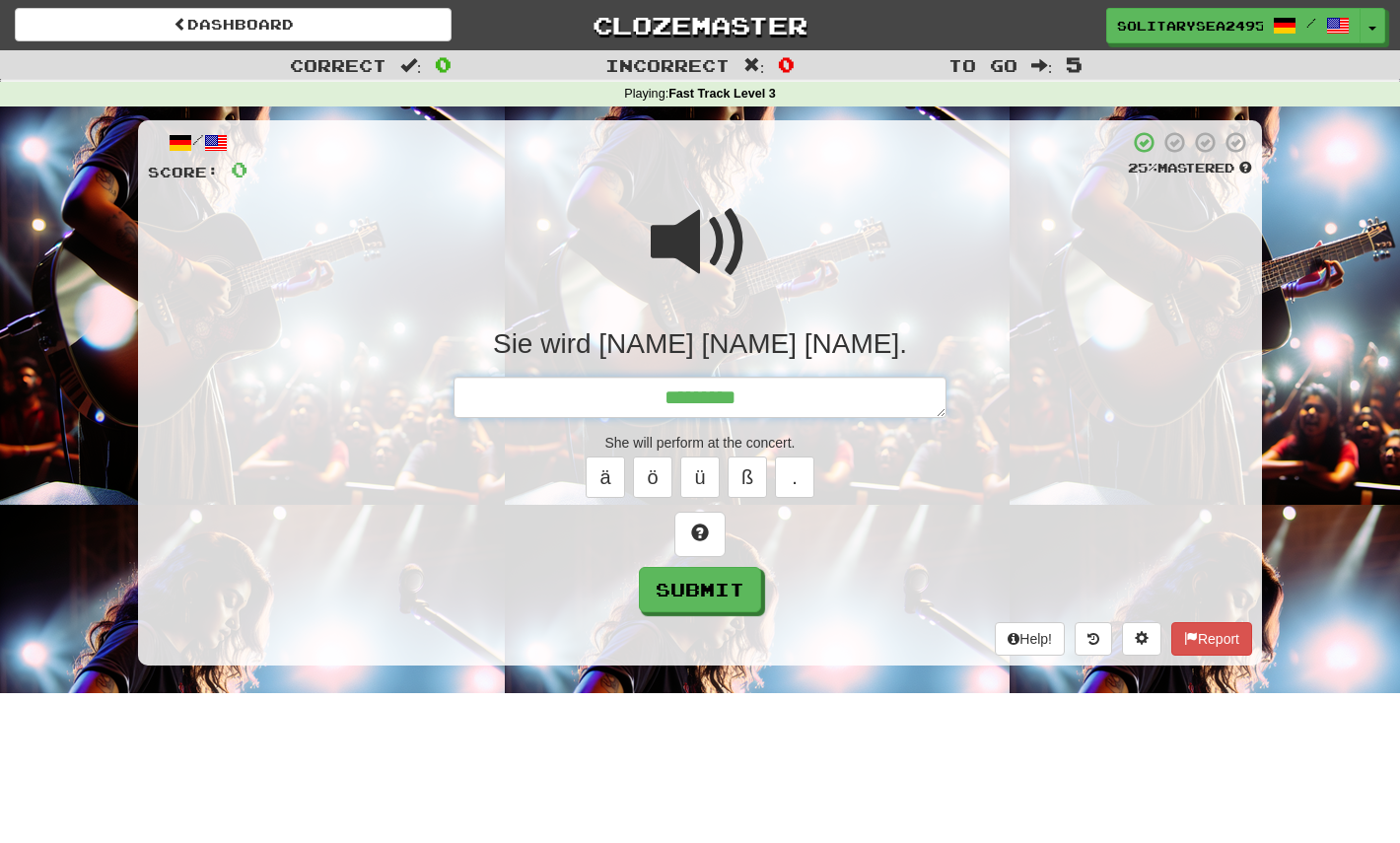 type on "*" 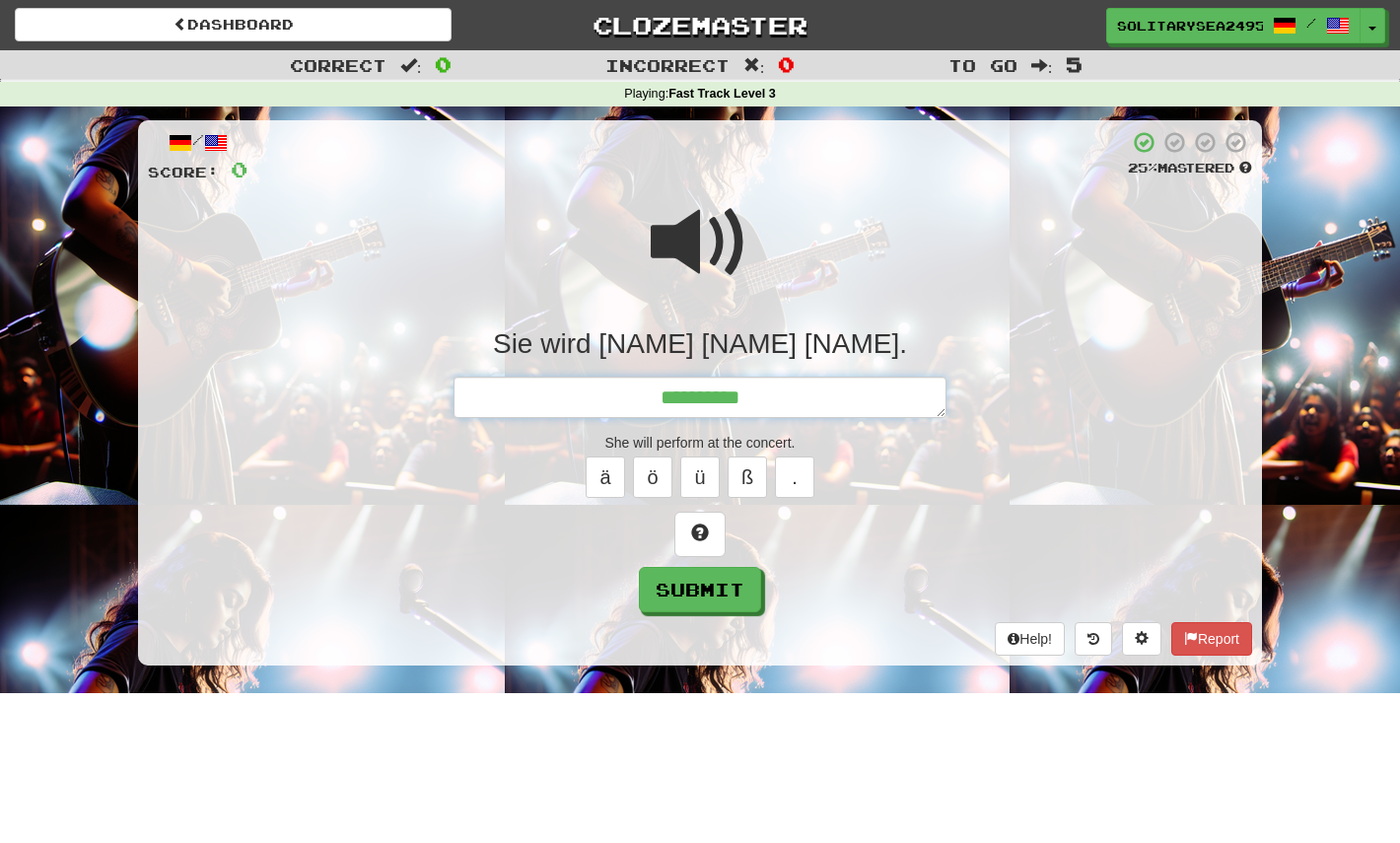 type on "*" 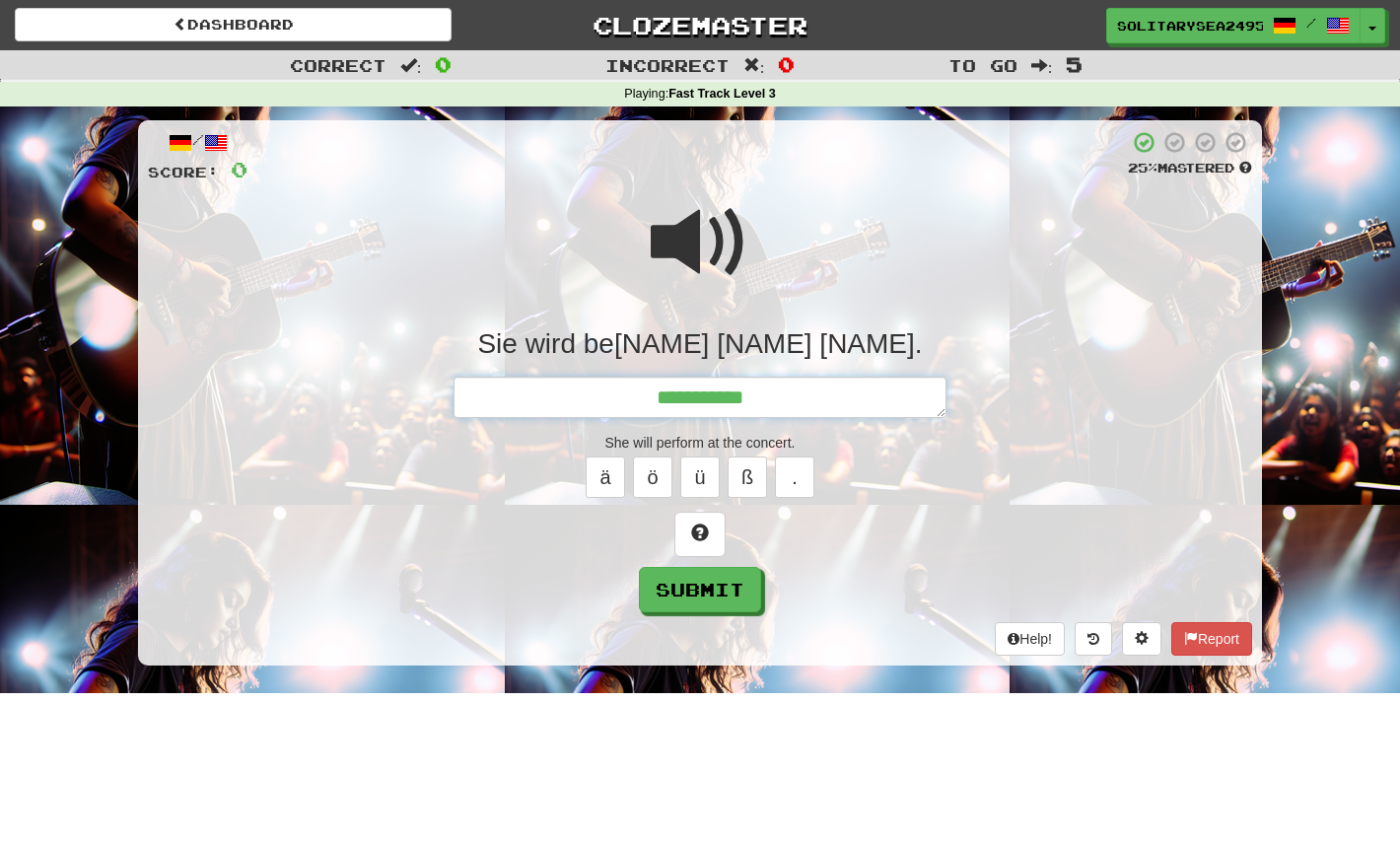 type on "*" 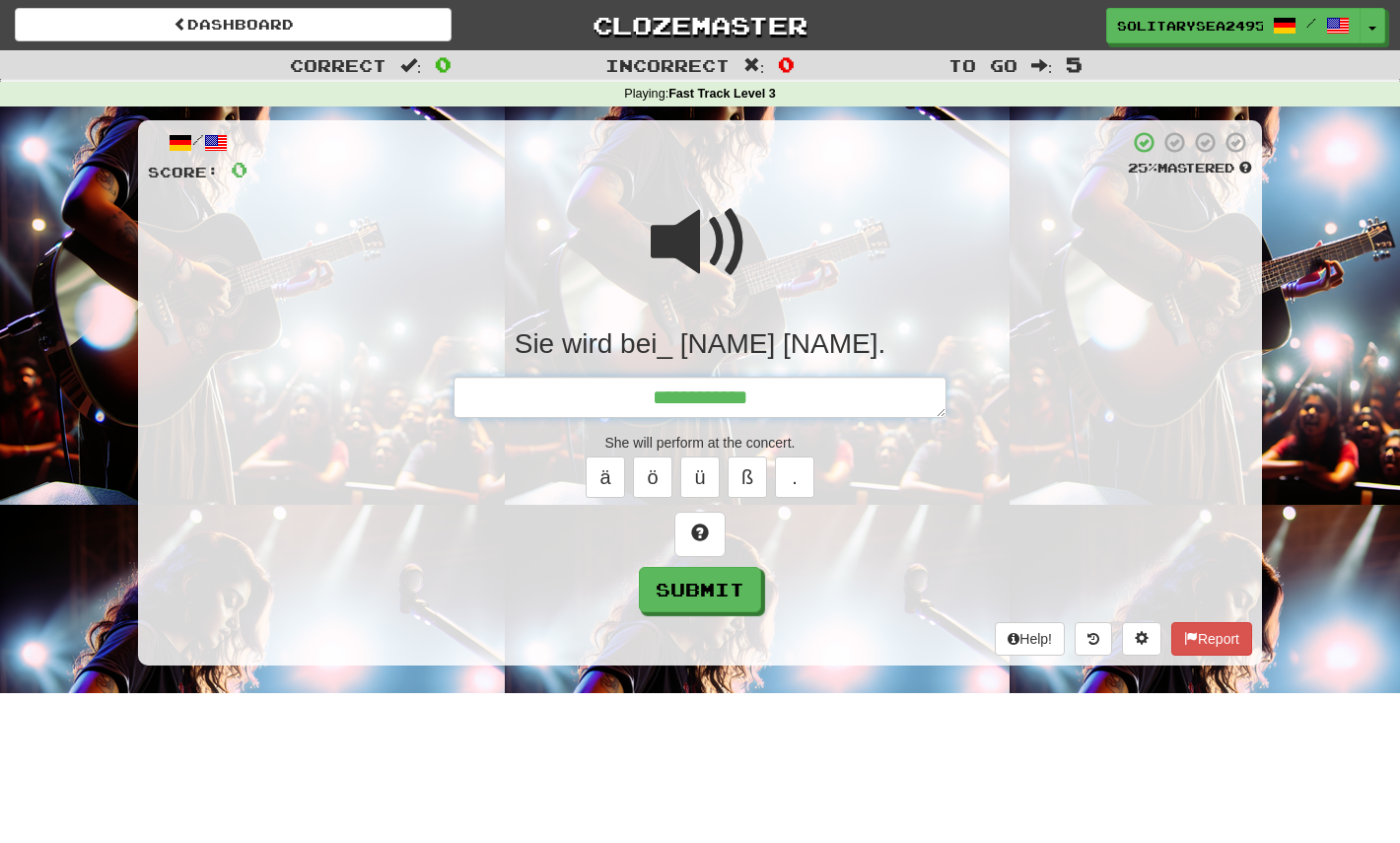type on "*" 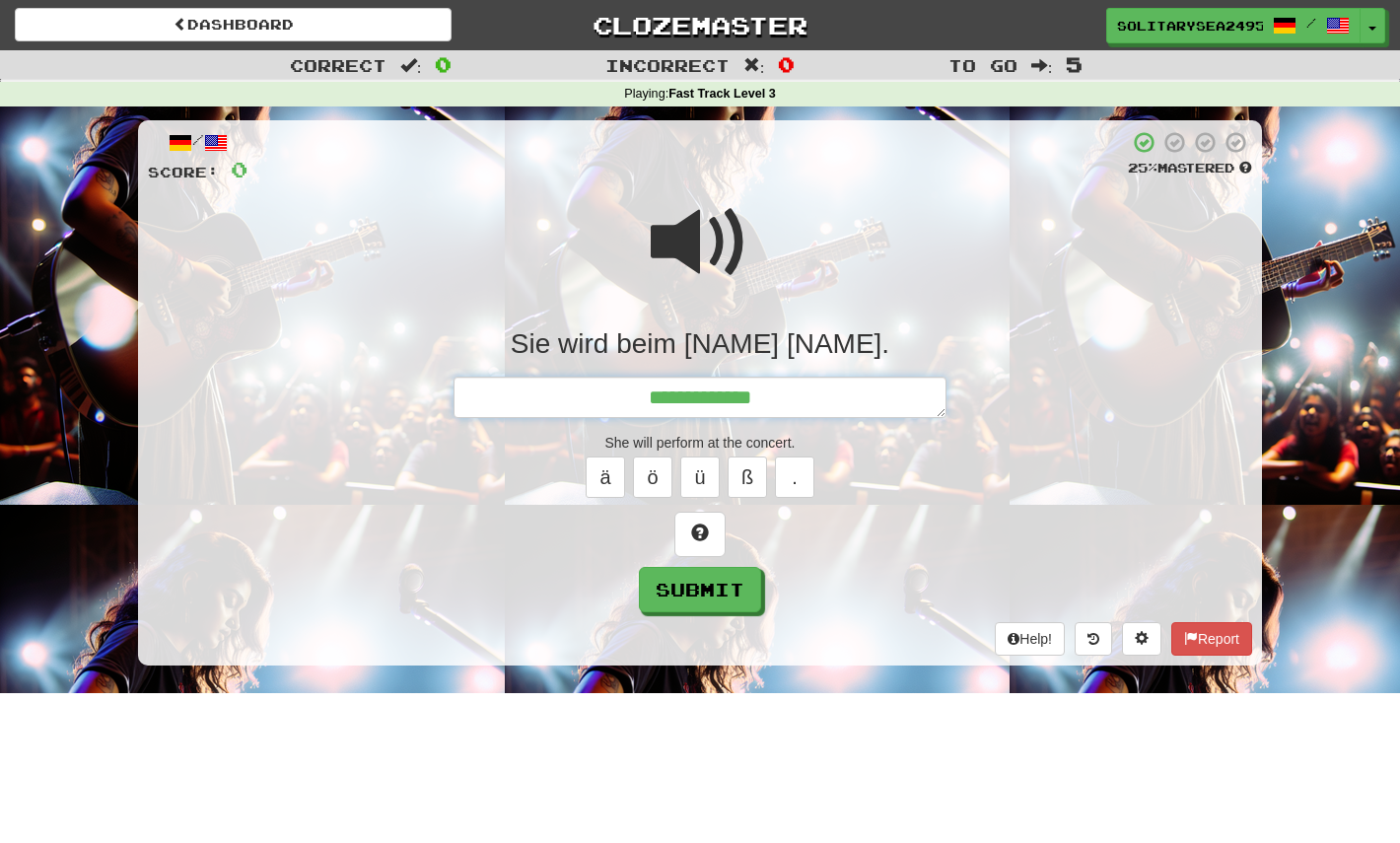 type on "*" 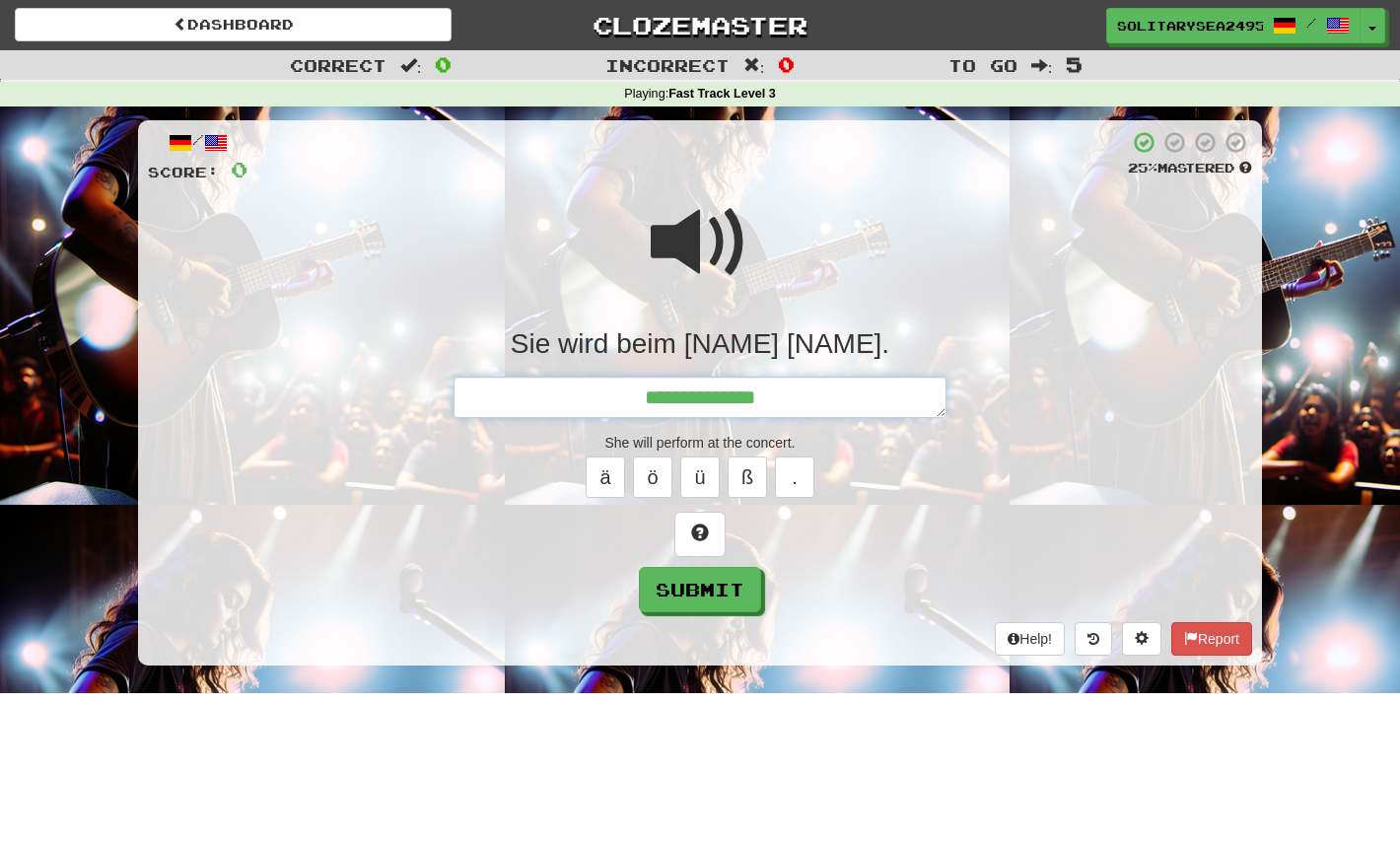 type on "*" 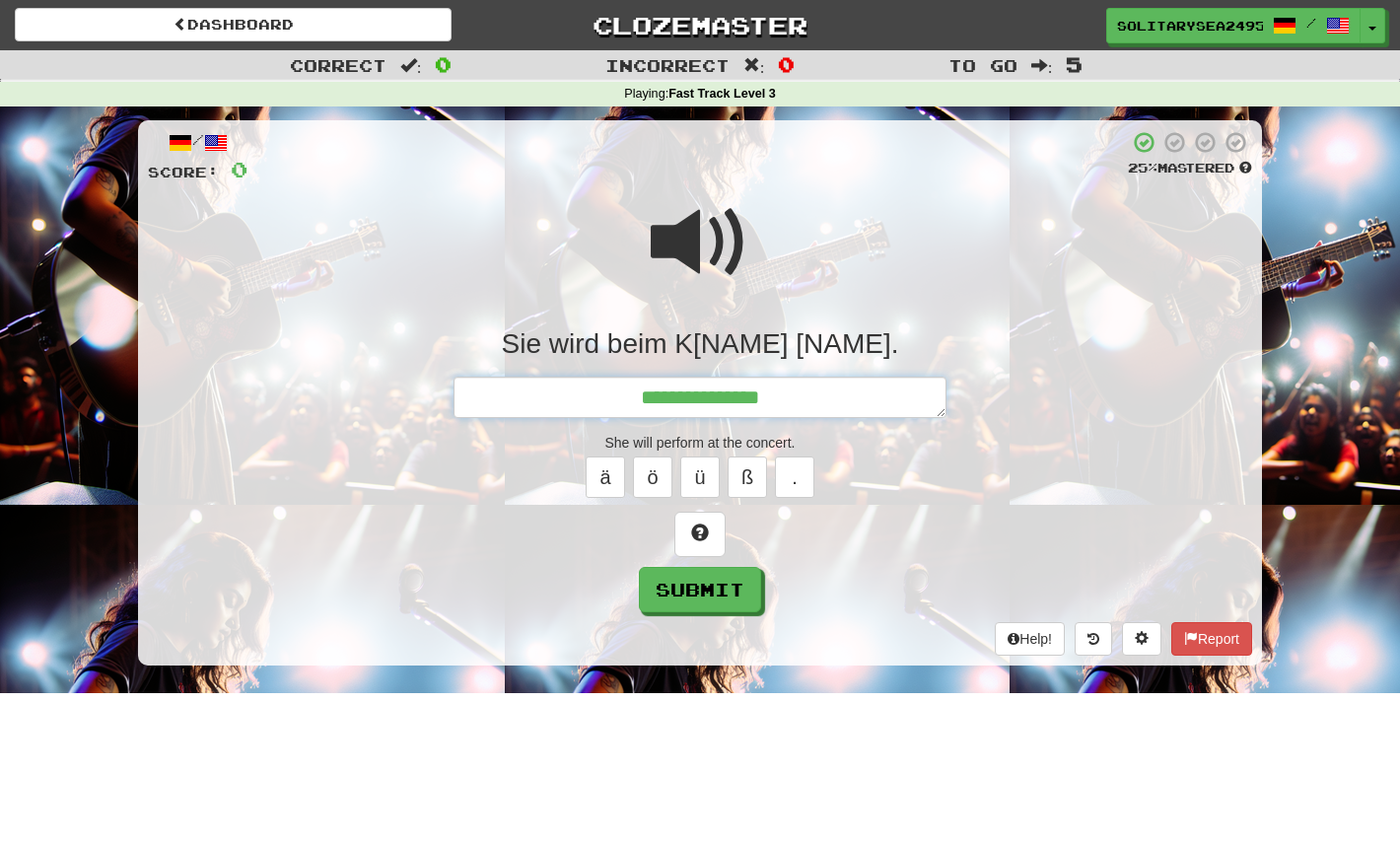 type on "*" 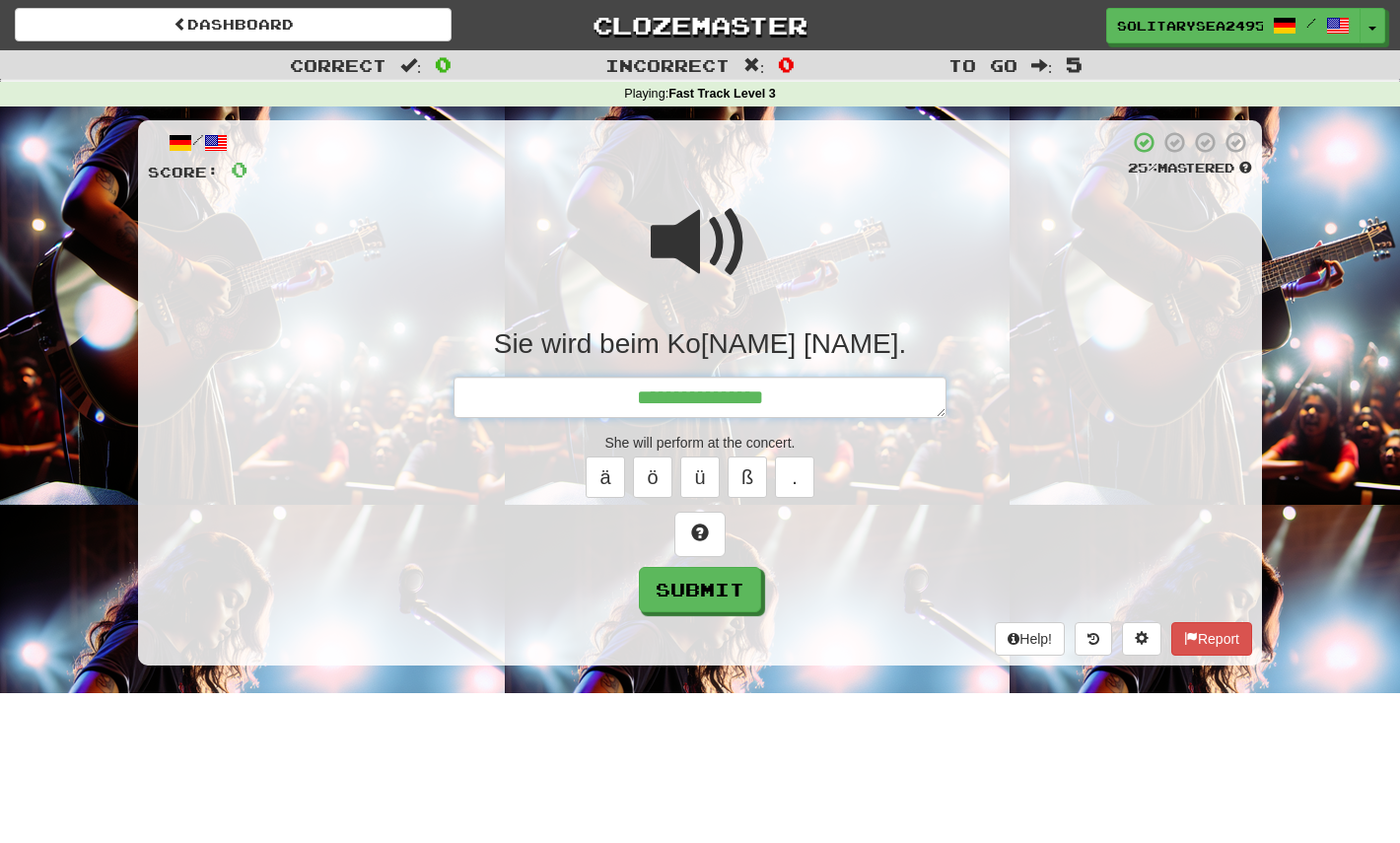 type on "*" 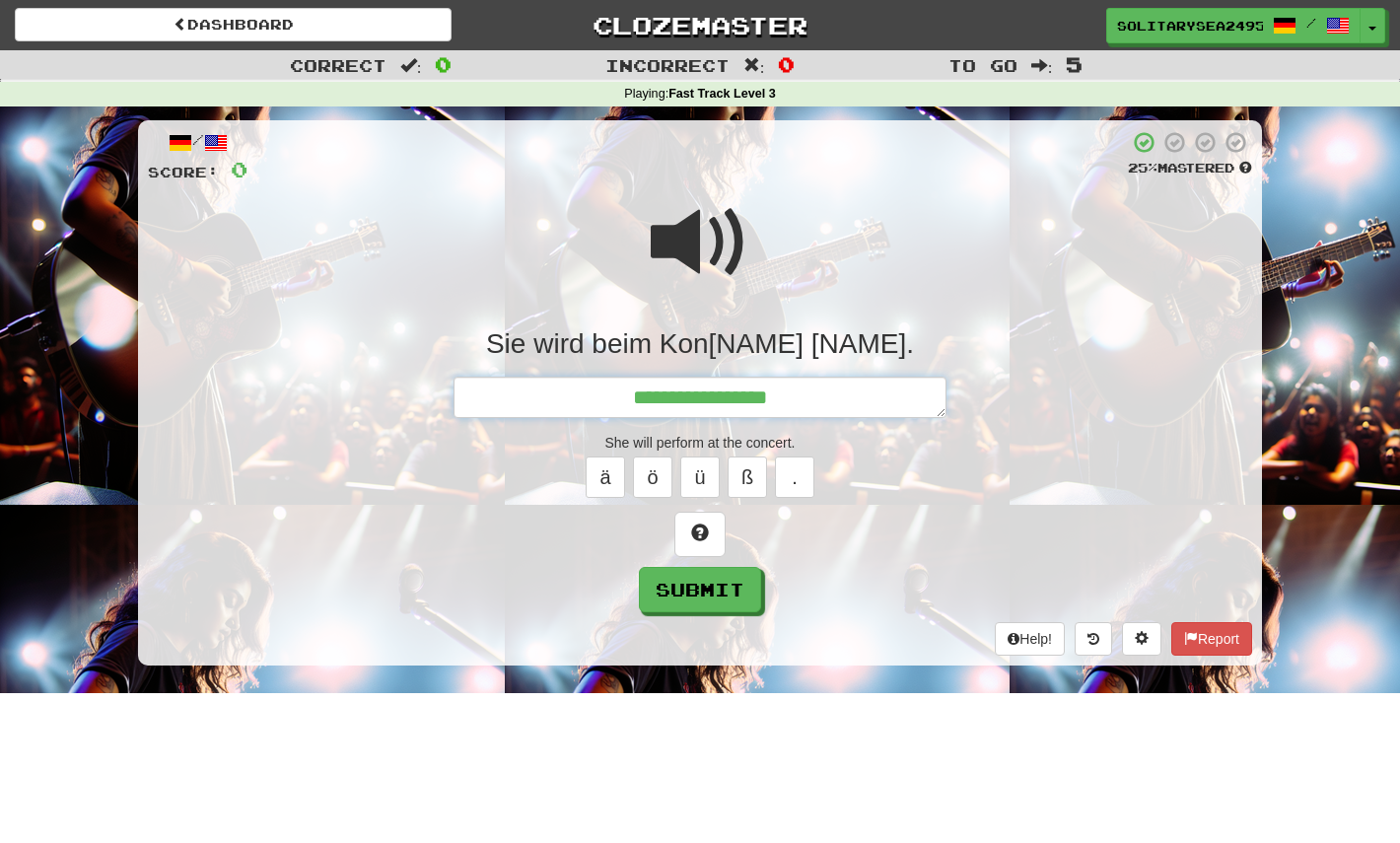 type on "*" 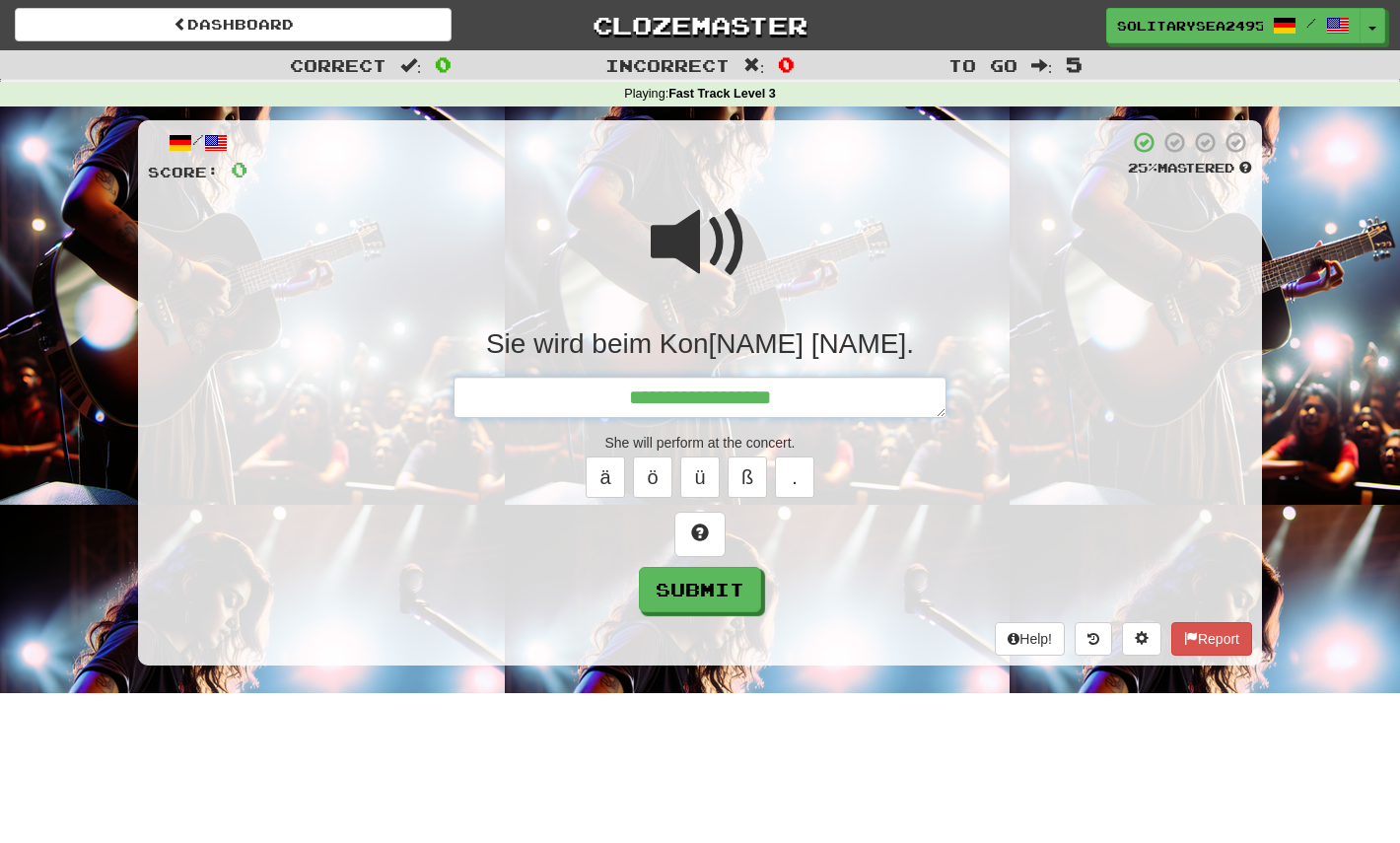 type on "*" 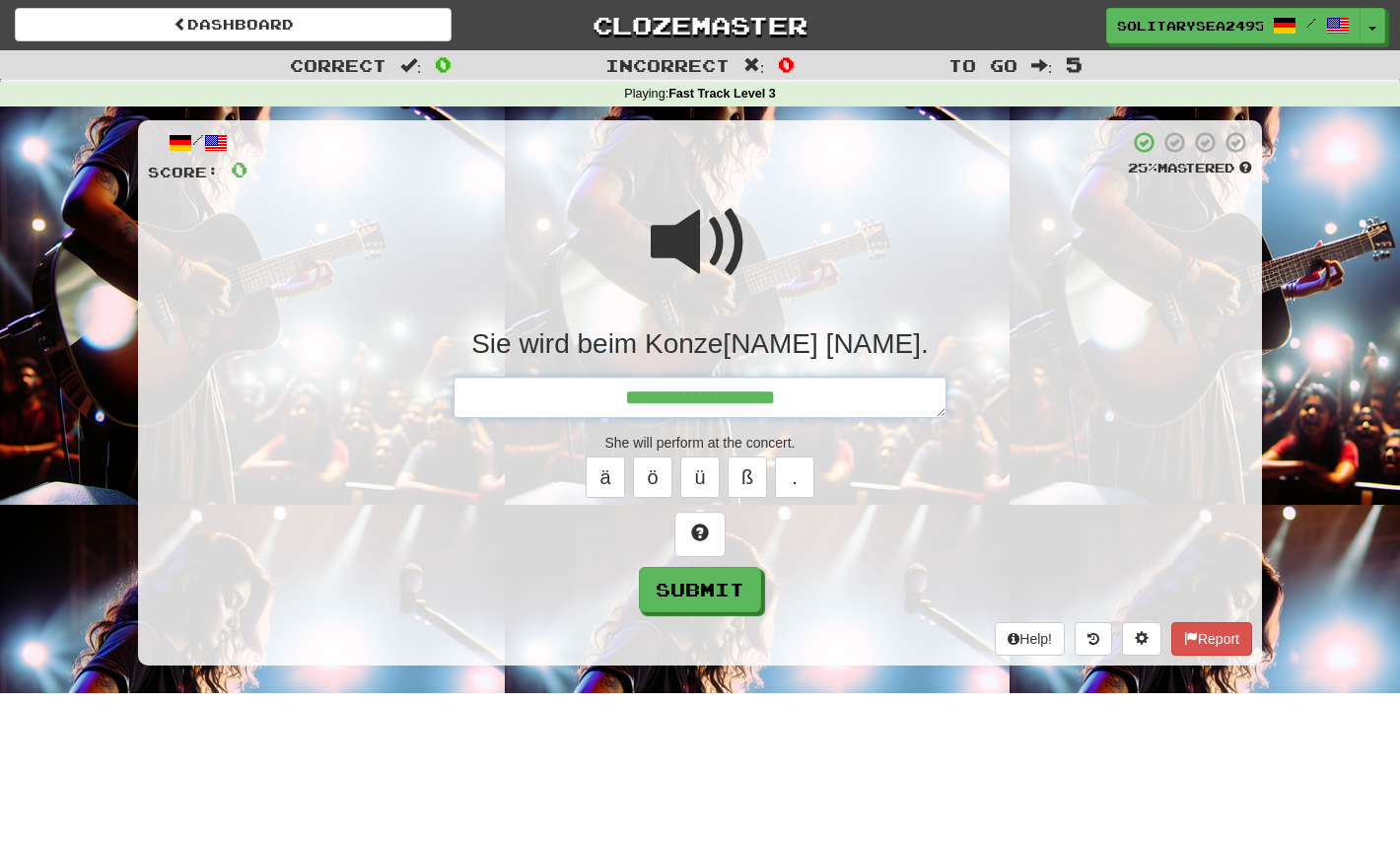 type on "*" 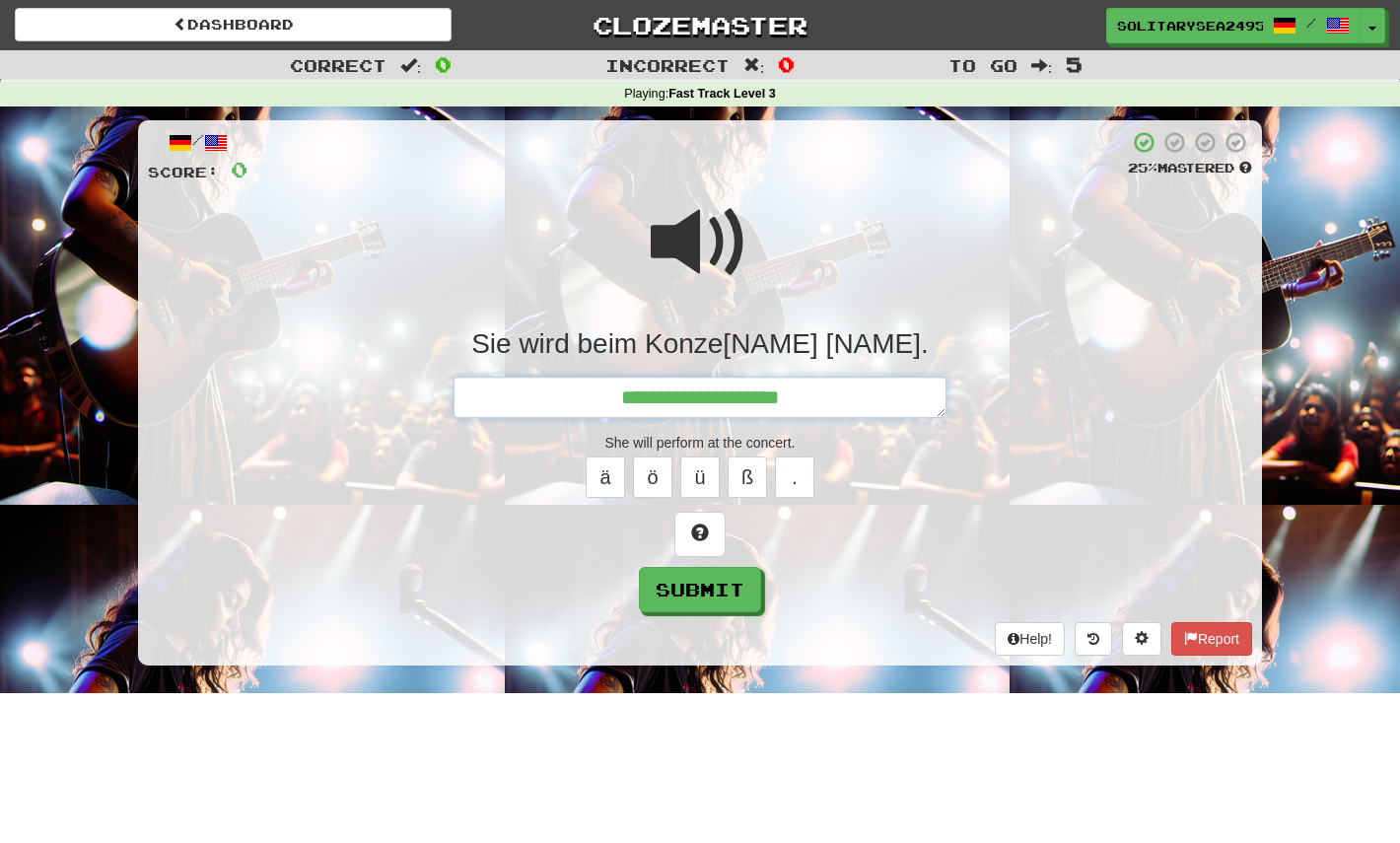type on "*" 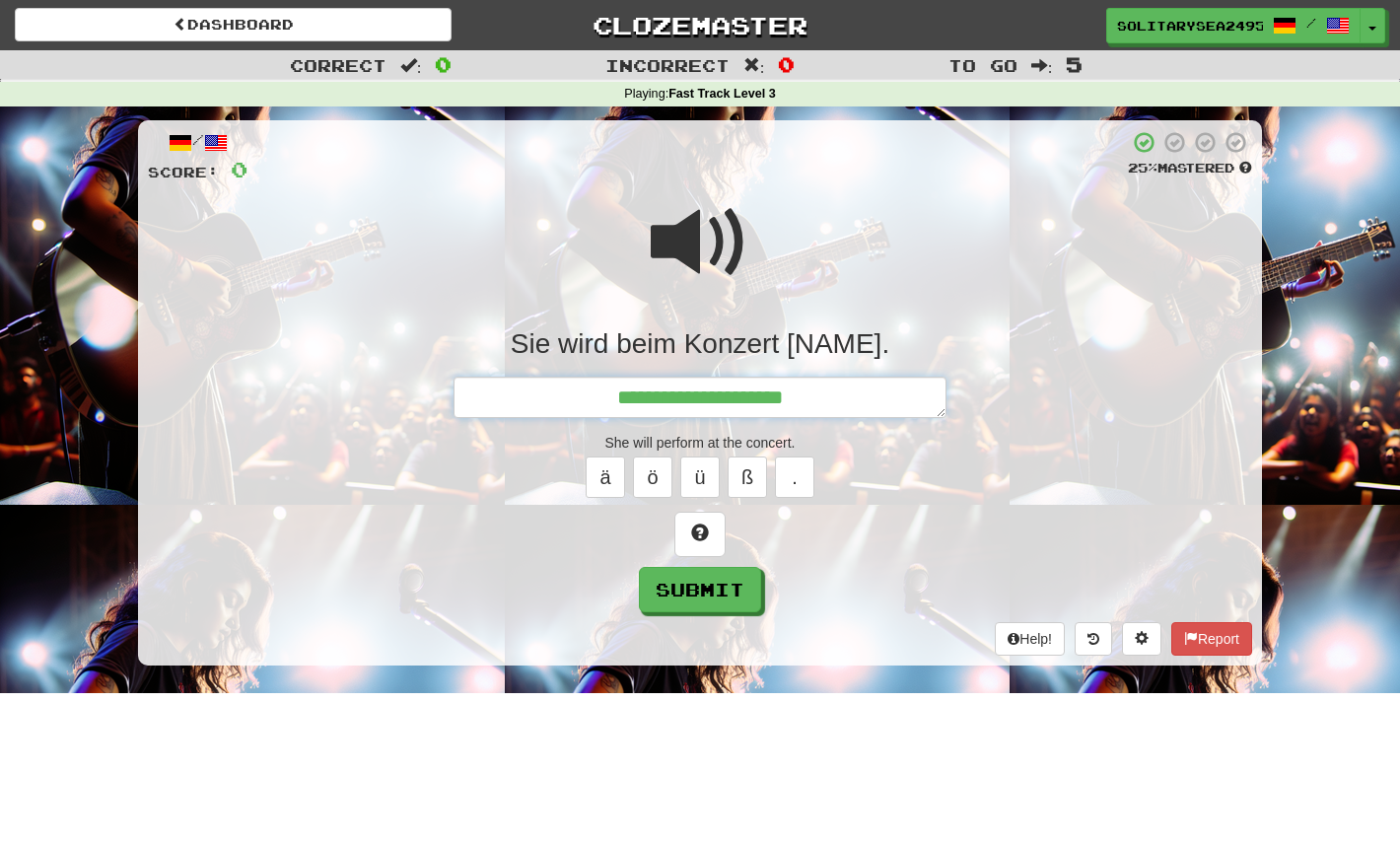 type on "*" 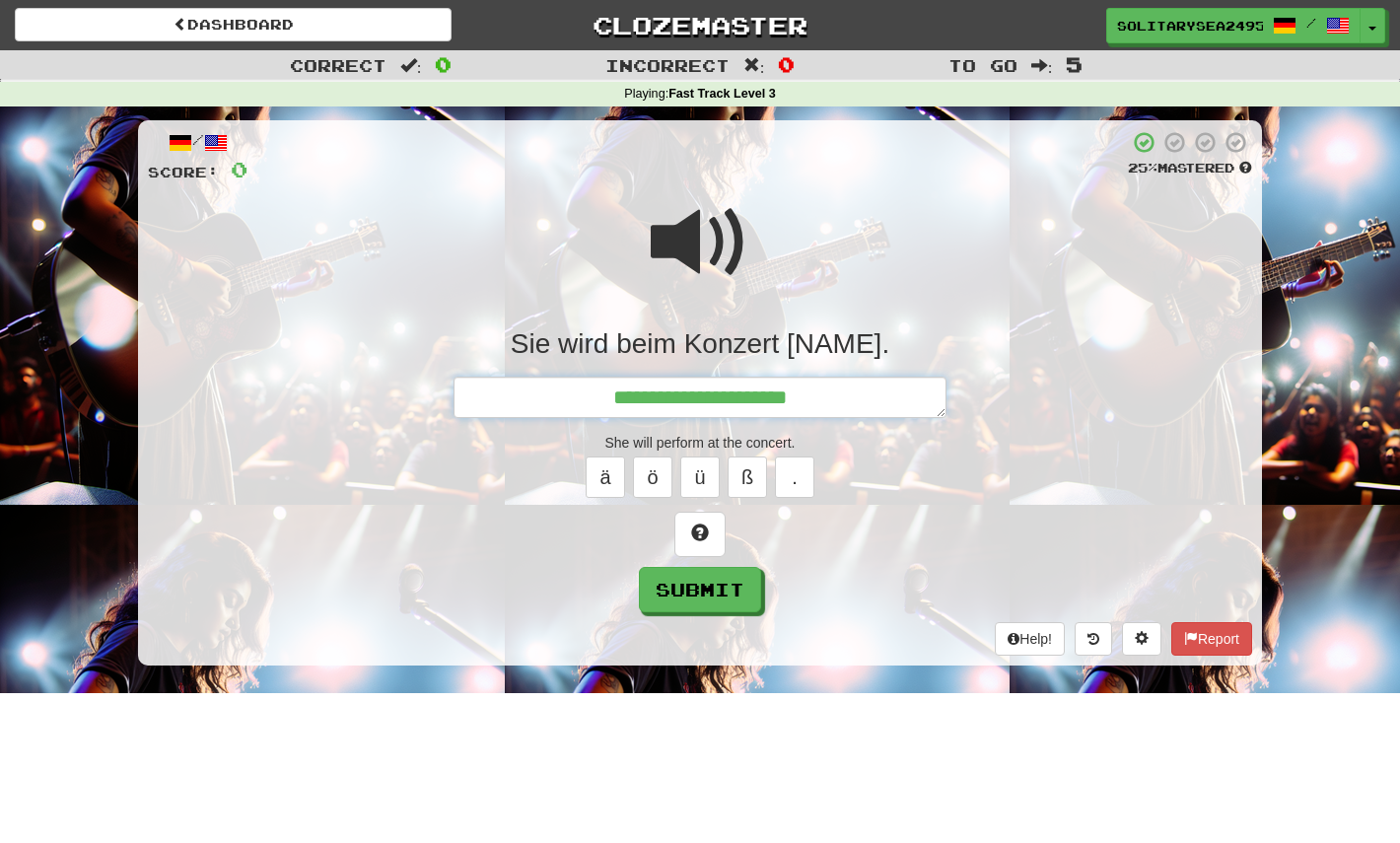 type on "*" 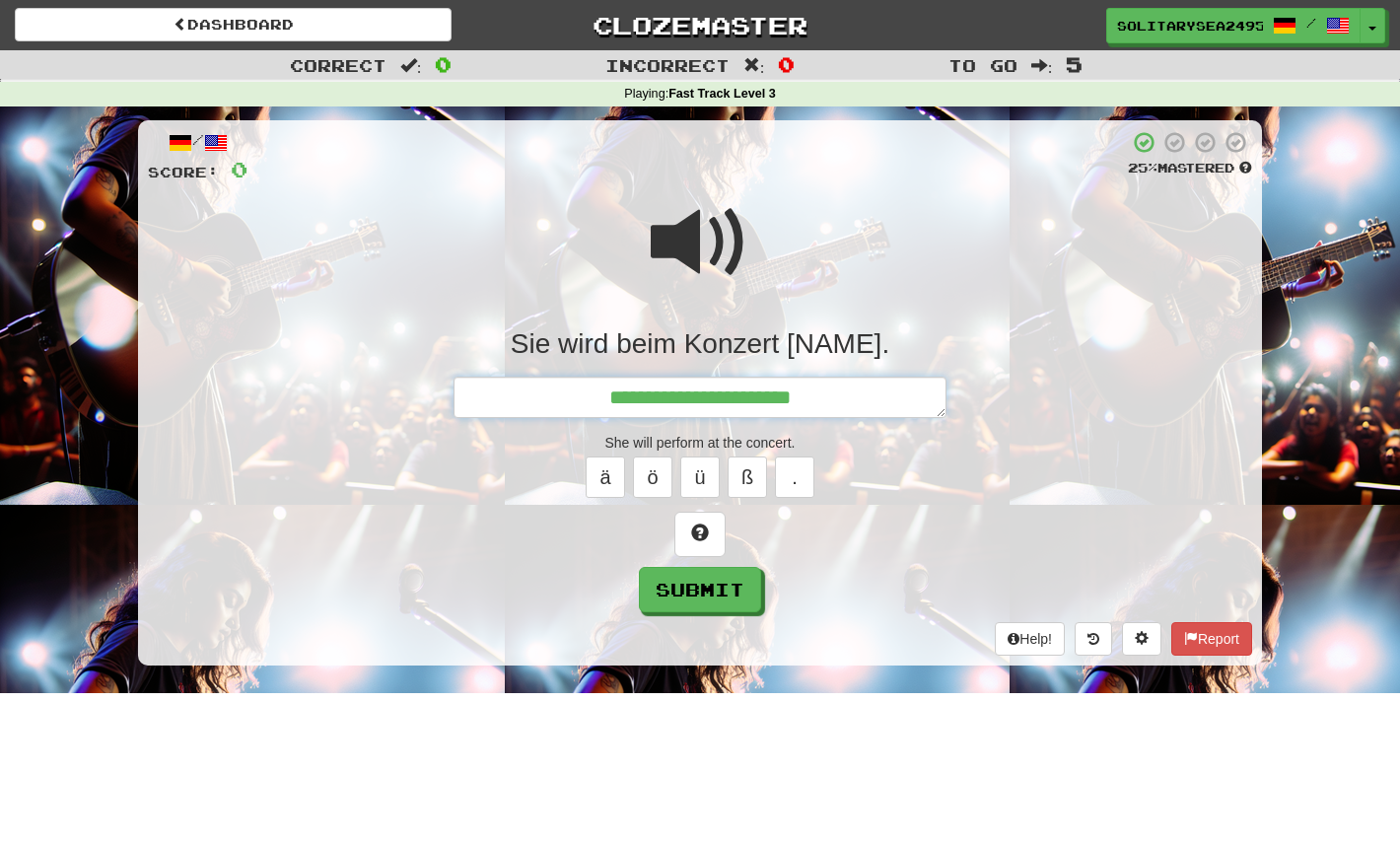 type on "*" 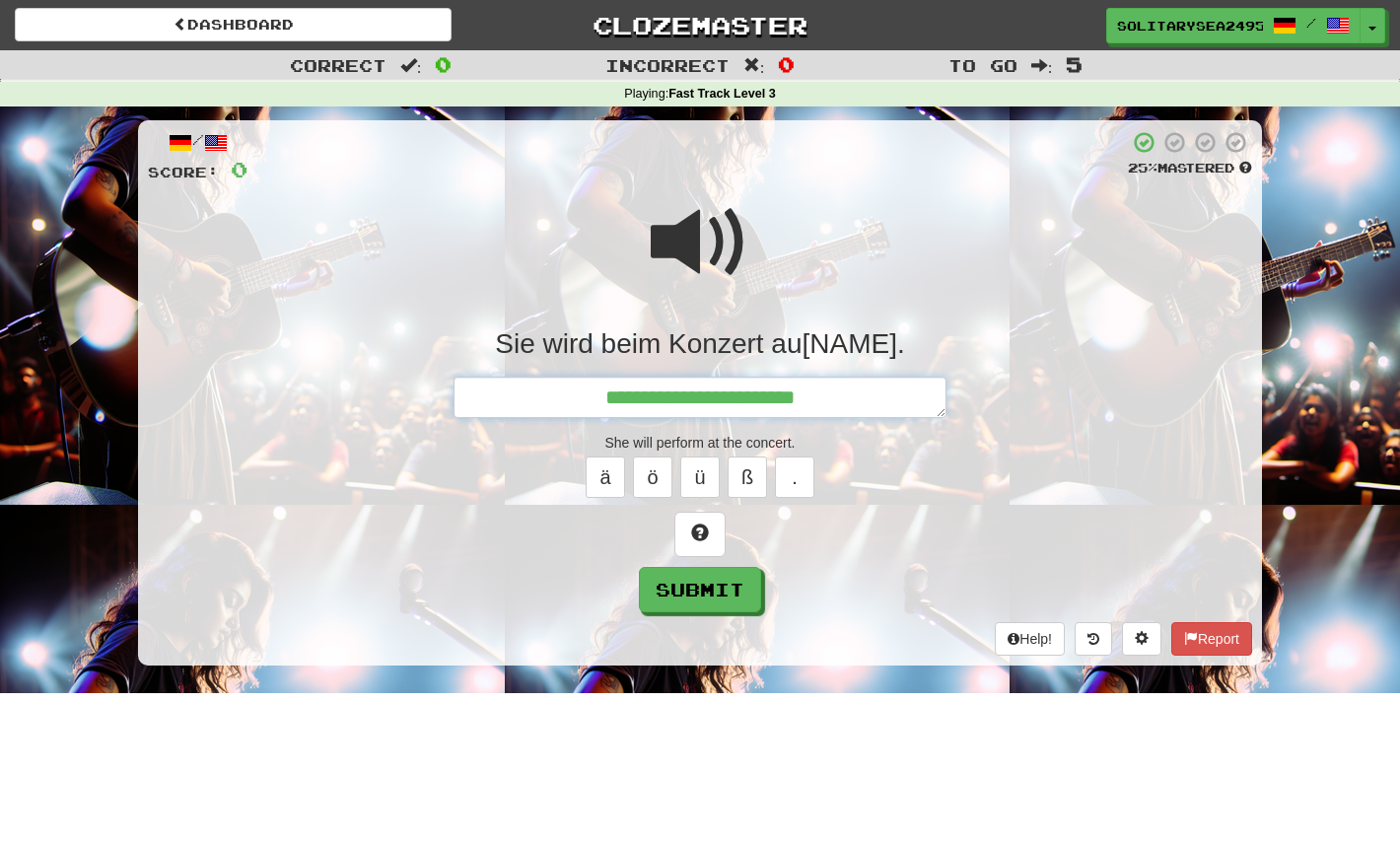 type on "*" 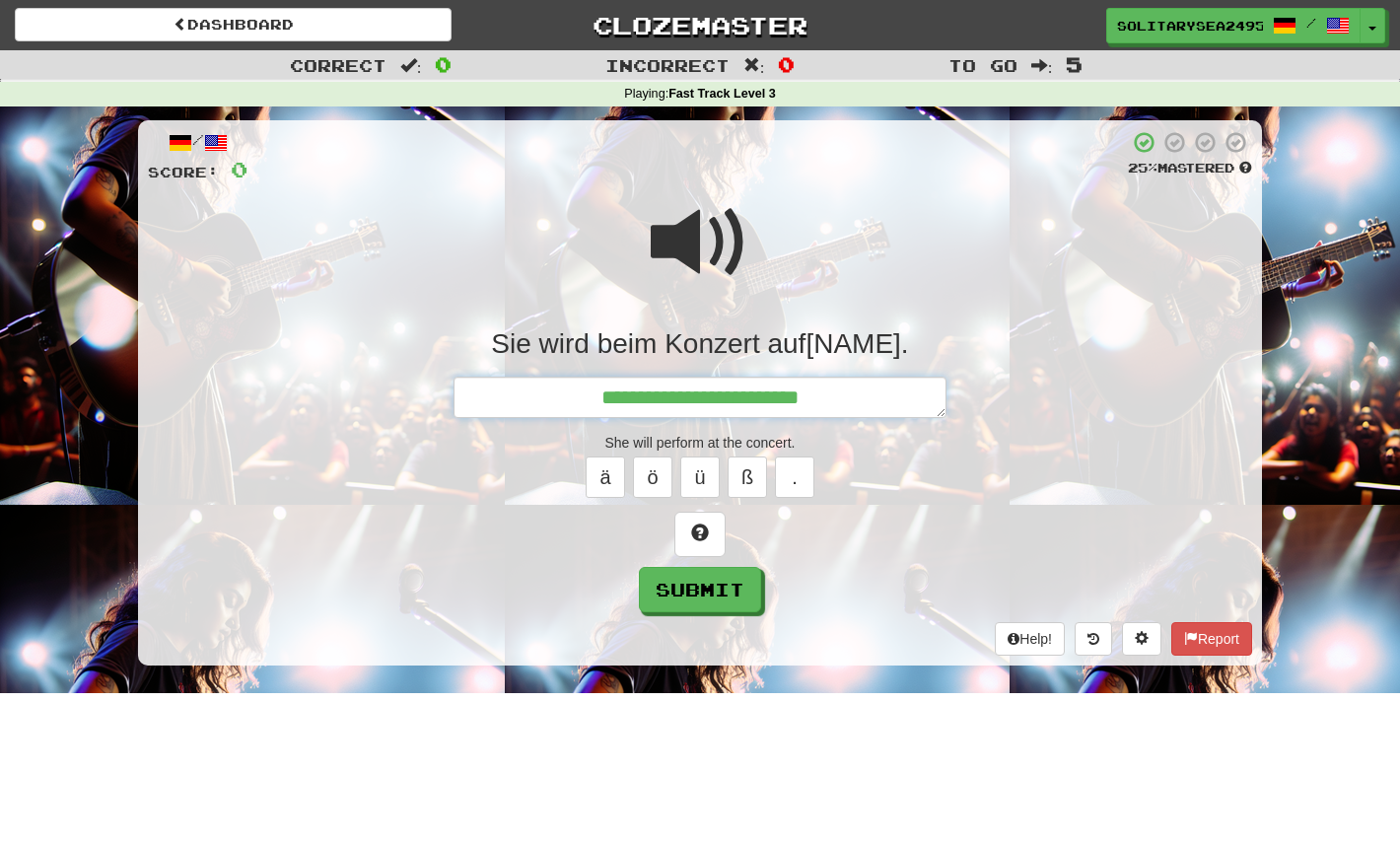 type on "*" 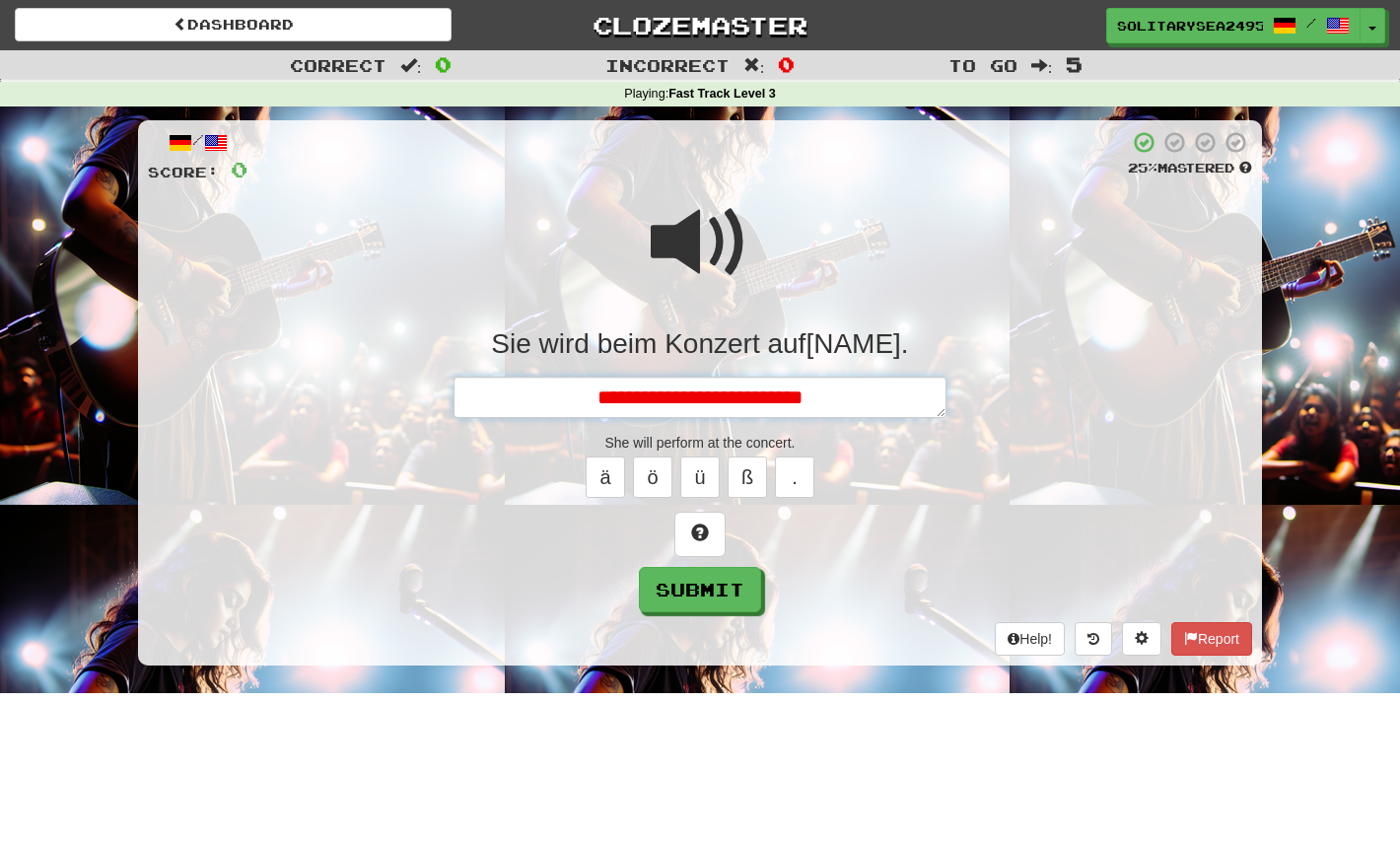 type on "*" 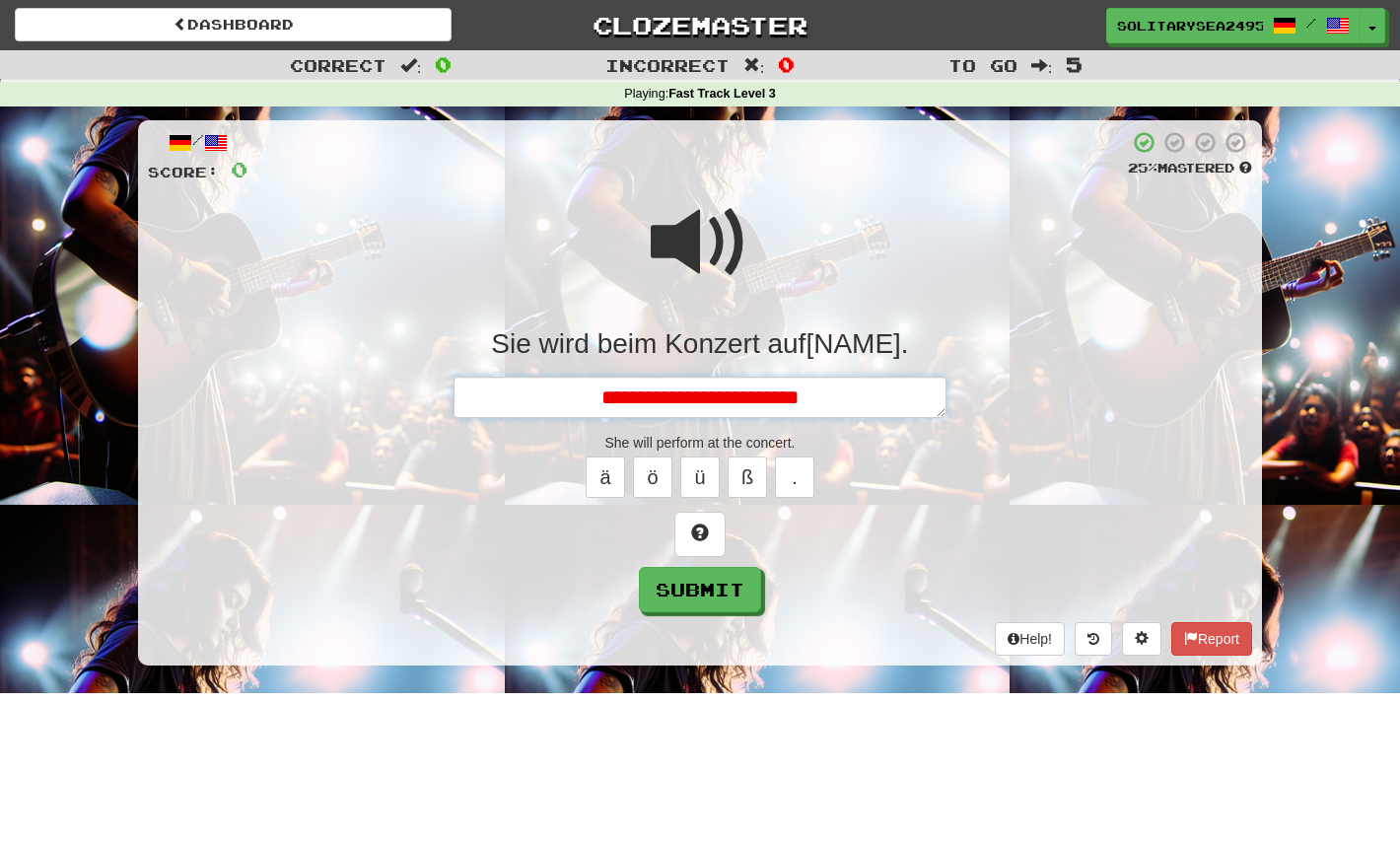 type on "*" 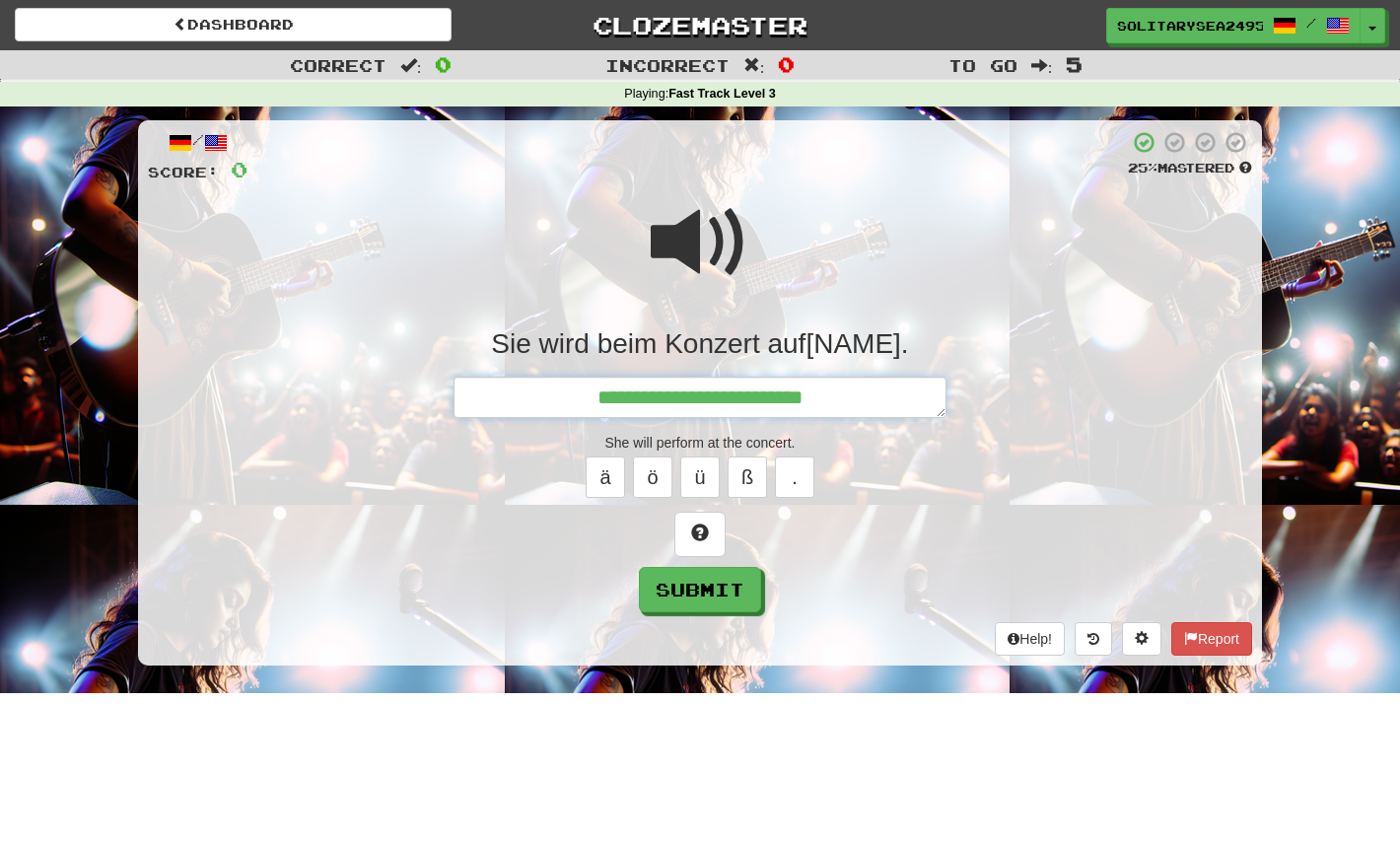 type on "*" 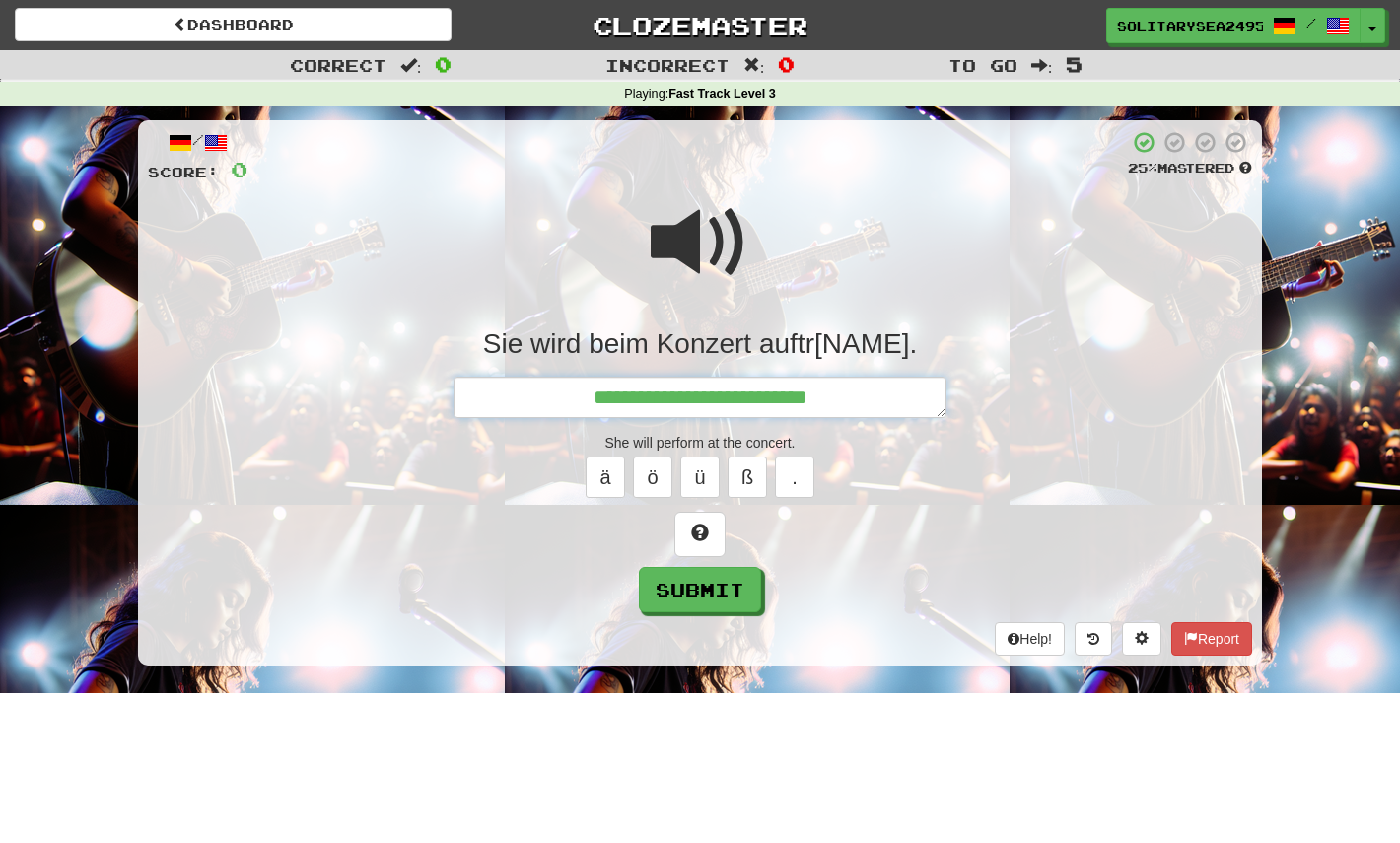 type on "*" 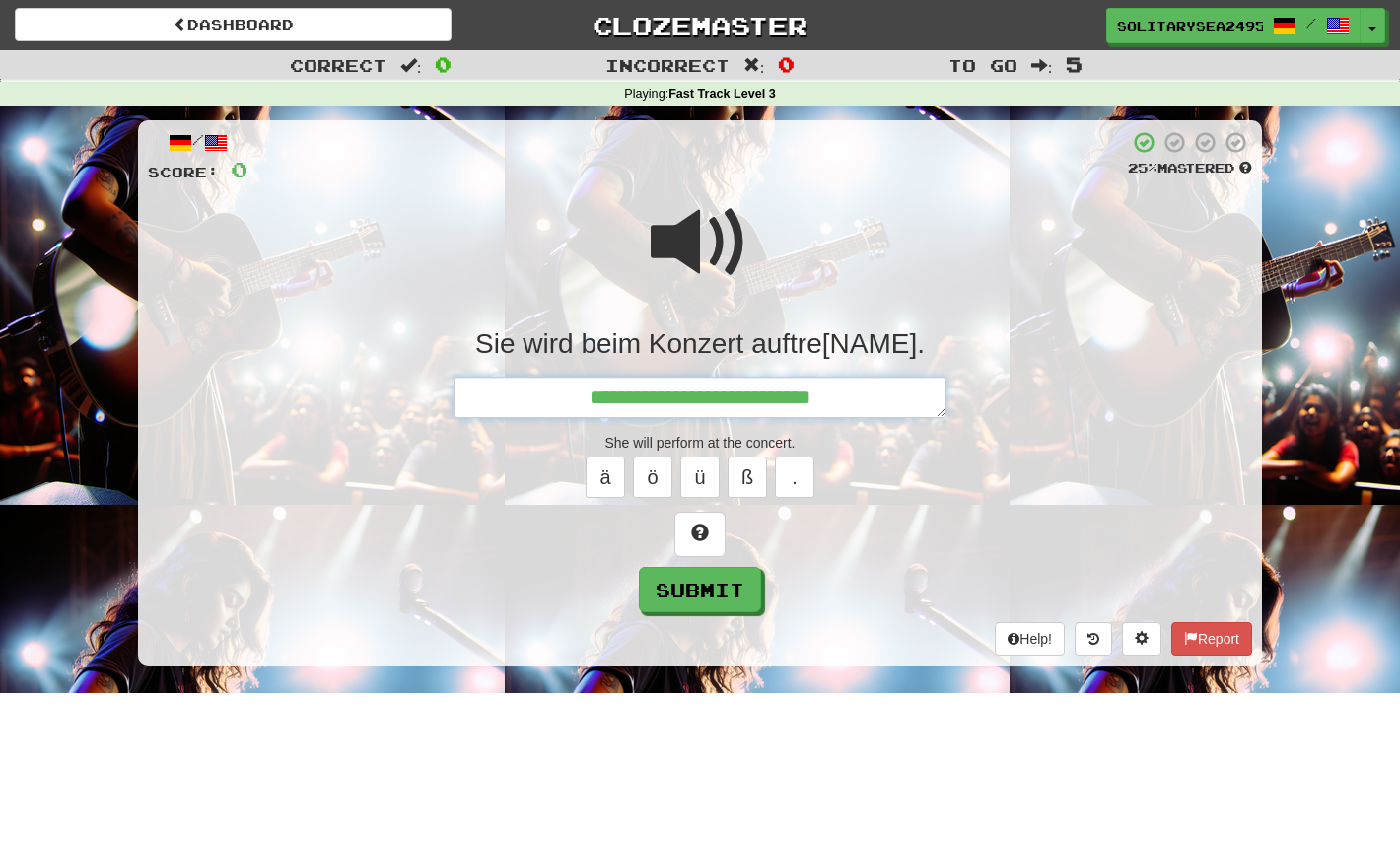 type on "*" 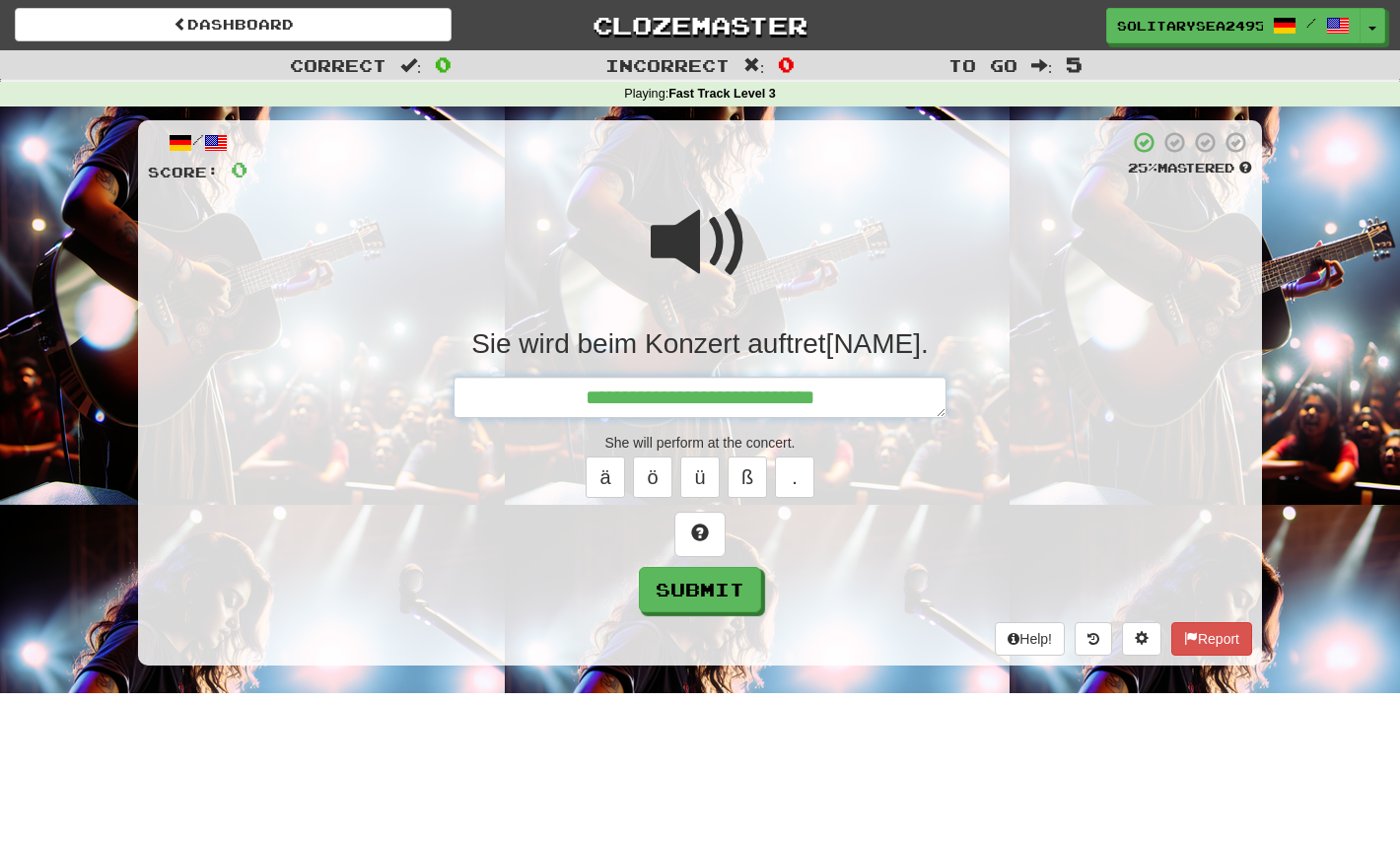 type on "*" 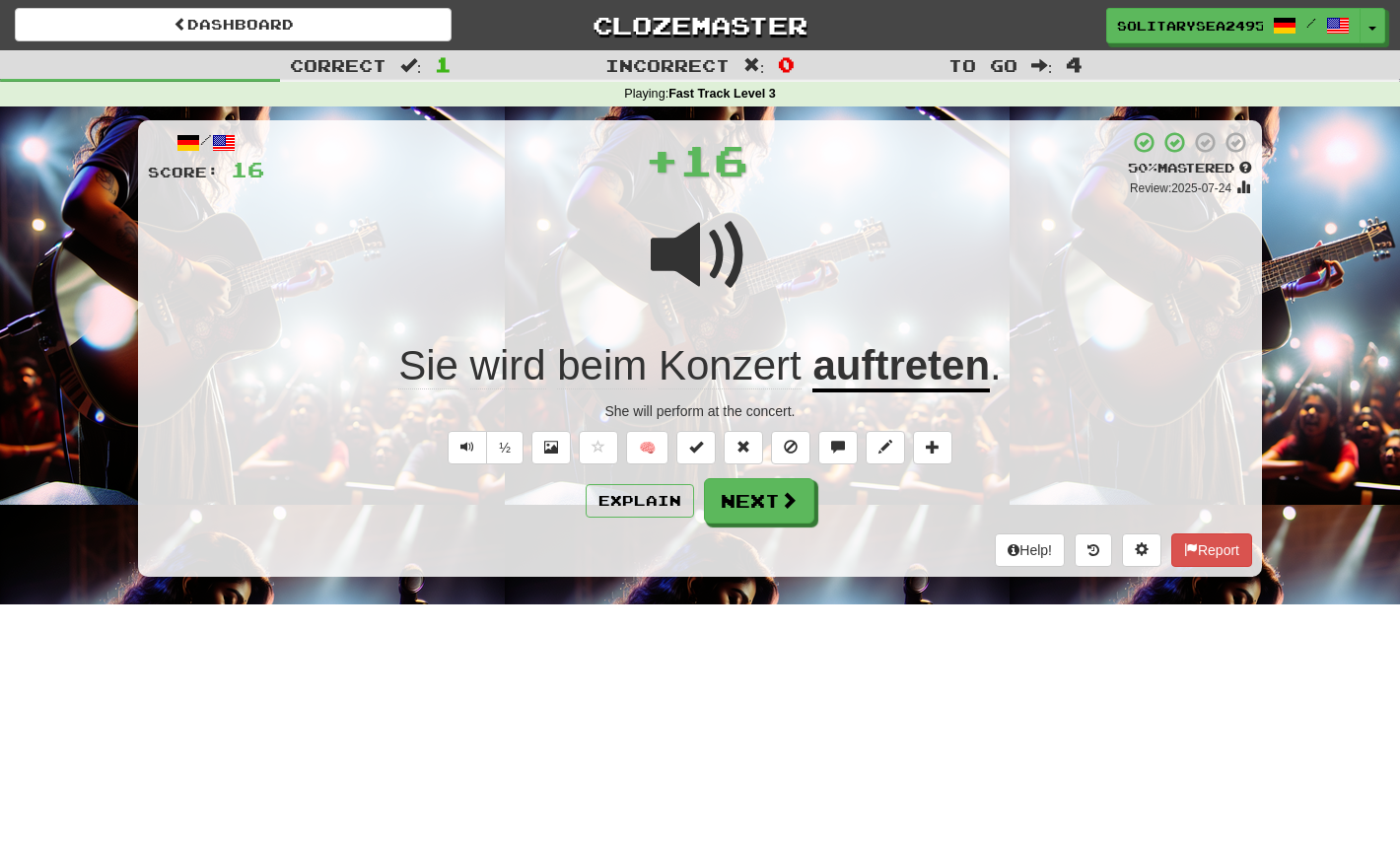 click on "auftreten" at bounding box center [901, 367] 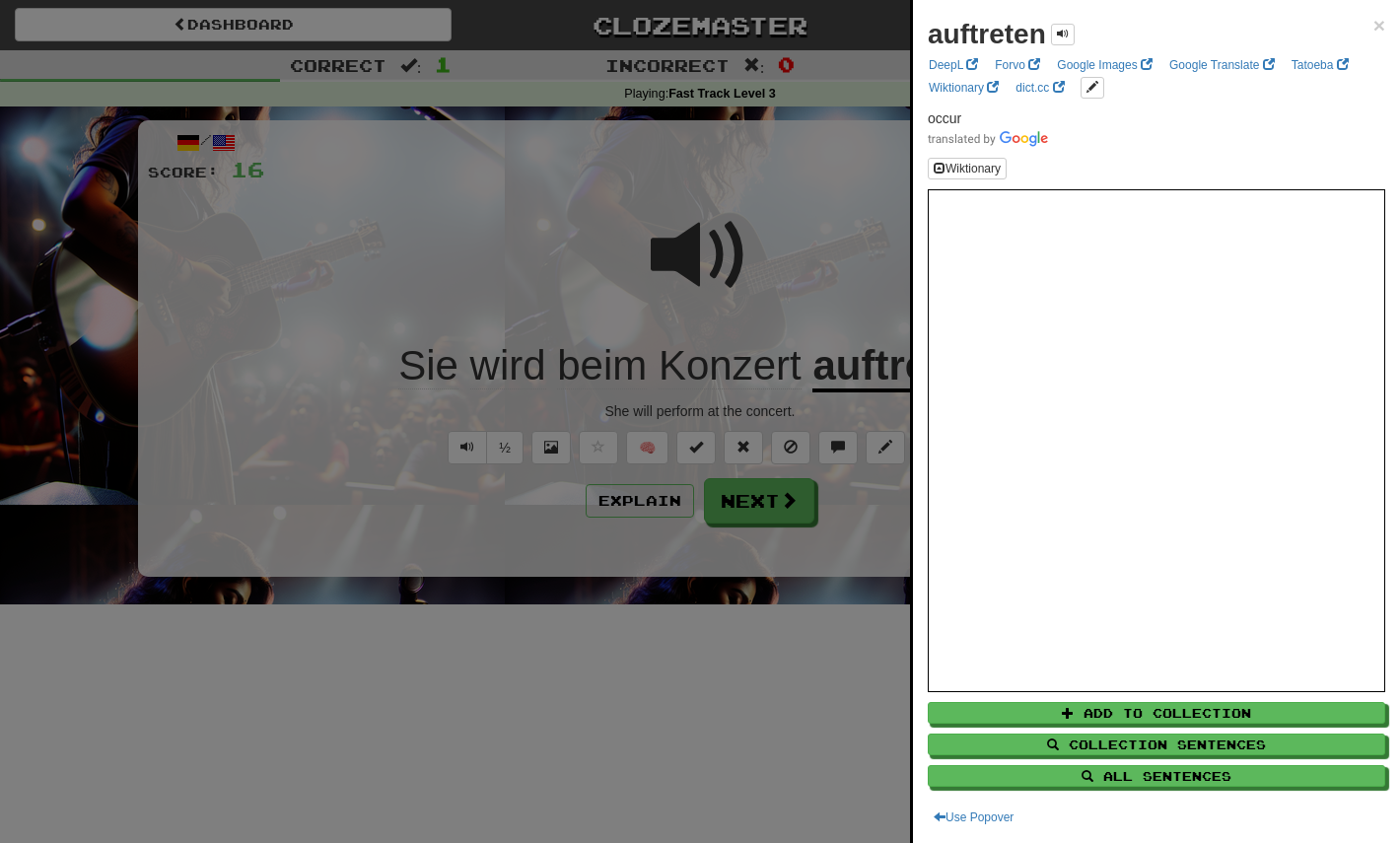 click at bounding box center [700, 421] 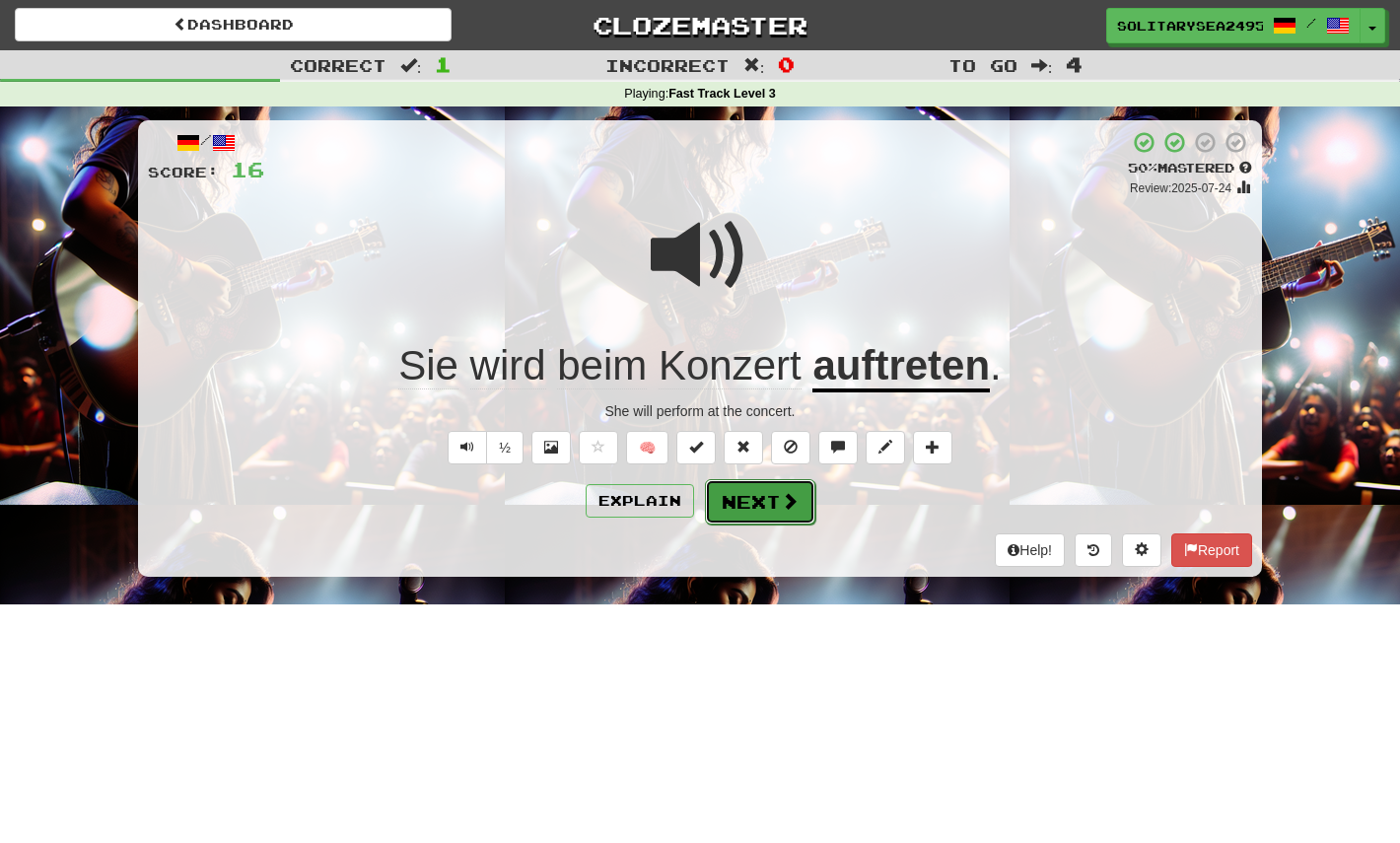 click on "Next" at bounding box center (760, 502) 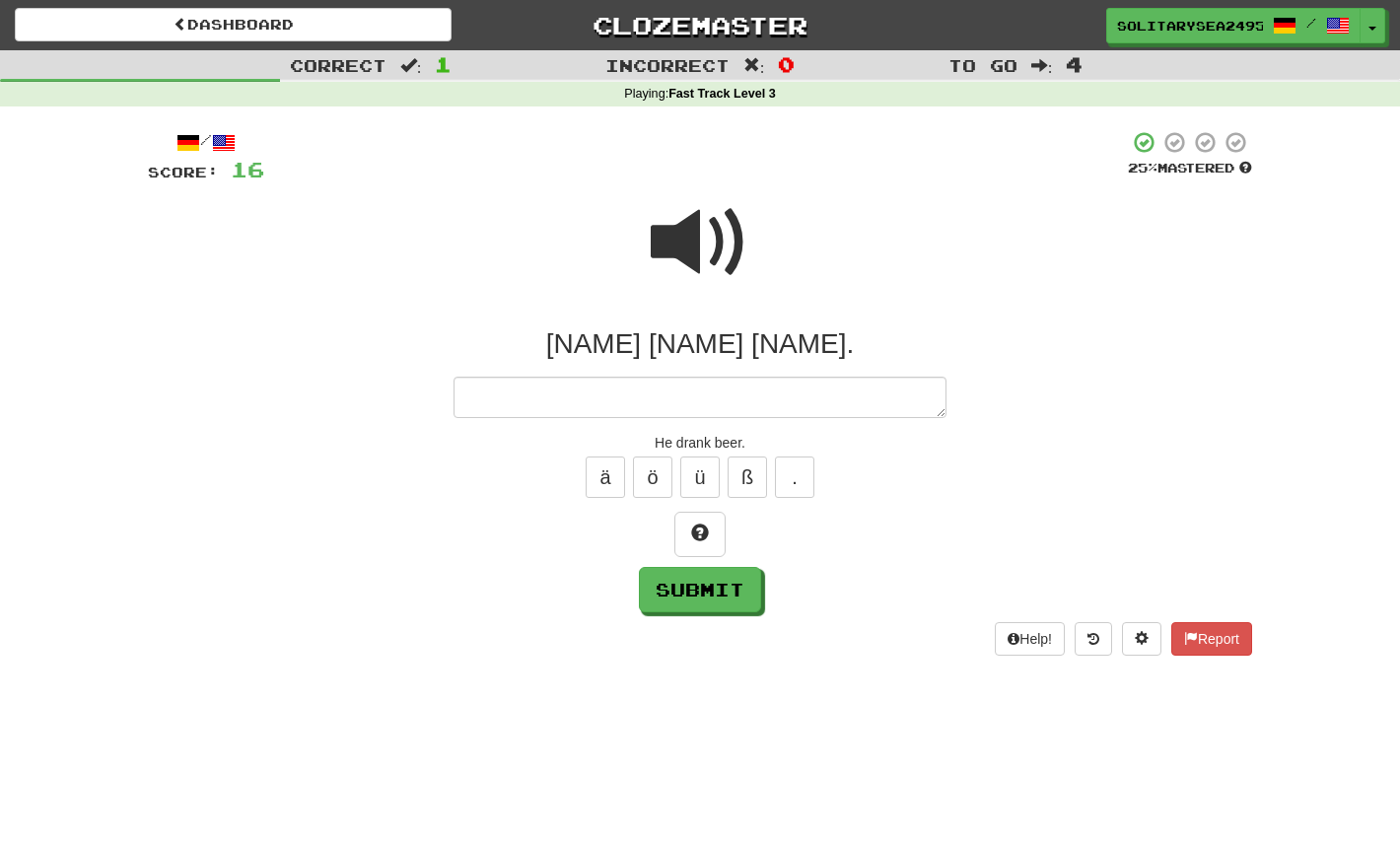 type on "*" 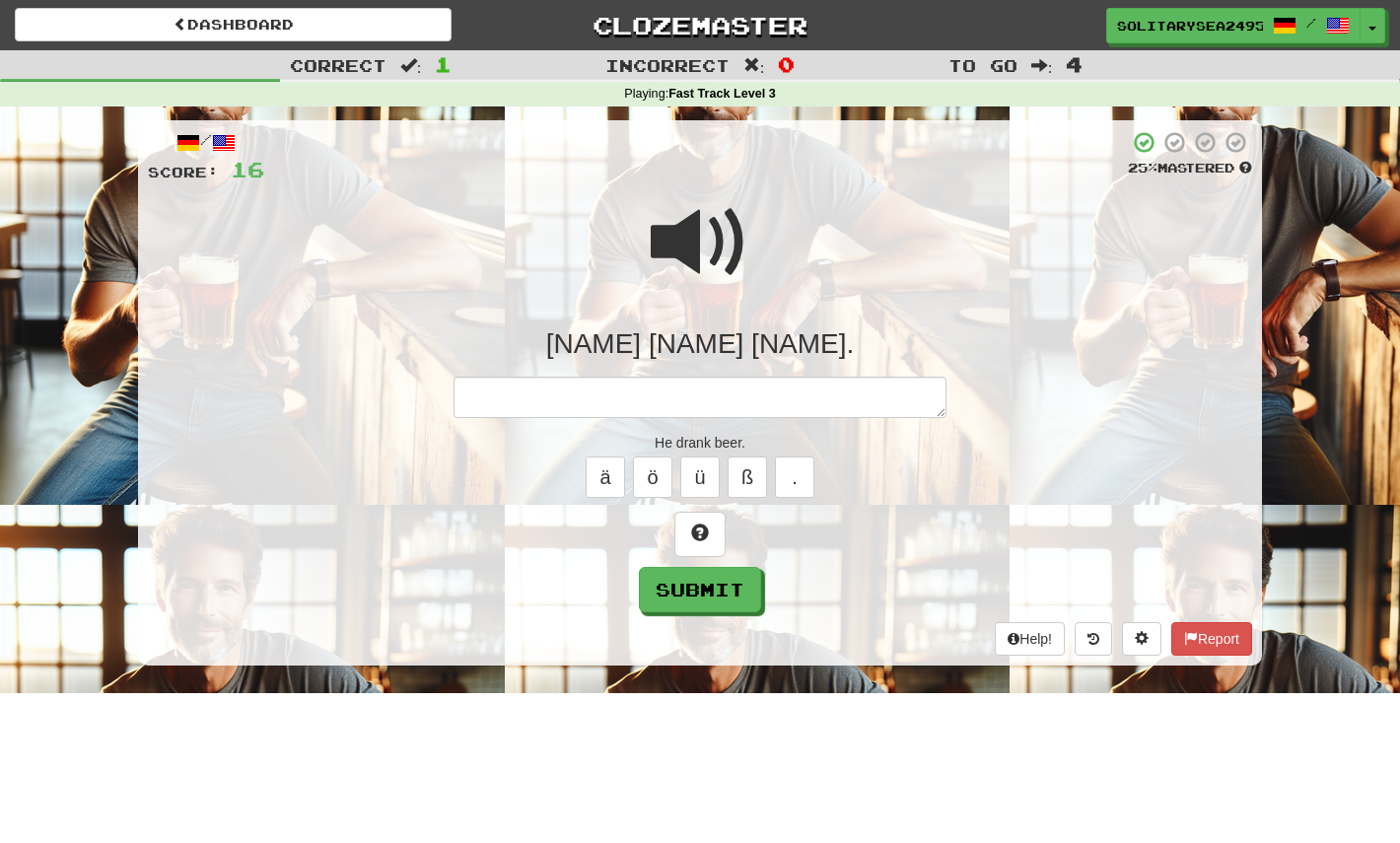 type on "*" 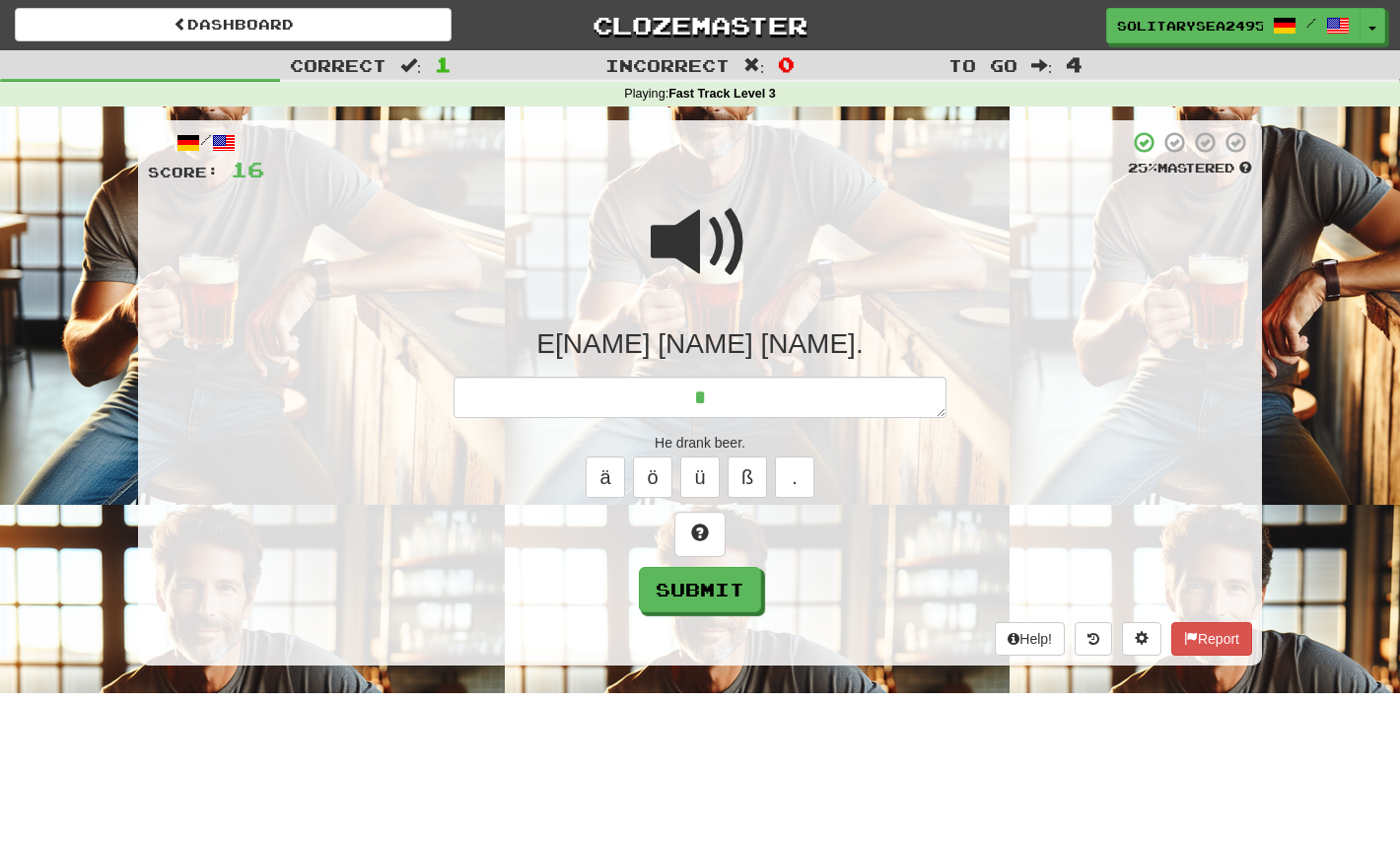 type on "*" 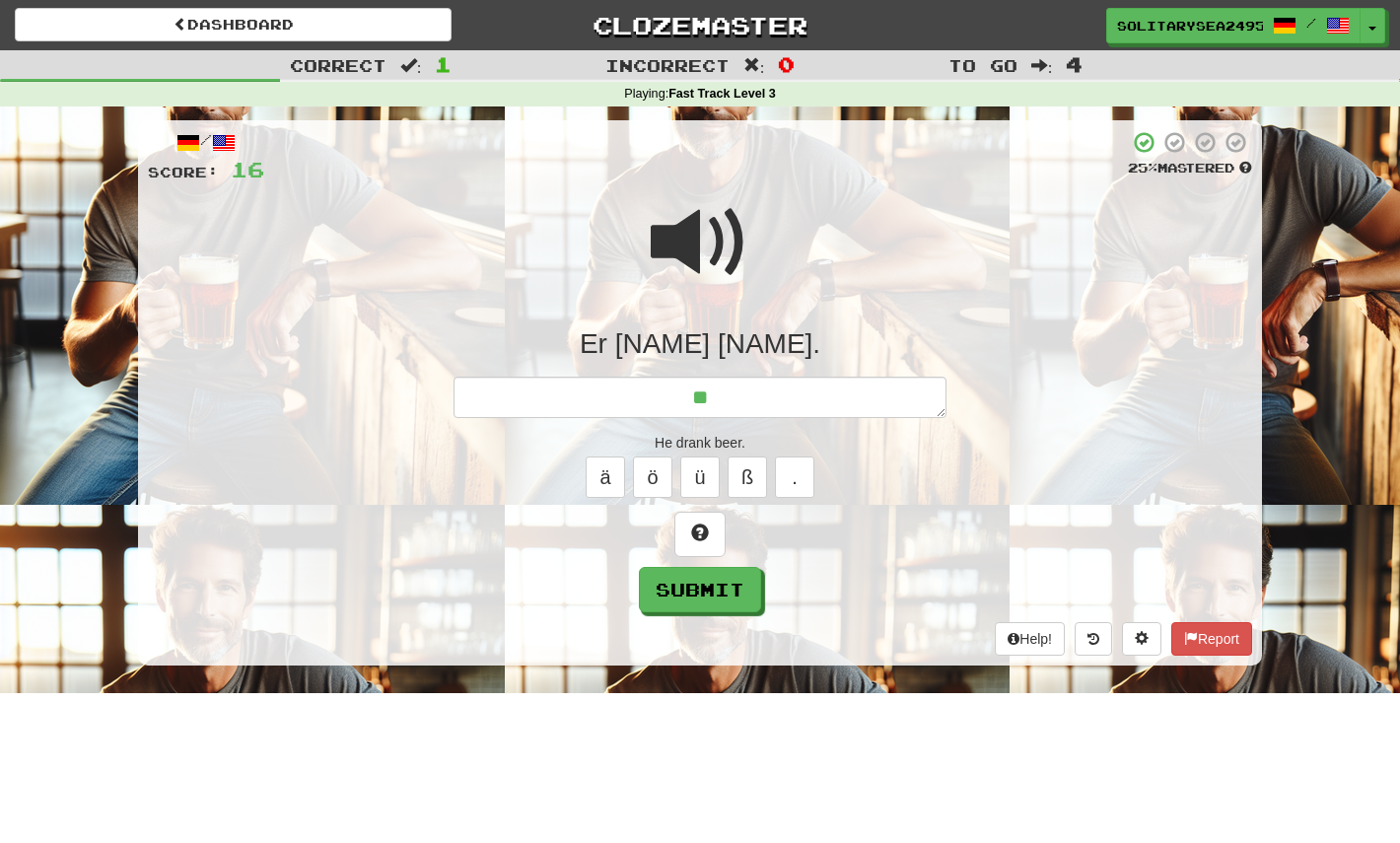 type on "*" 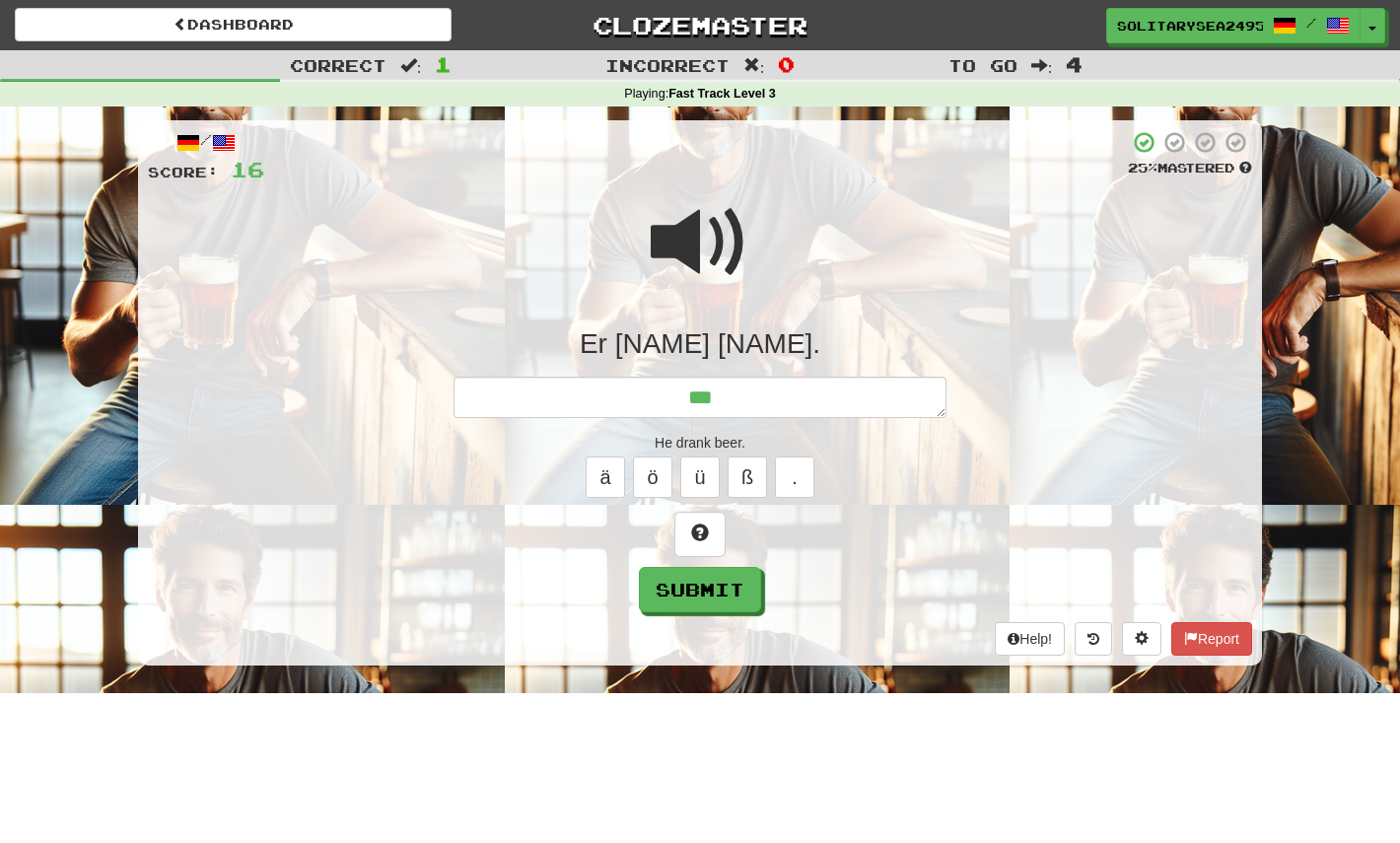 type on "*" 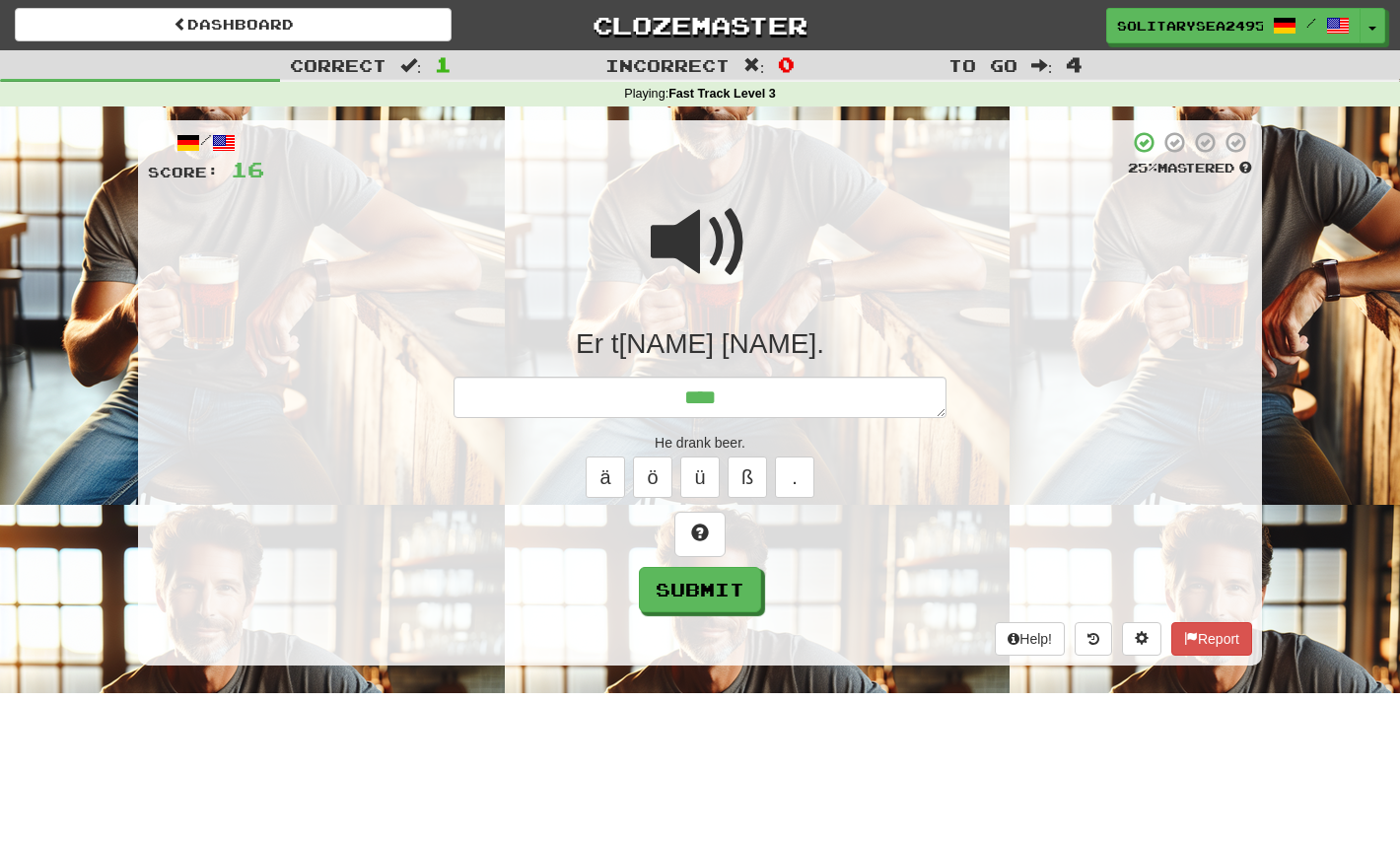 type on "*" 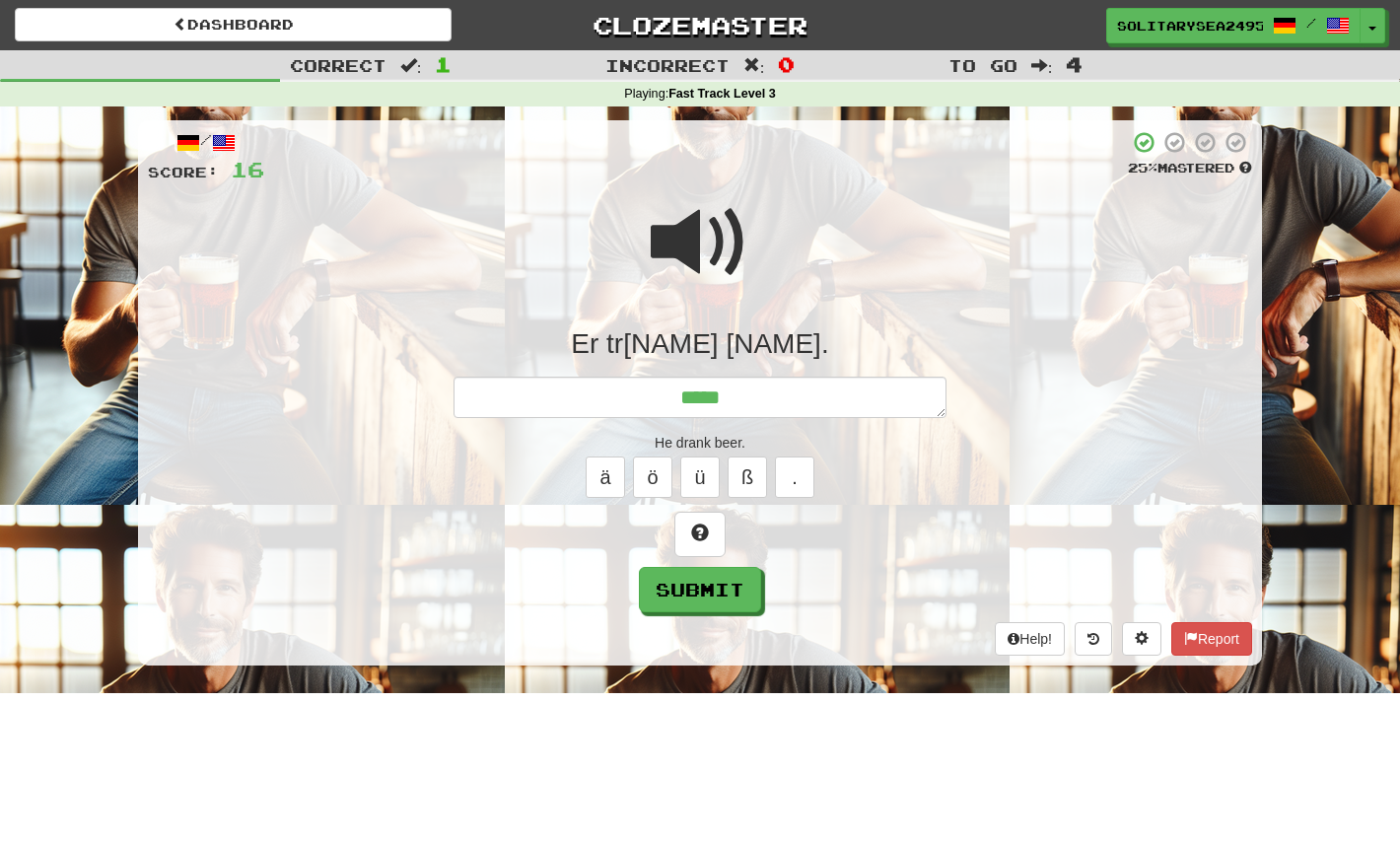 type on "*" 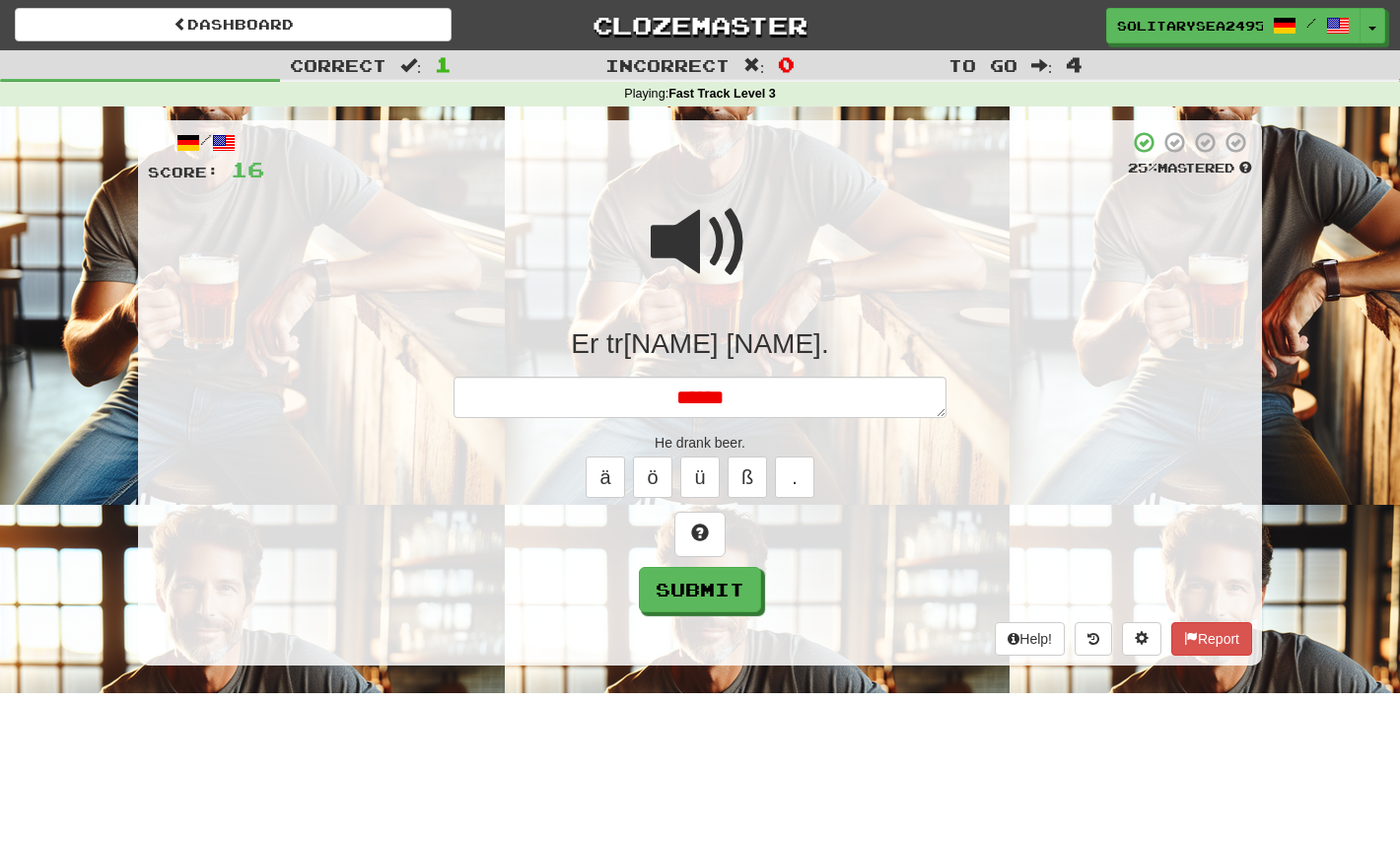 type on "*" 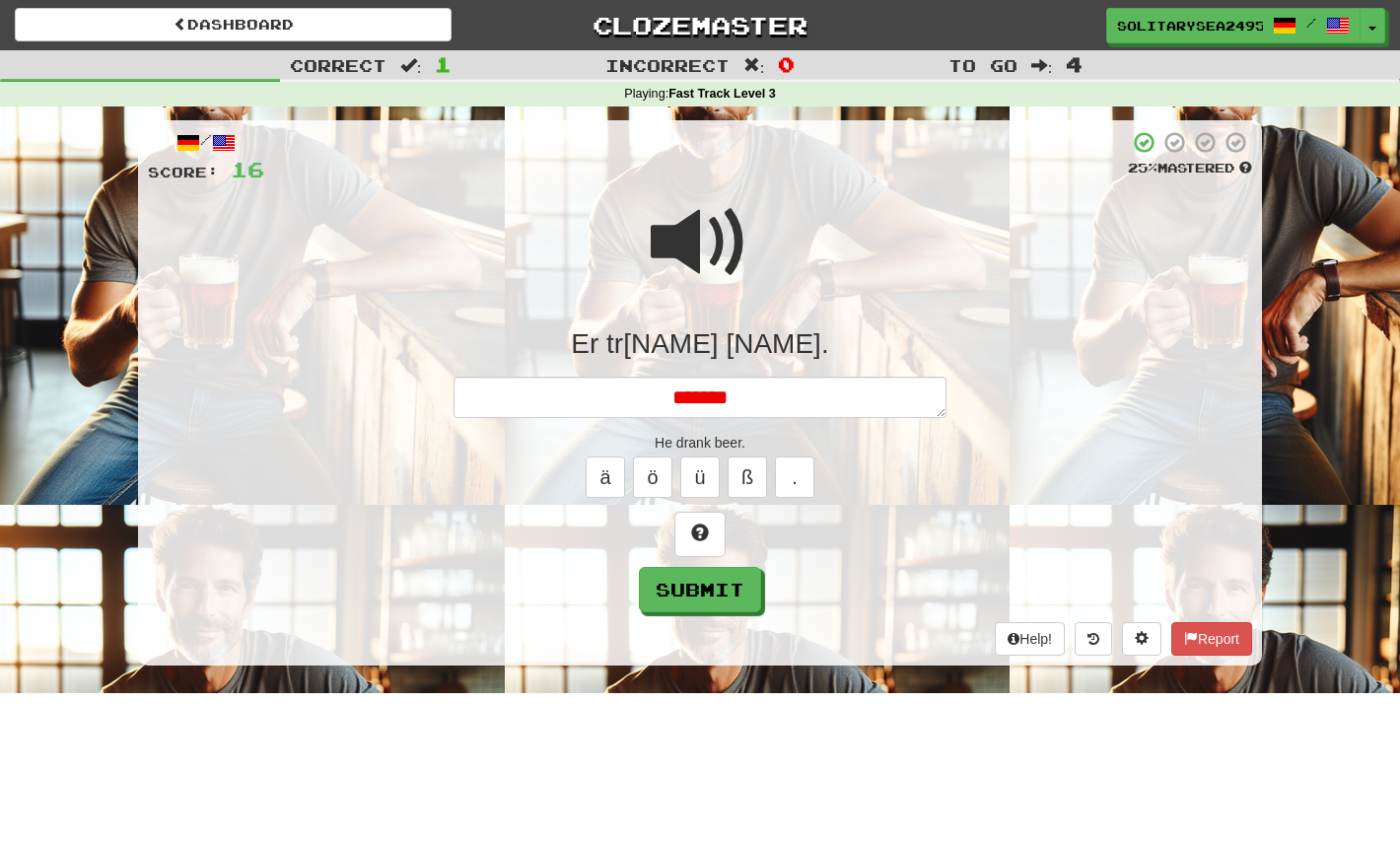 type on "********" 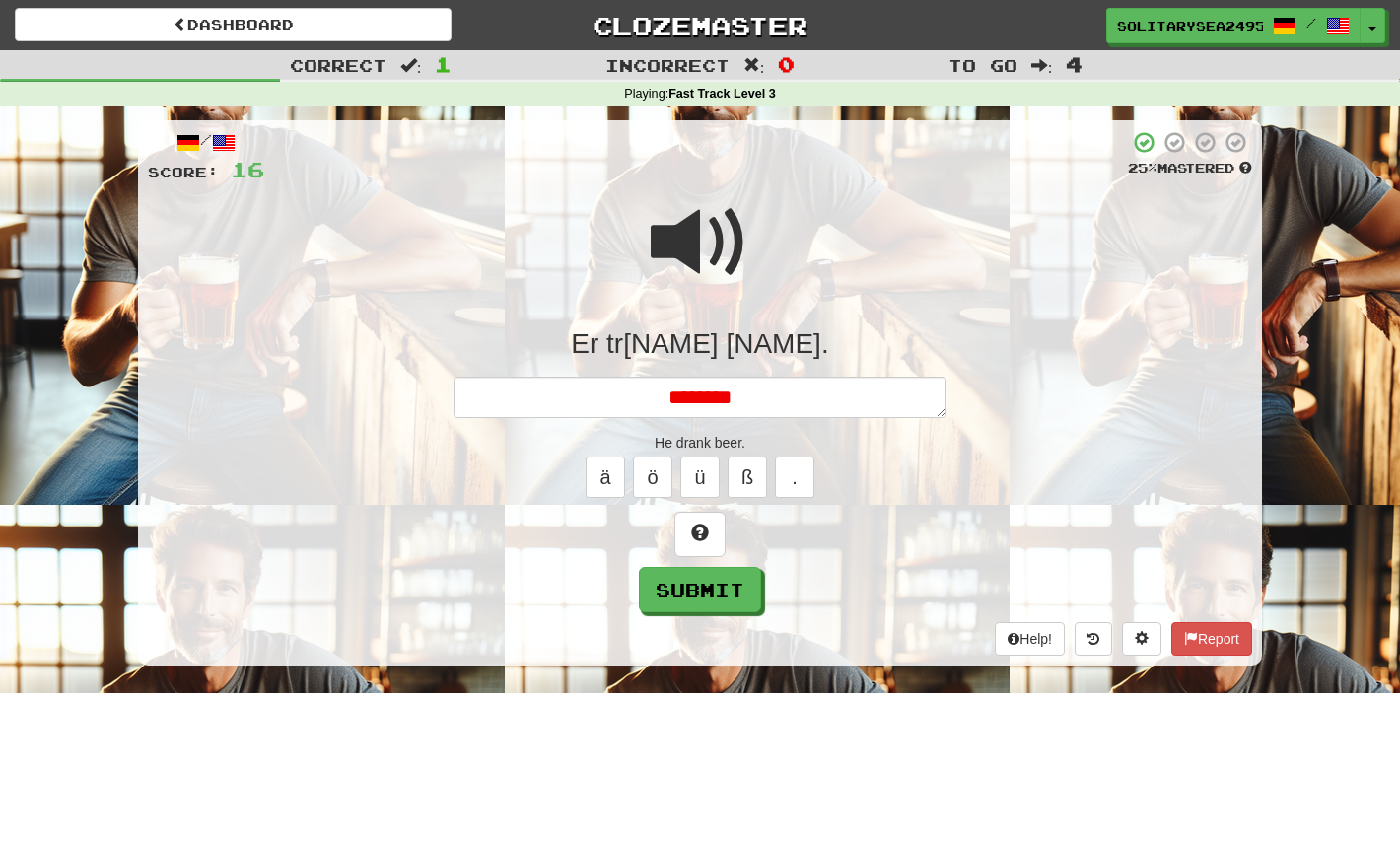 type on "*" 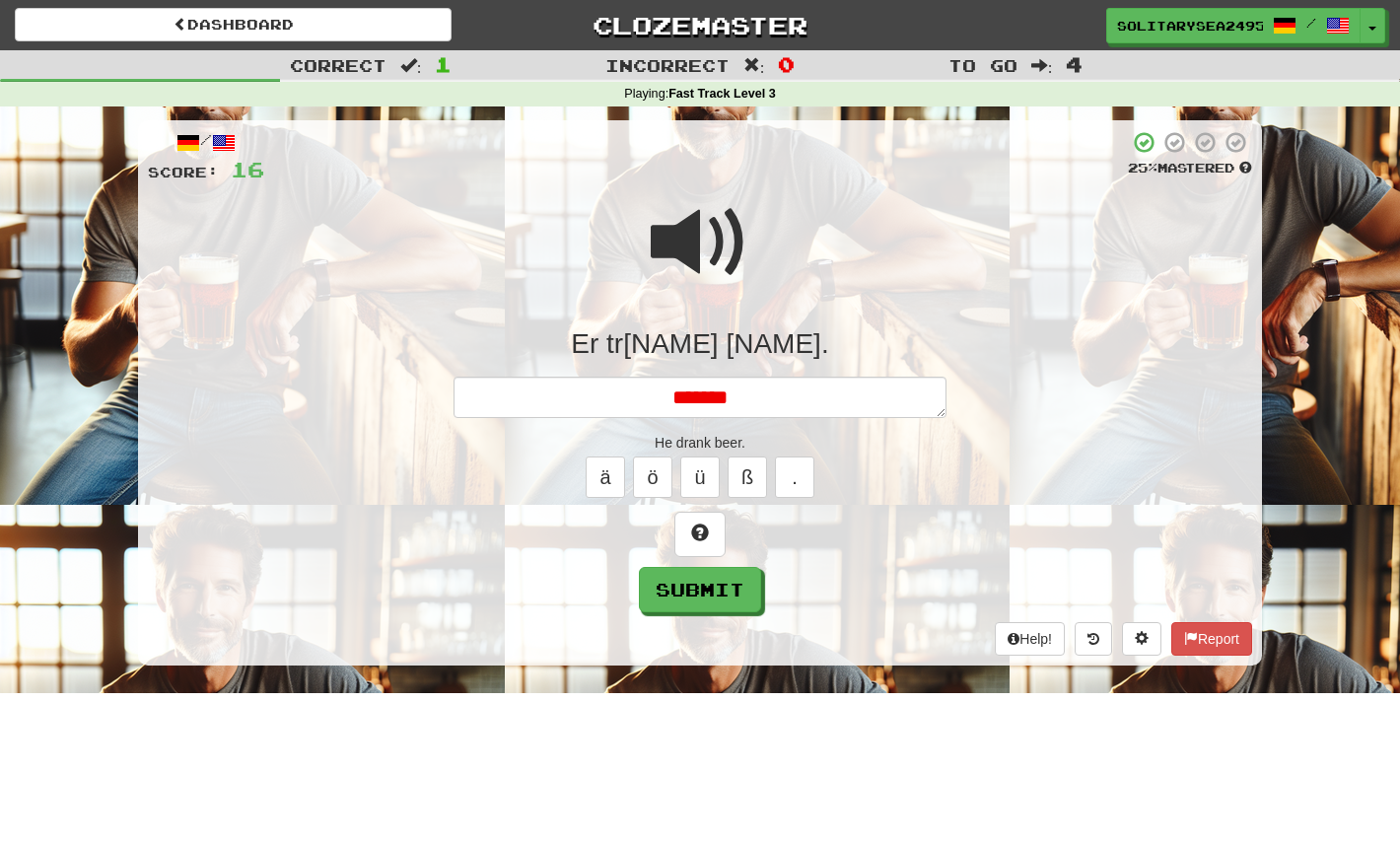type on "*" 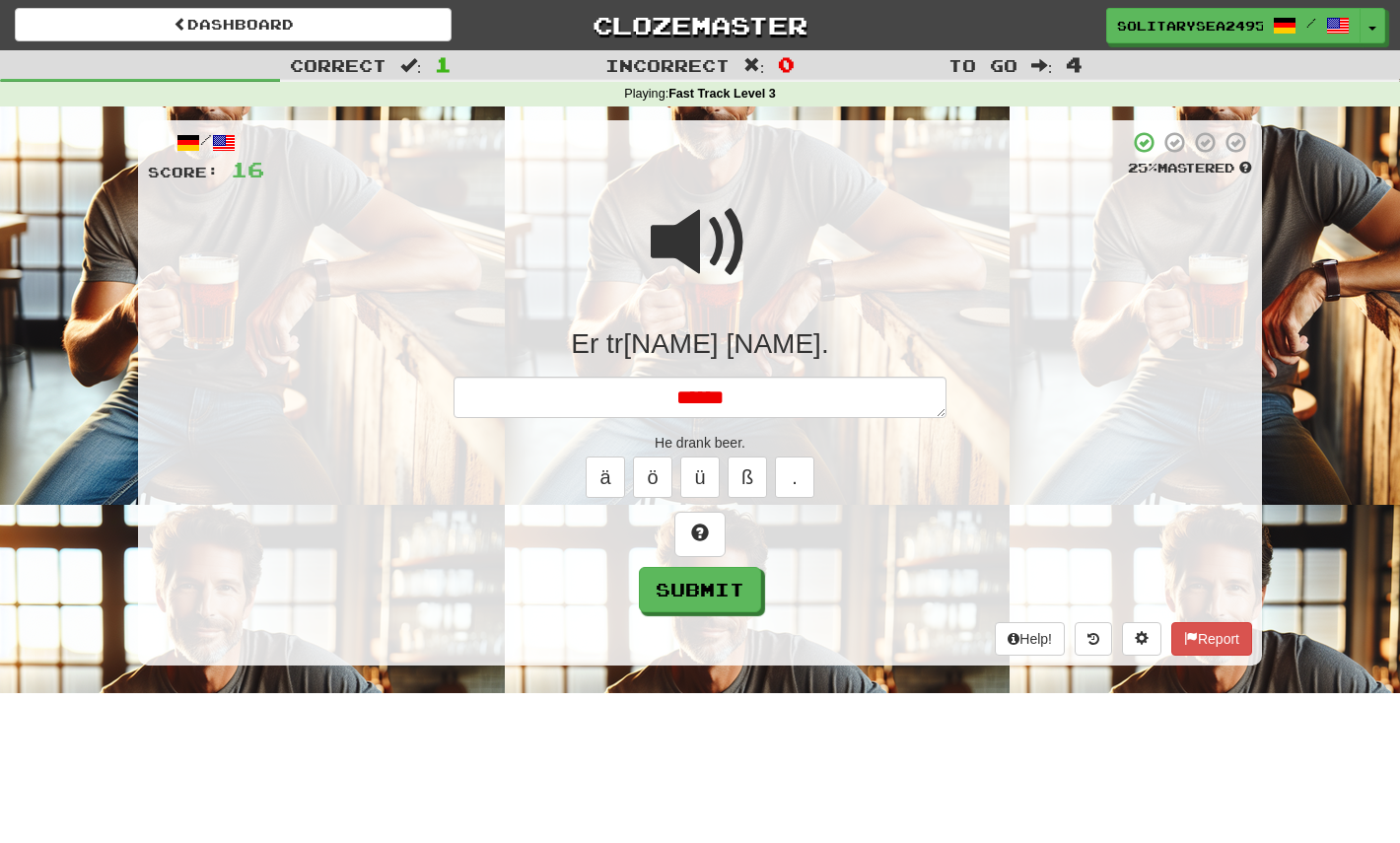 type on "*" 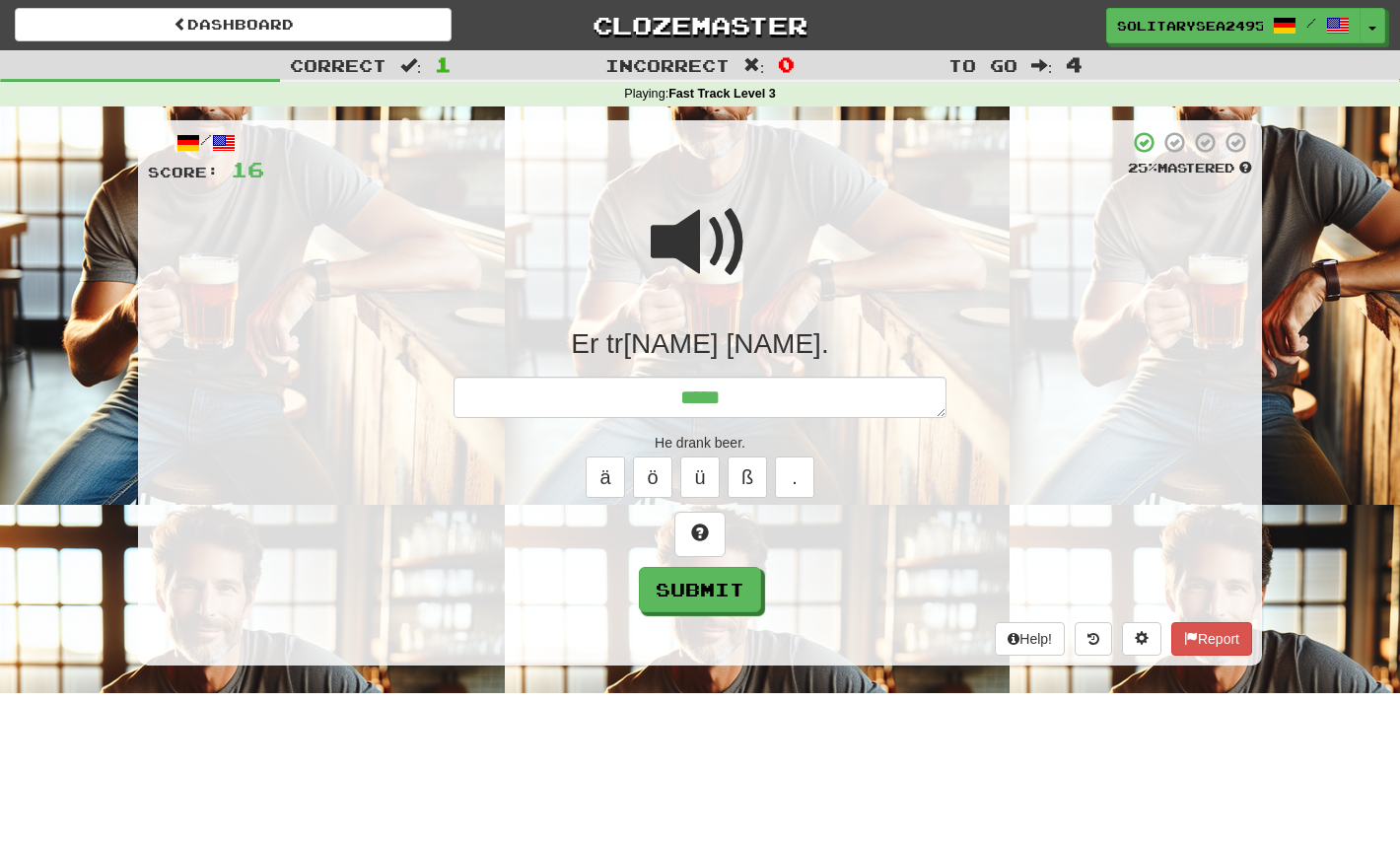 type on "*" 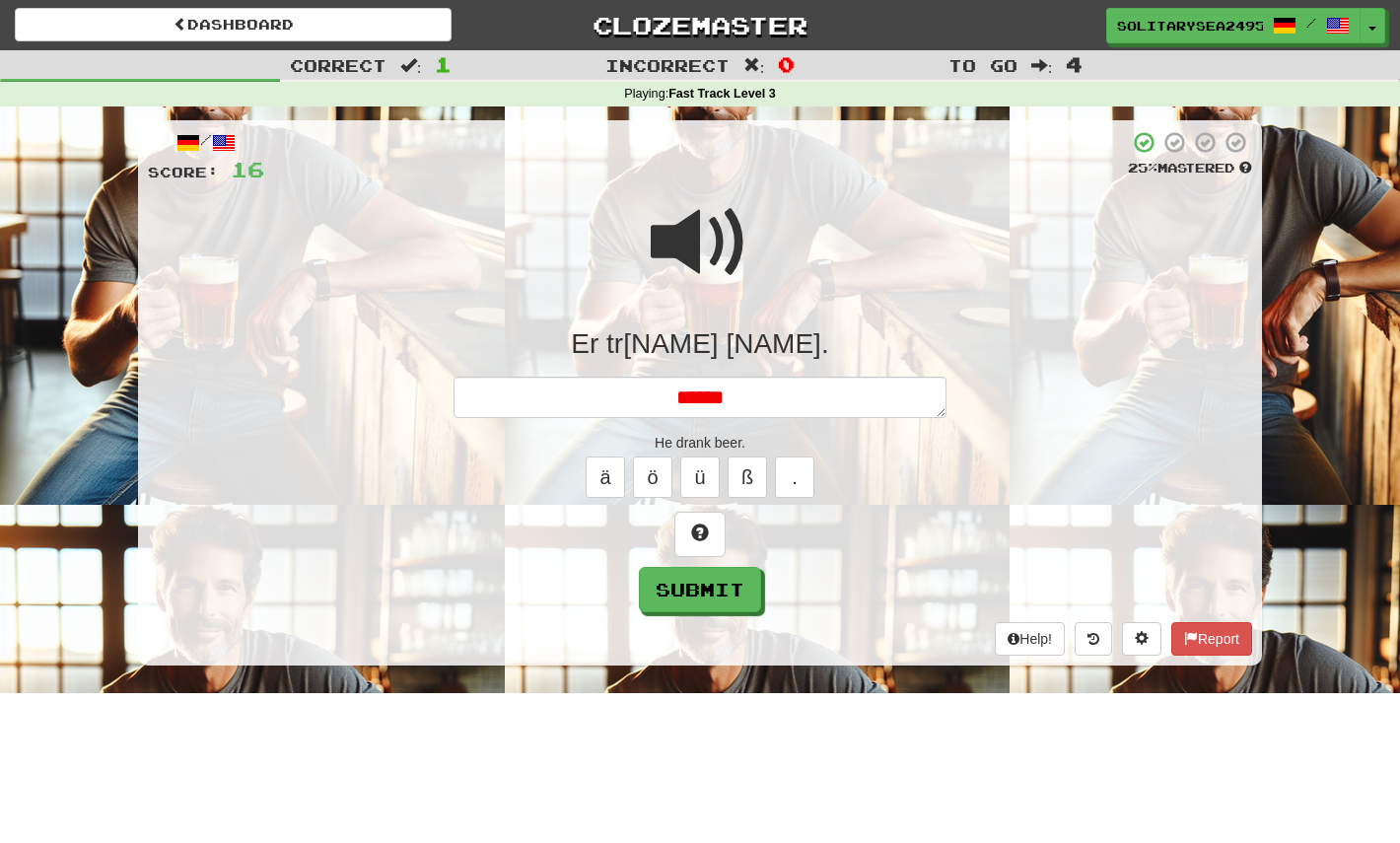 type on "*" 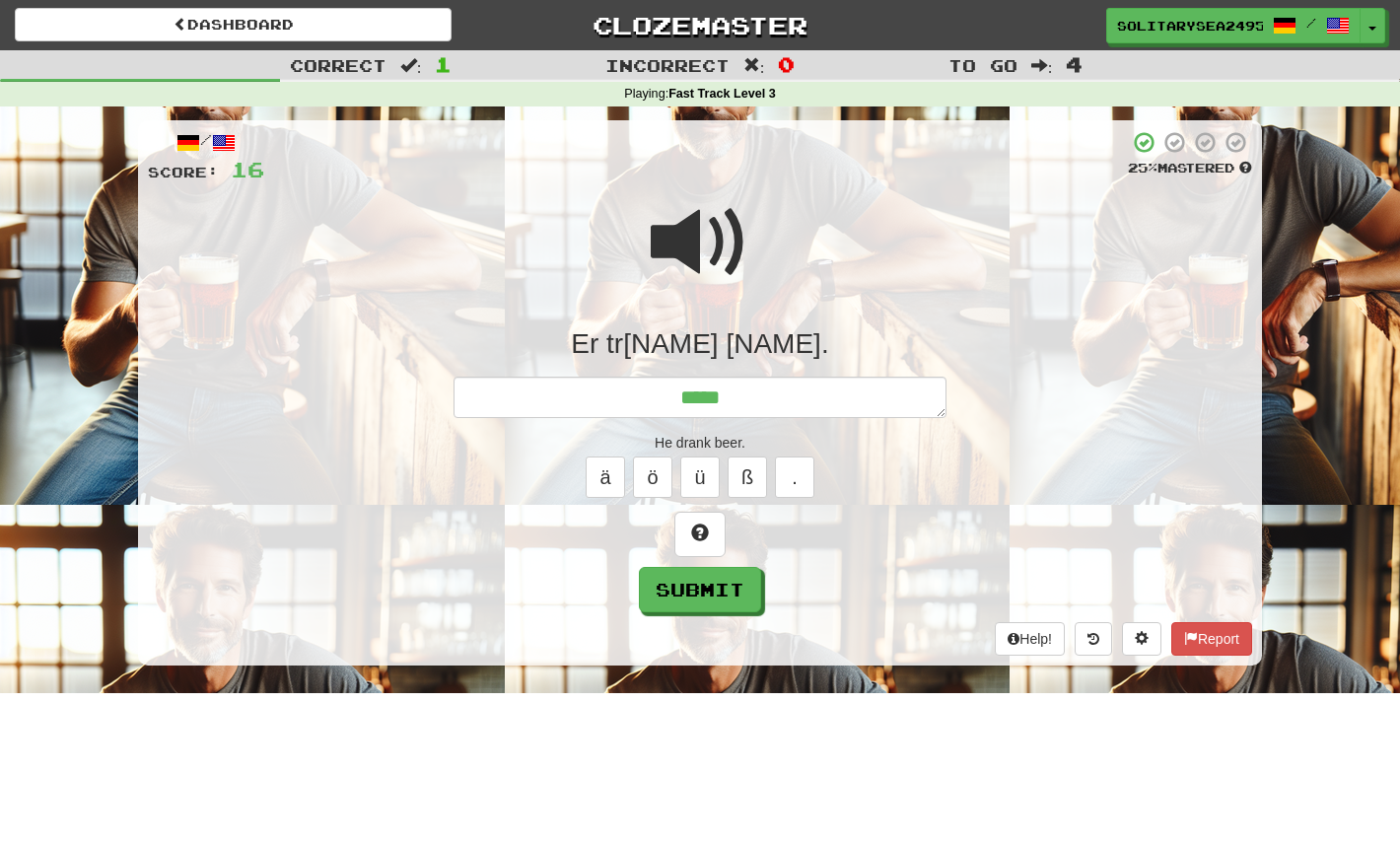 type on "*" 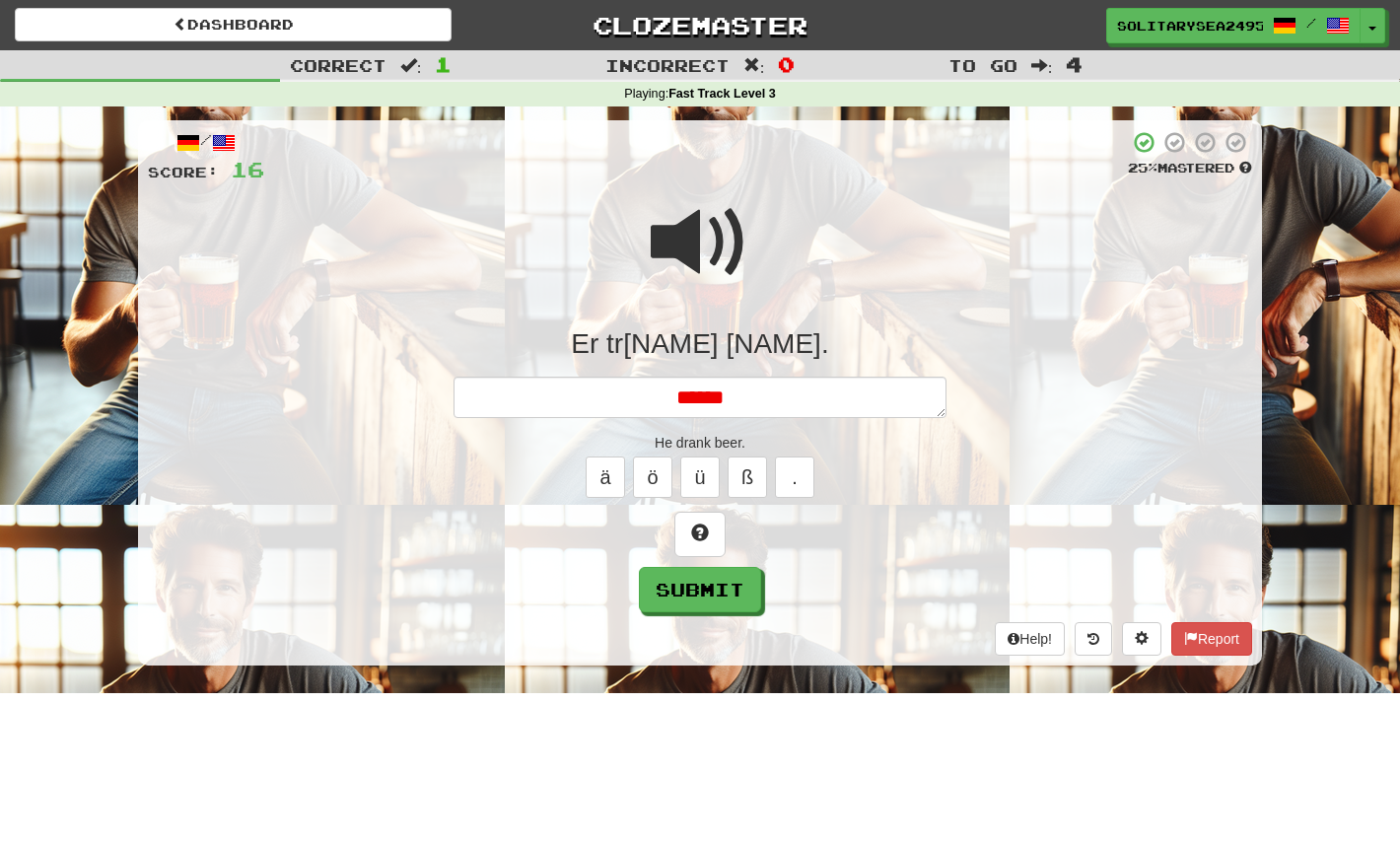 type on "*" 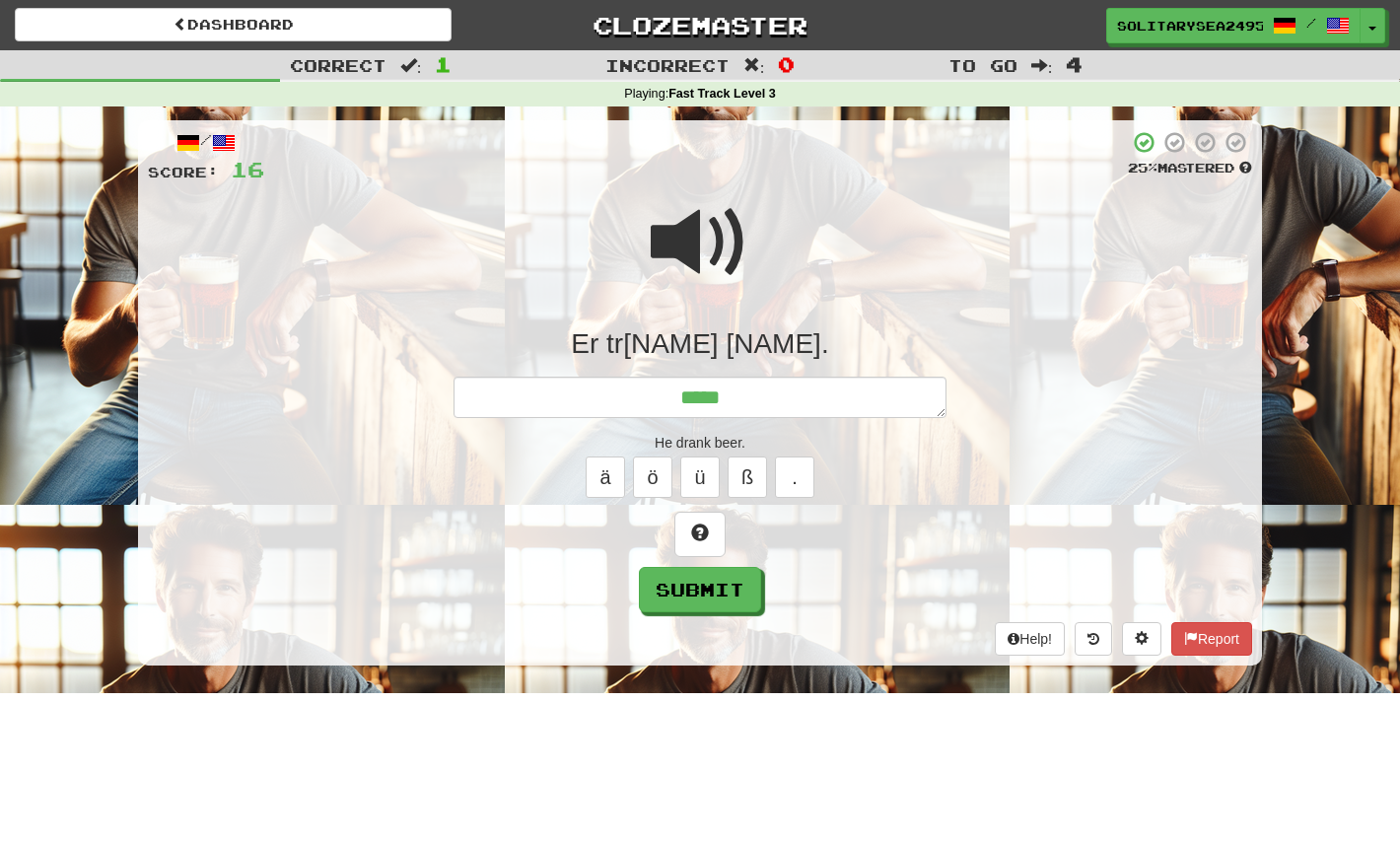 type on "*" 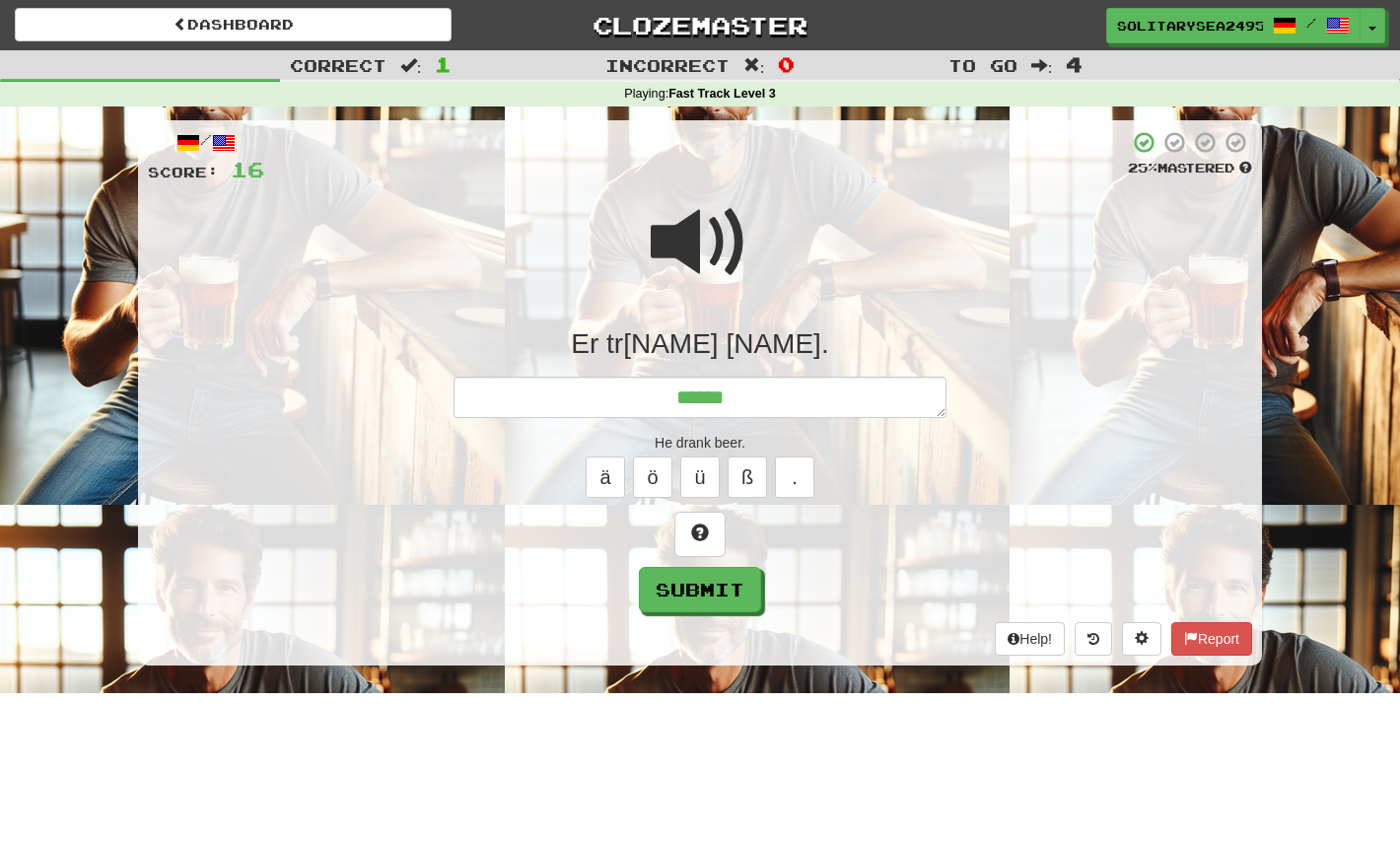 type on "*" 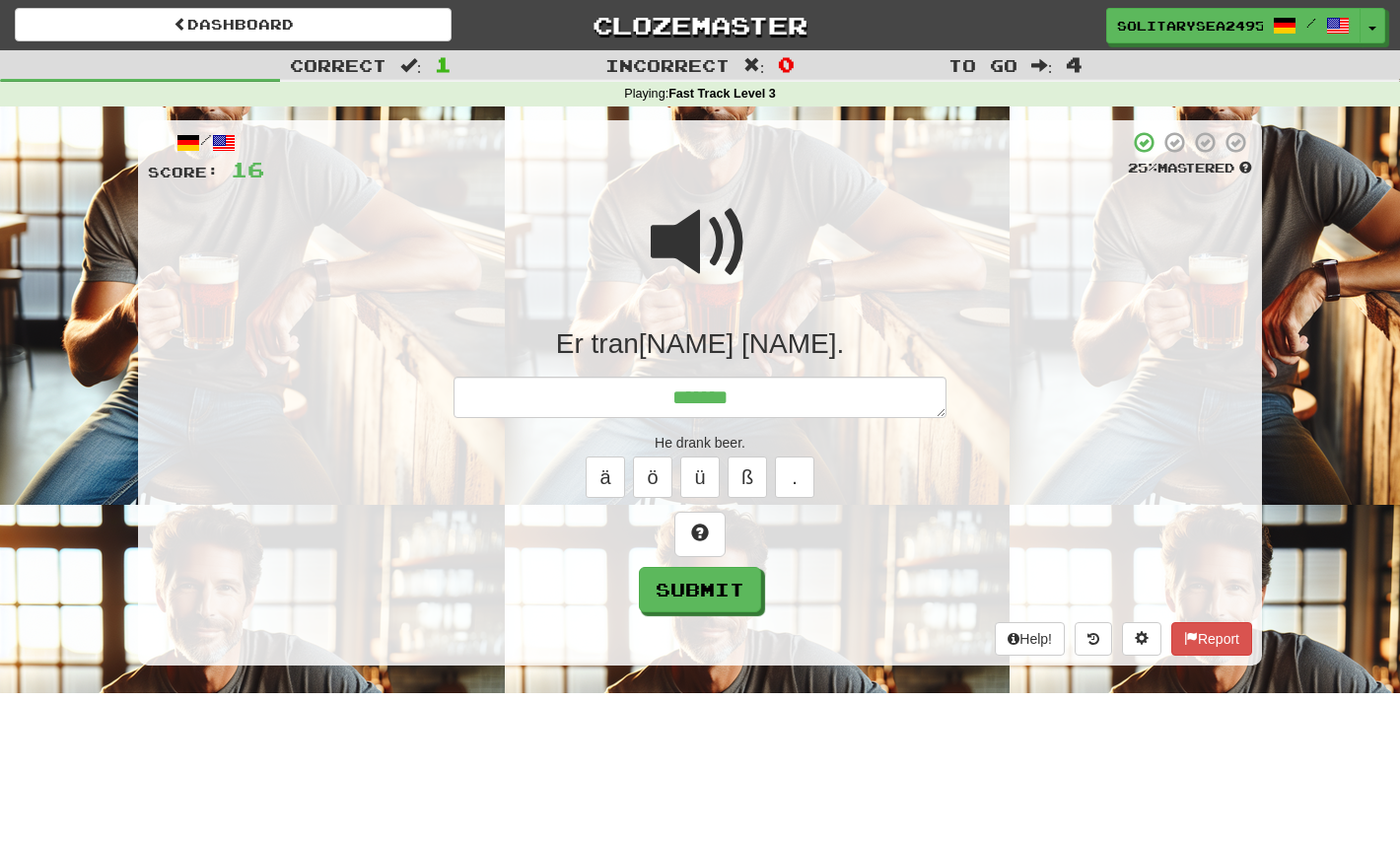 type on "*" 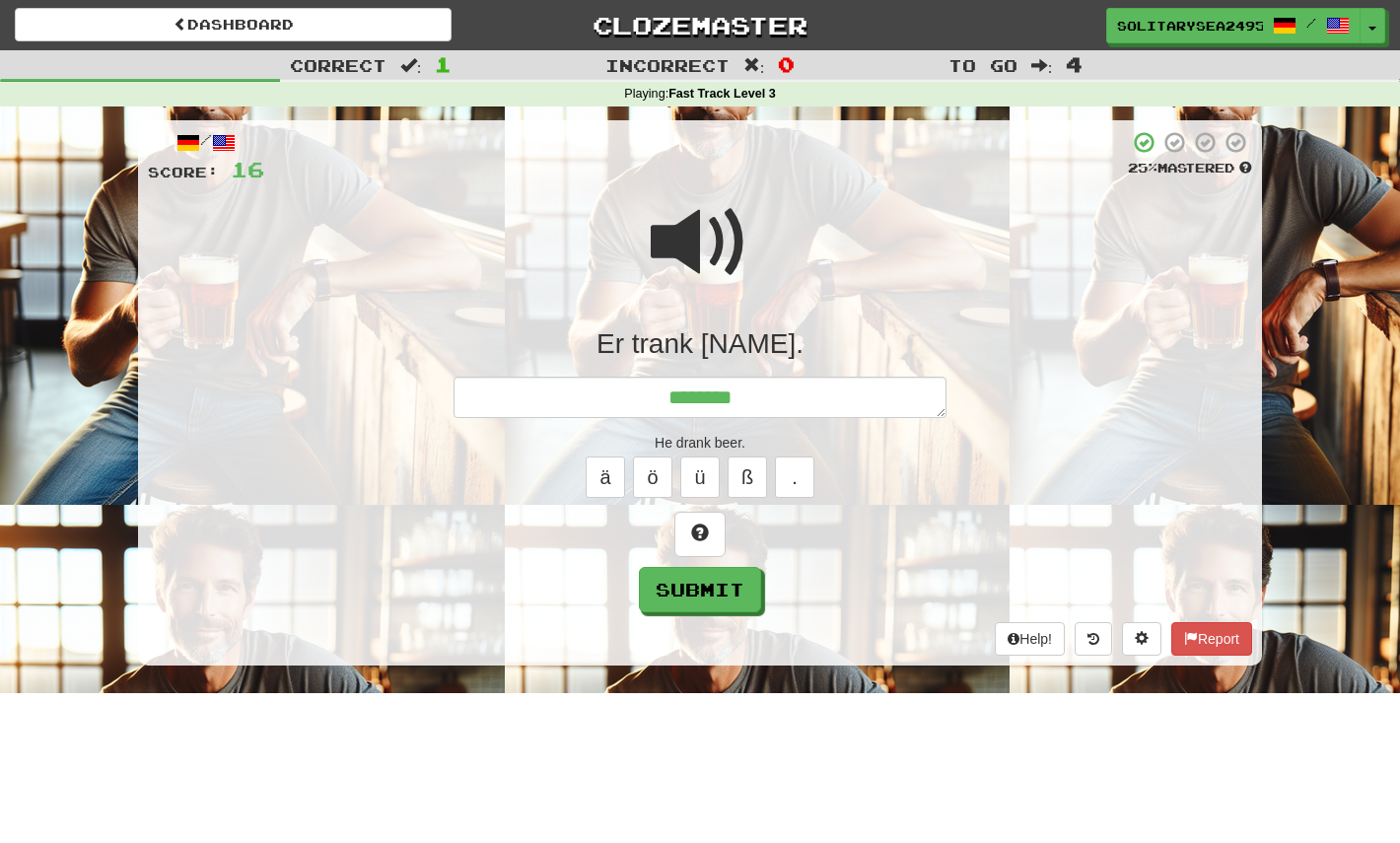 type on "*" 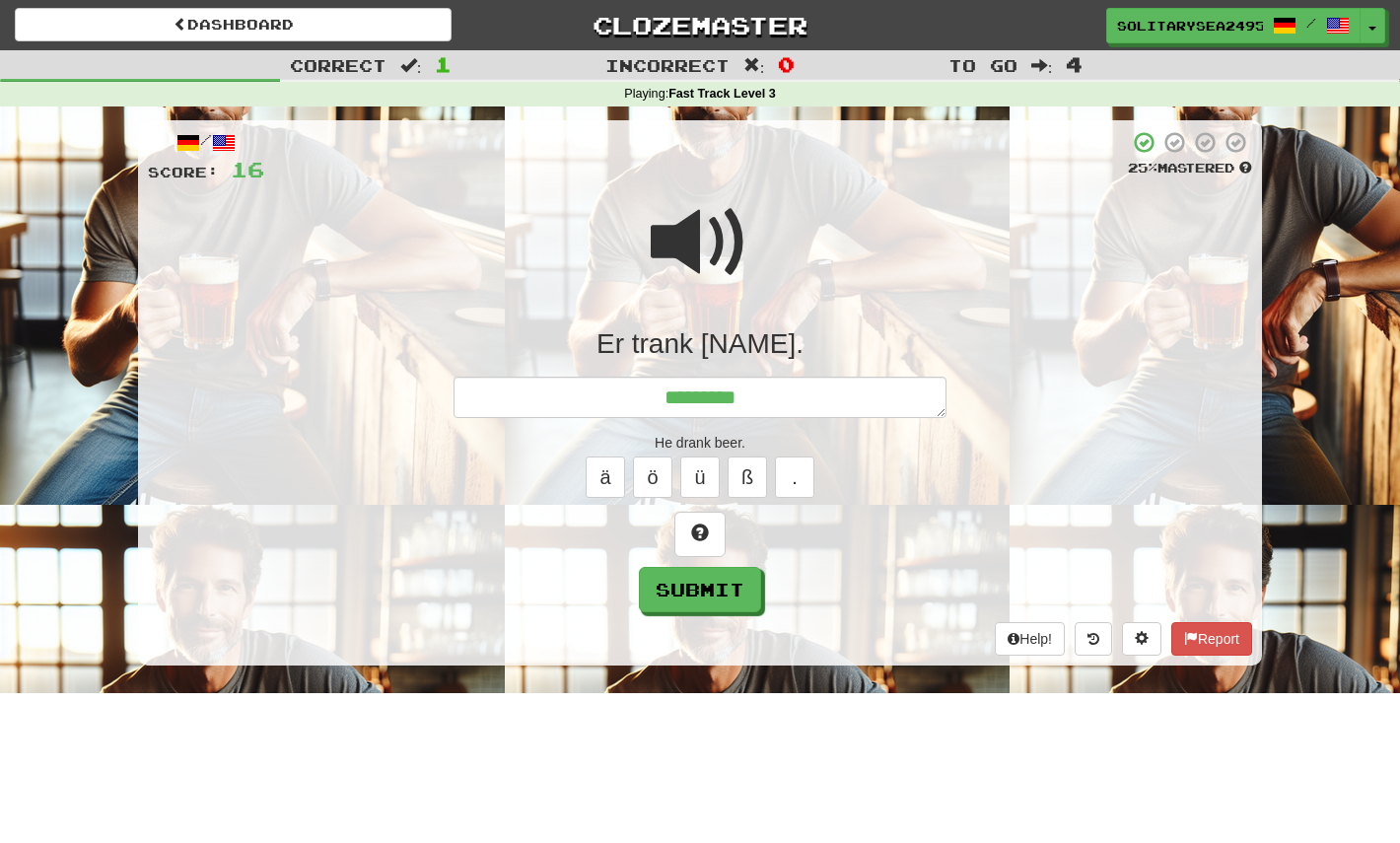 type on "*" 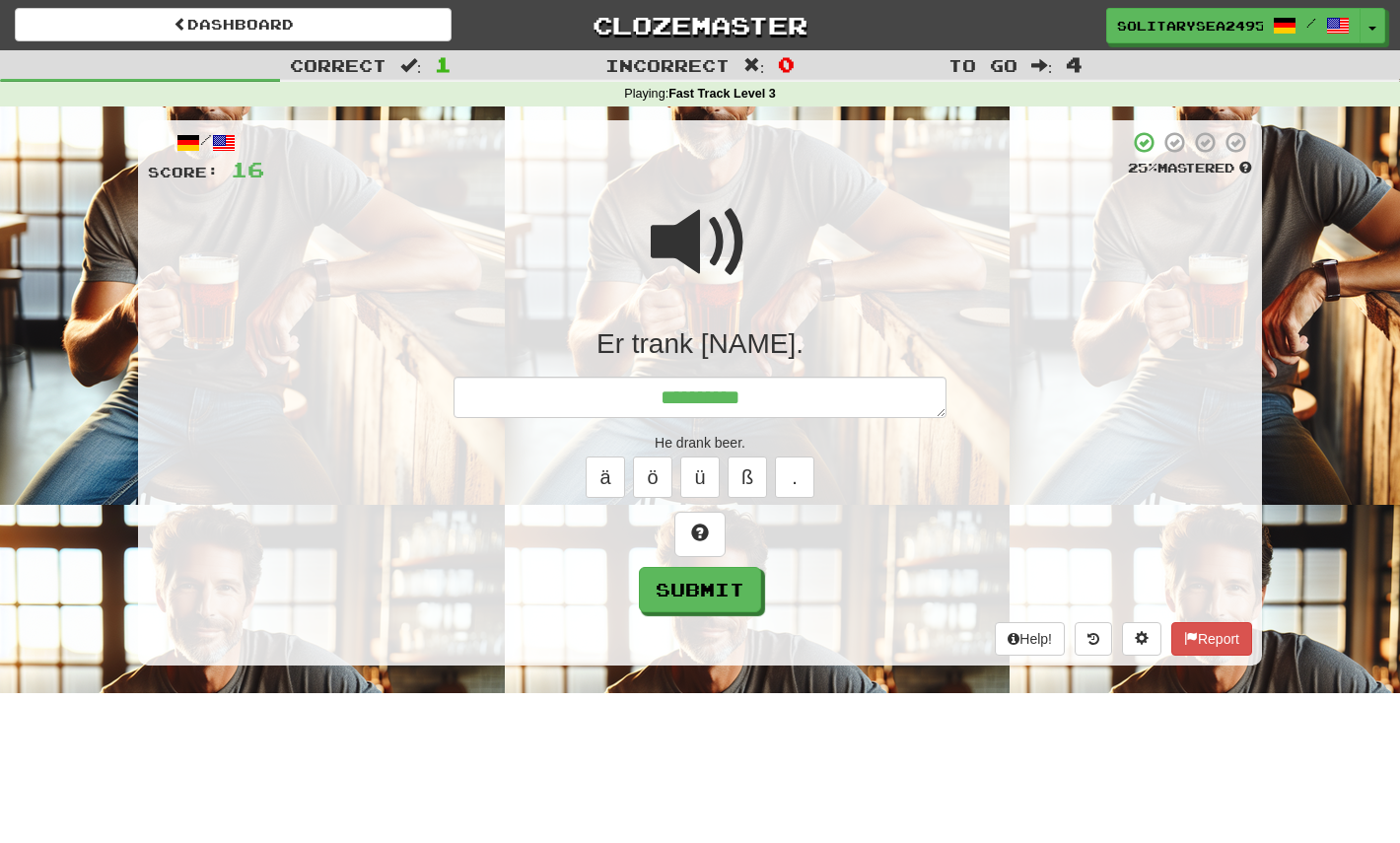 type on "*" 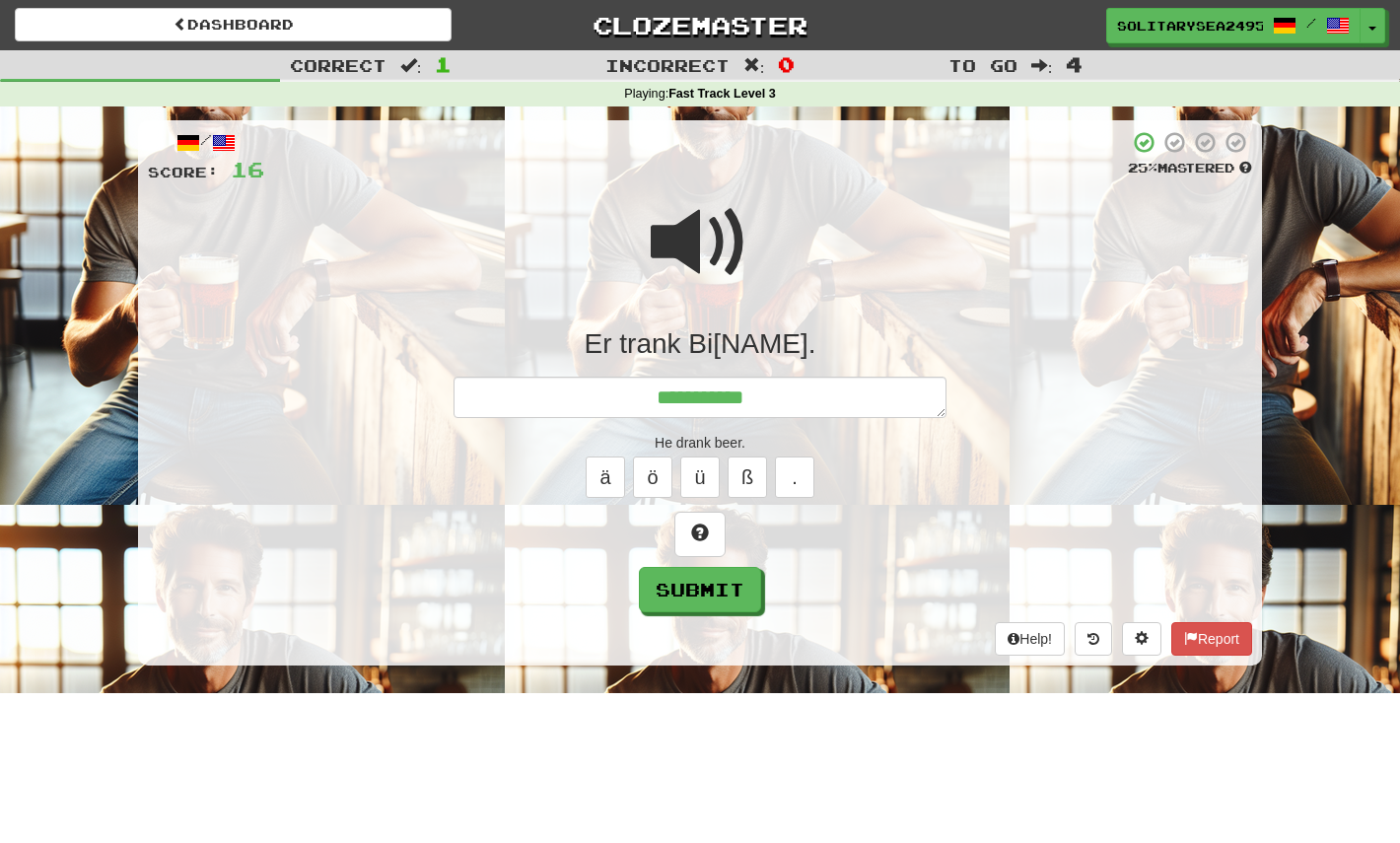 type on "*" 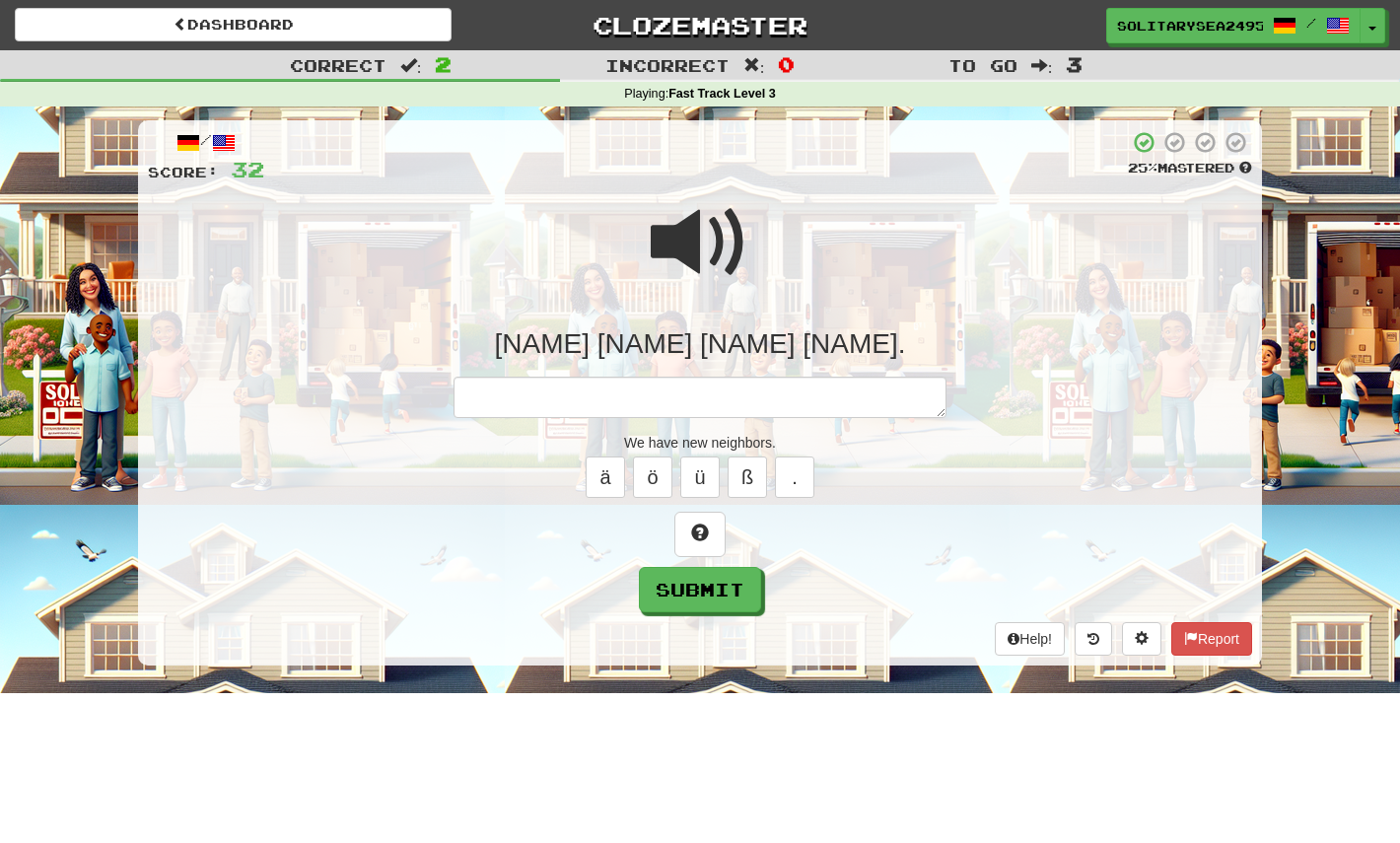 click at bounding box center (700, 243) 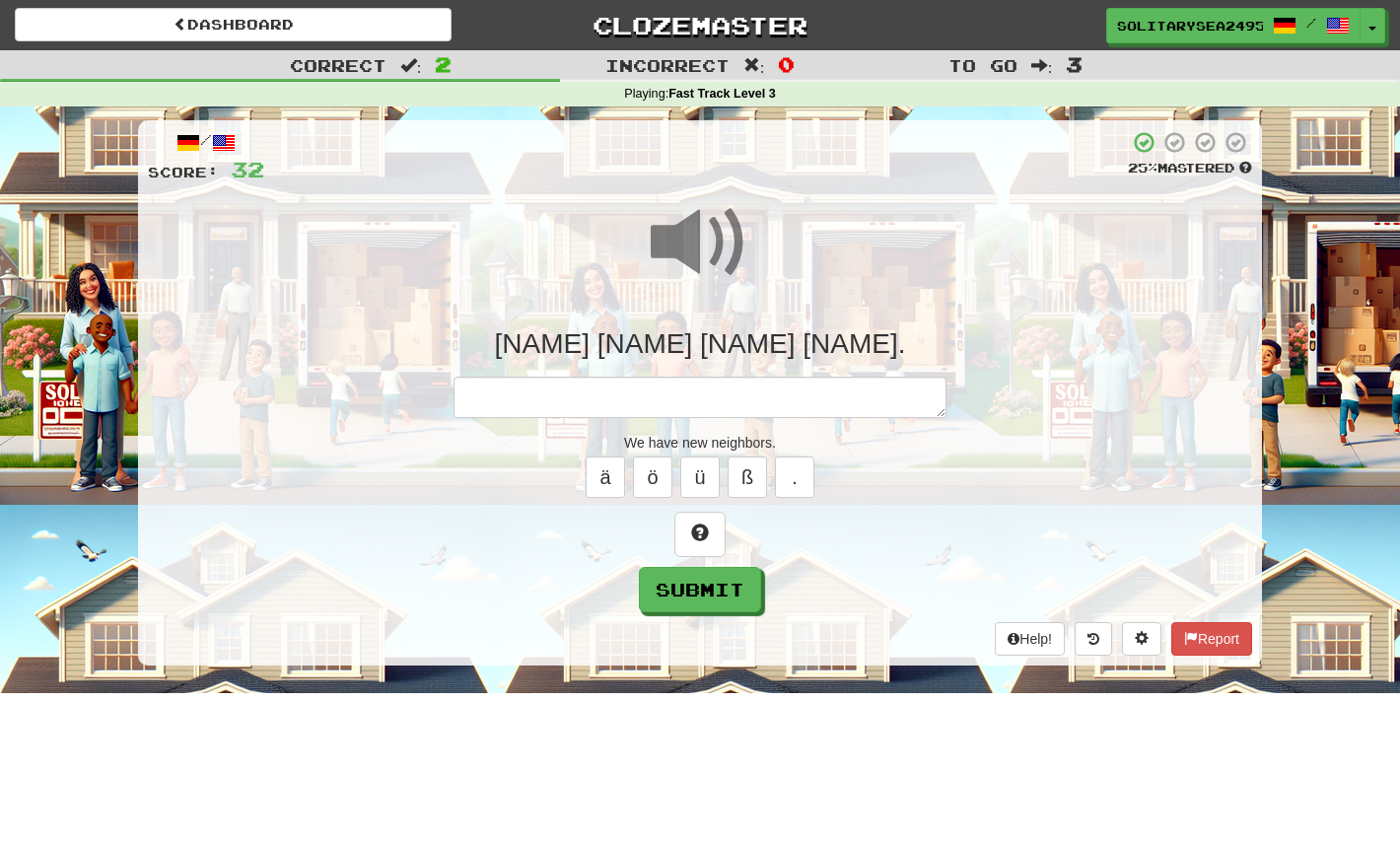 click at bounding box center [700, 243] 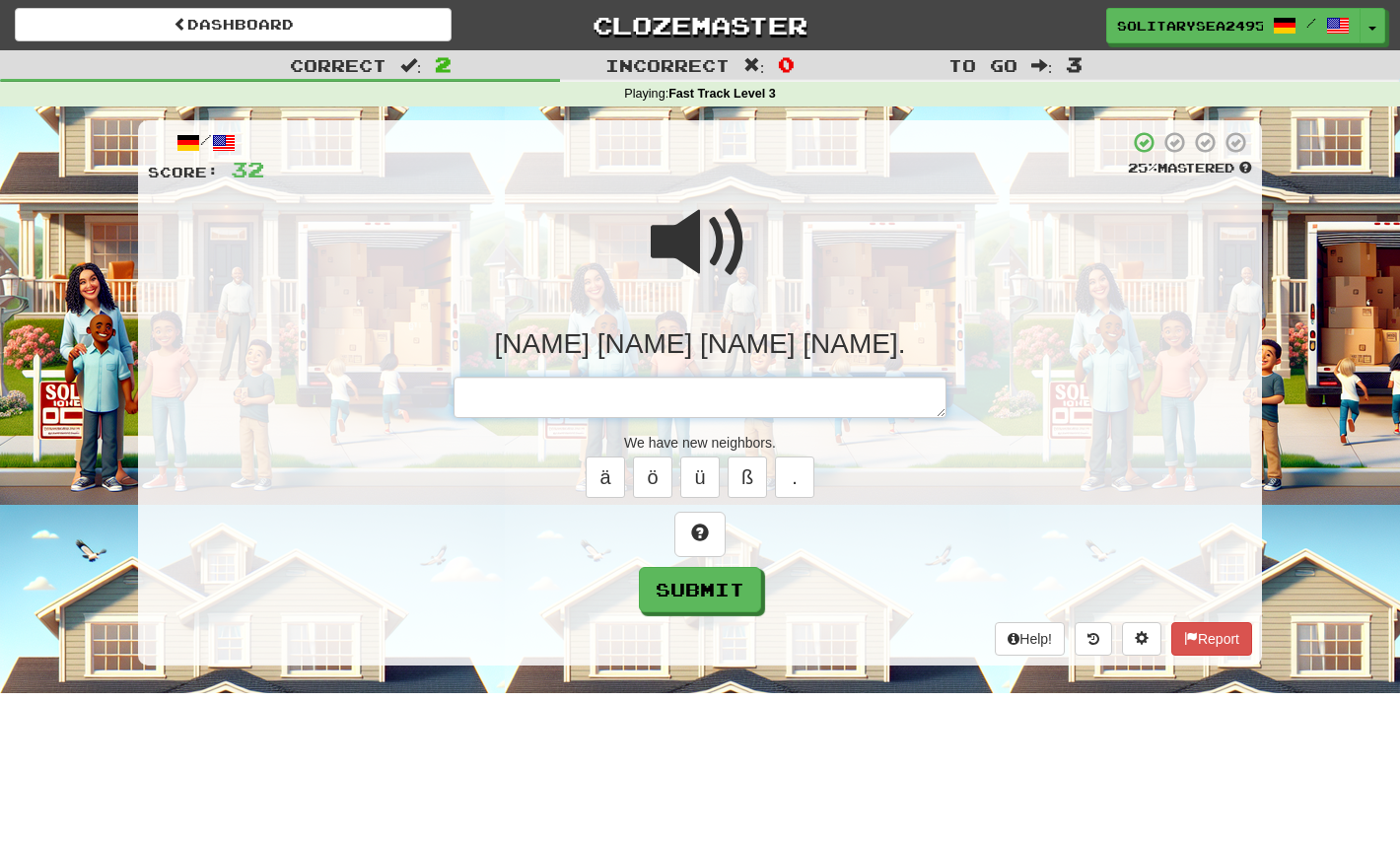 click at bounding box center [700, 397] 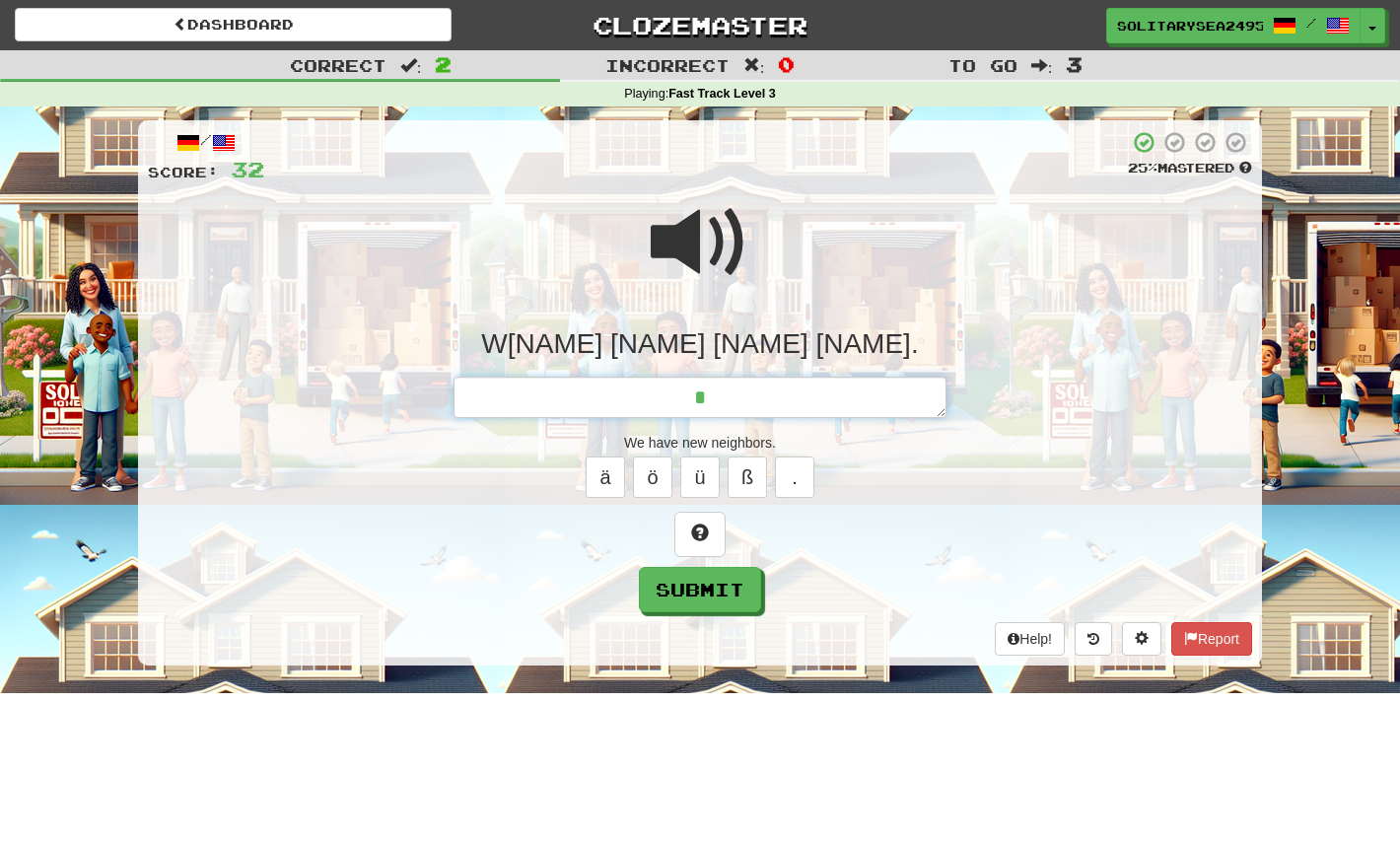 type on "*" 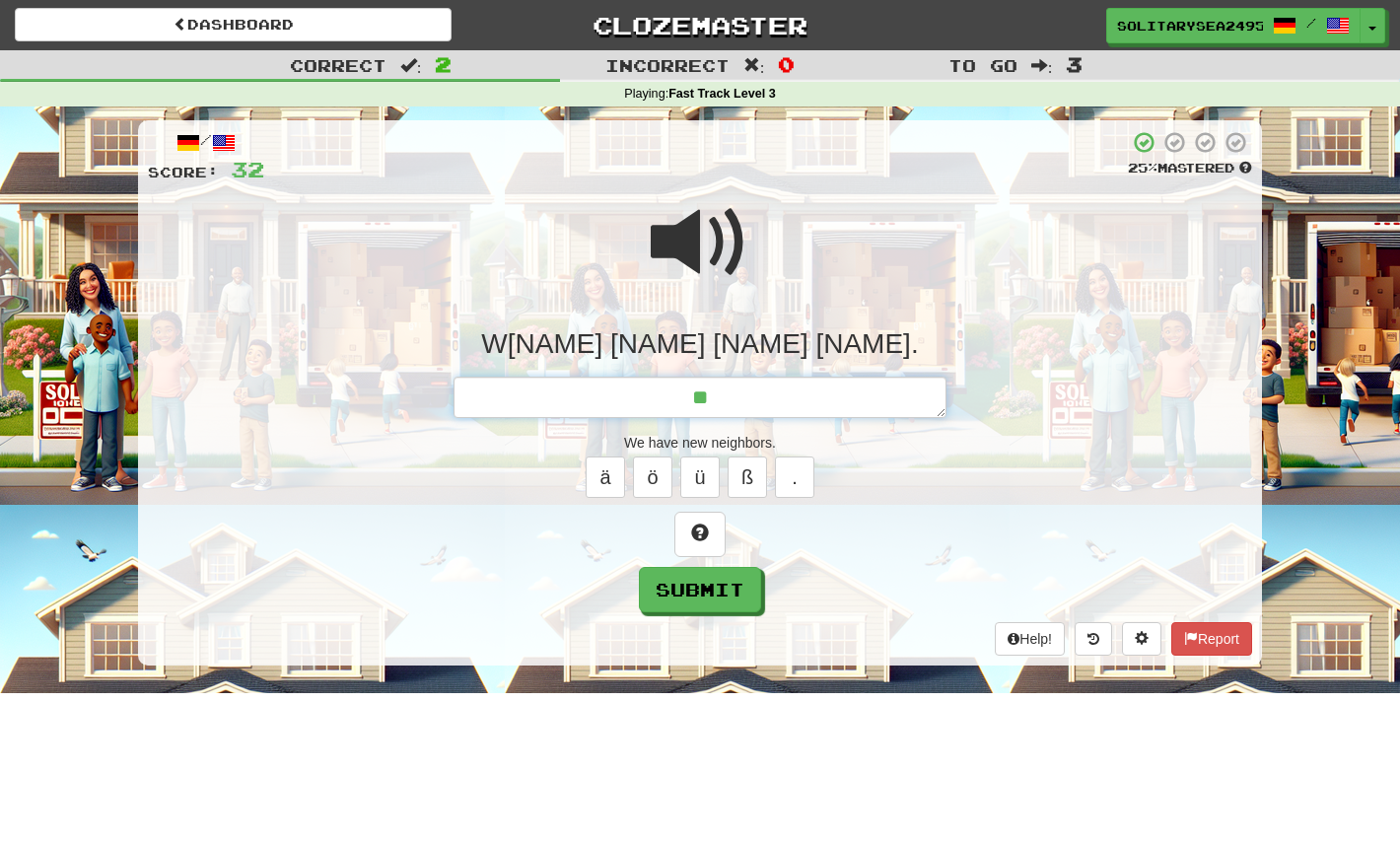 type on "*" 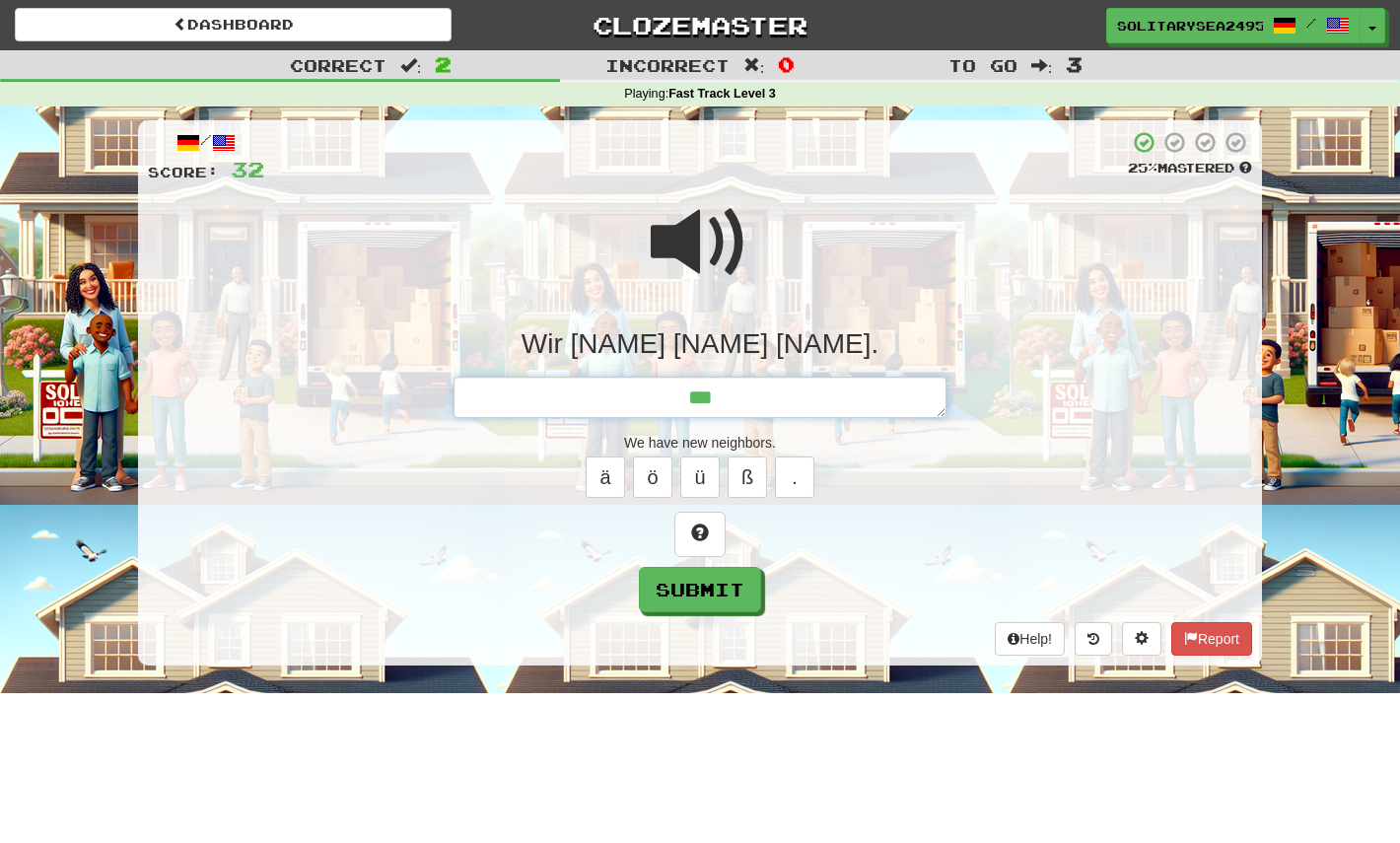 type on "*" 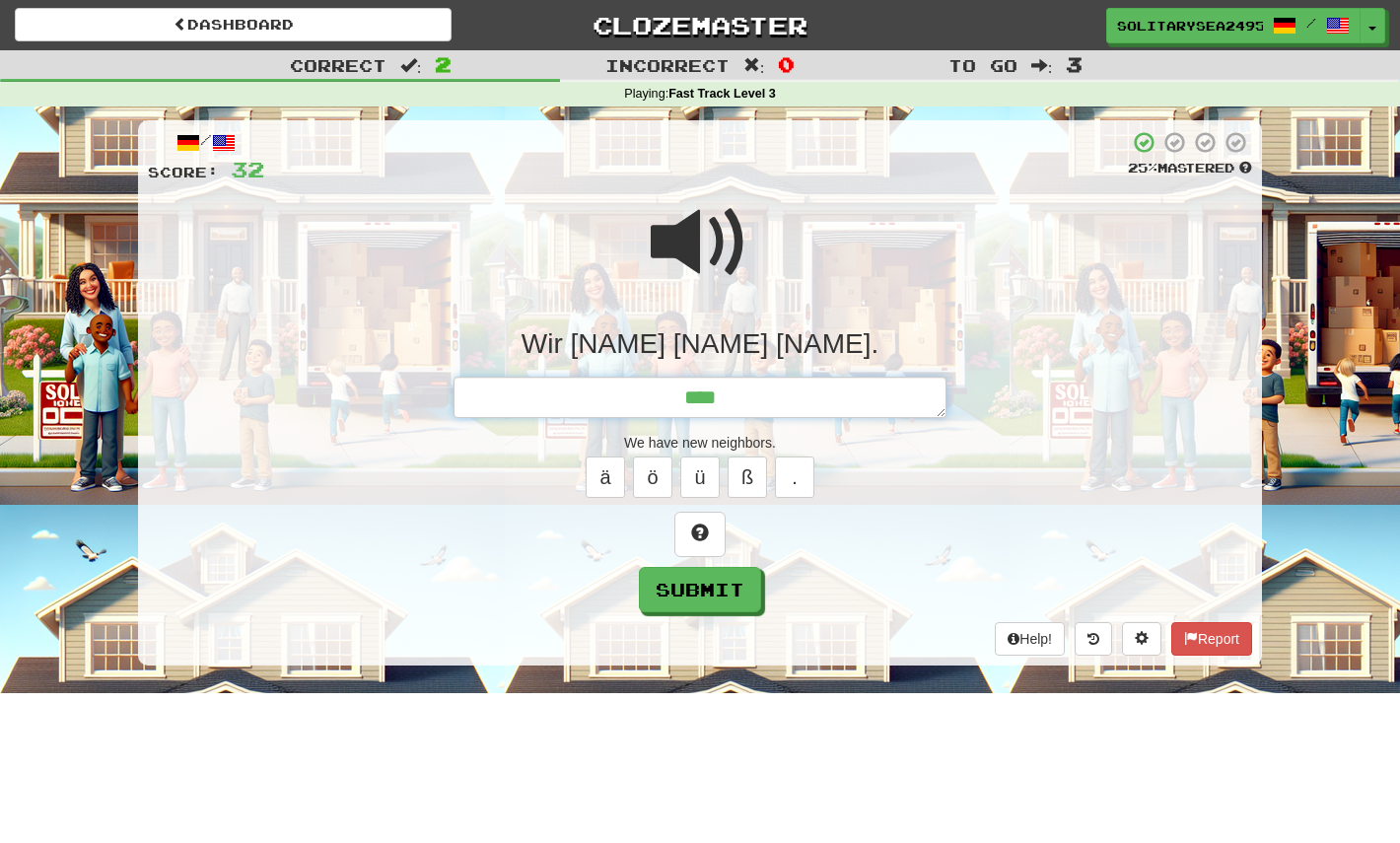 type on "*" 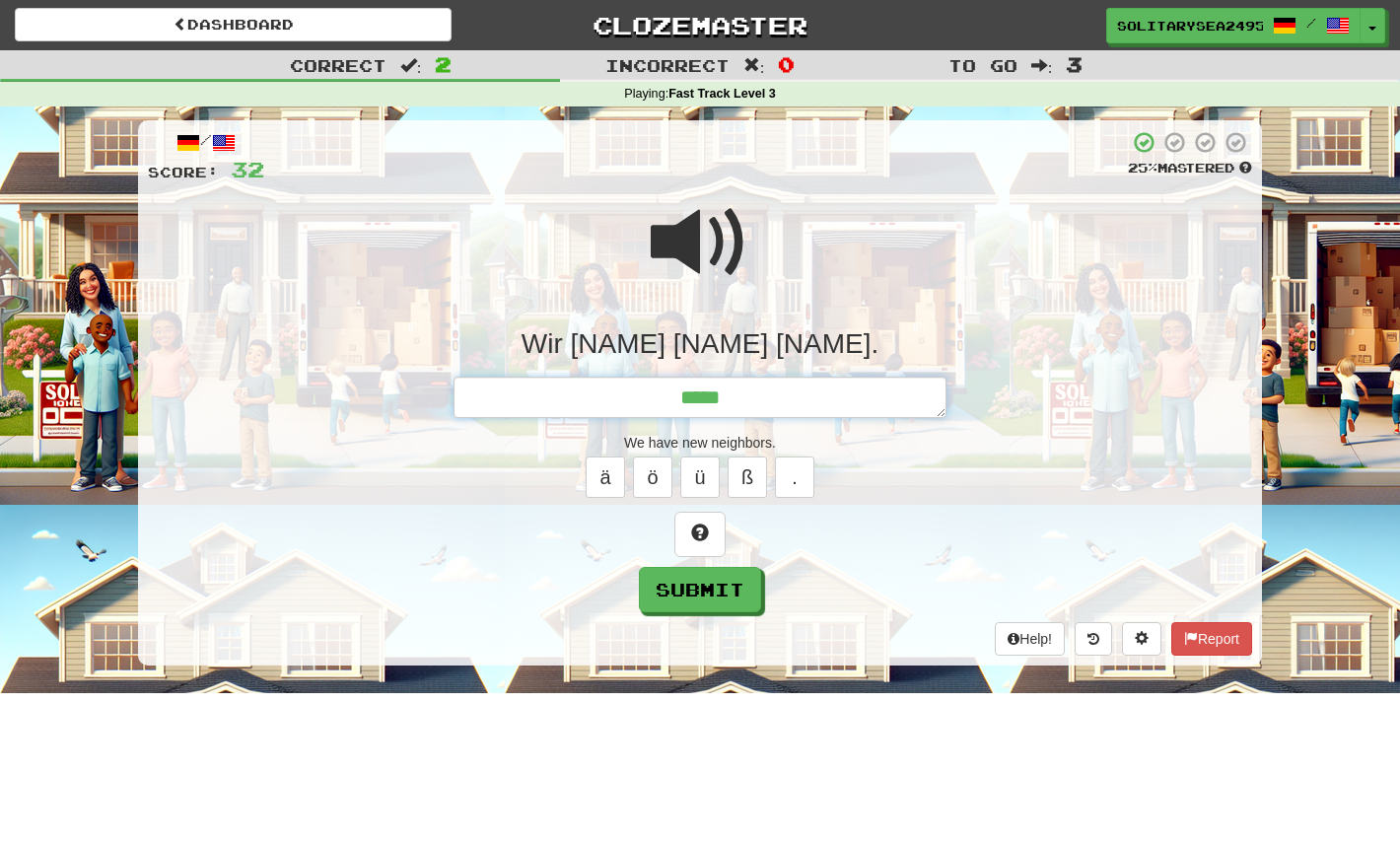 type on "*" 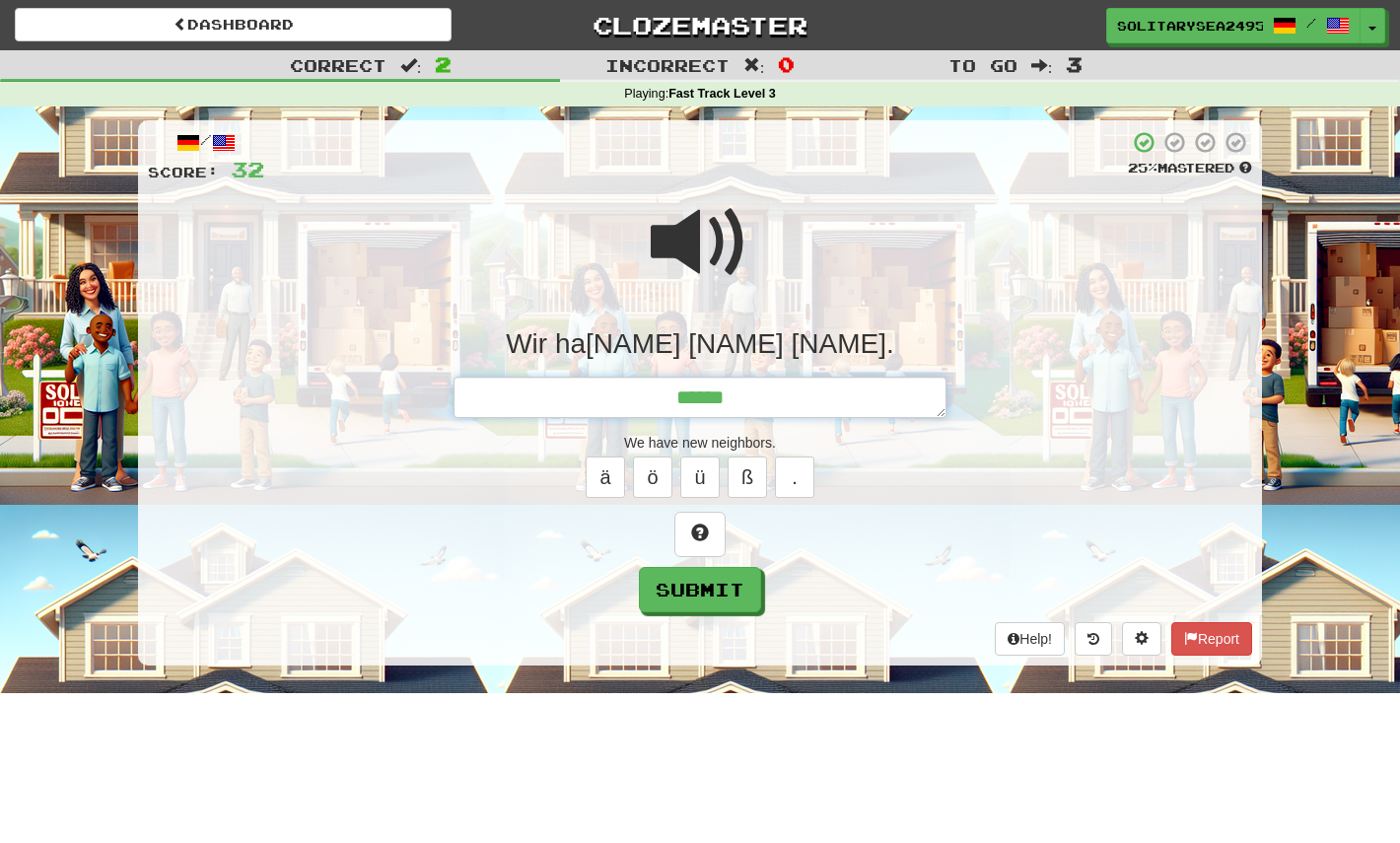 type on "*" 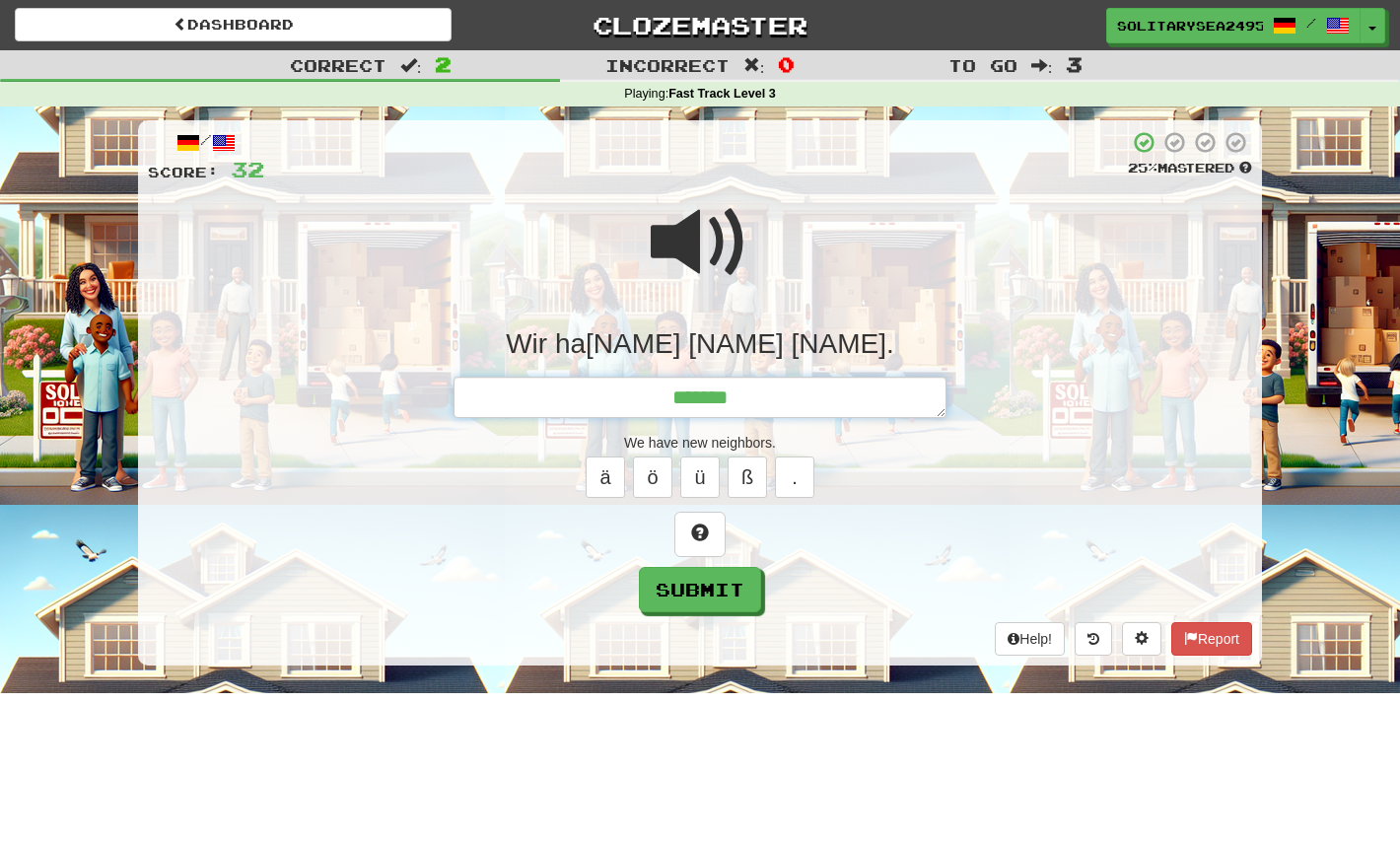 type on "*" 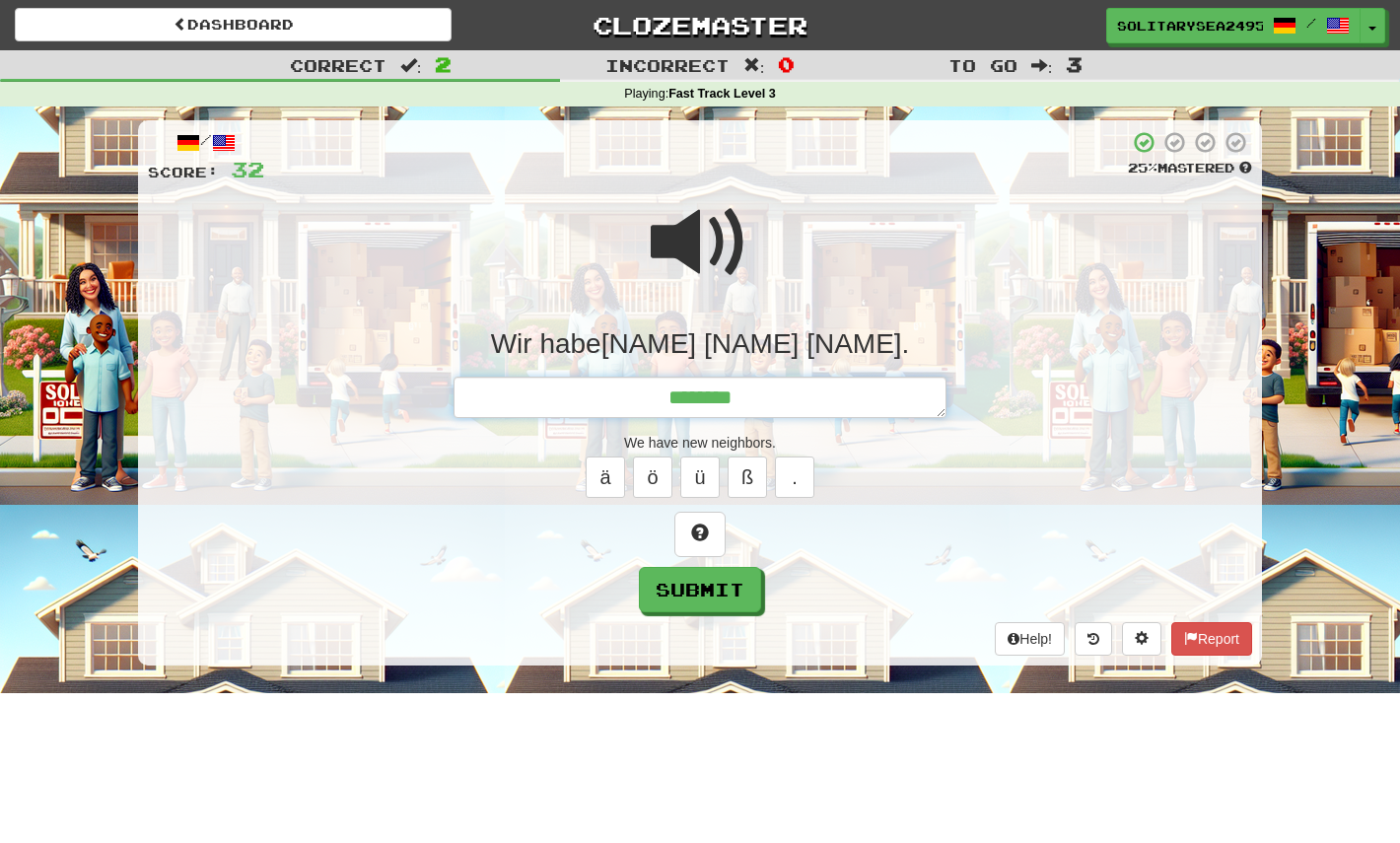 type on "*" 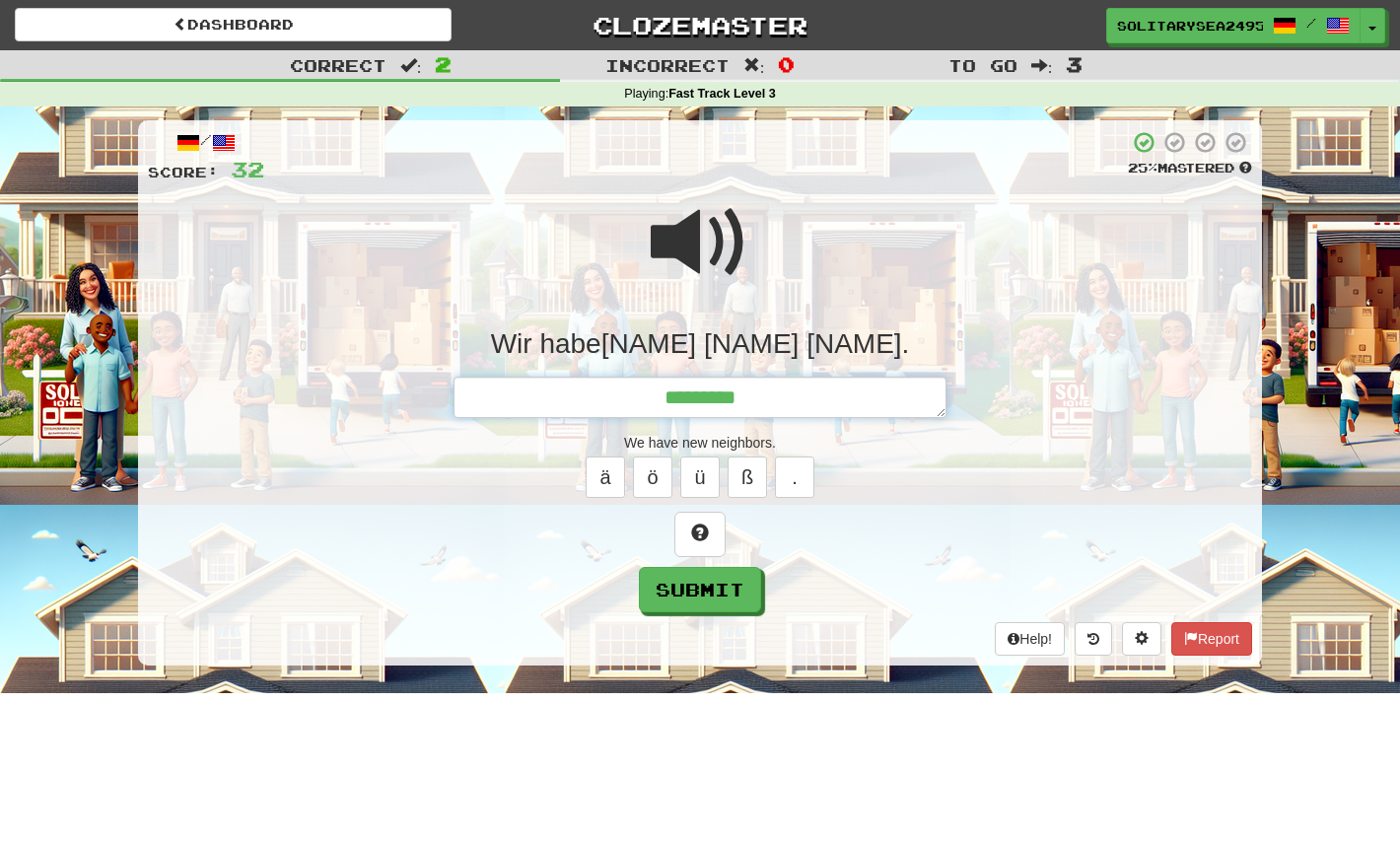 type on "*" 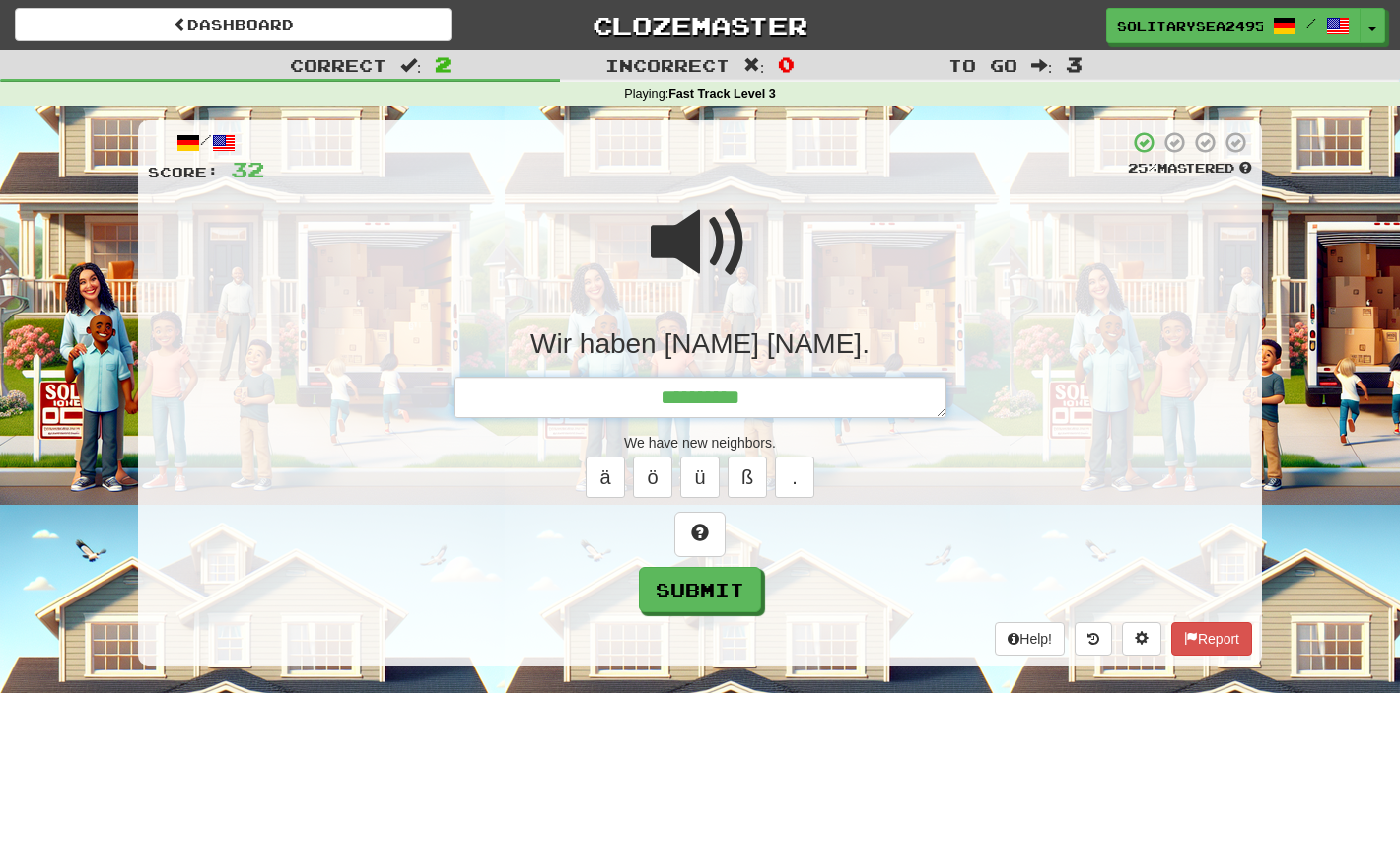type on "*" 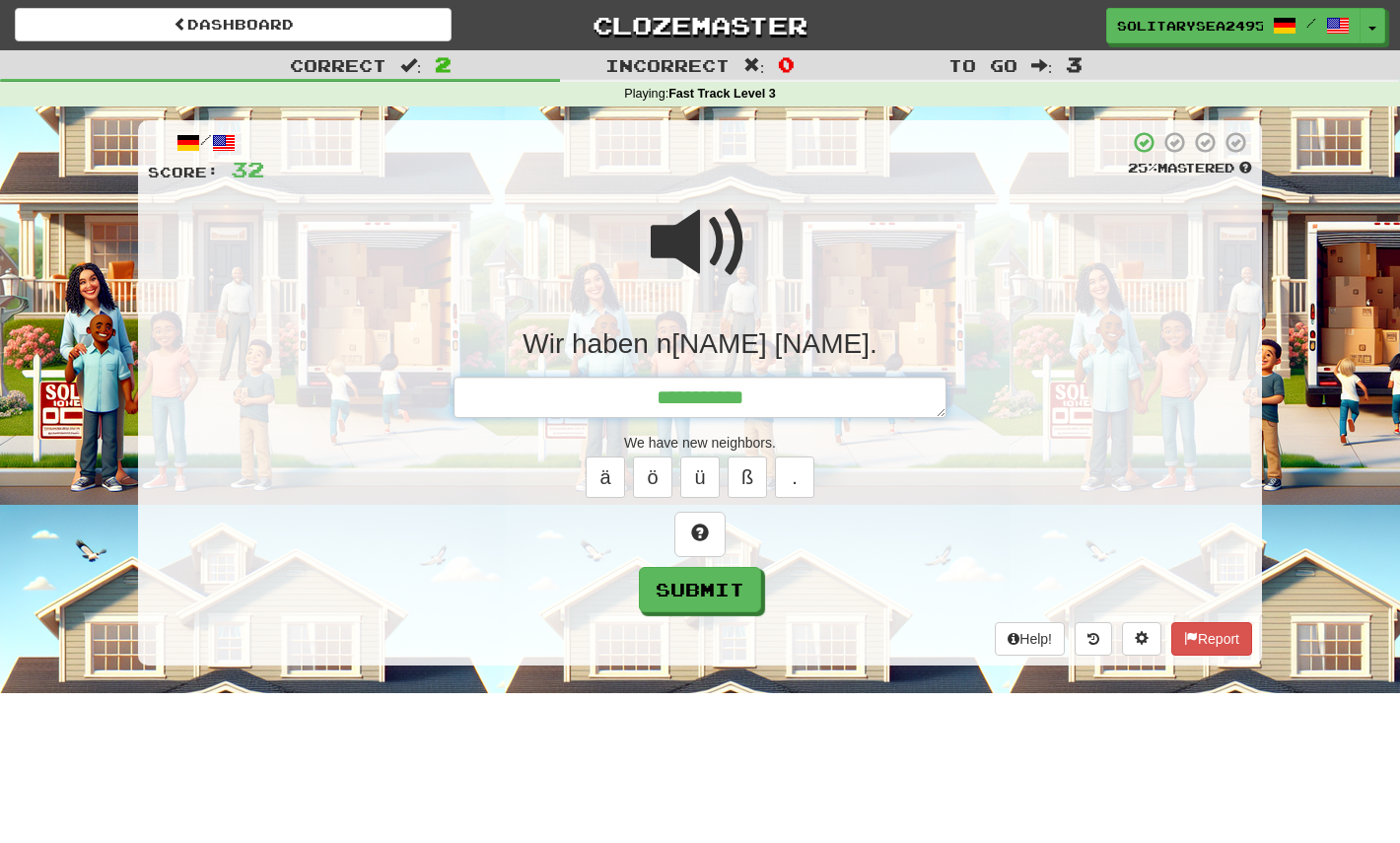 type on "*" 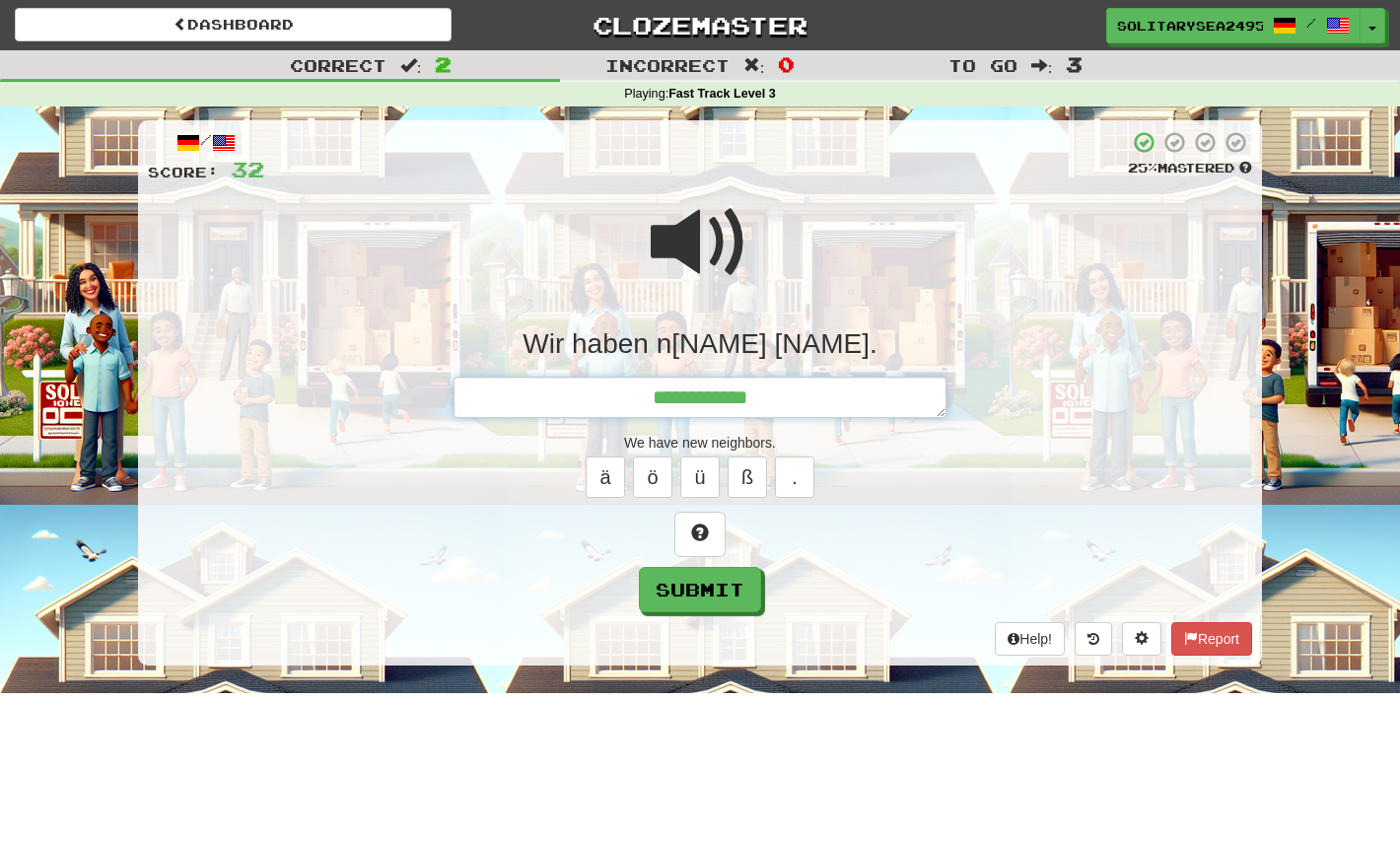 type on "*" 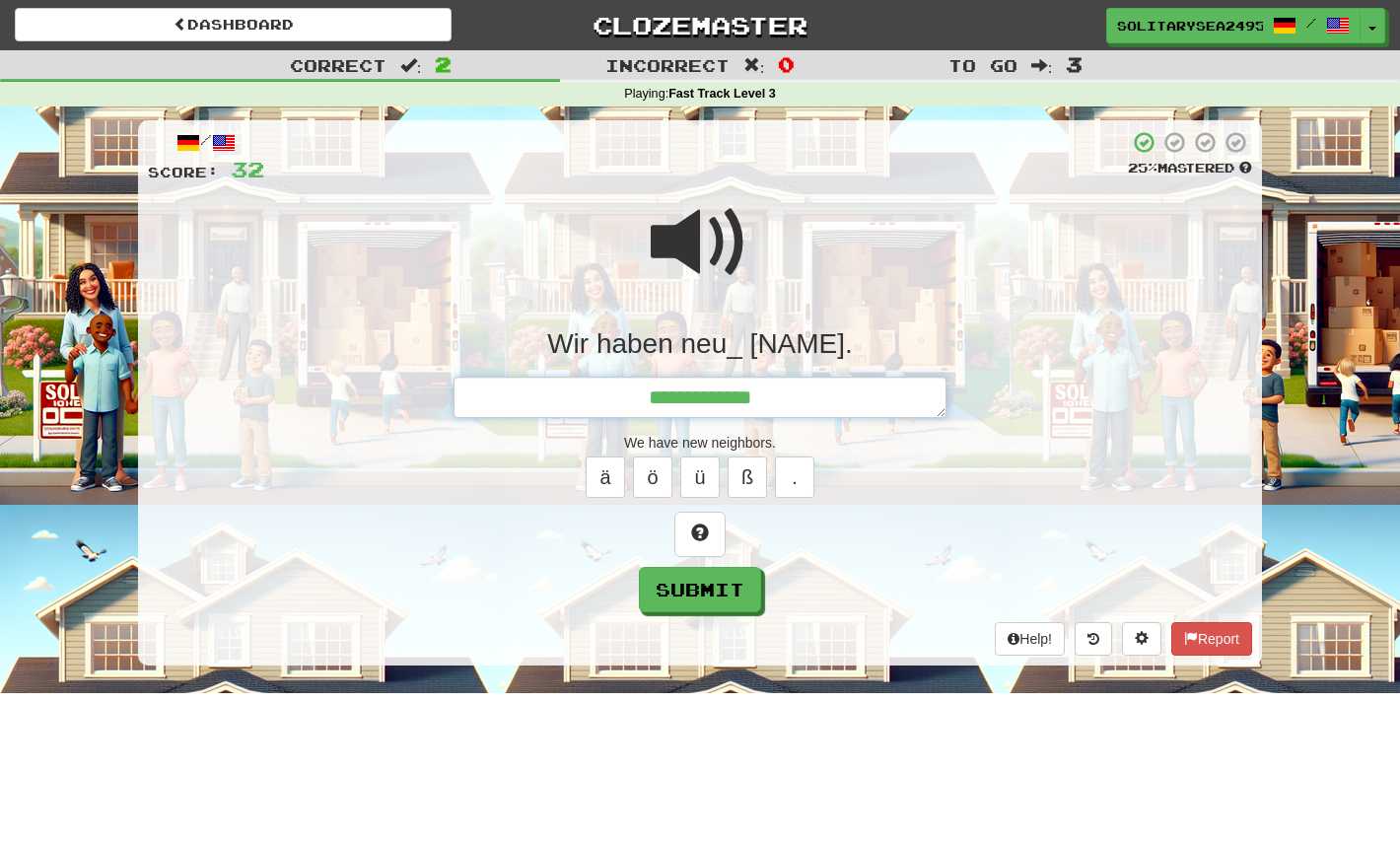 type on "*" 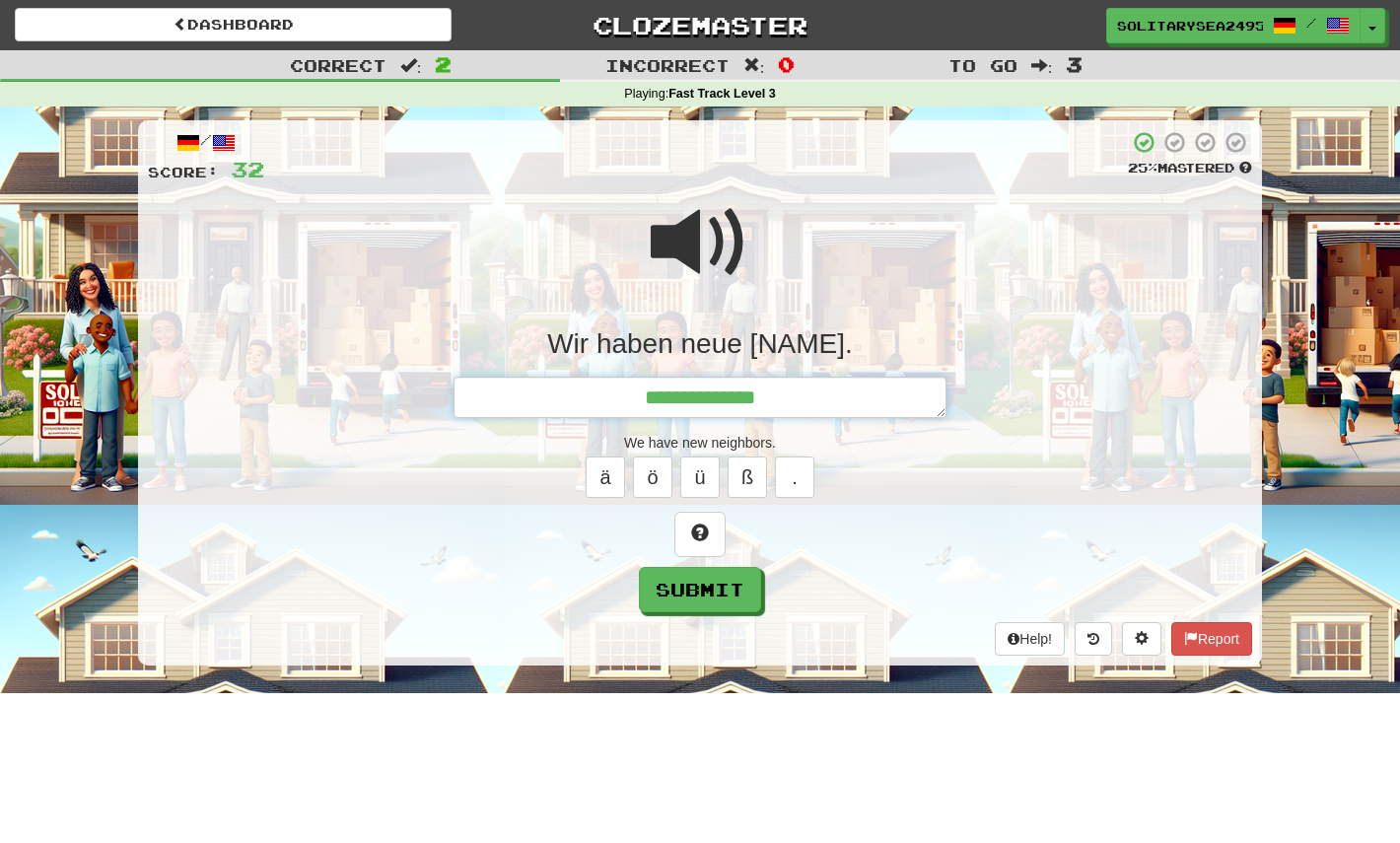 type on "*" 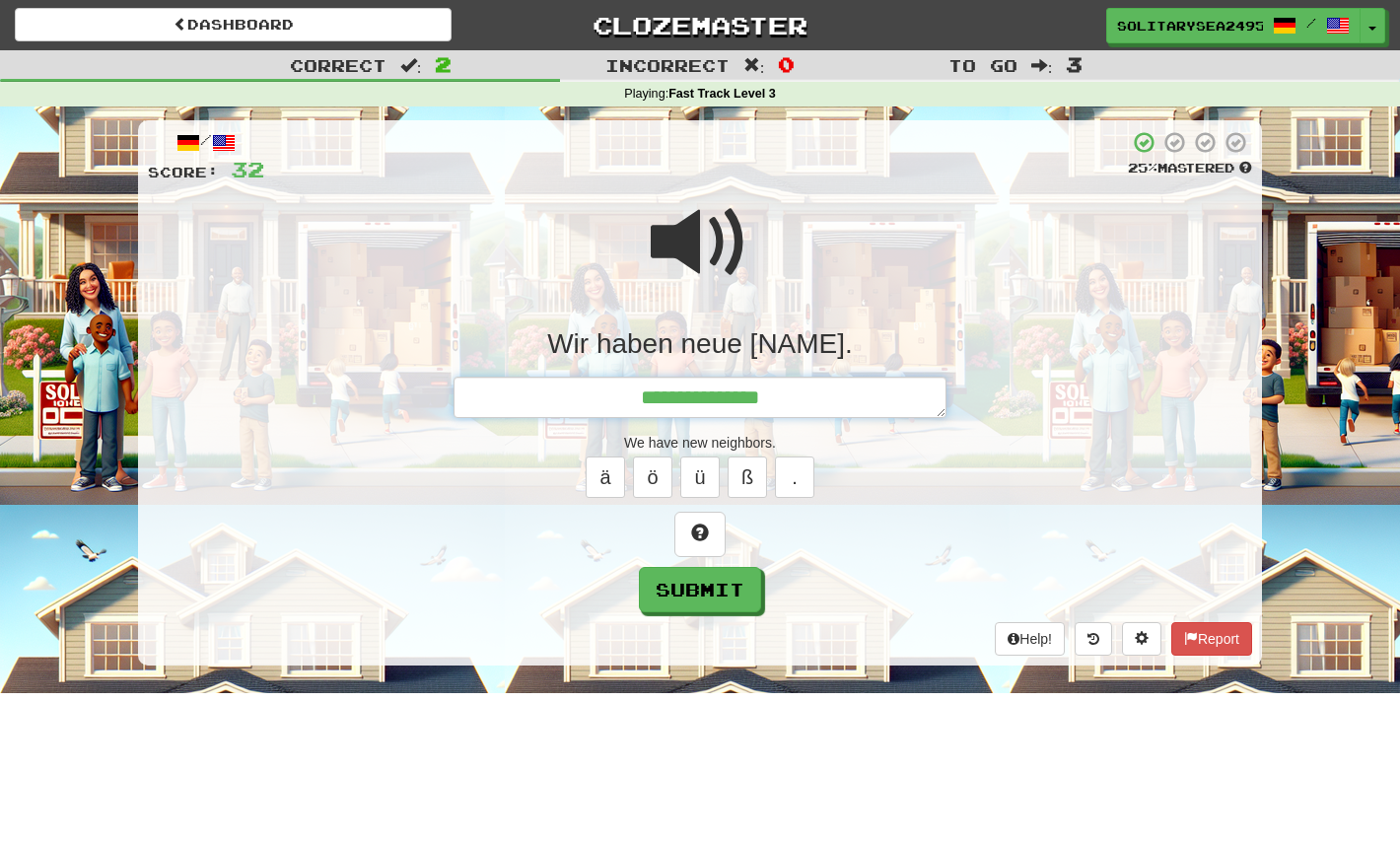 type on "*" 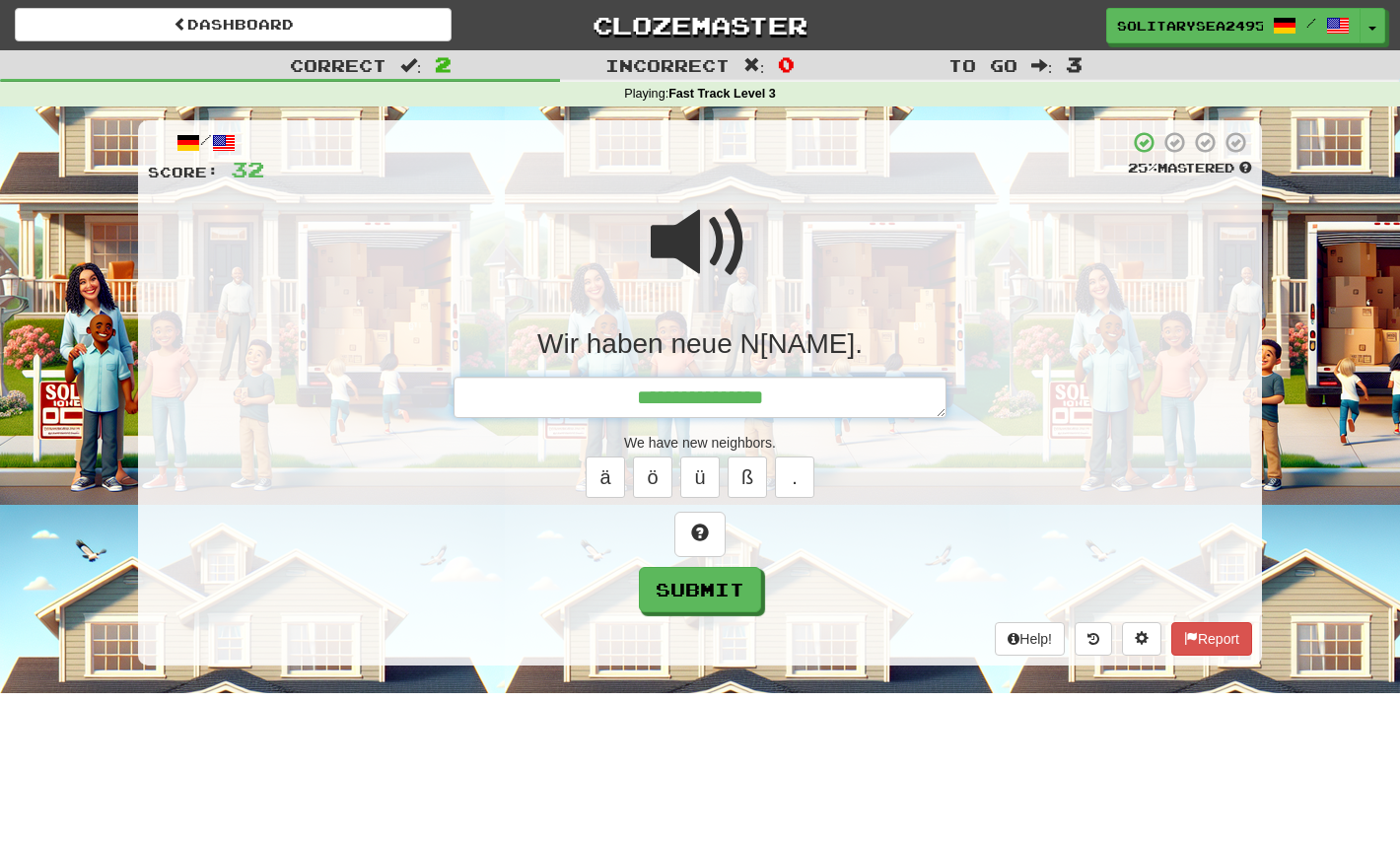 type on "**********" 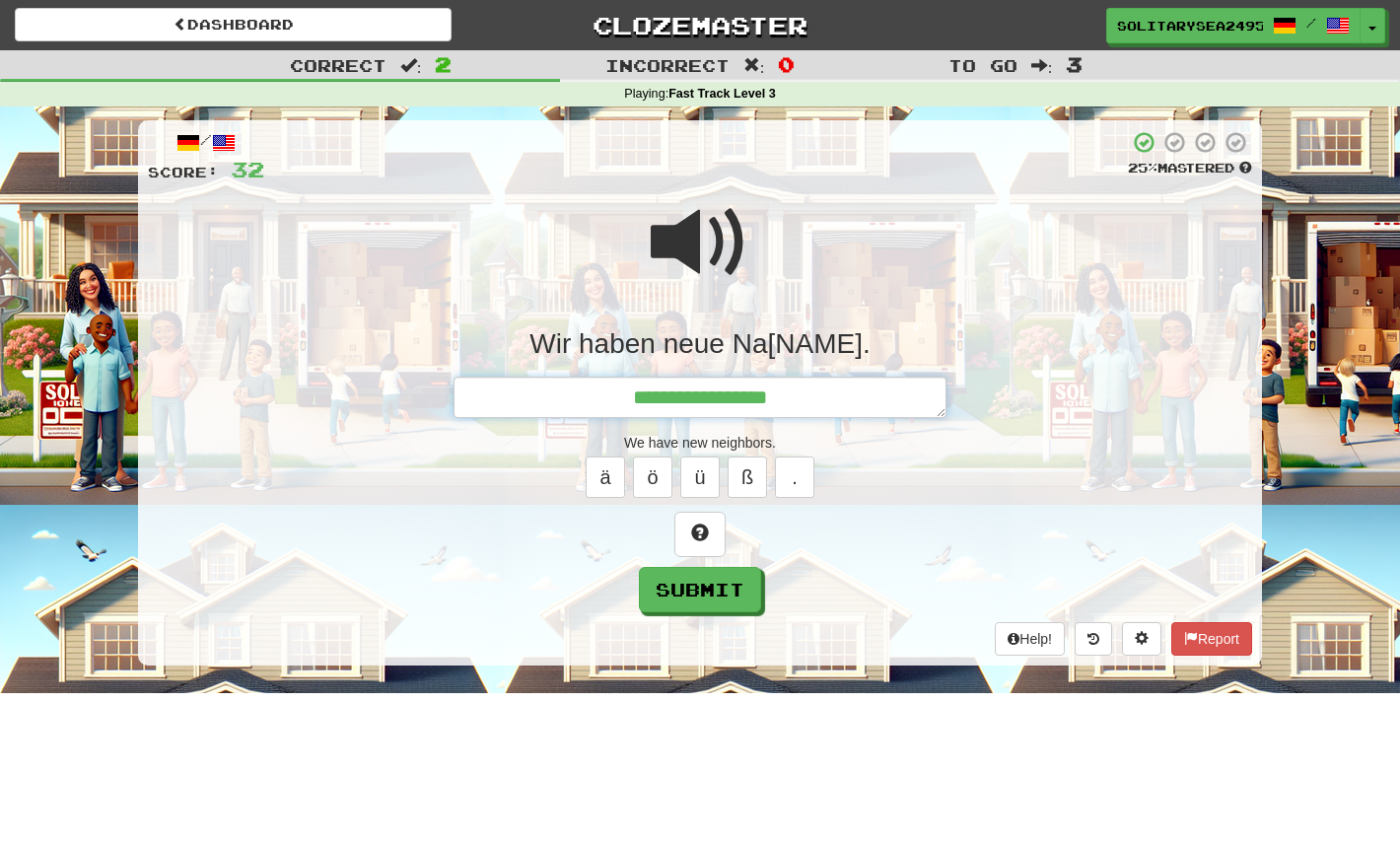 type on "*" 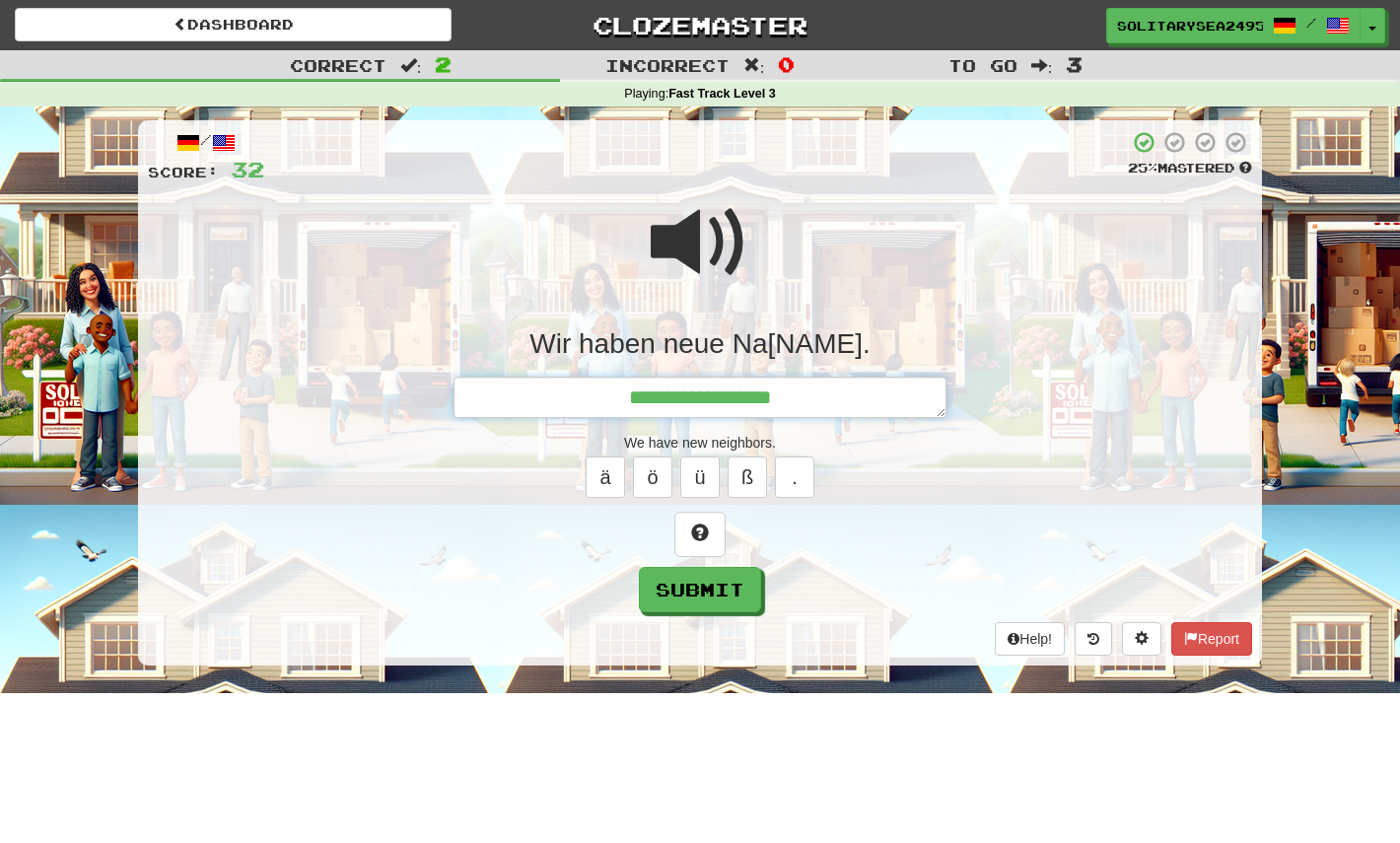 type on "*" 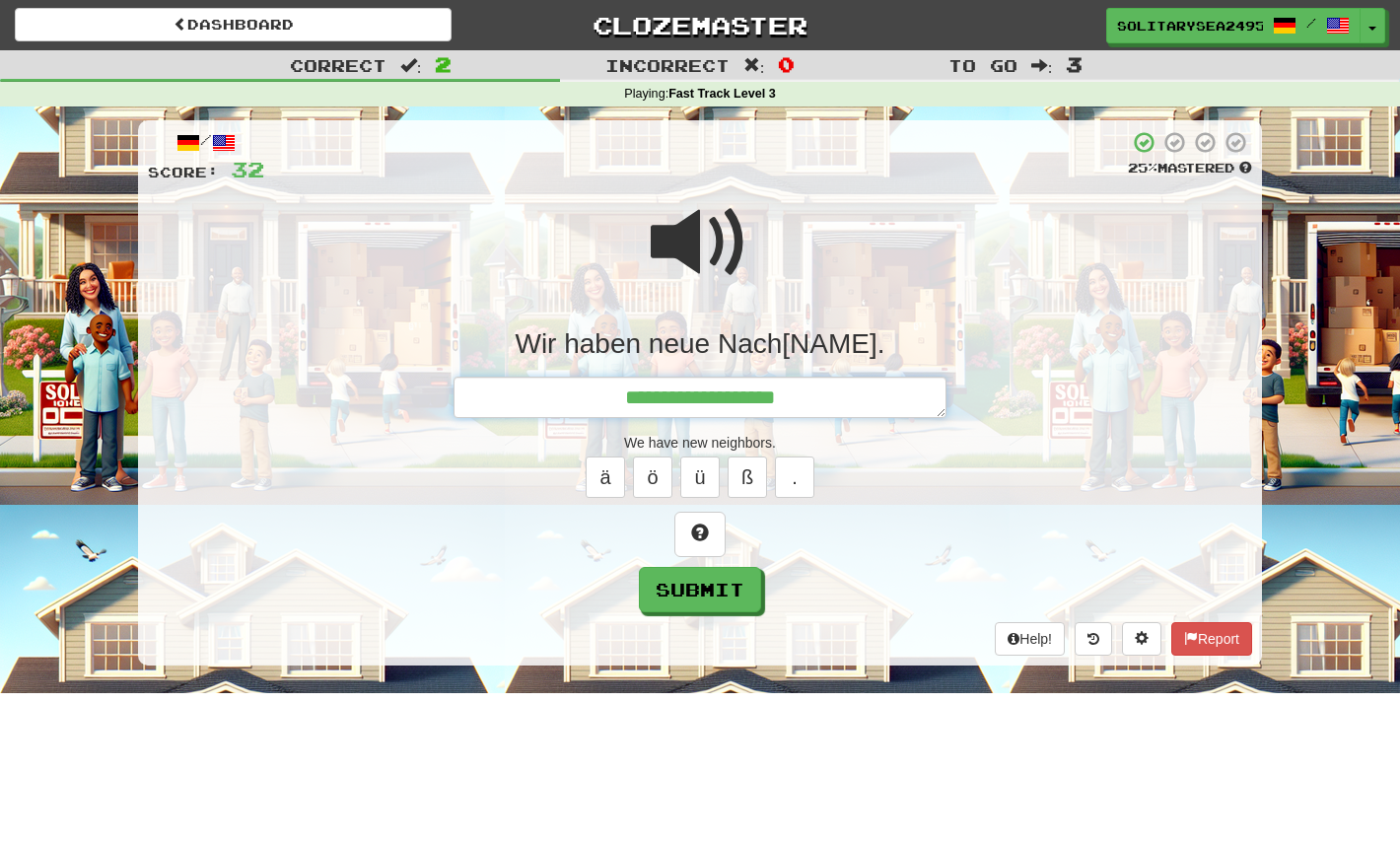 type on "*" 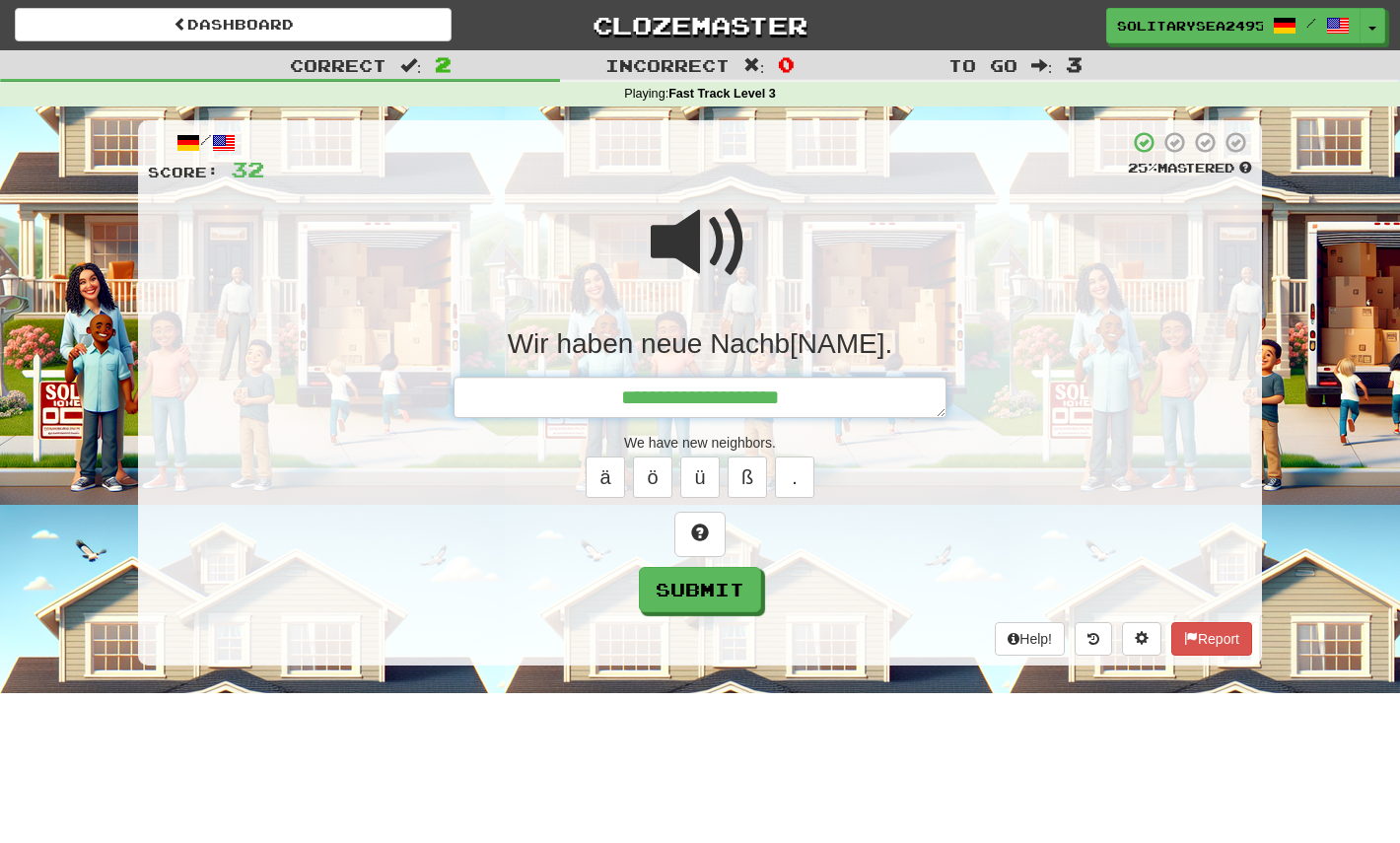 type on "*" 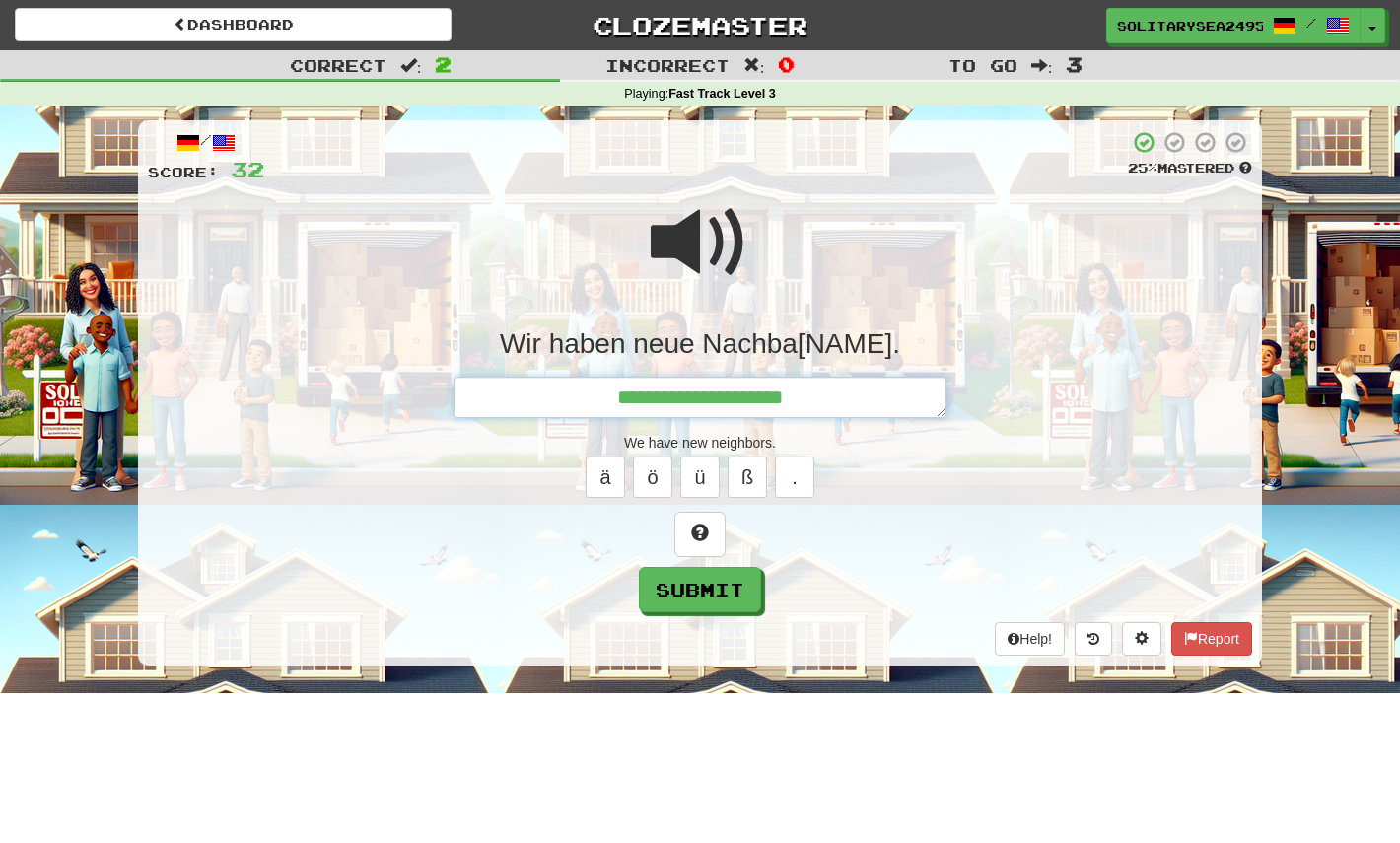 type on "*" 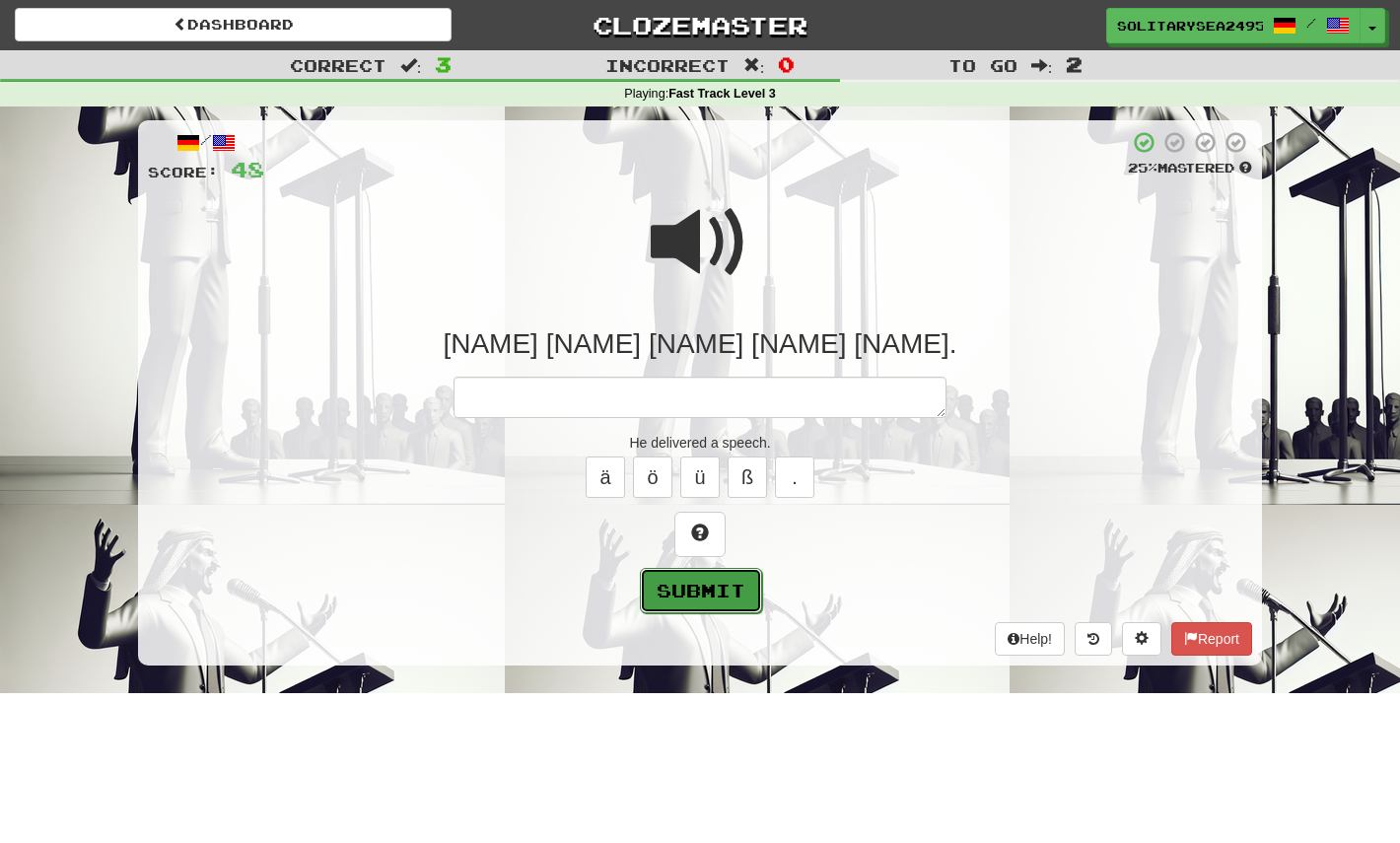 click on "Submit" at bounding box center (701, 591) 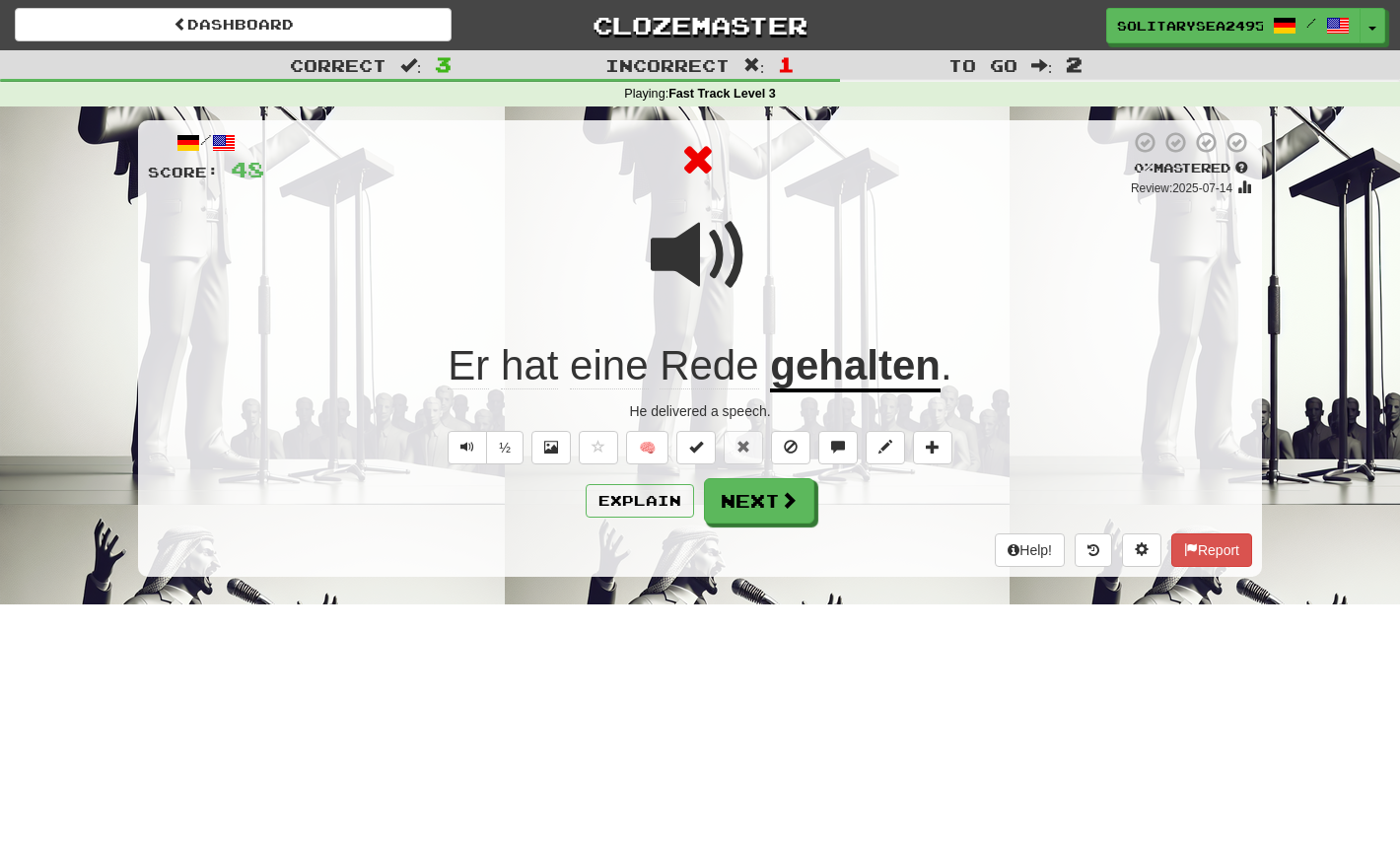 click at bounding box center [700, 255] 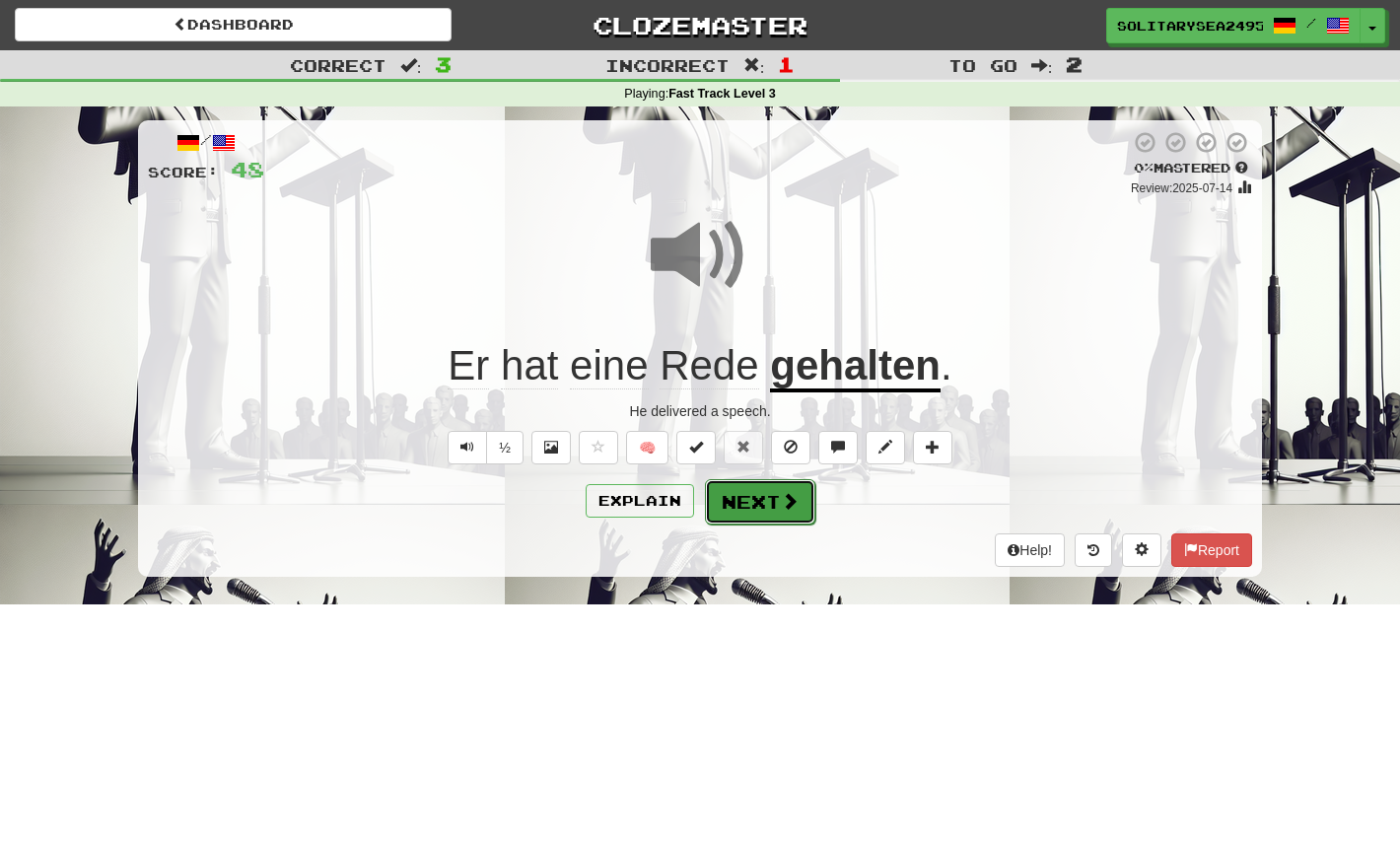 click on "Next" at bounding box center [760, 502] 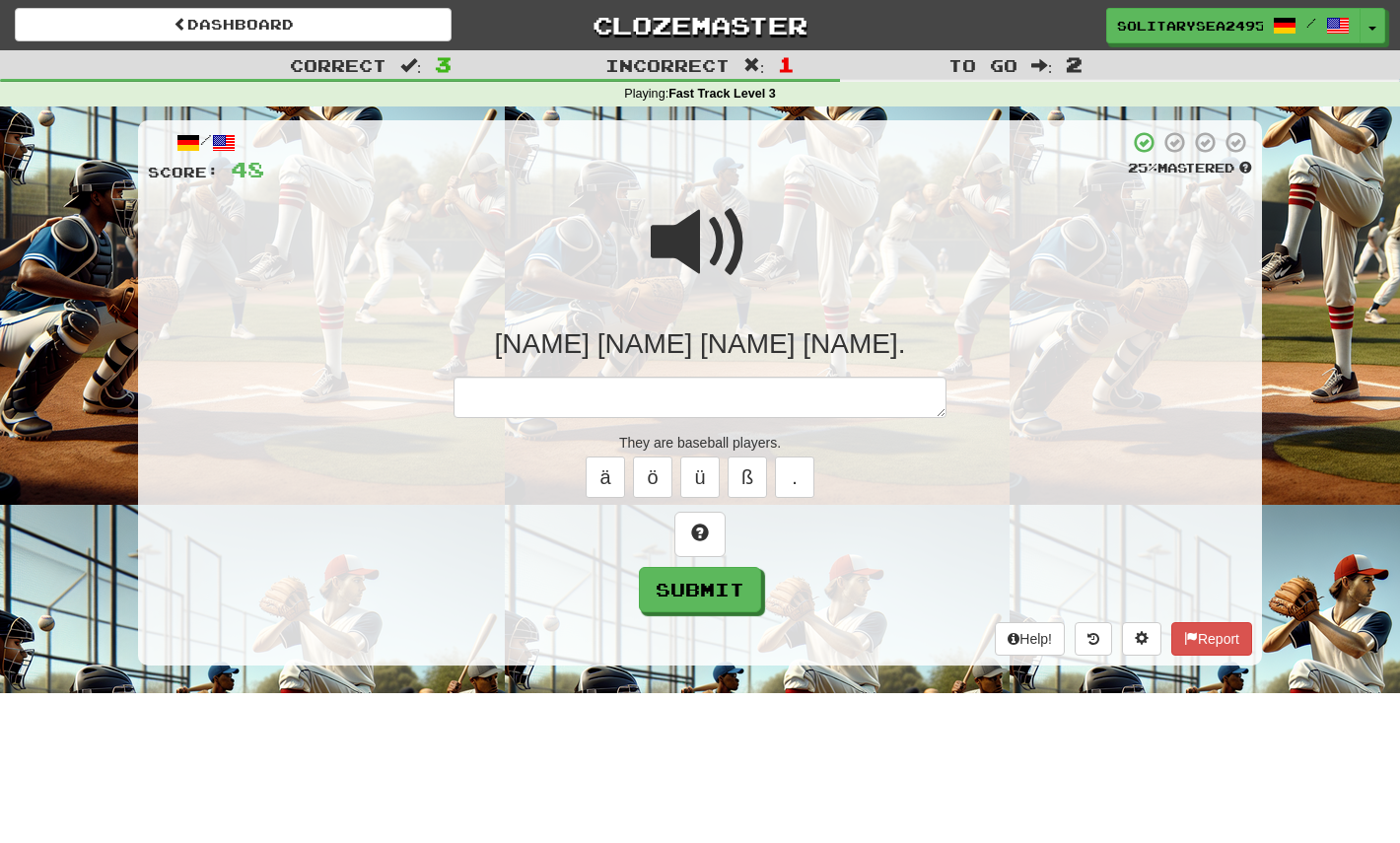 click at bounding box center [700, 243] 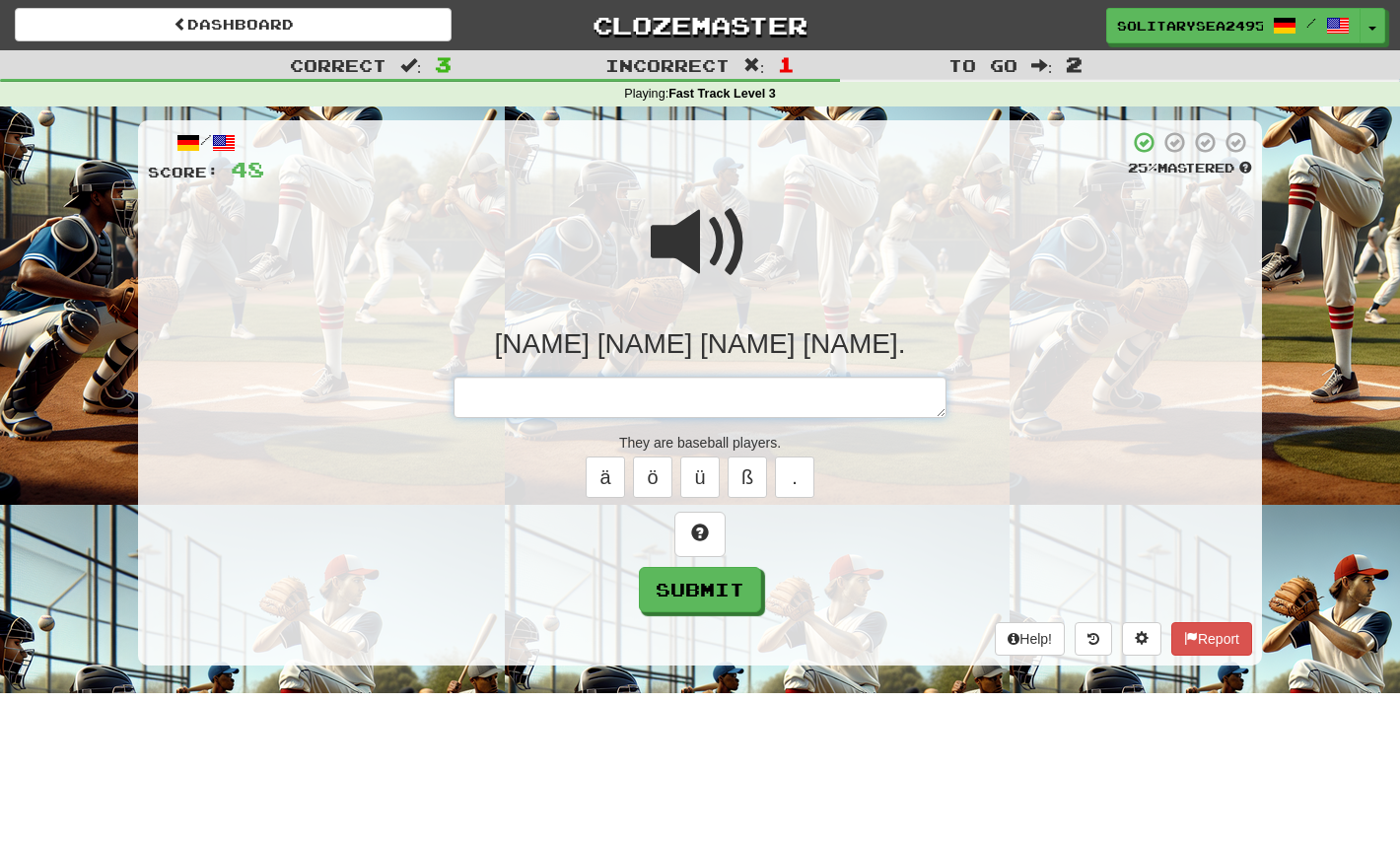 click at bounding box center (700, 397) 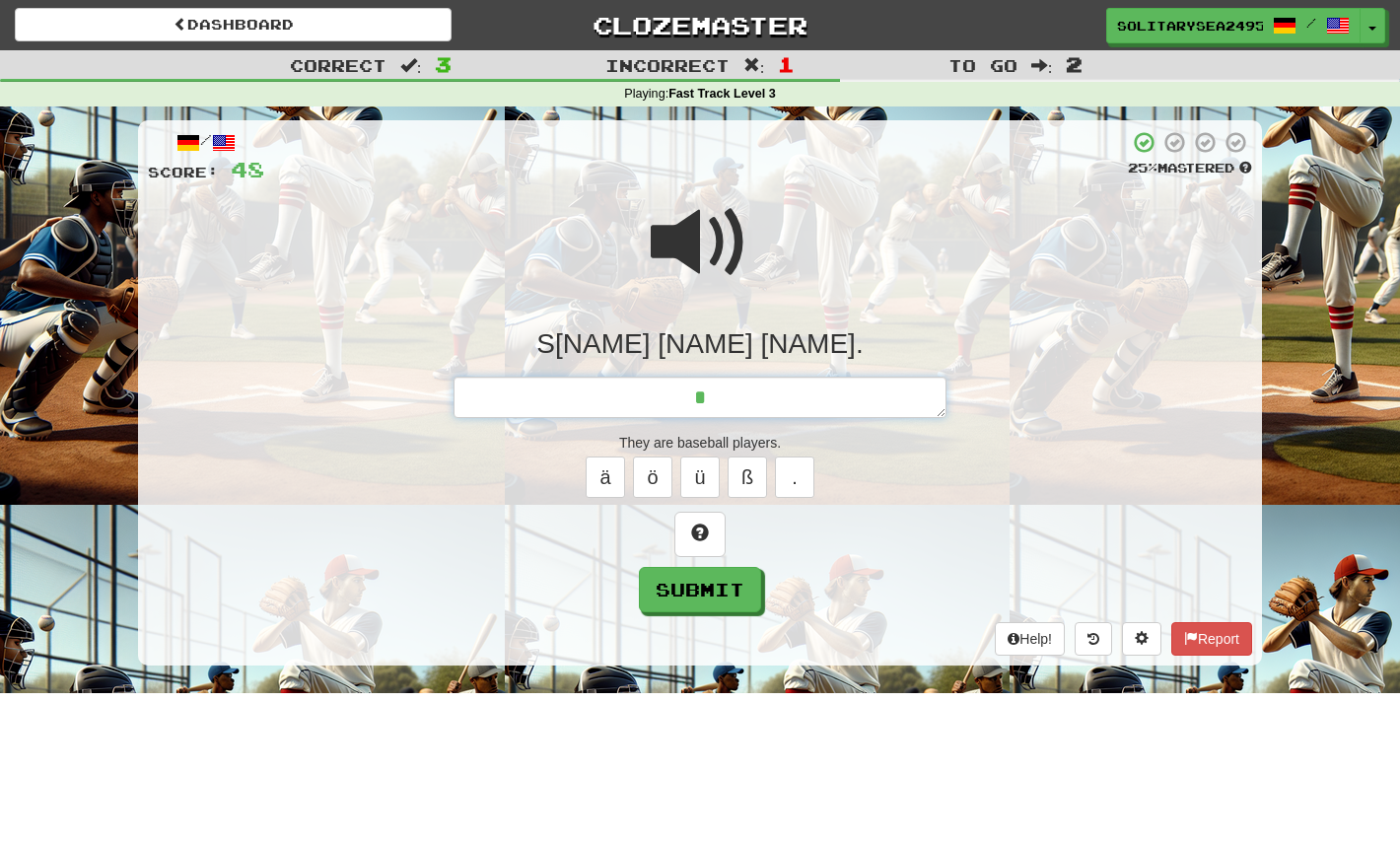 type on "*" 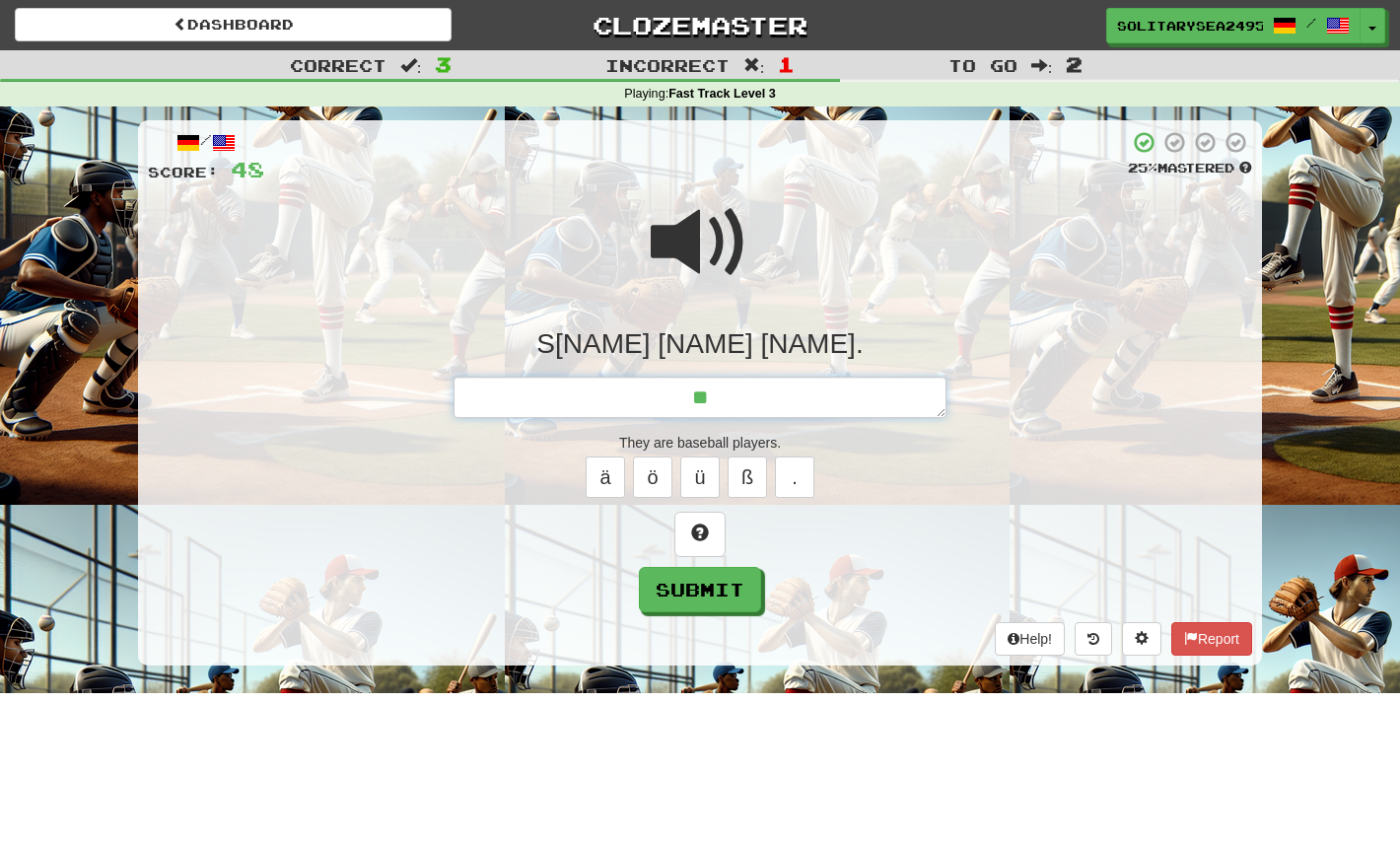 type on "*" 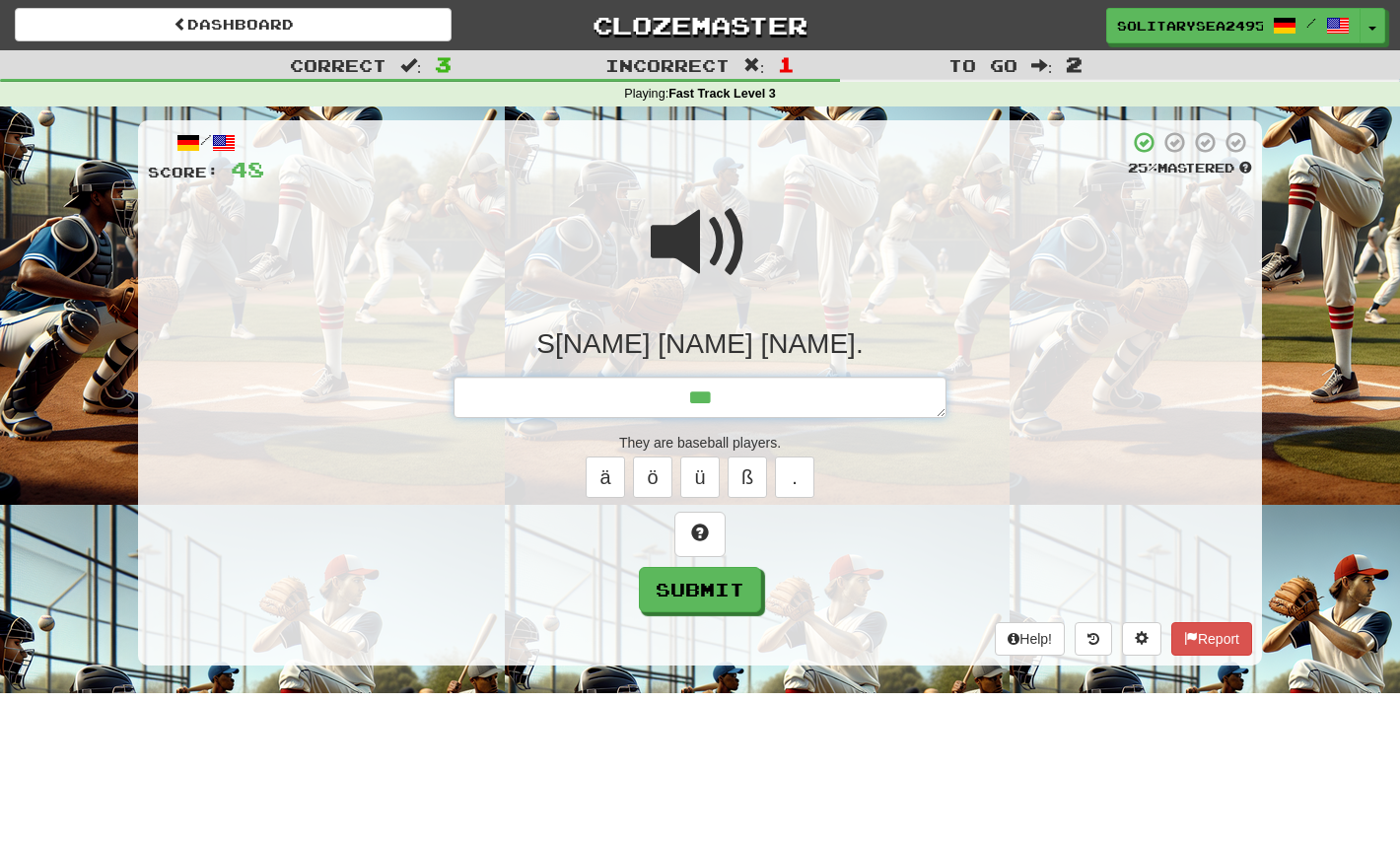 type on "*" 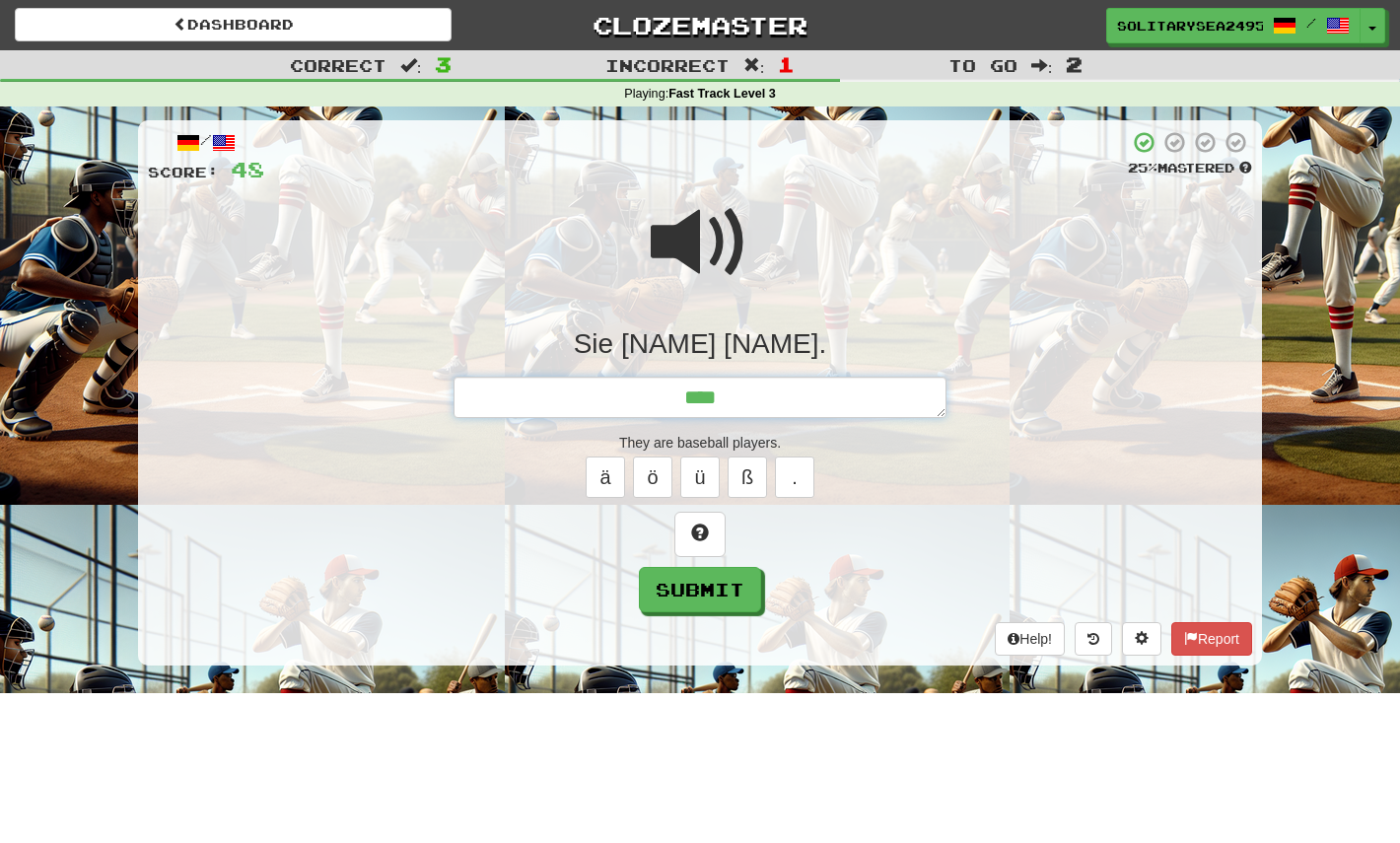 type on "*" 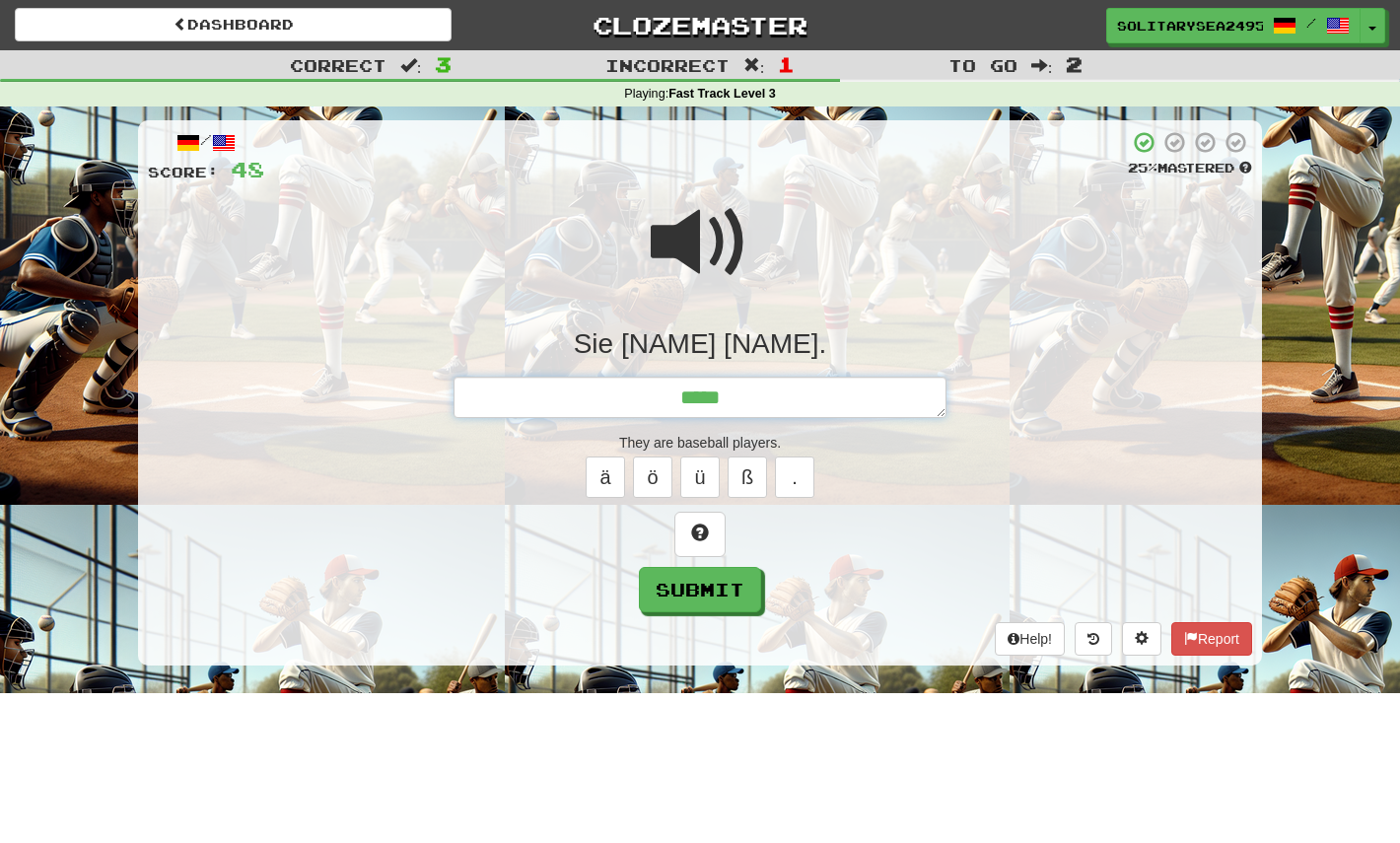 type on "*" 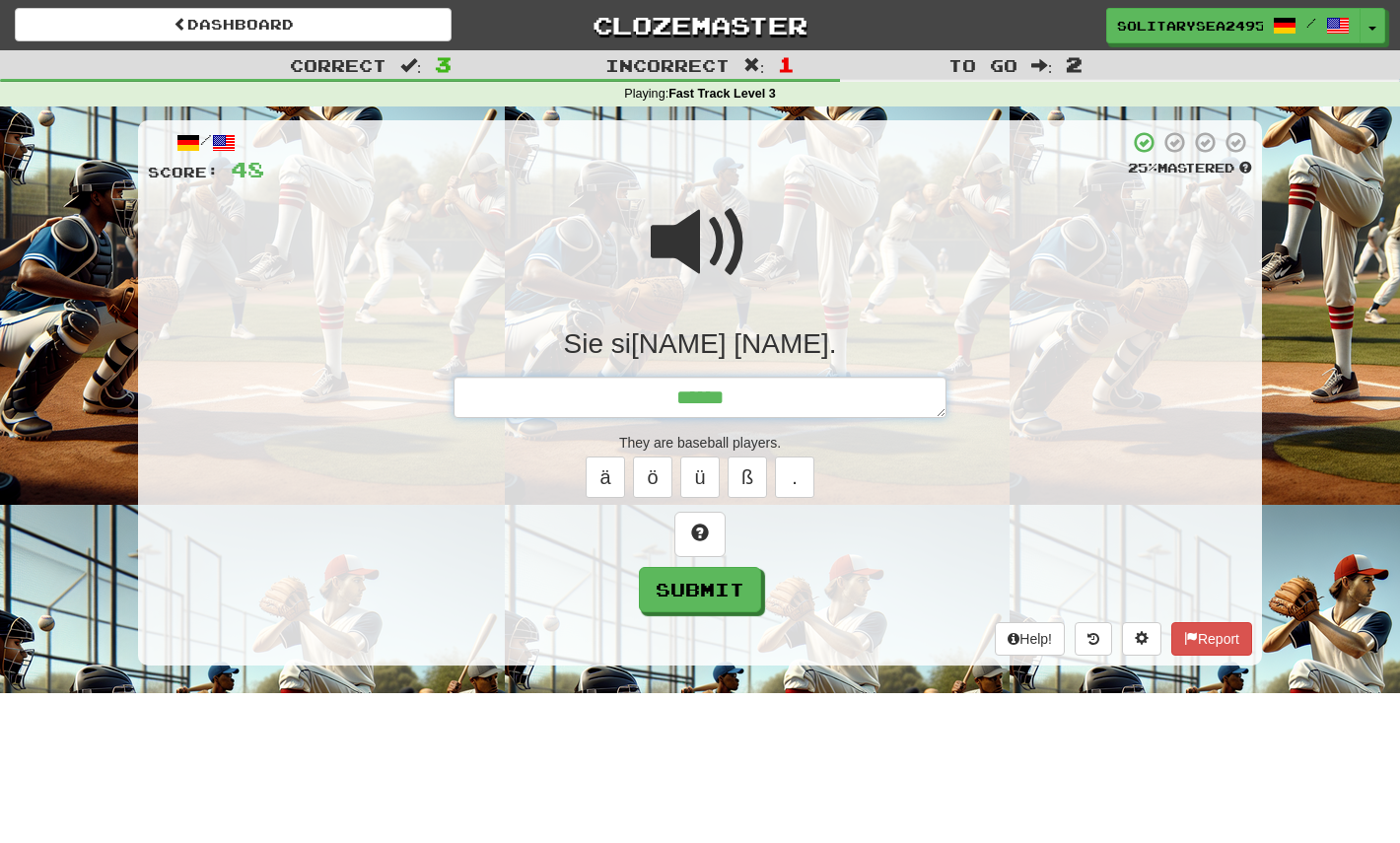 type on "*" 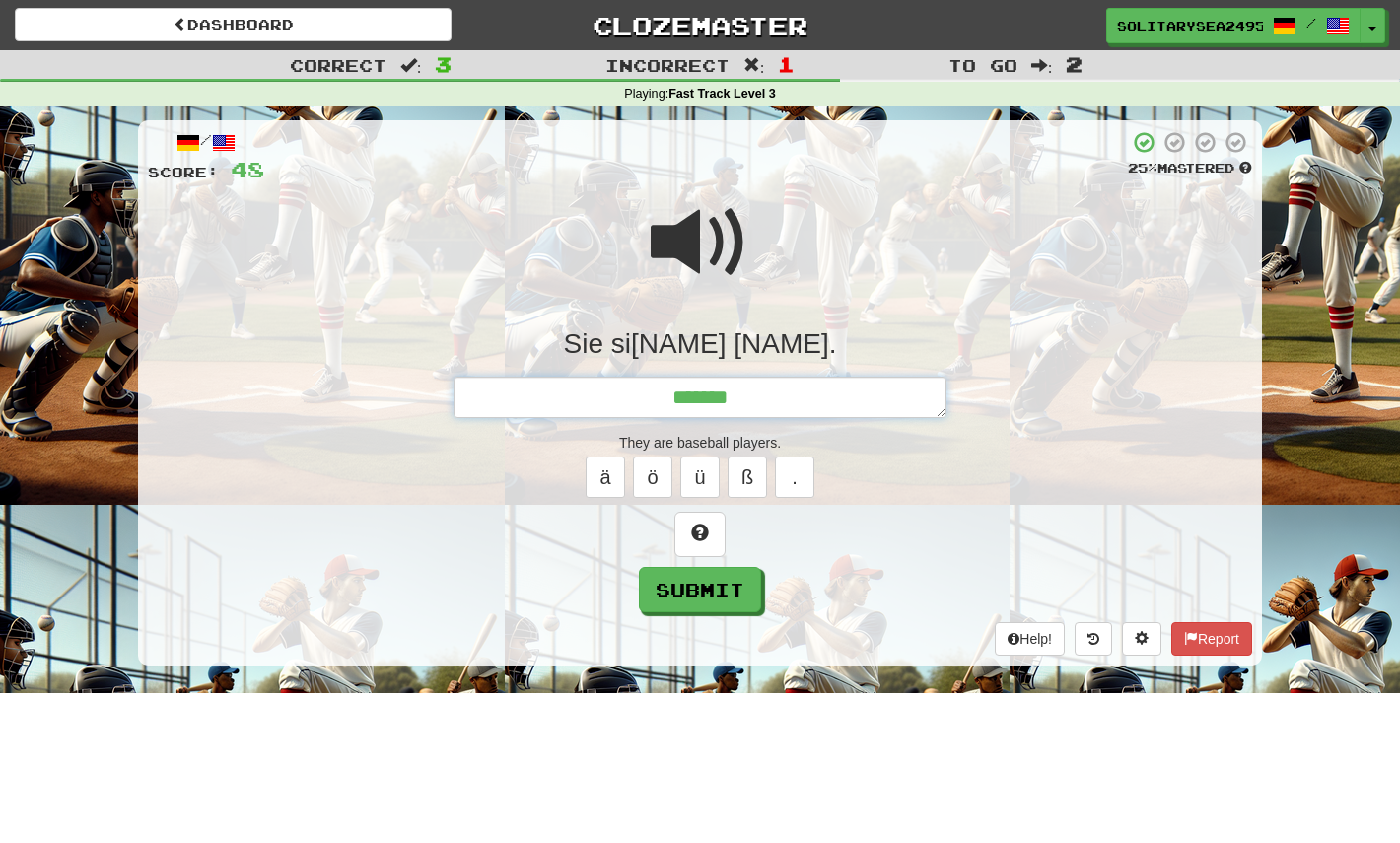 type on "*" 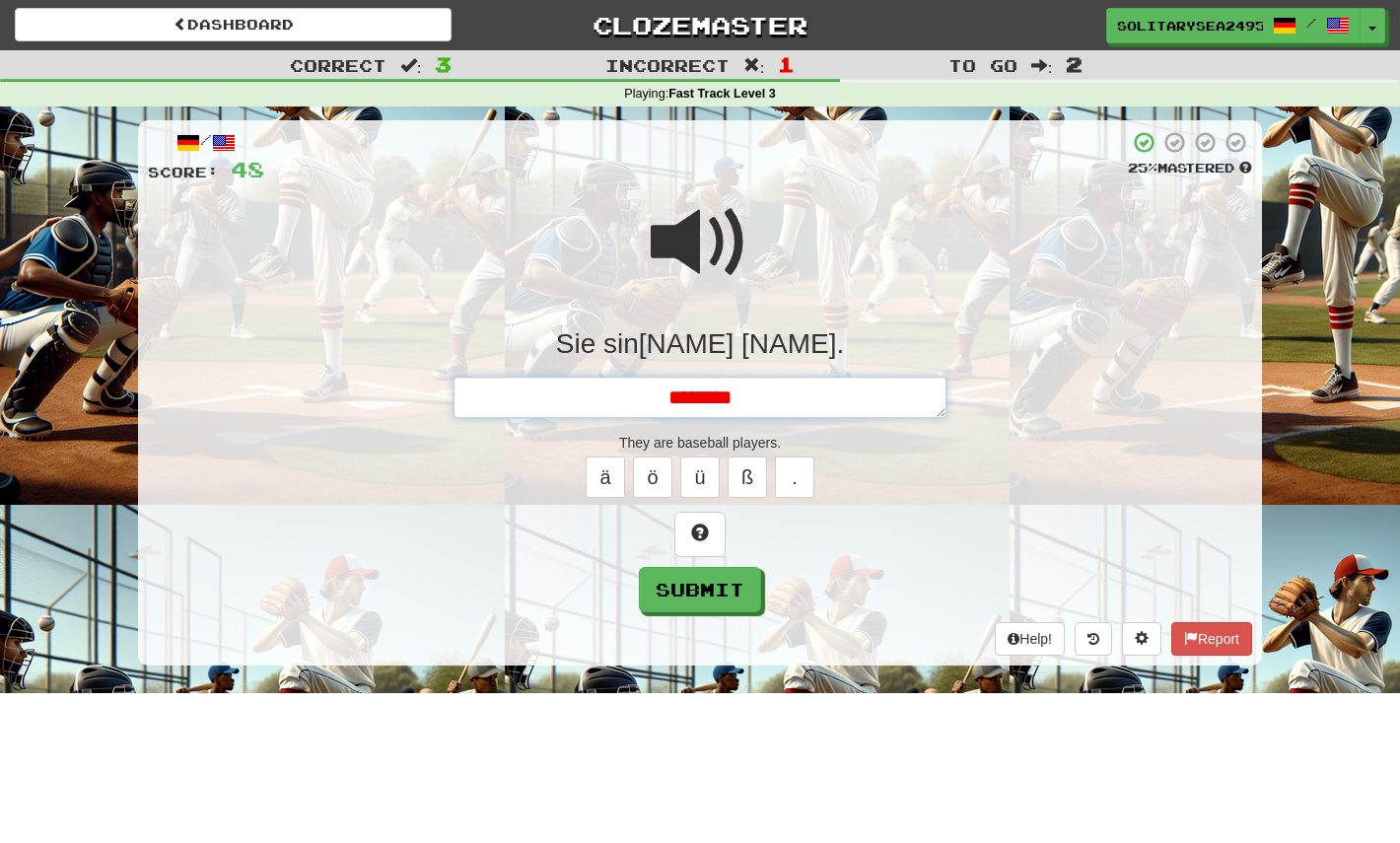 type on "*" 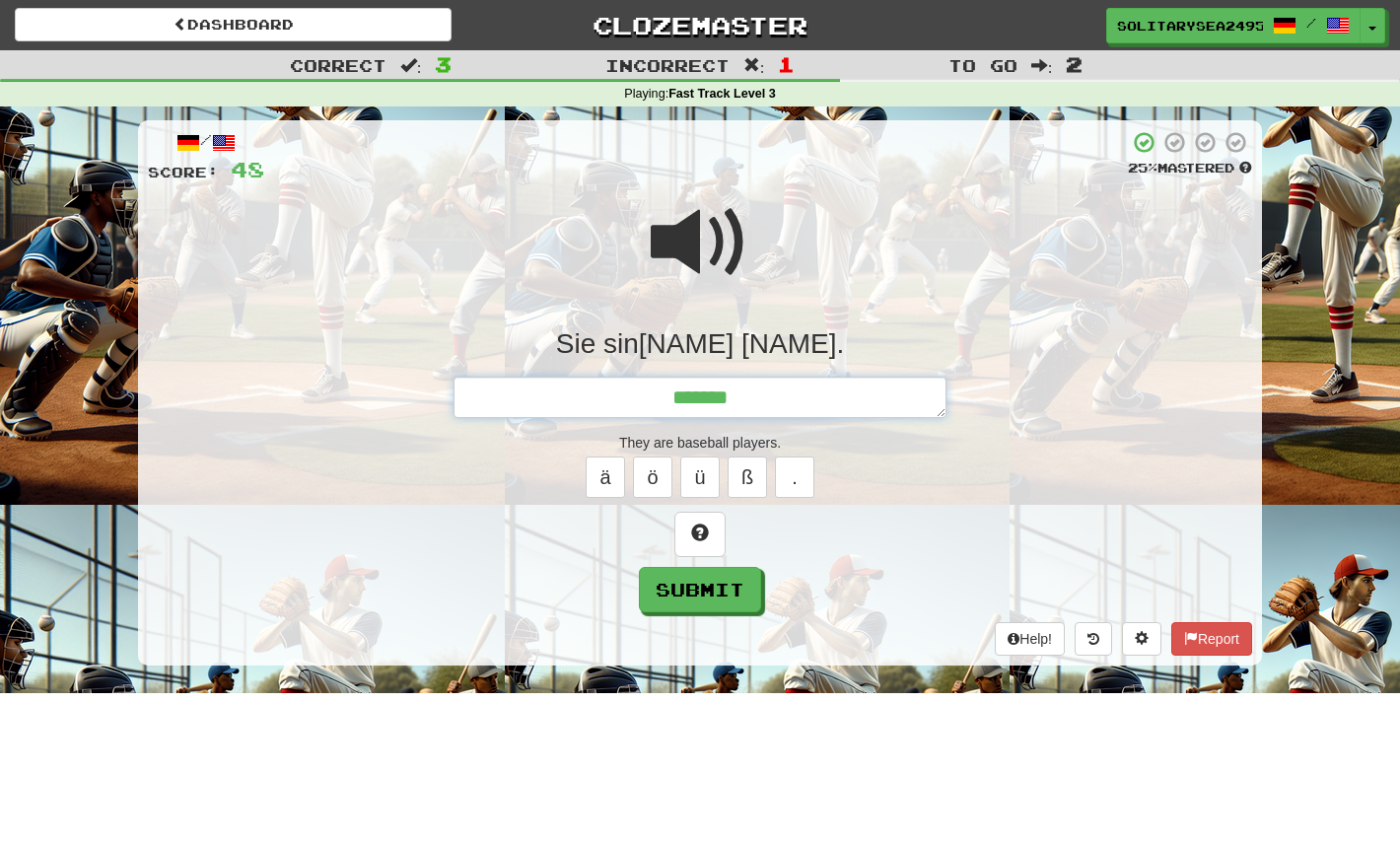 type on "*" 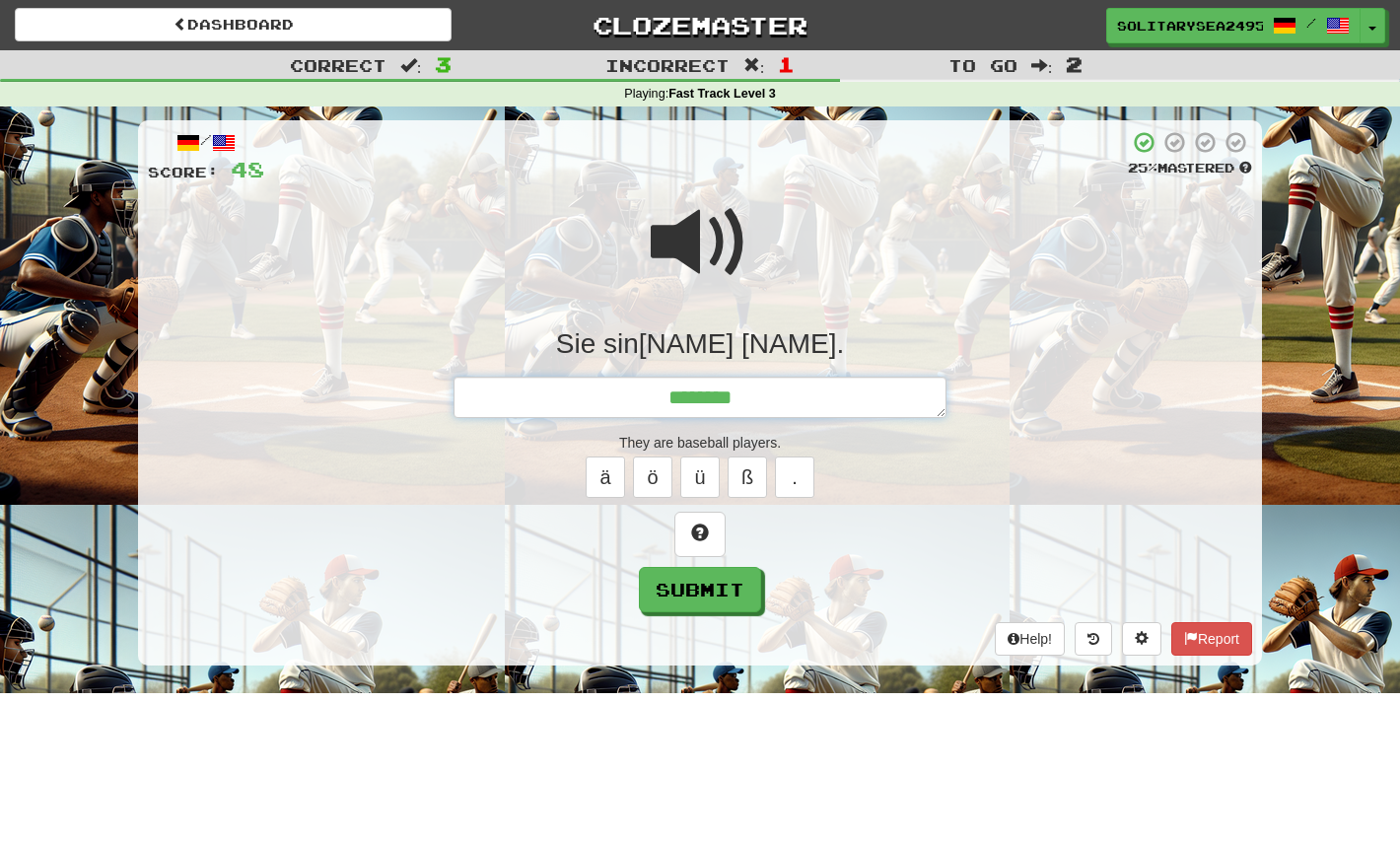type on "*" 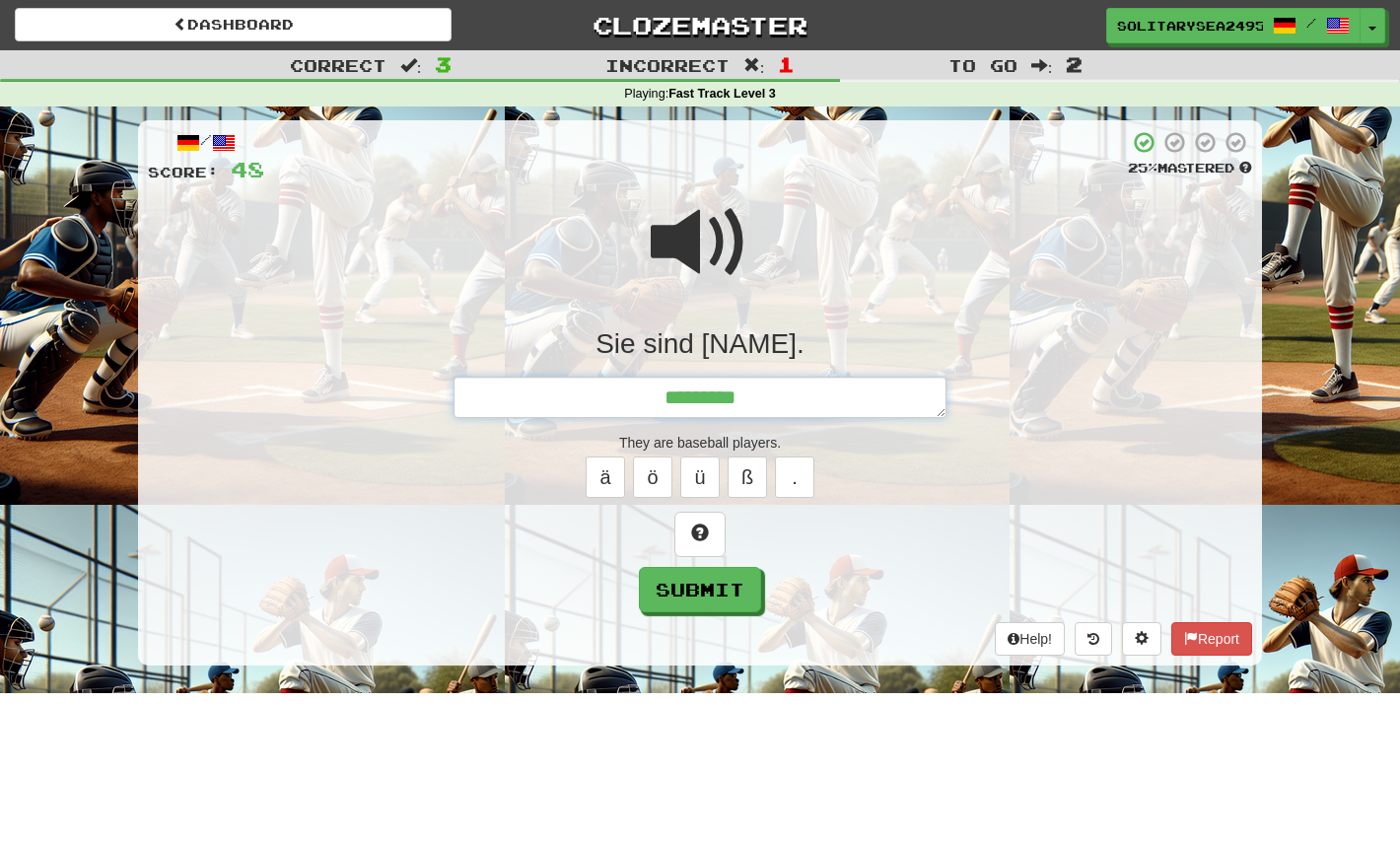 type on "*" 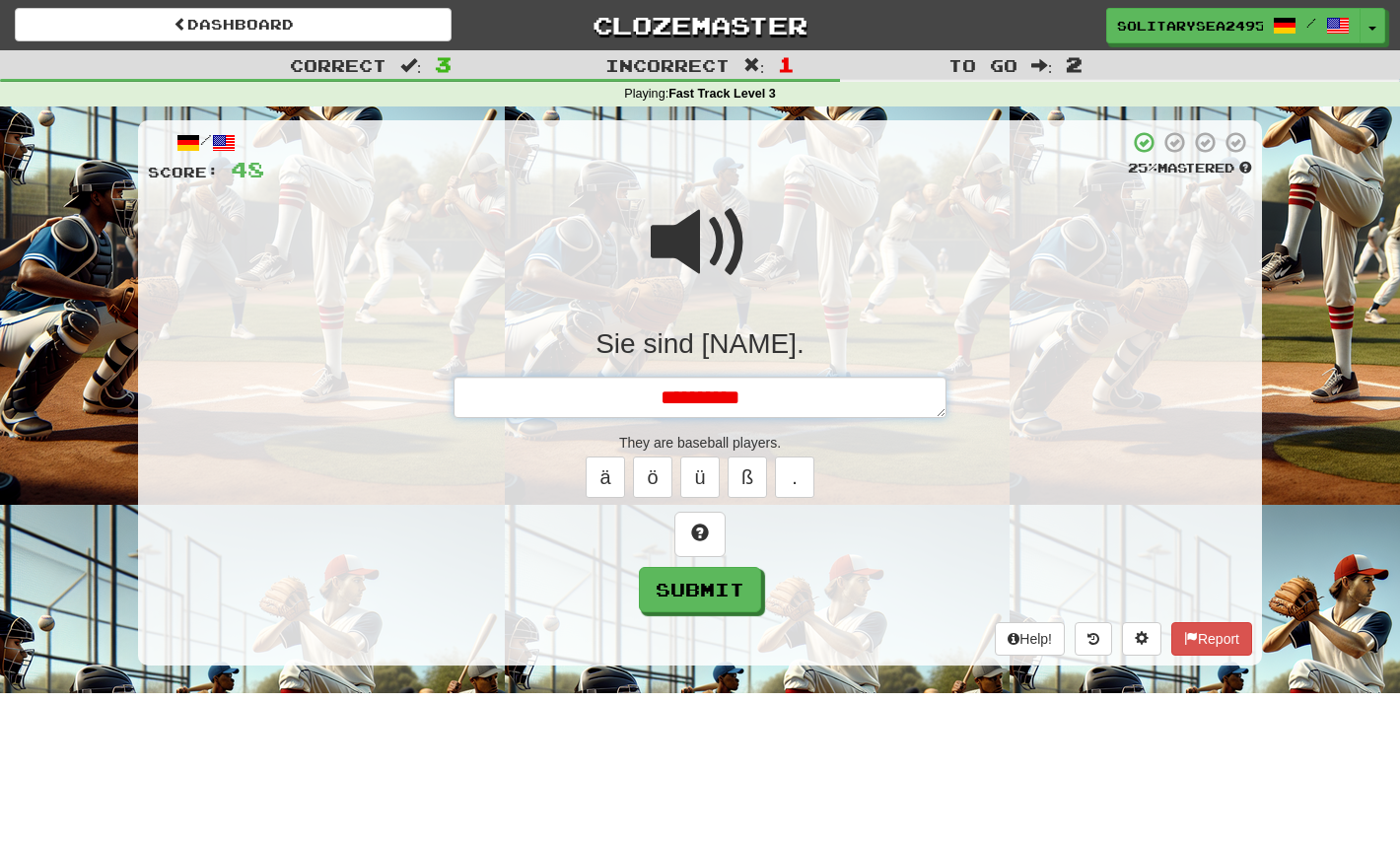 type on "**********" 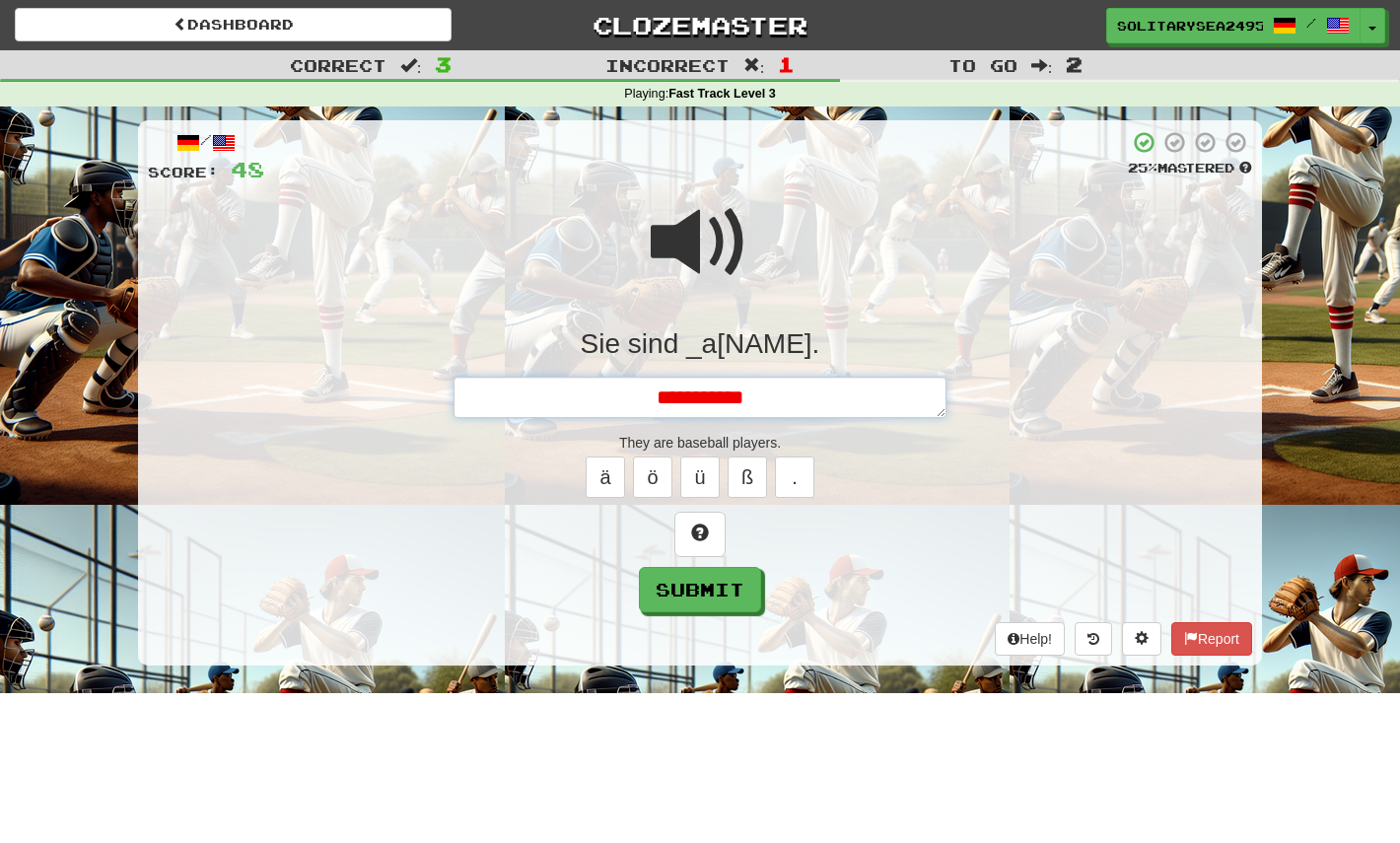 type on "*" 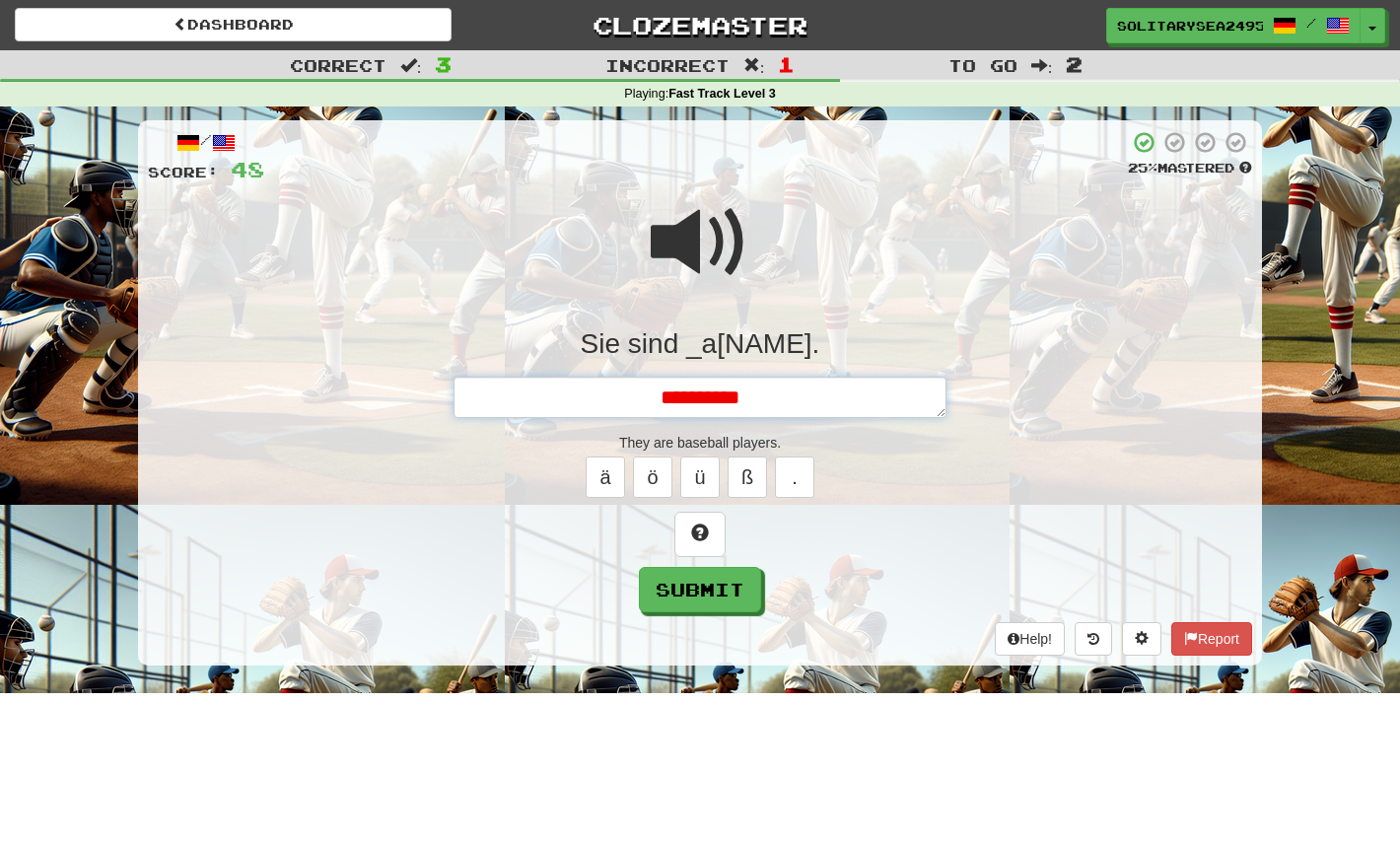type on "*" 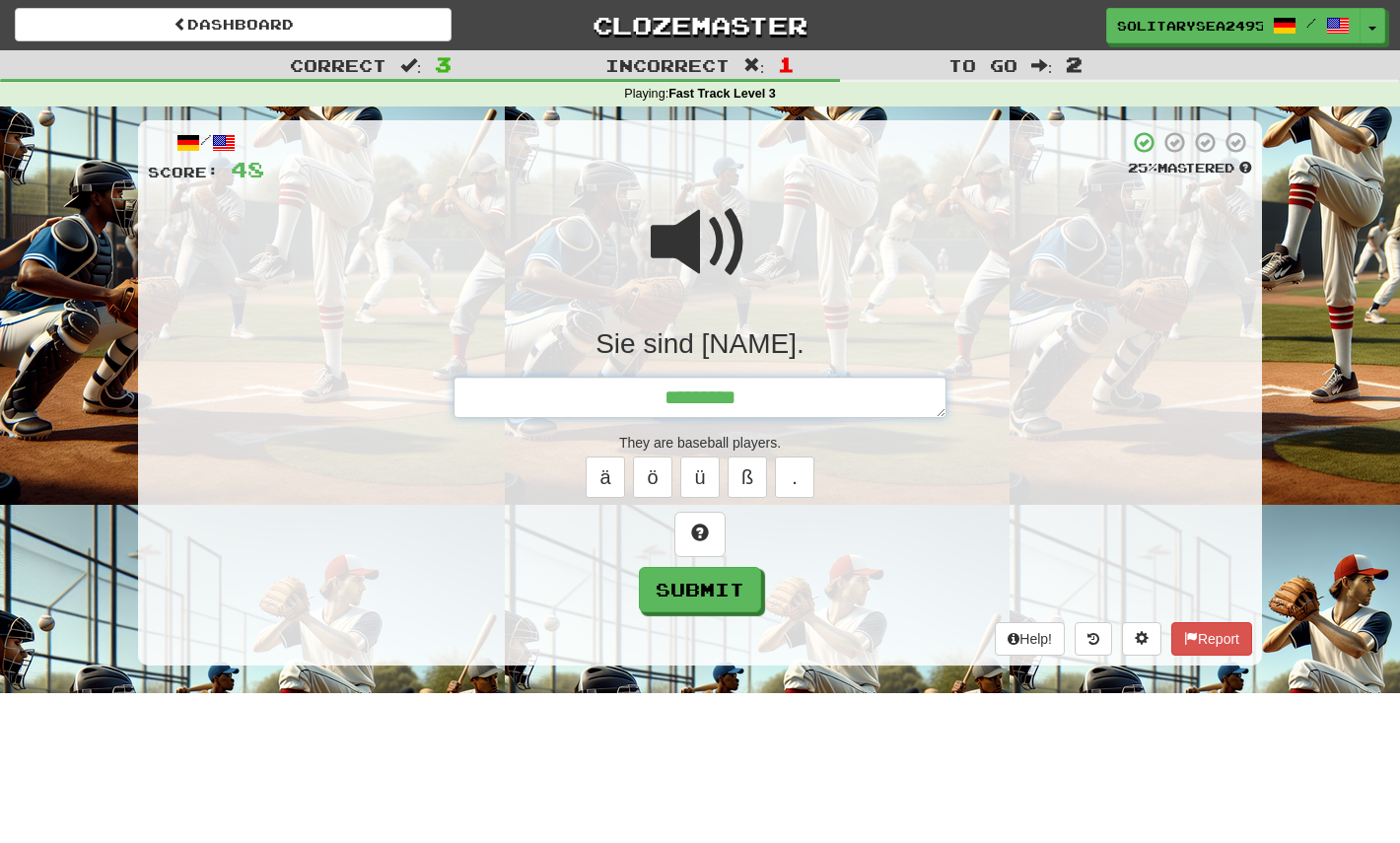 type on "*" 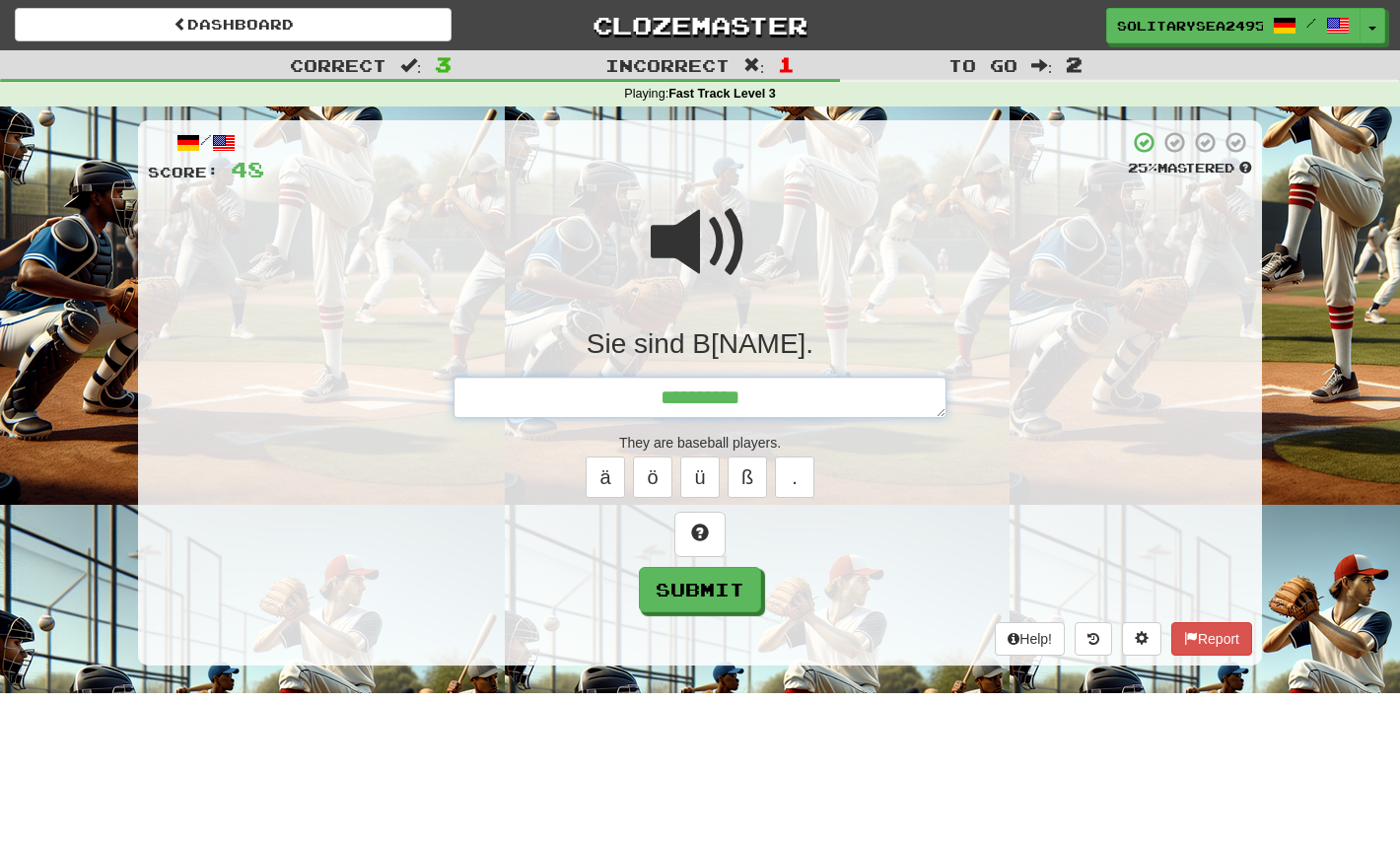 type on "*" 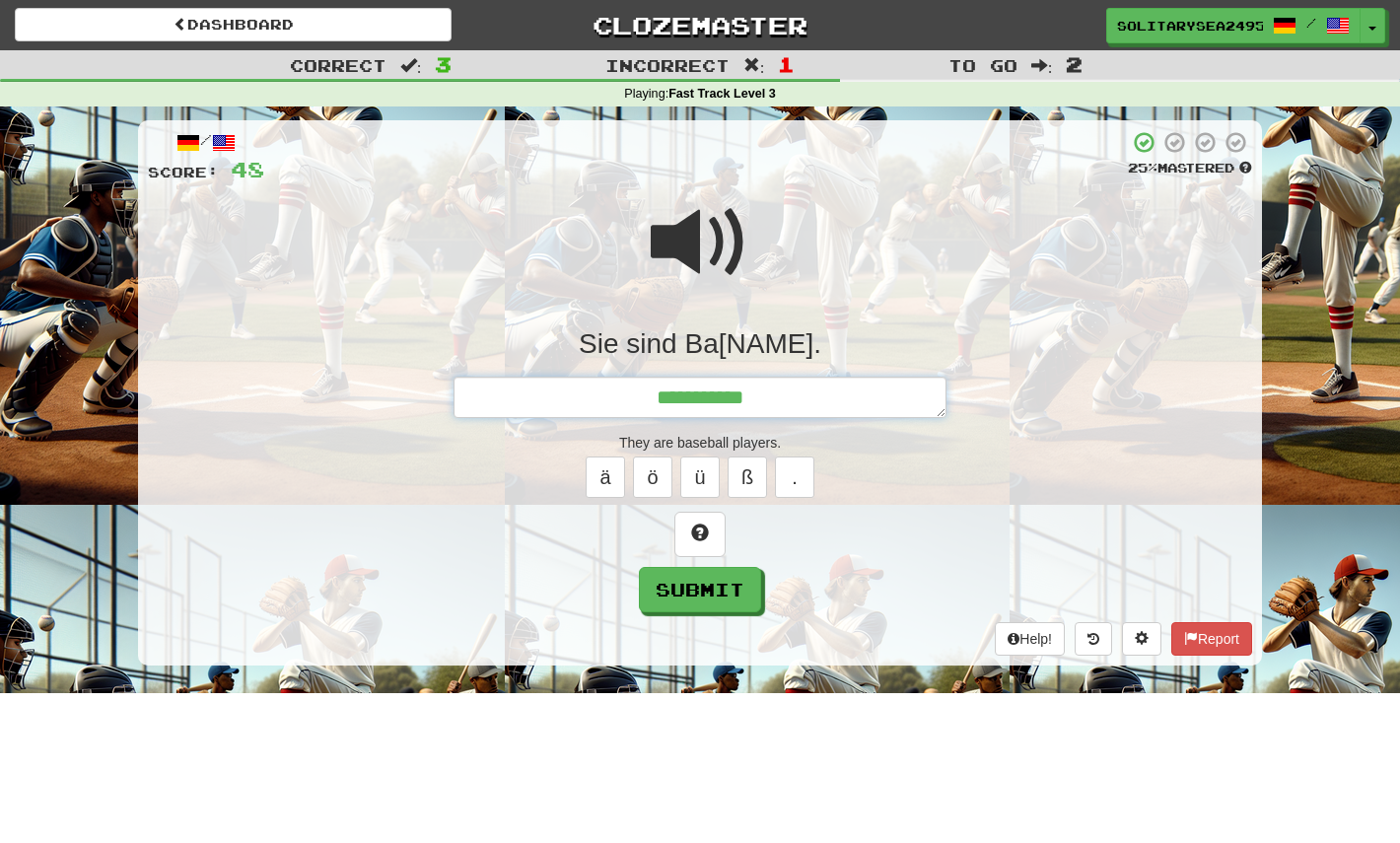 type on "*" 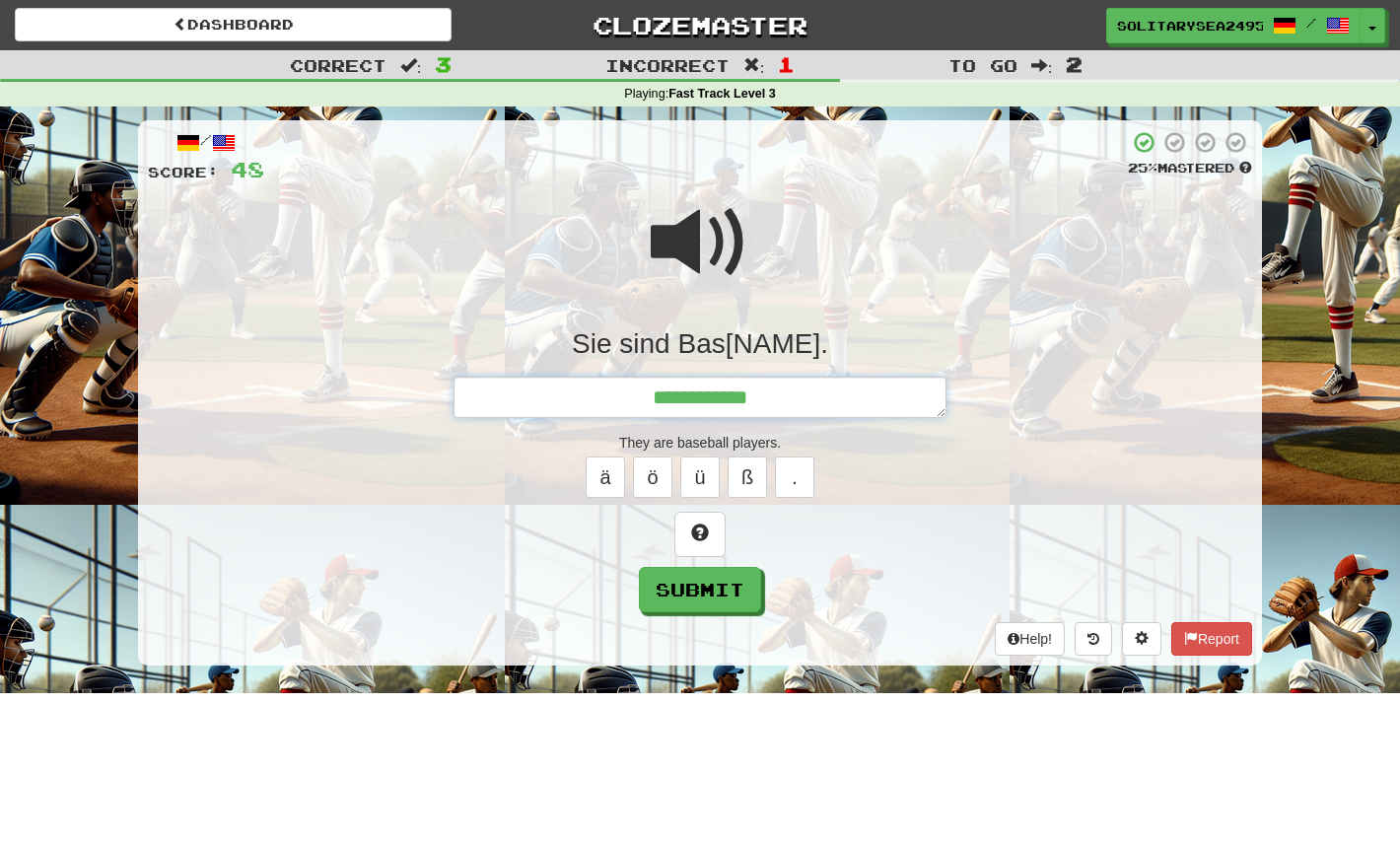 type on "*" 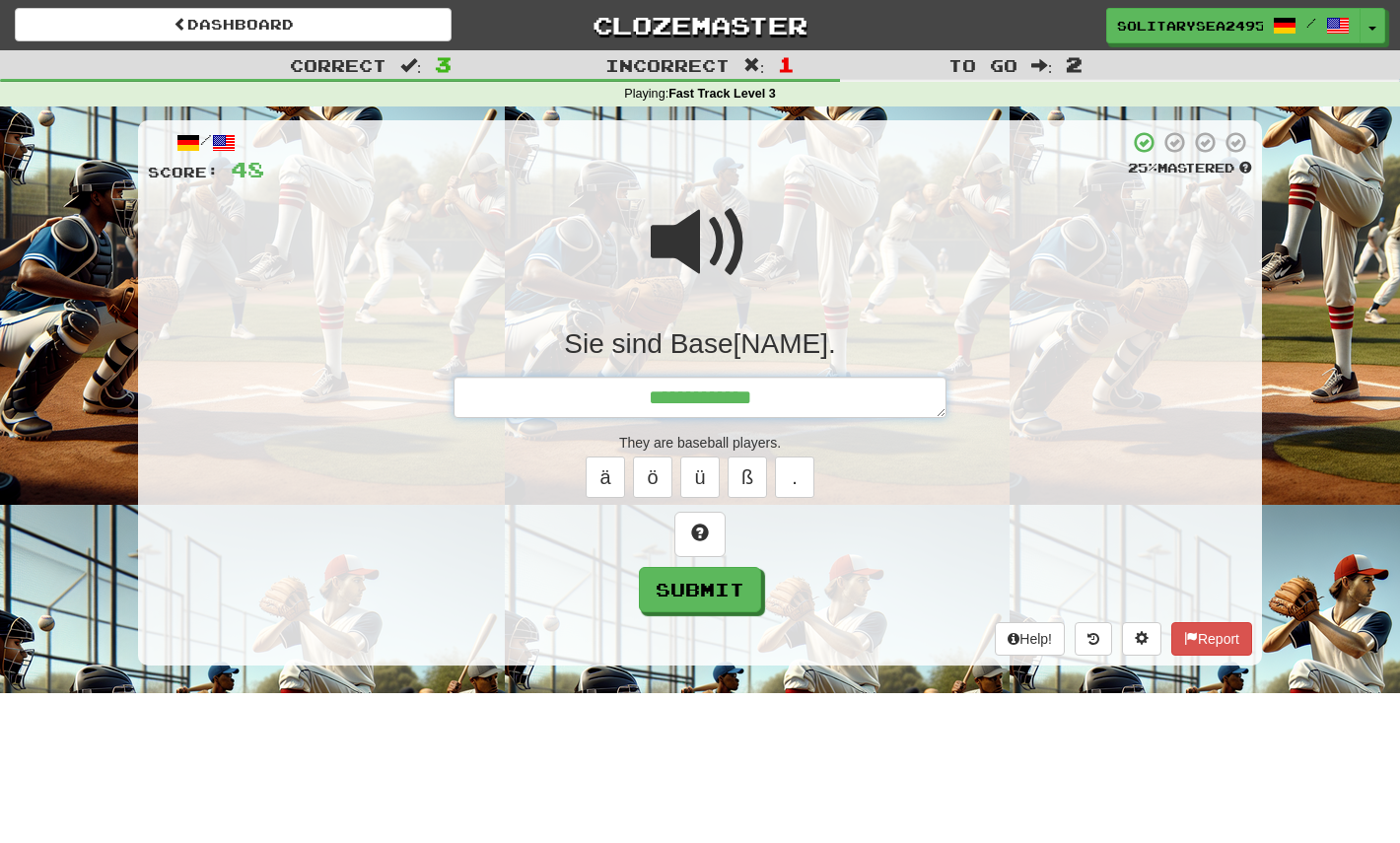 type on "*" 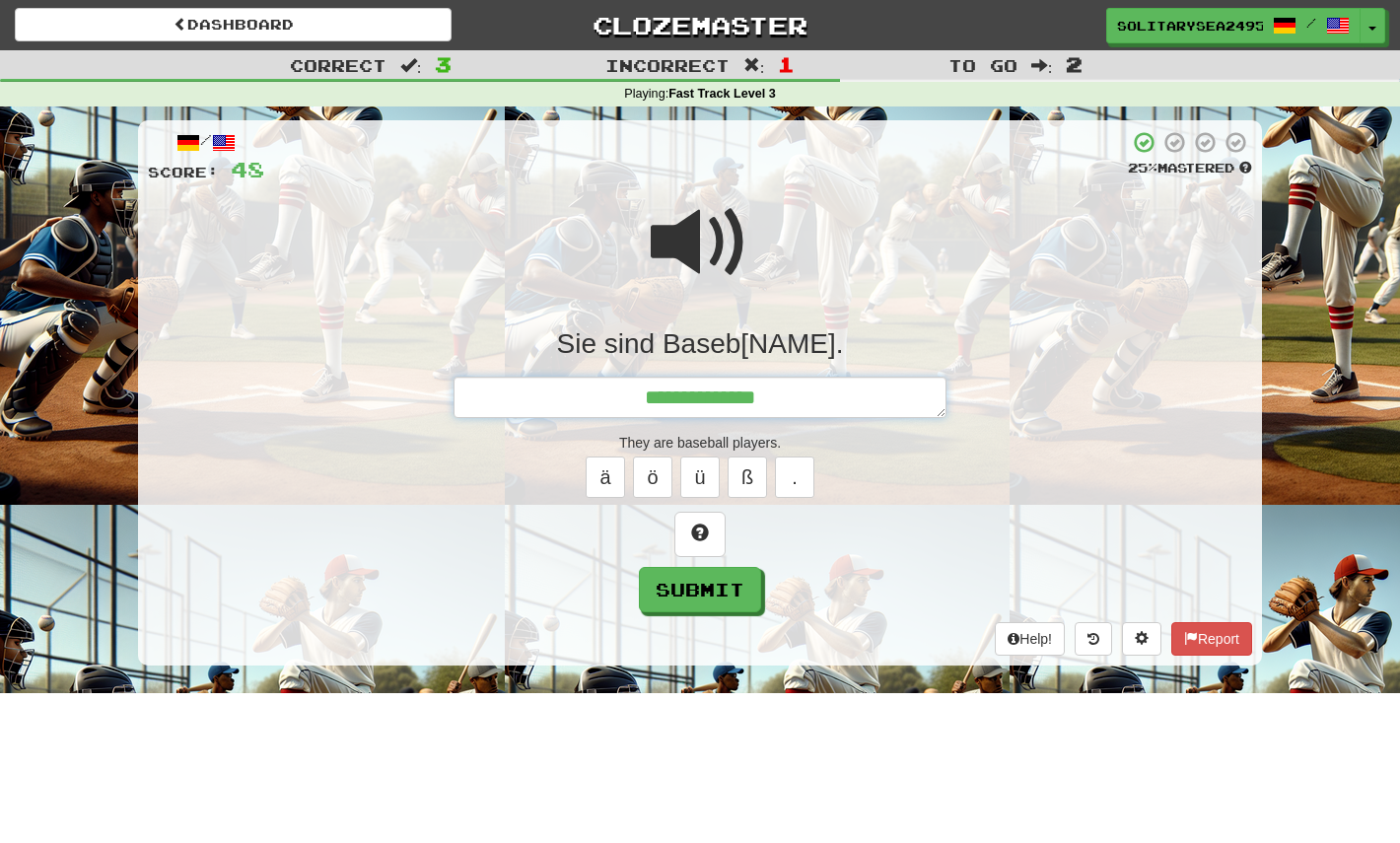 type on "*" 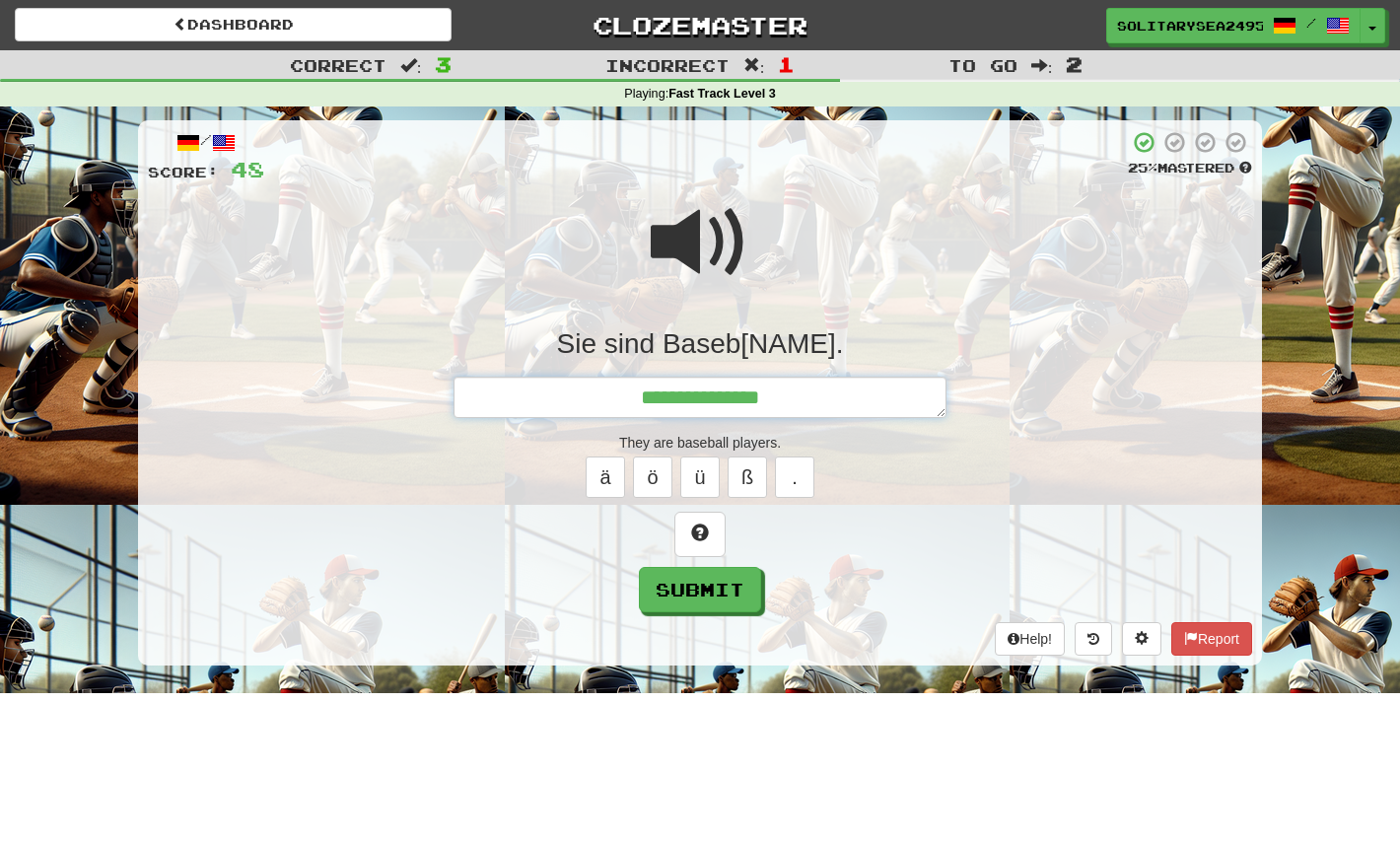 type on "*" 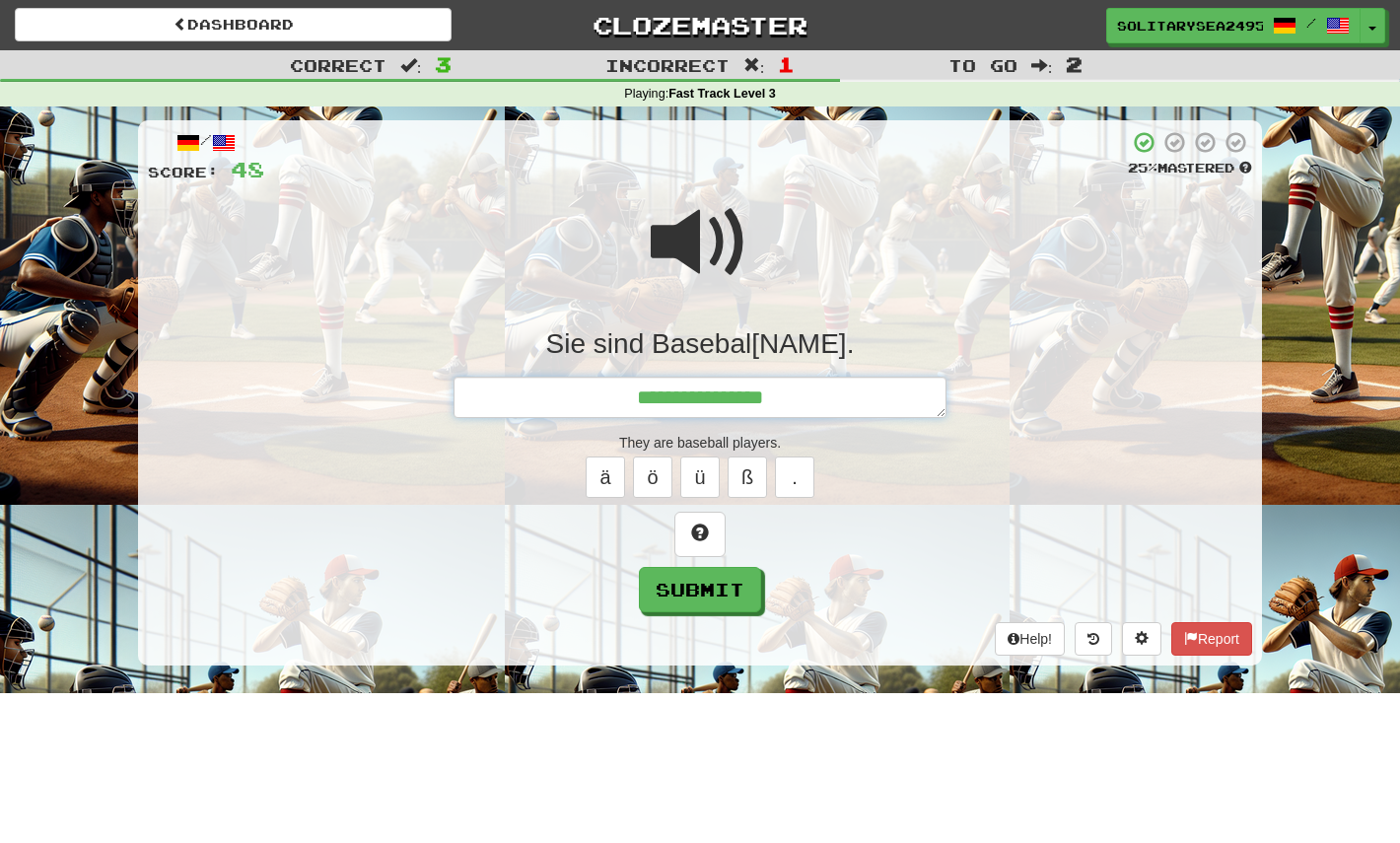 type on "*" 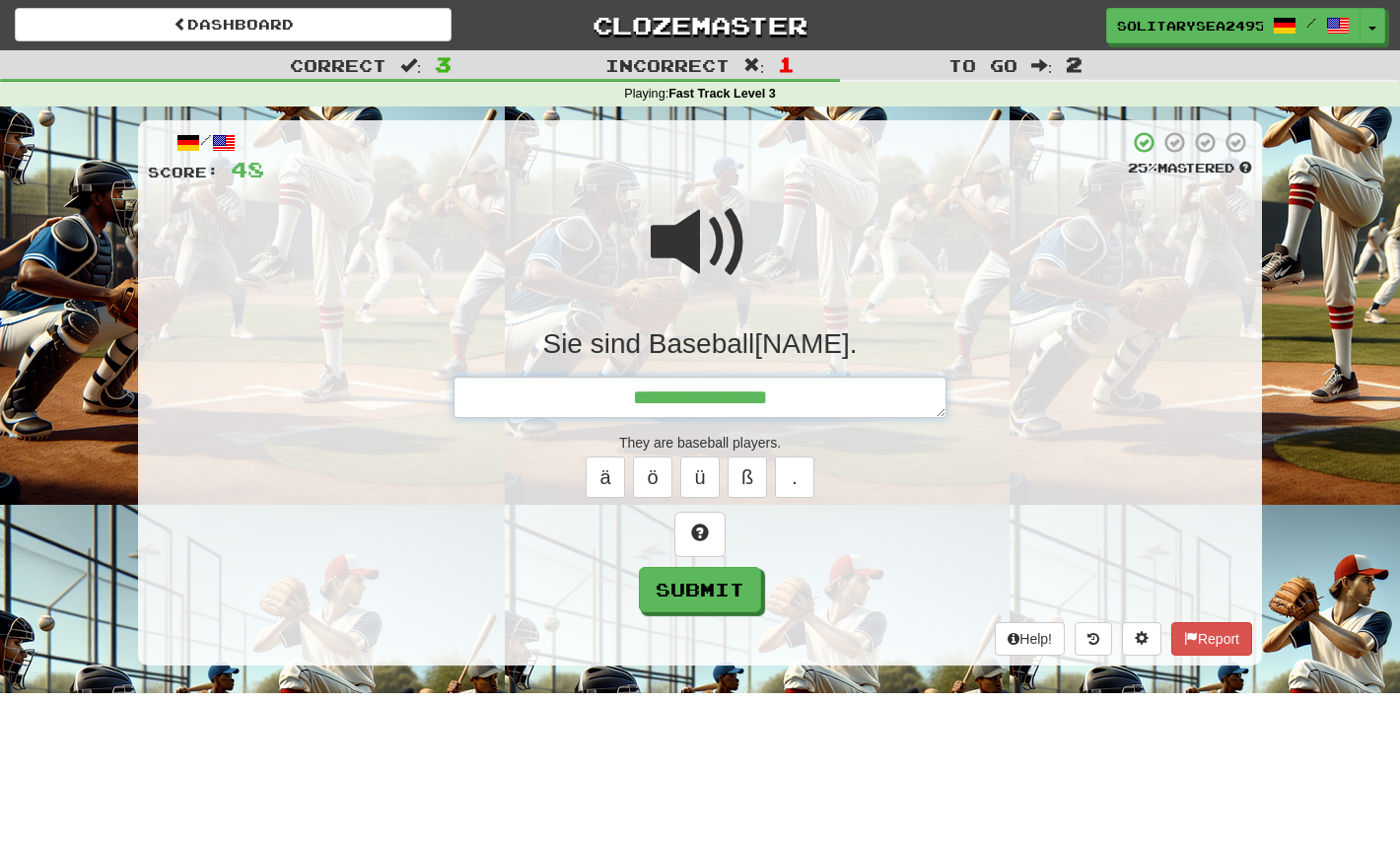 type on "*" 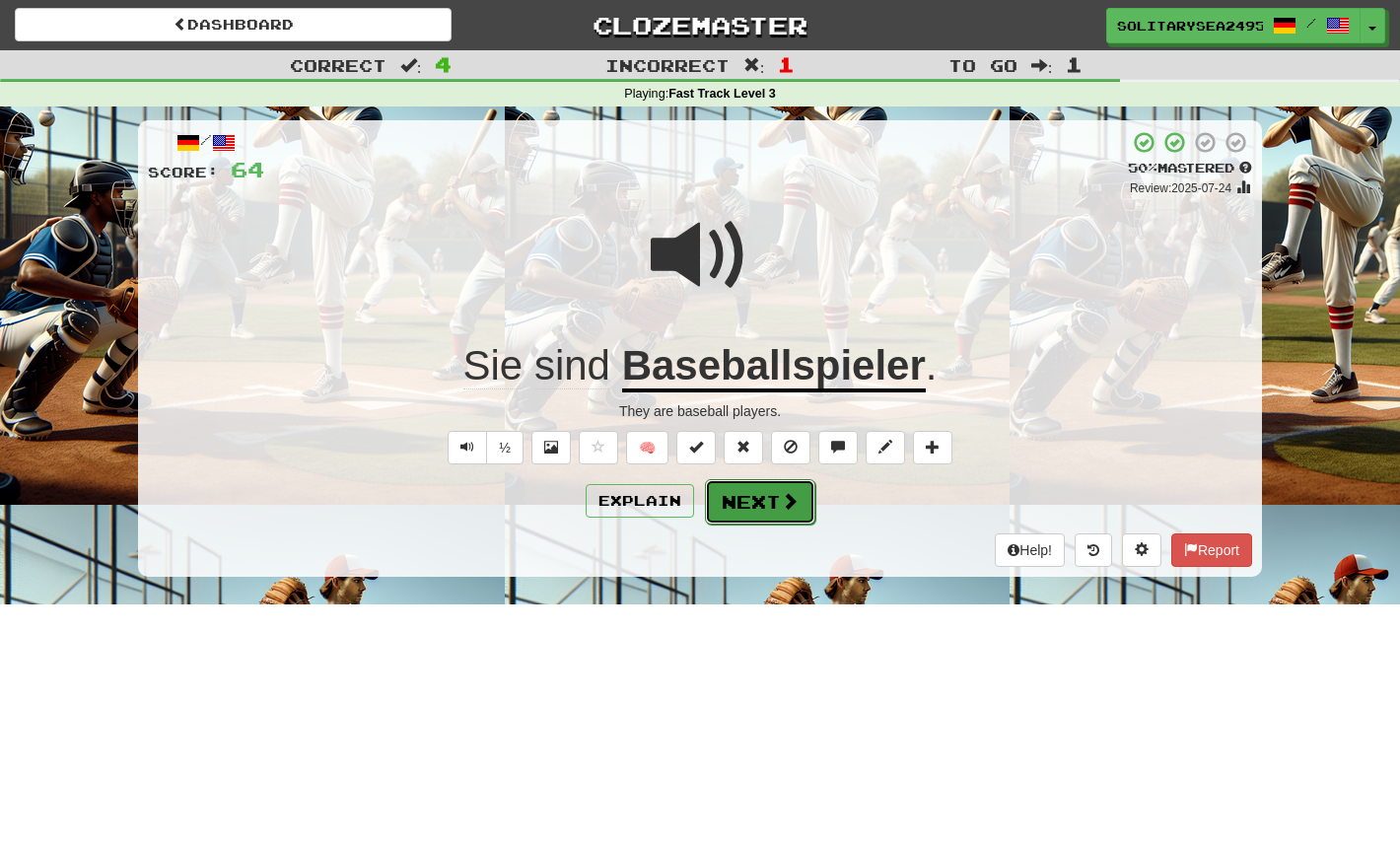 click on "Next" at bounding box center (760, 502) 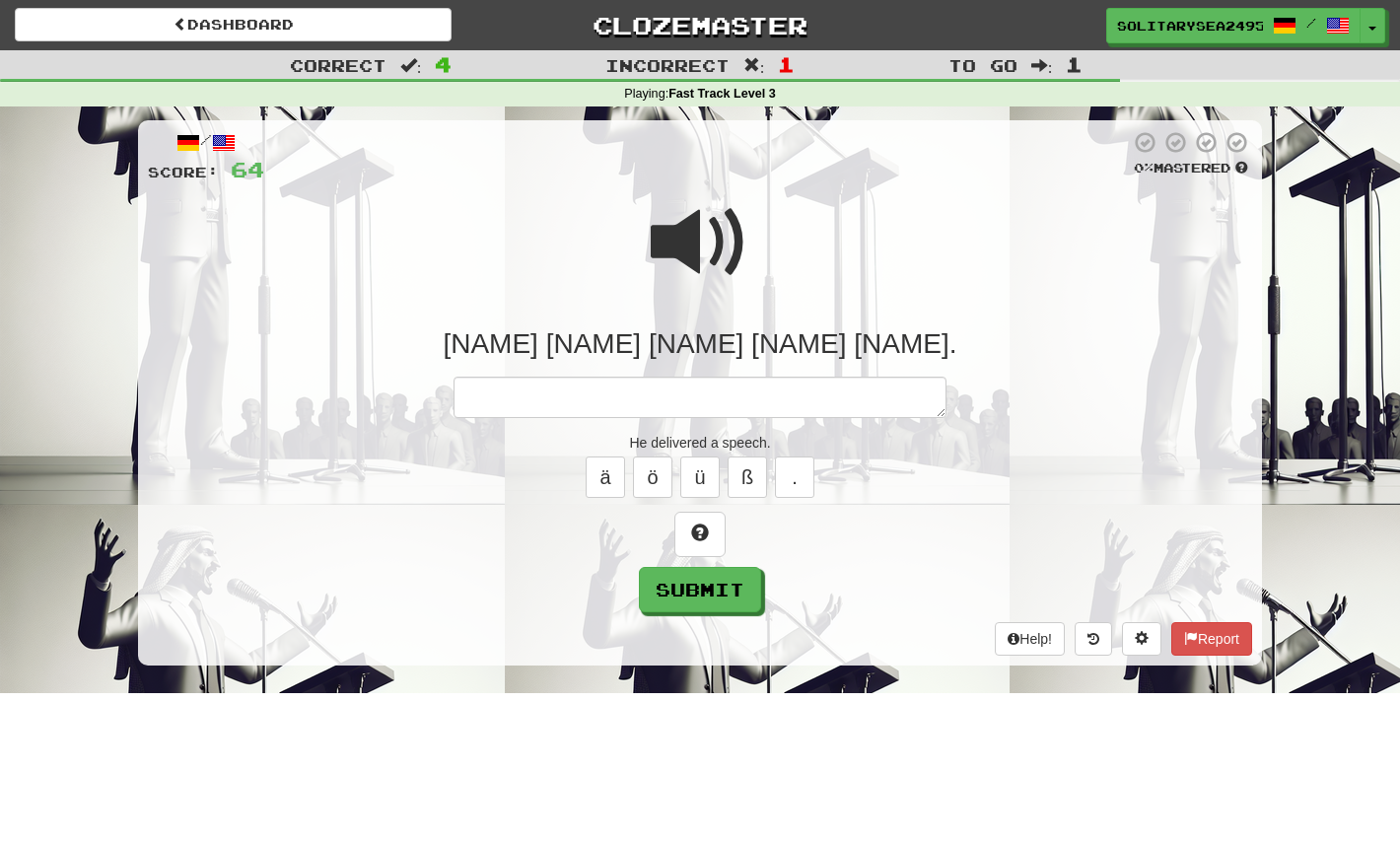 click at bounding box center [700, 397] 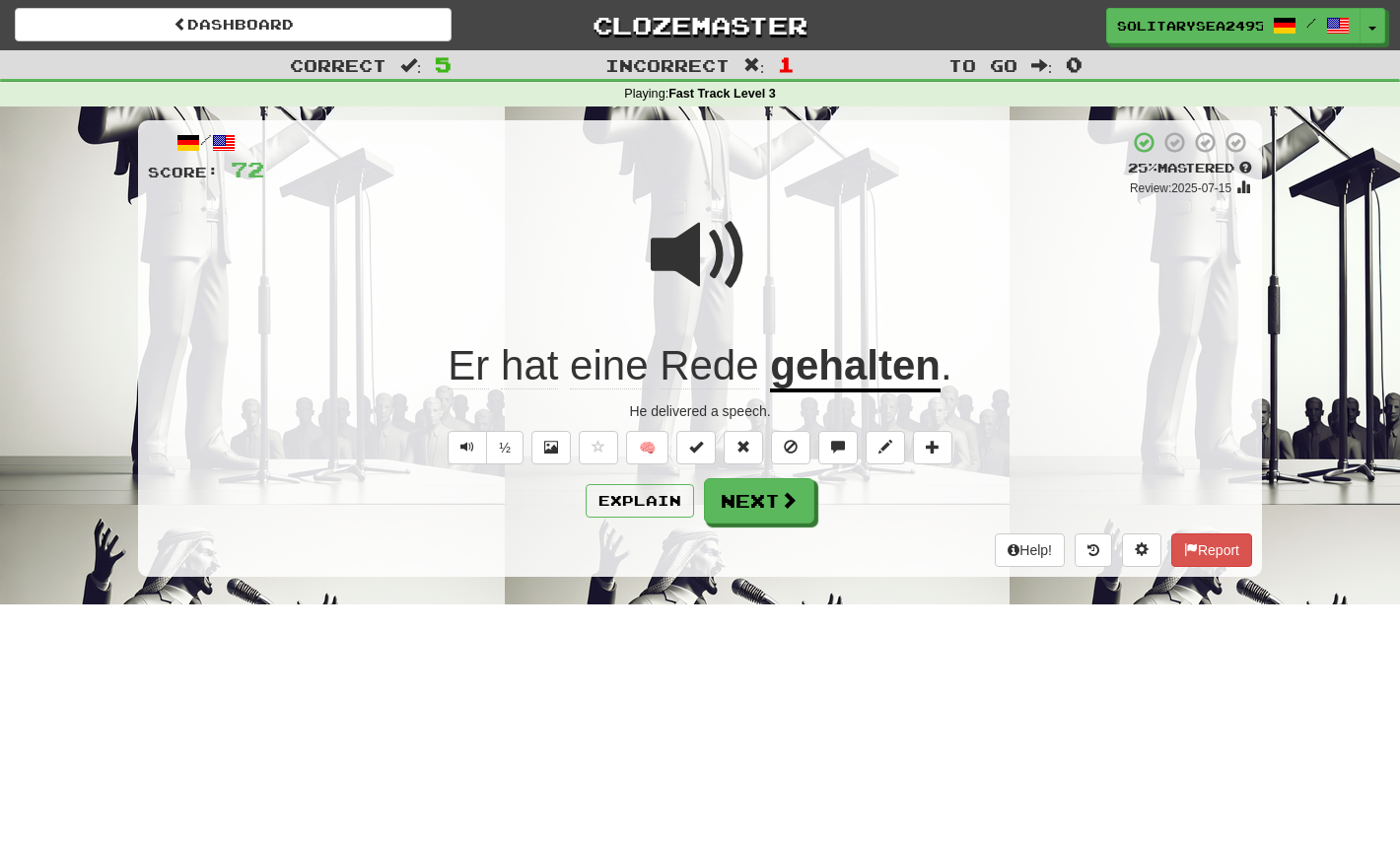 click on "Rede" 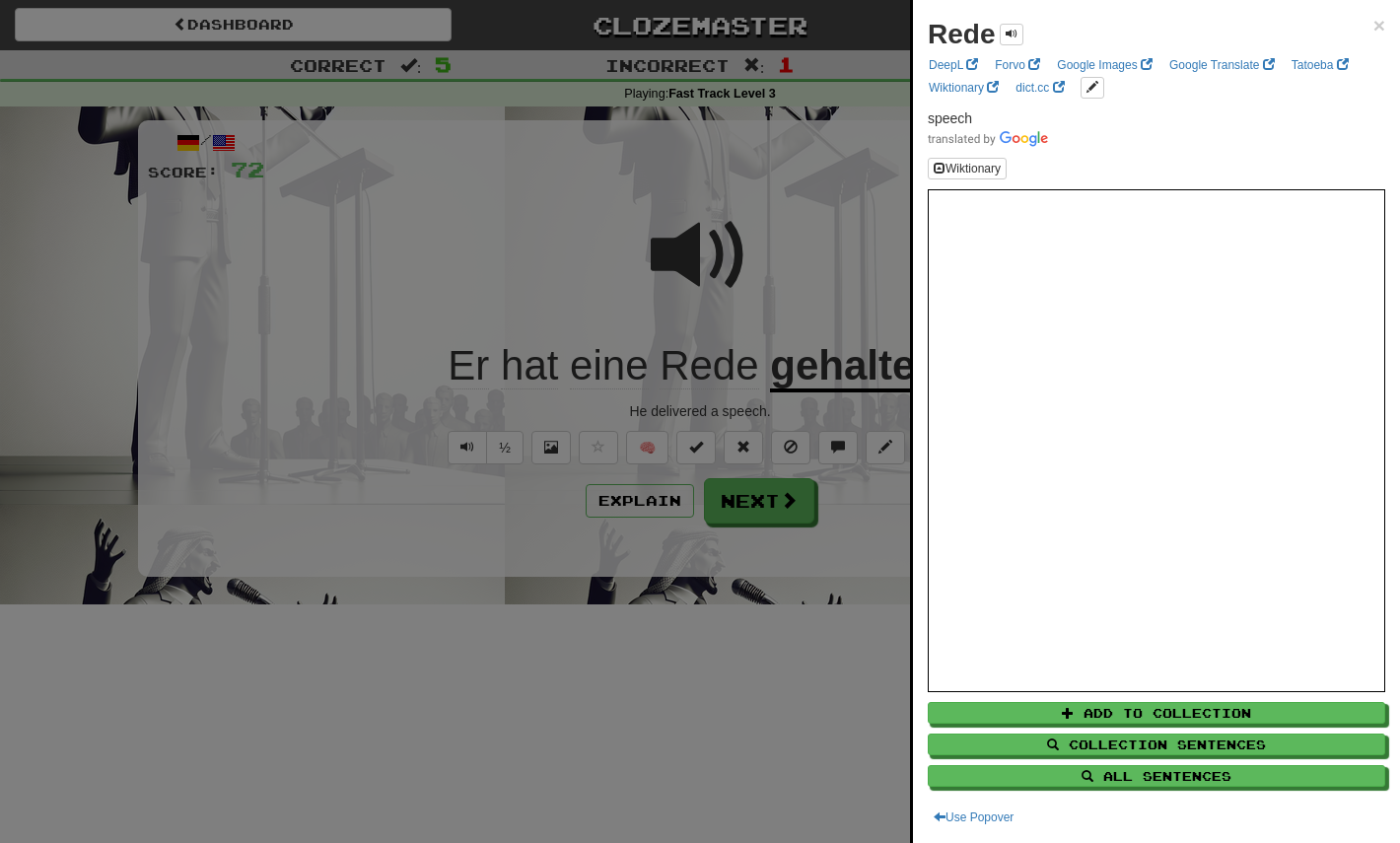click at bounding box center (700, 421) 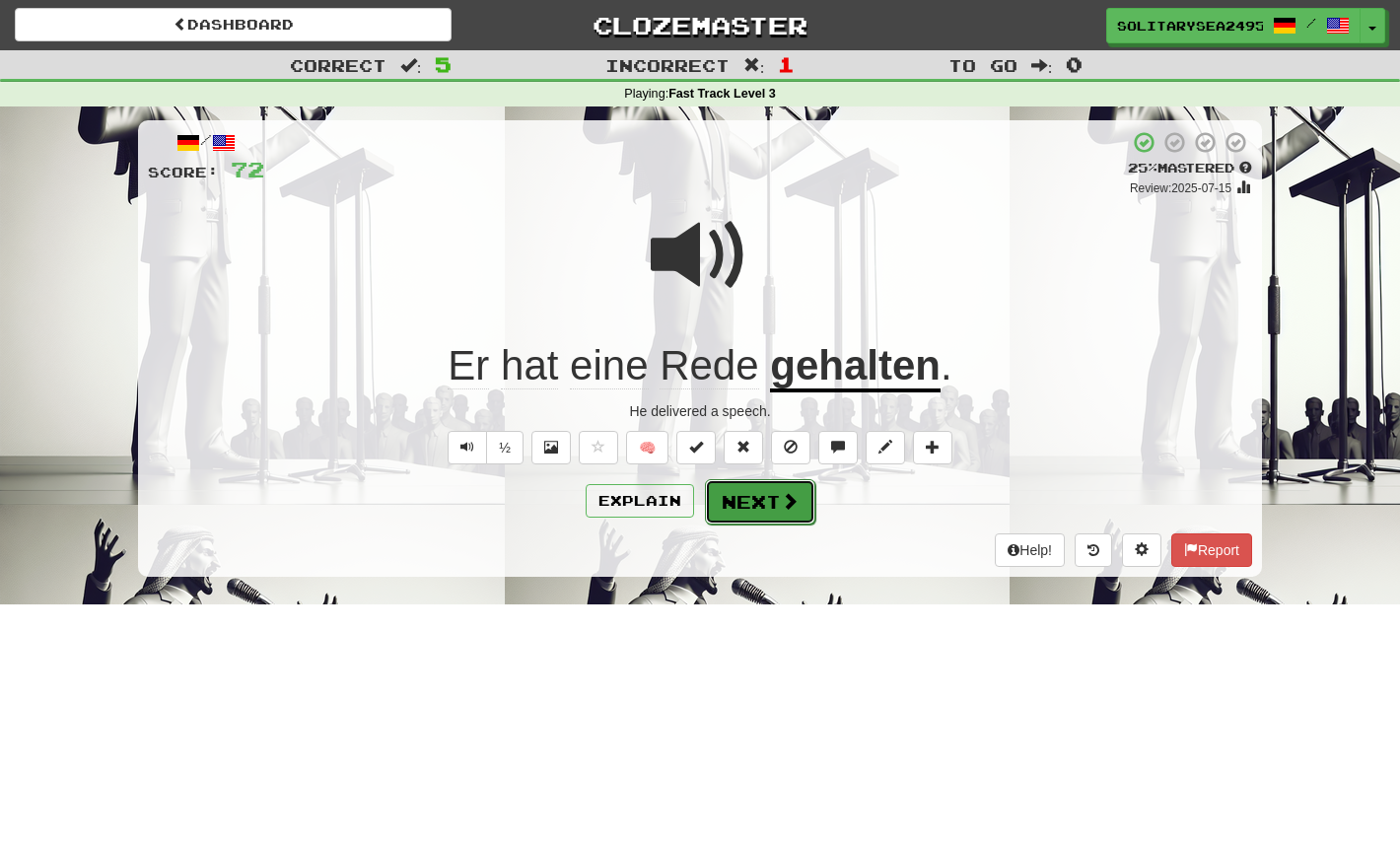 click on "Next" at bounding box center (760, 502) 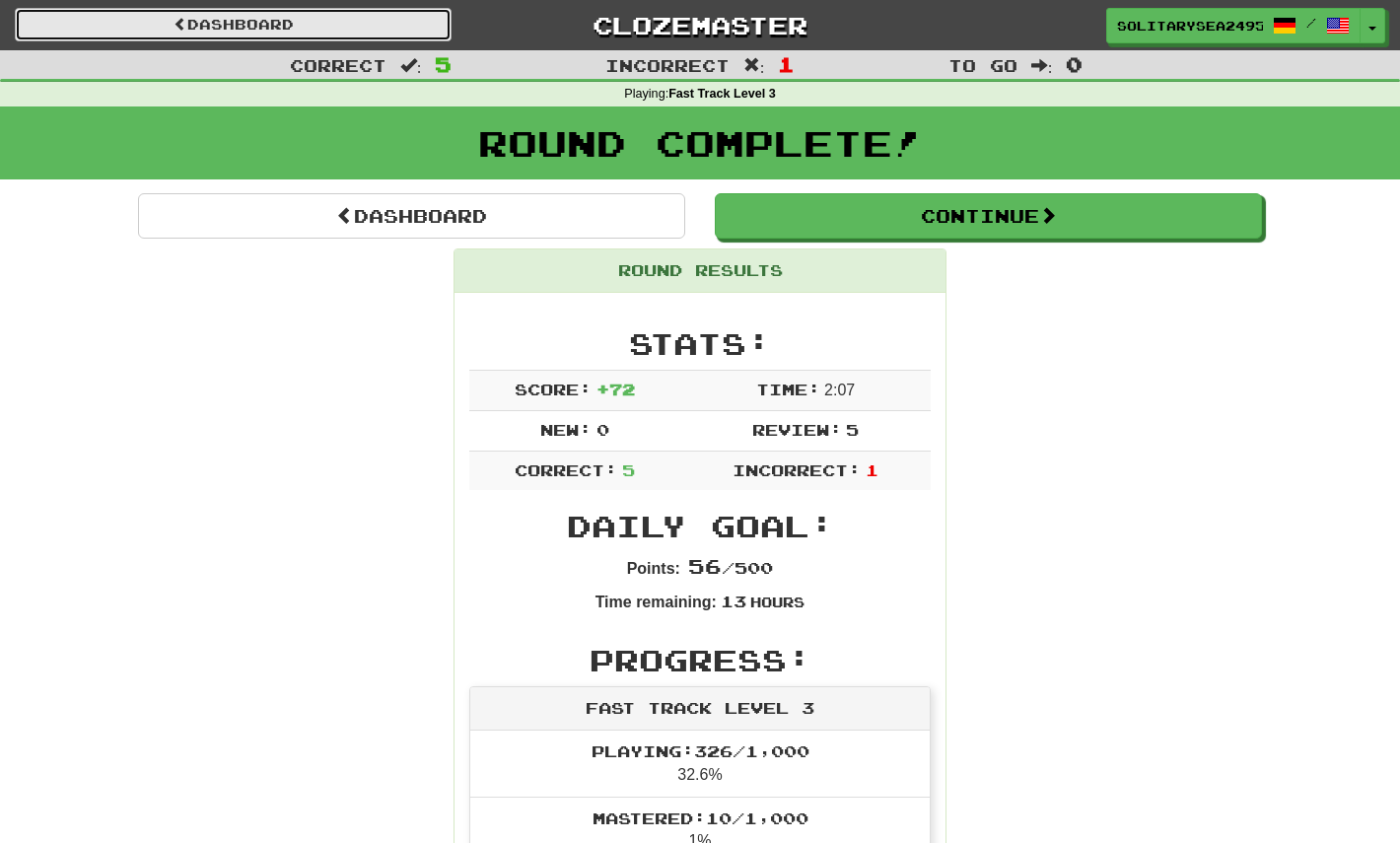 click on "Dashboard" at bounding box center [233, 25] 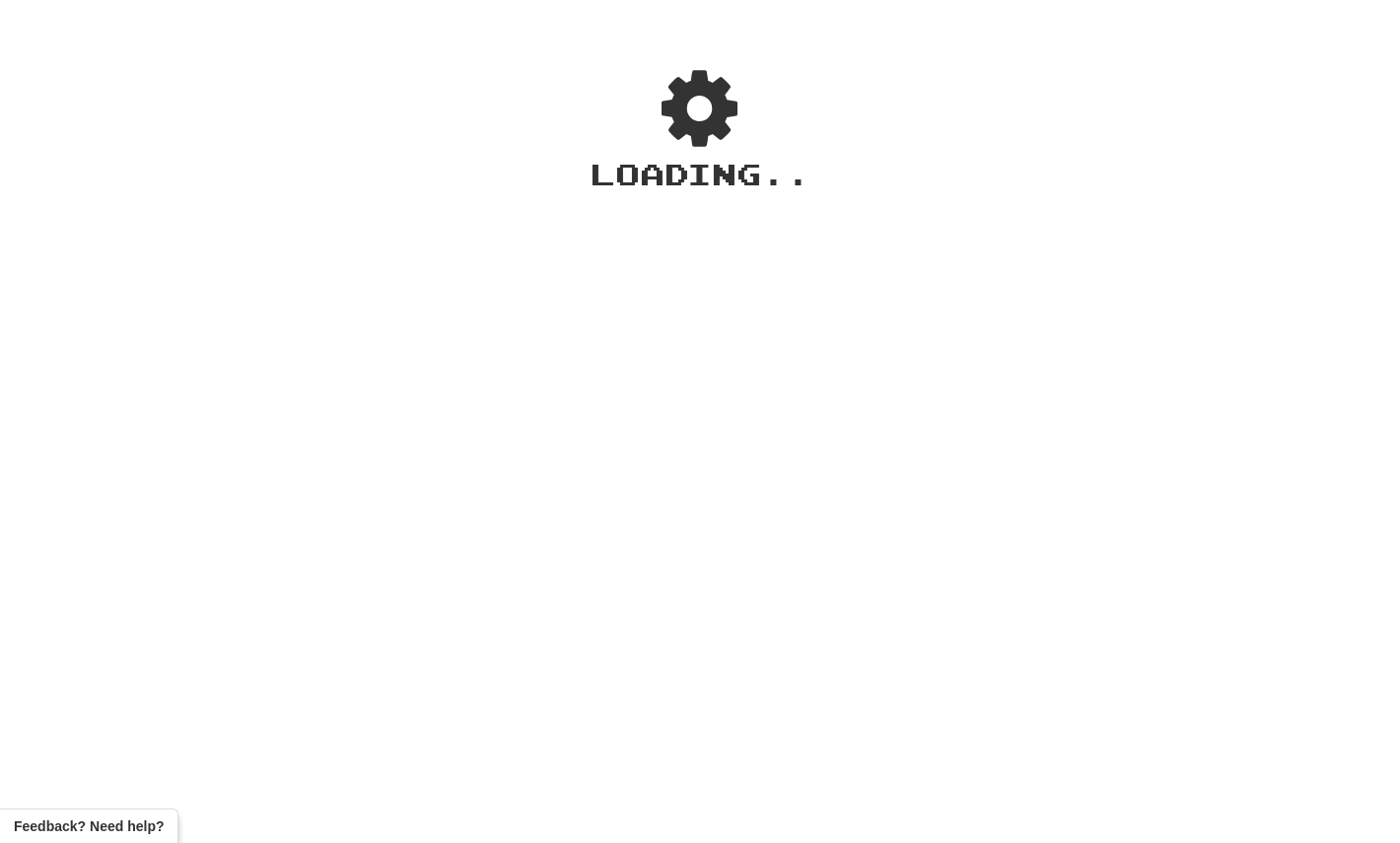 scroll, scrollTop: 0, scrollLeft: 0, axis: both 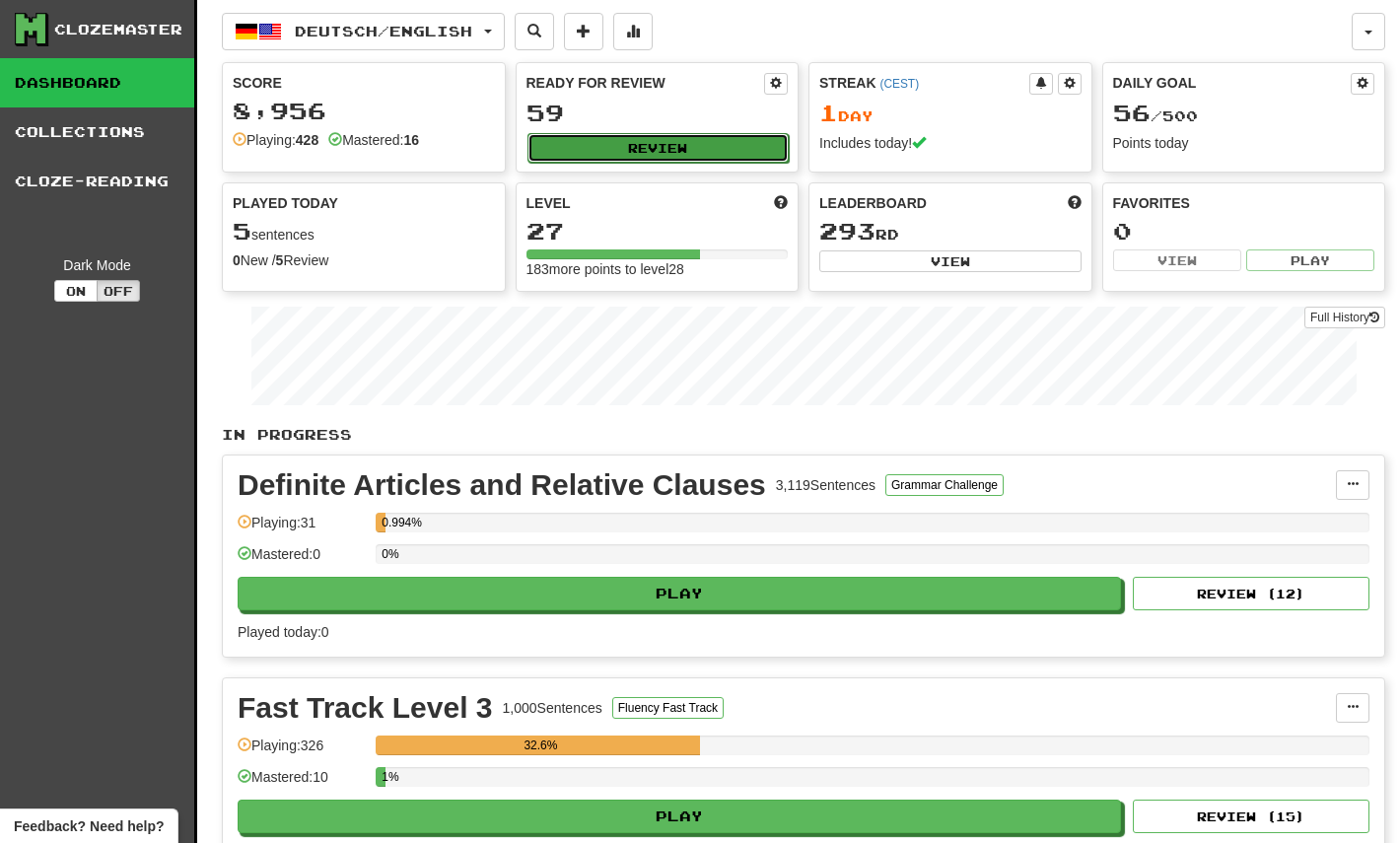 click on "Review" at bounding box center (659, 148) 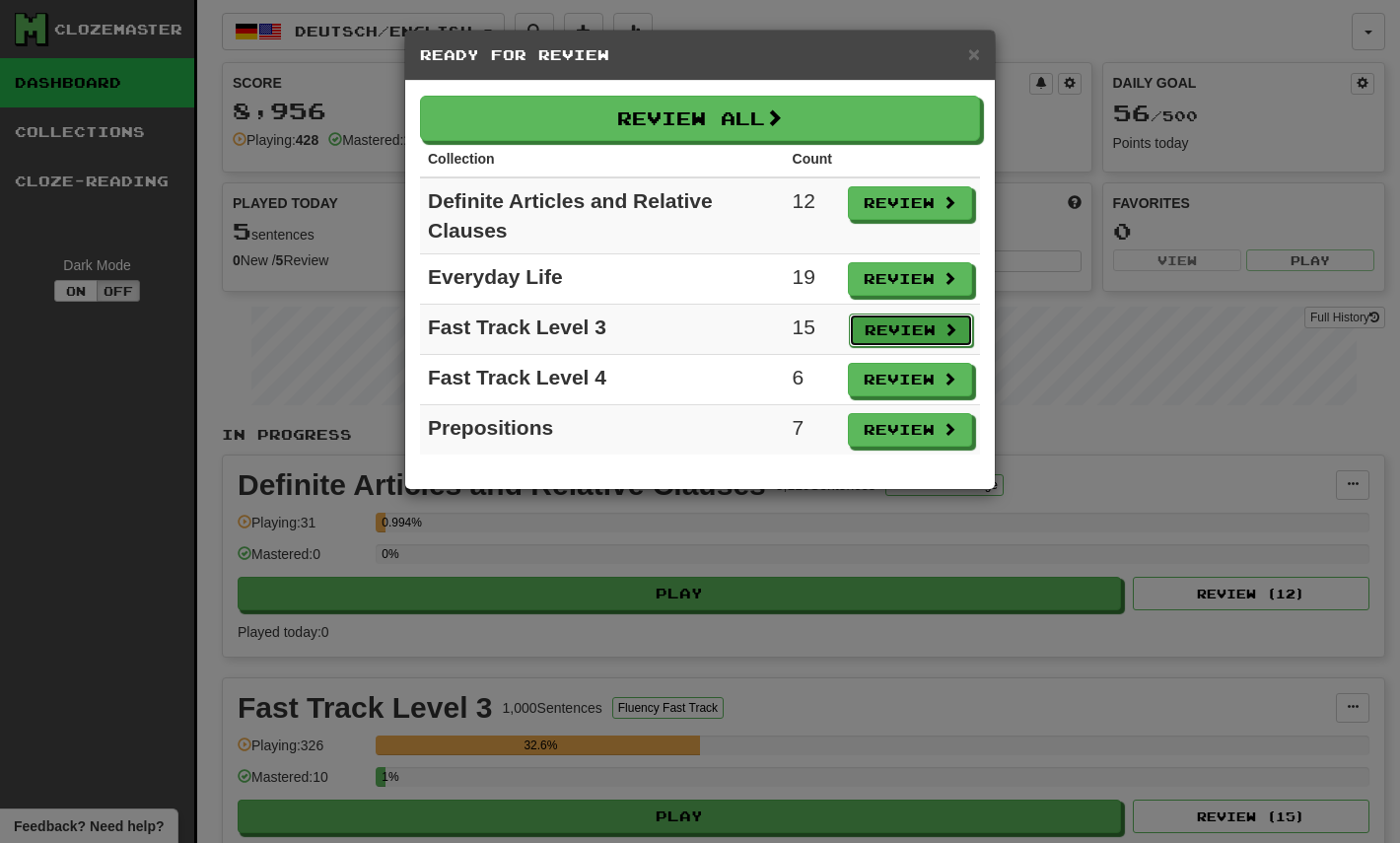 click on "Review" at bounding box center (911, 330) 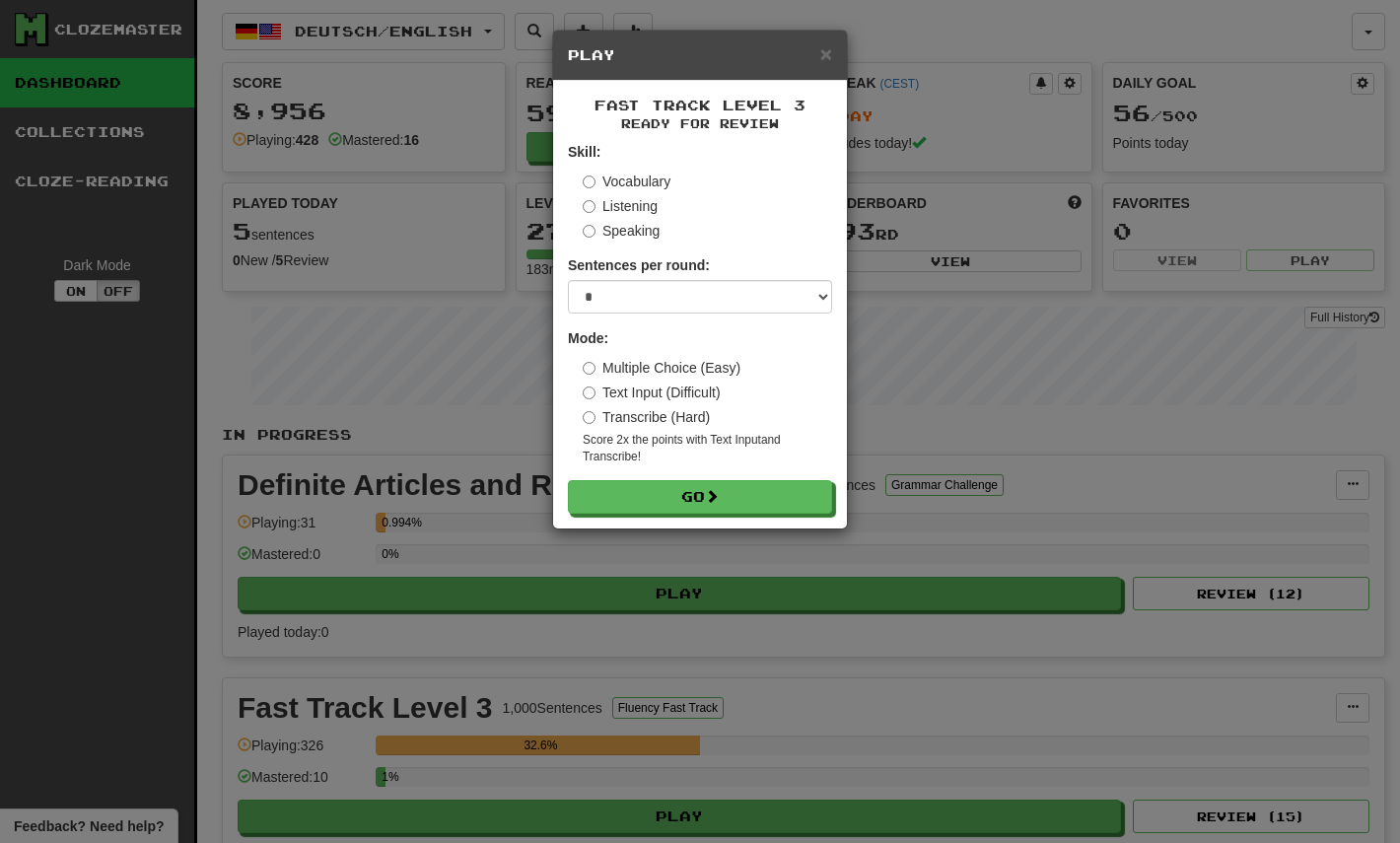 click on "Transcribe (Hard)" at bounding box center (646, 417) 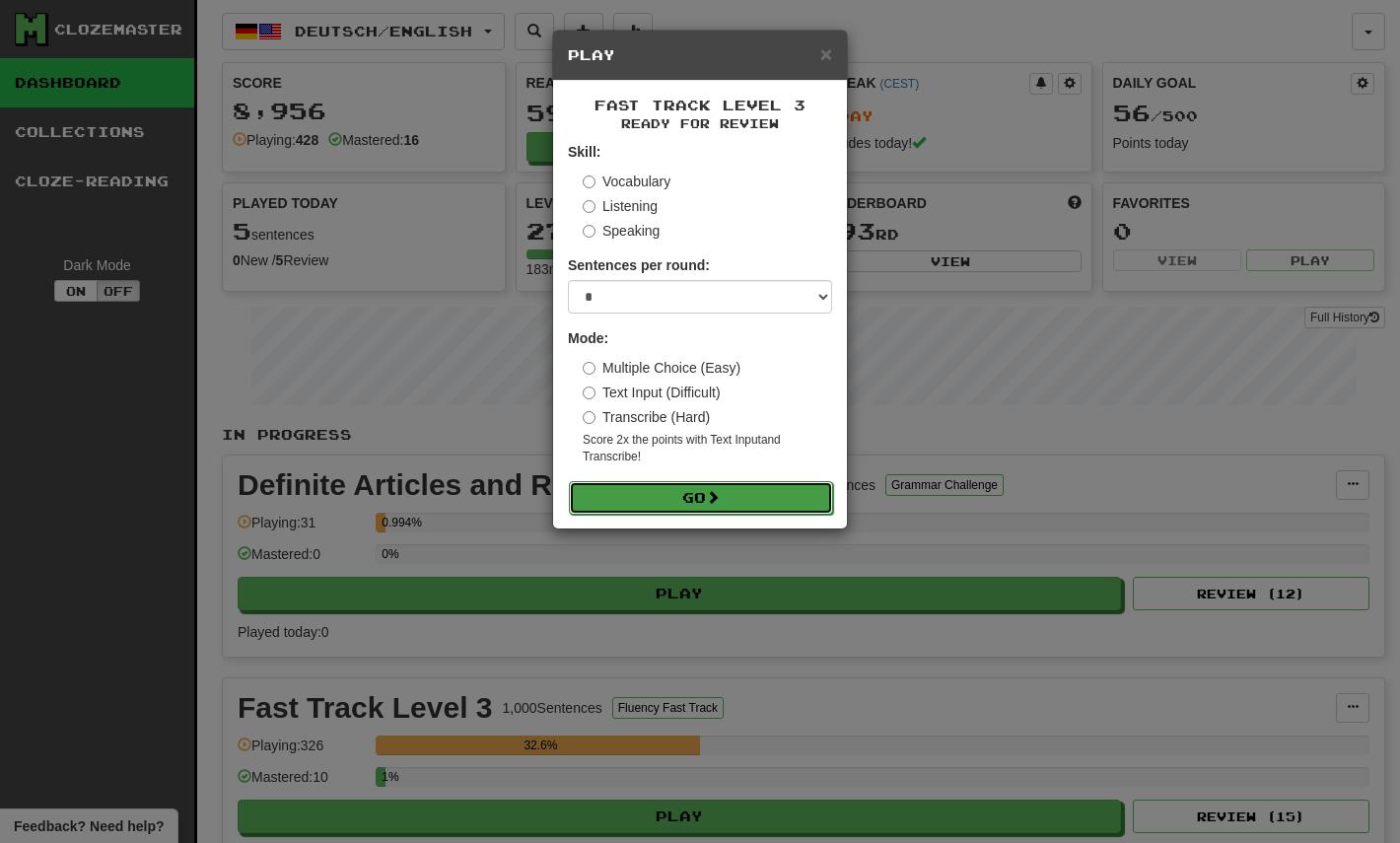 click on "Go" at bounding box center [701, 498] 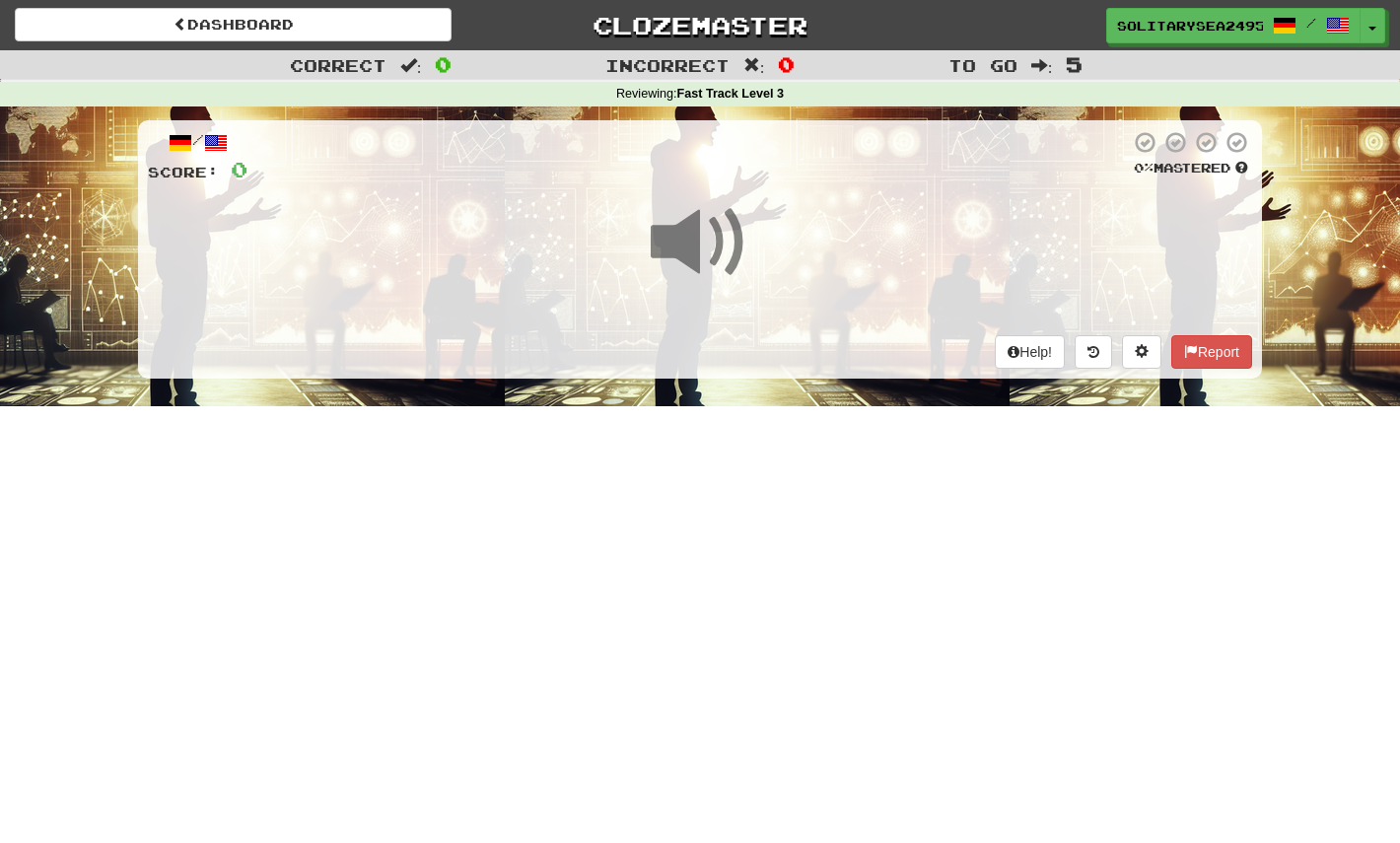 scroll, scrollTop: 0, scrollLeft: 0, axis: both 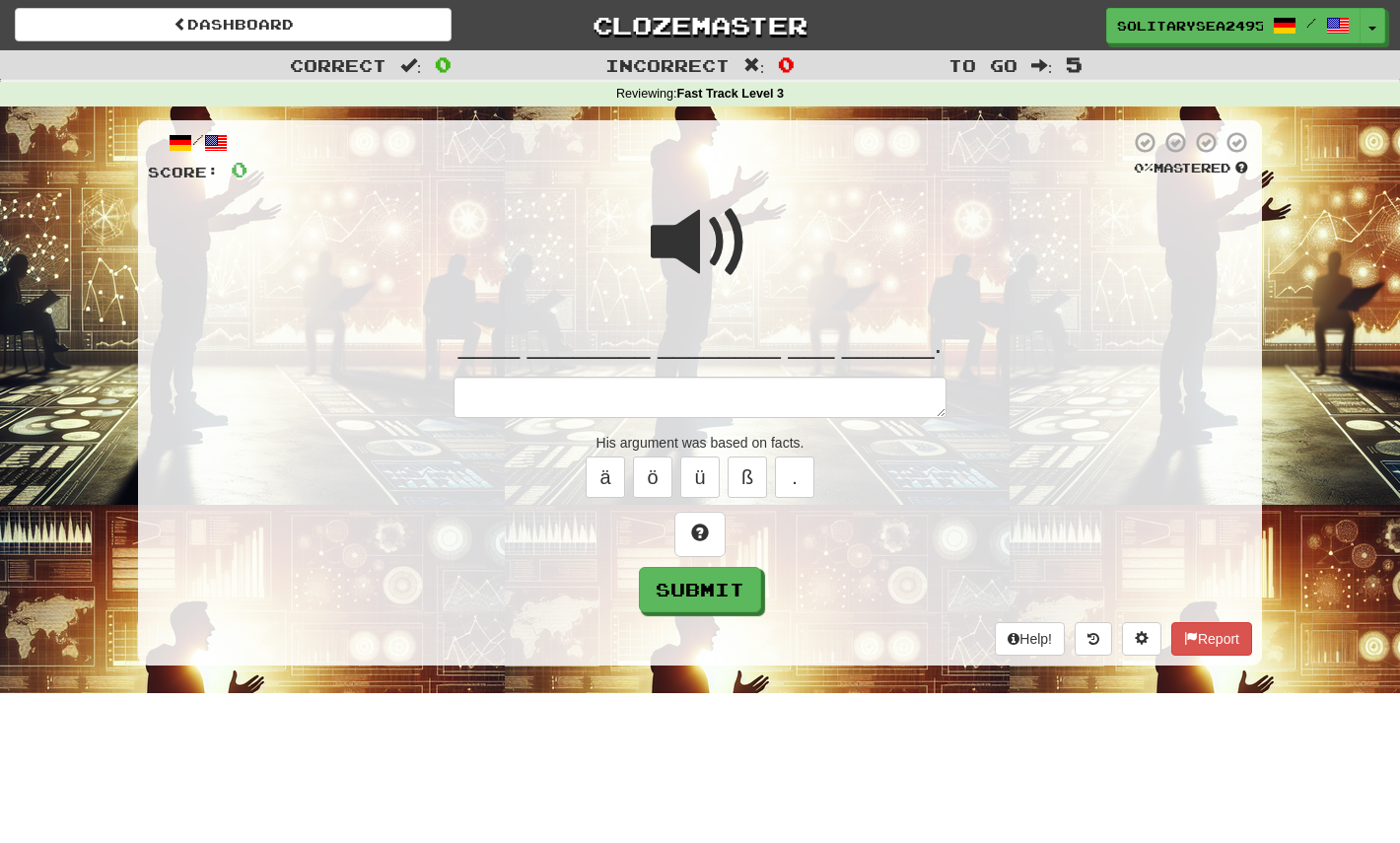 click at bounding box center [700, 243] 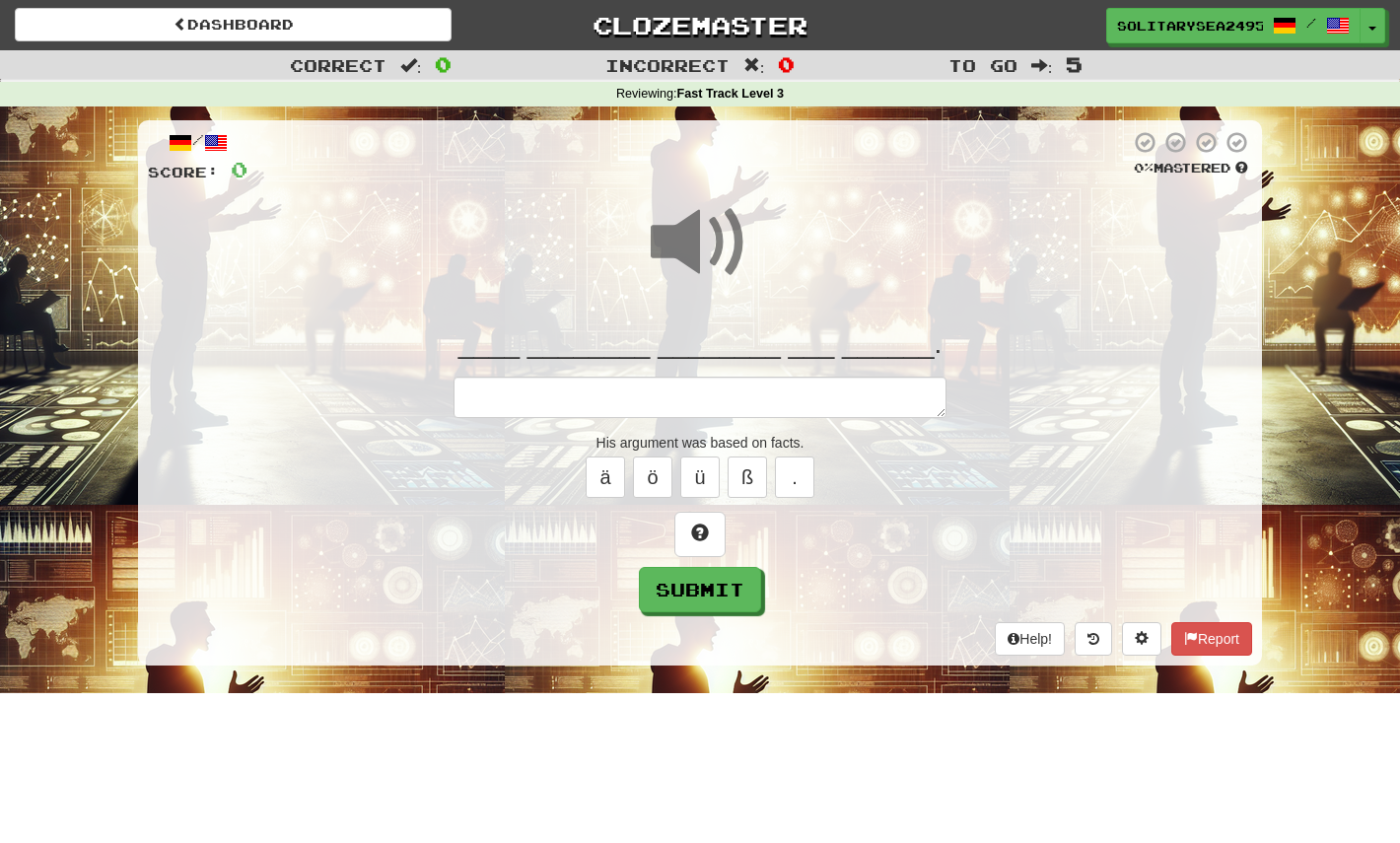 click at bounding box center (700, 243) 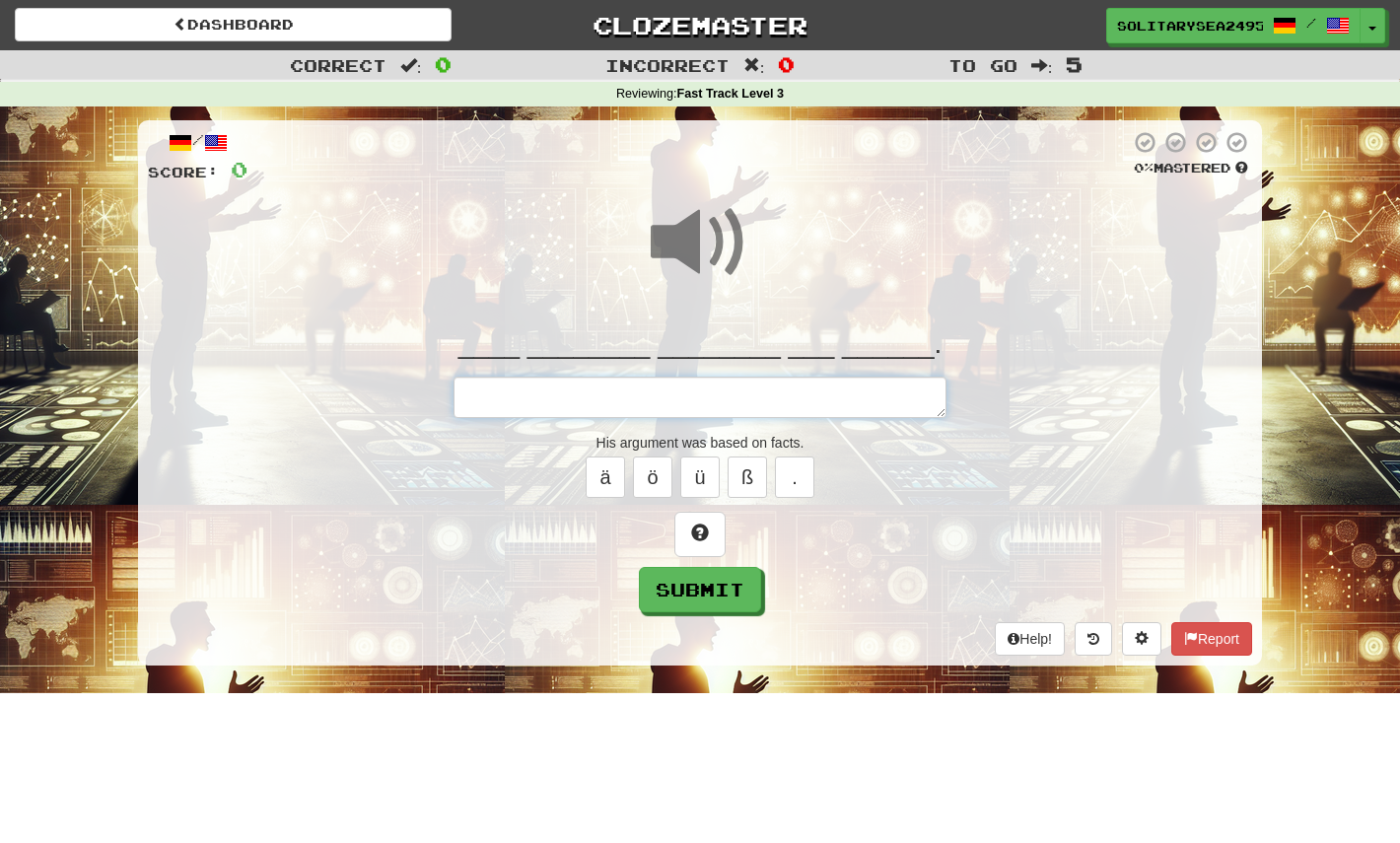 click at bounding box center [700, 397] 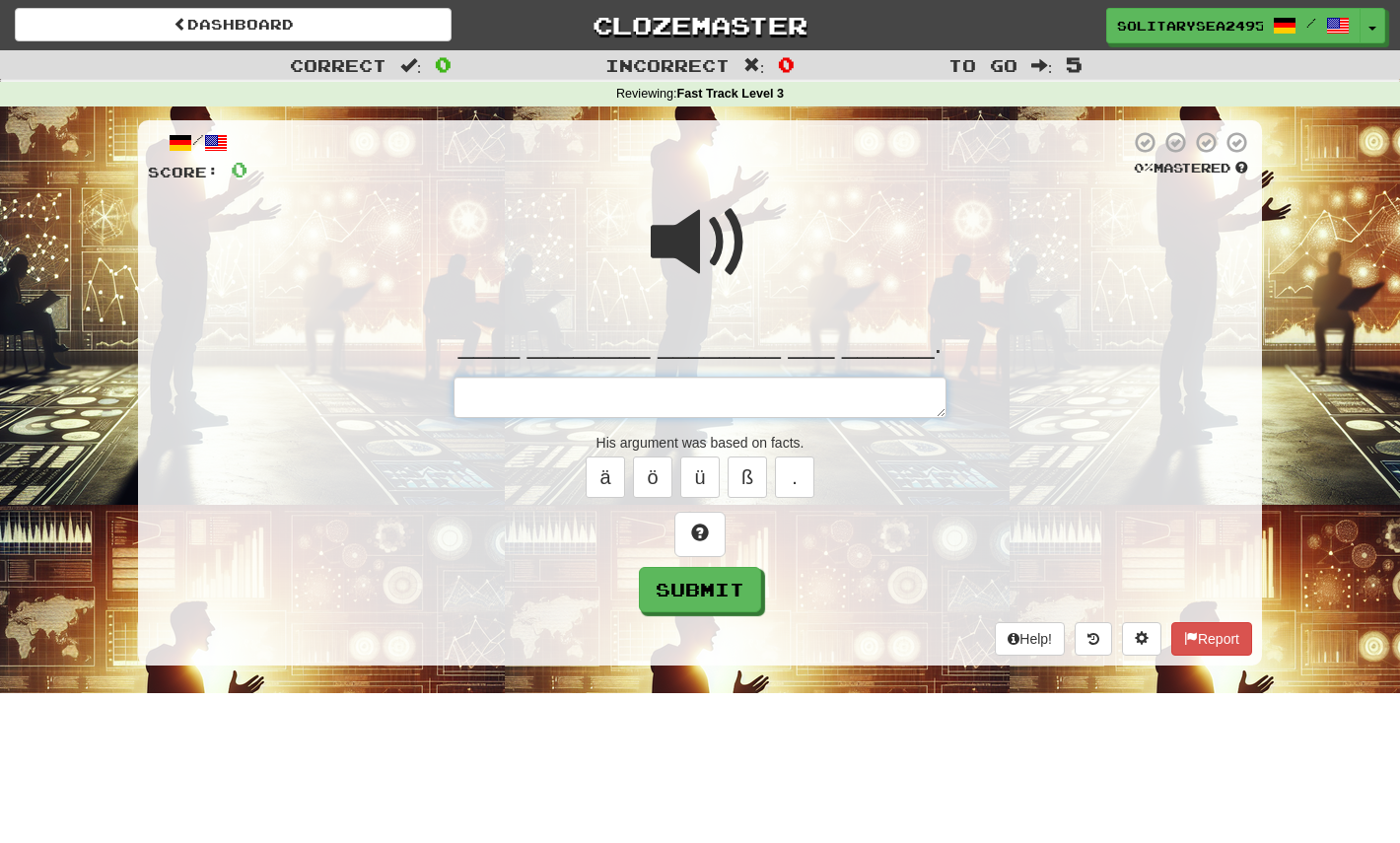 type on "*" 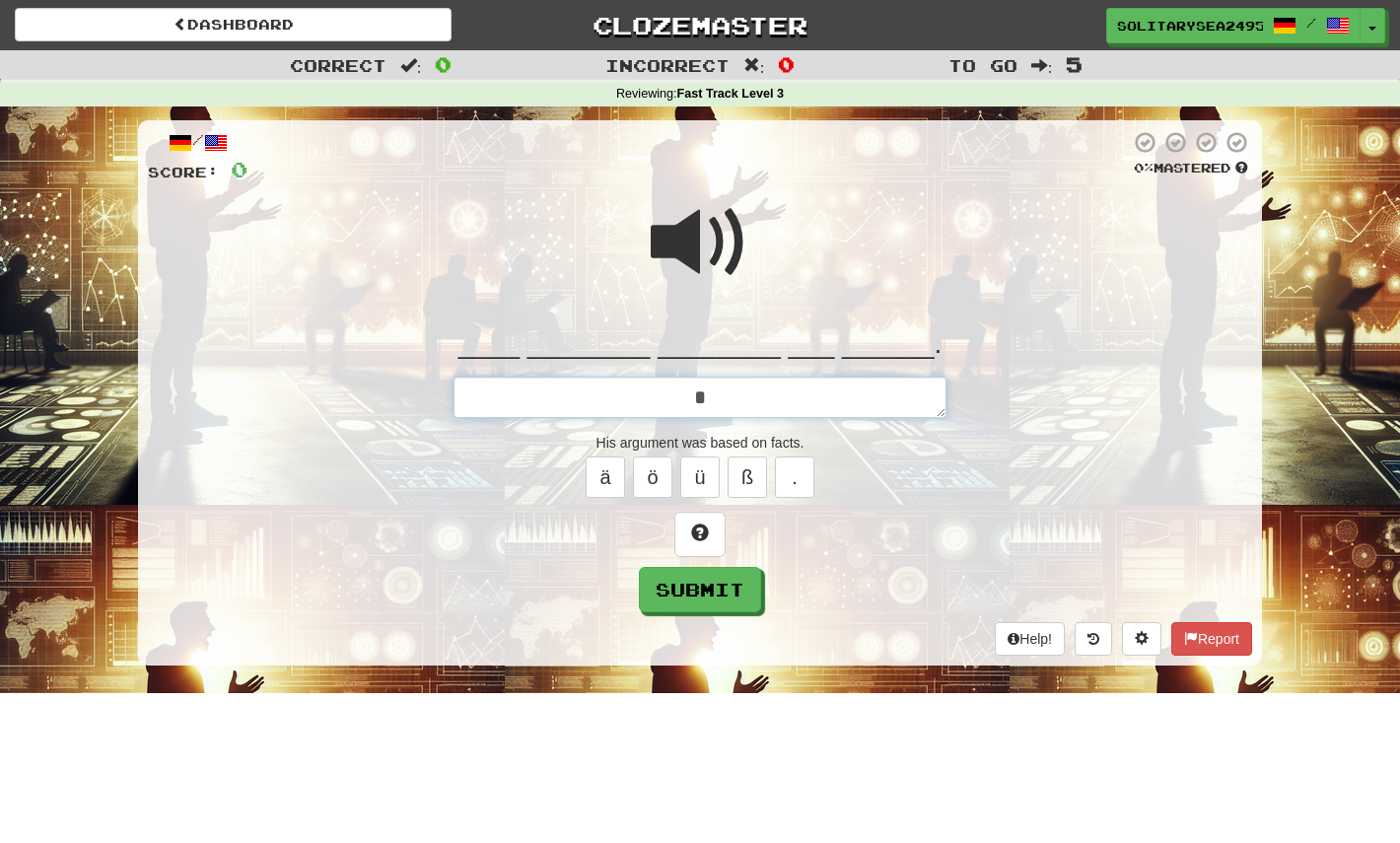 type on "*" 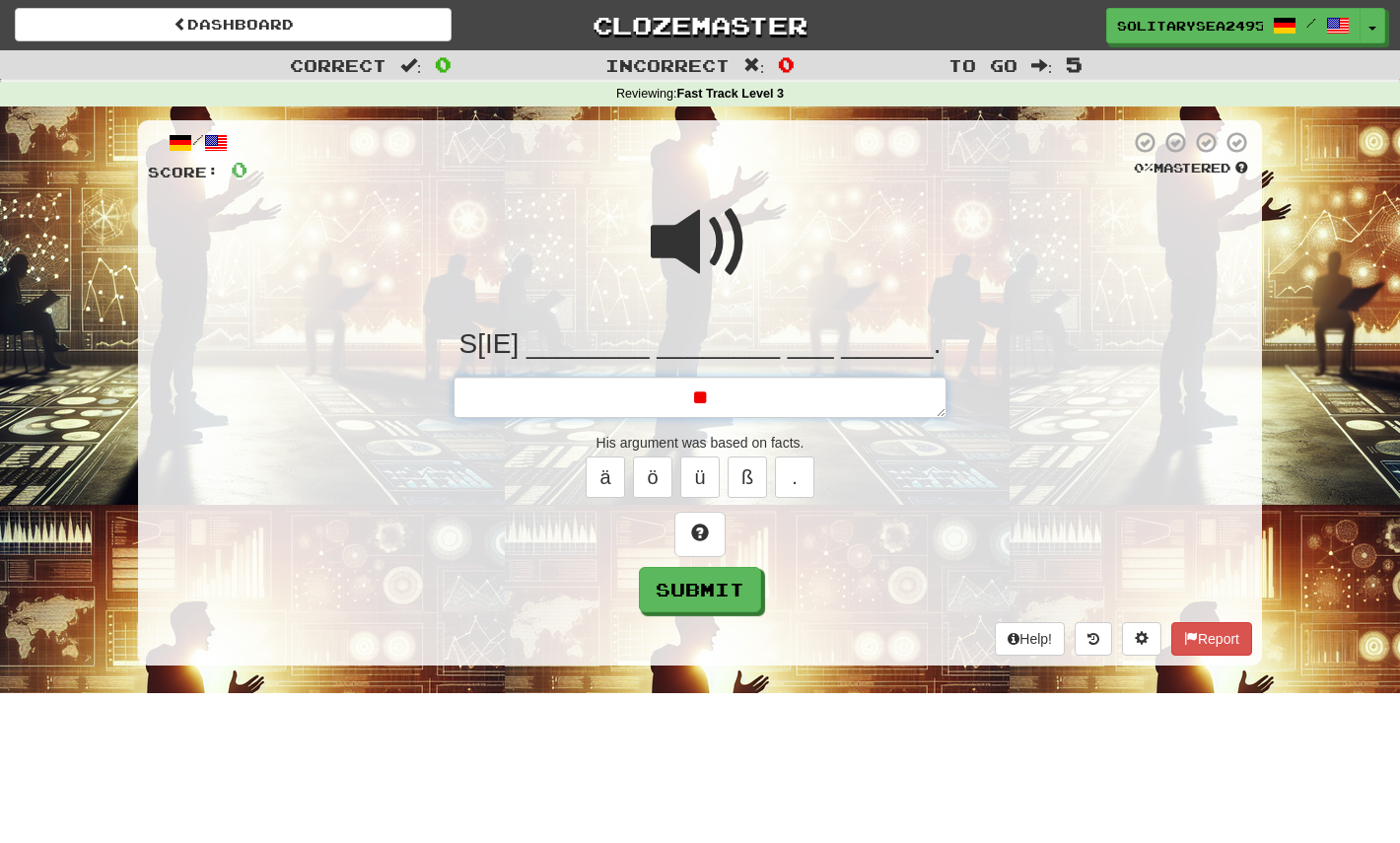 type on "*" 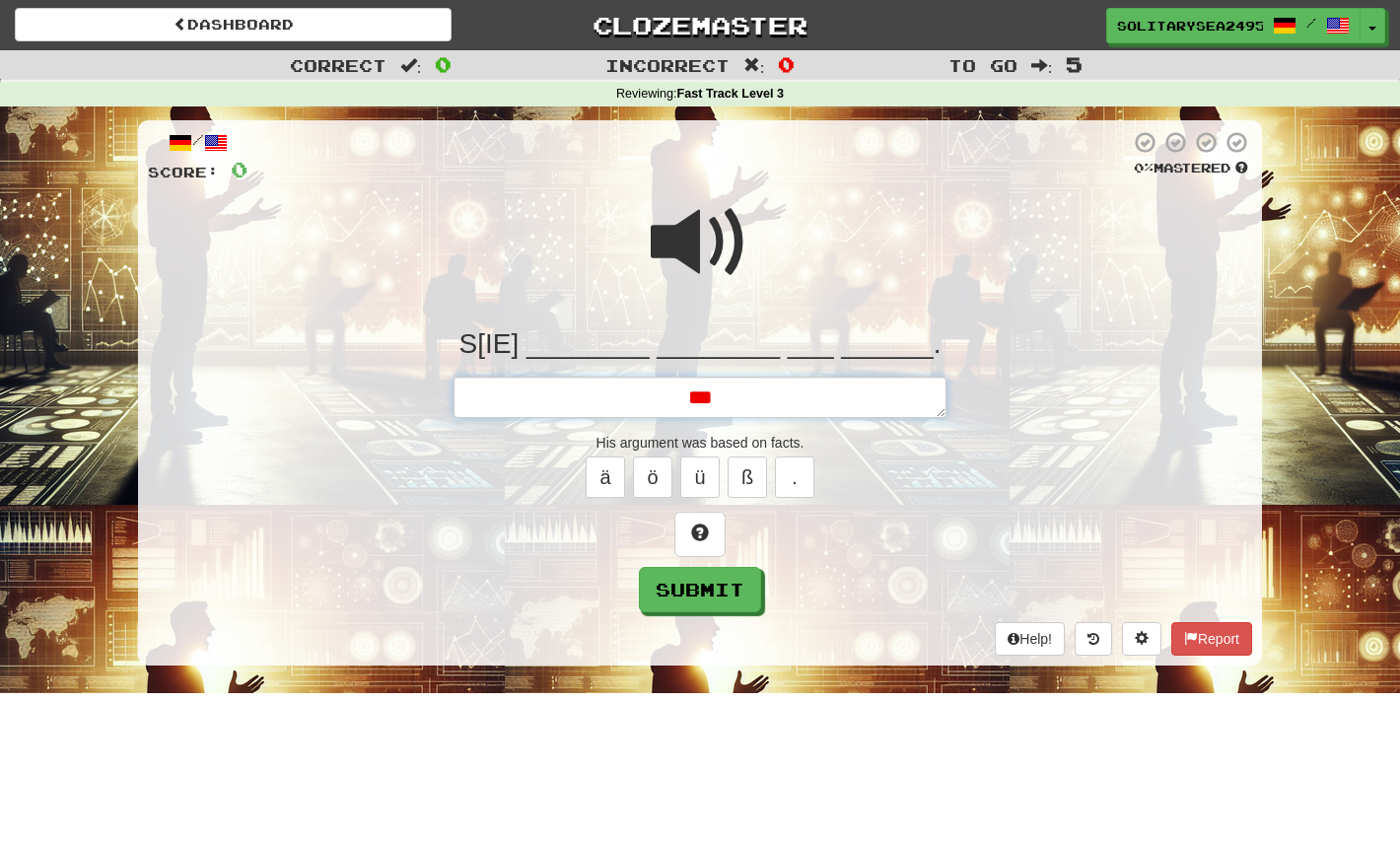 type on "*" 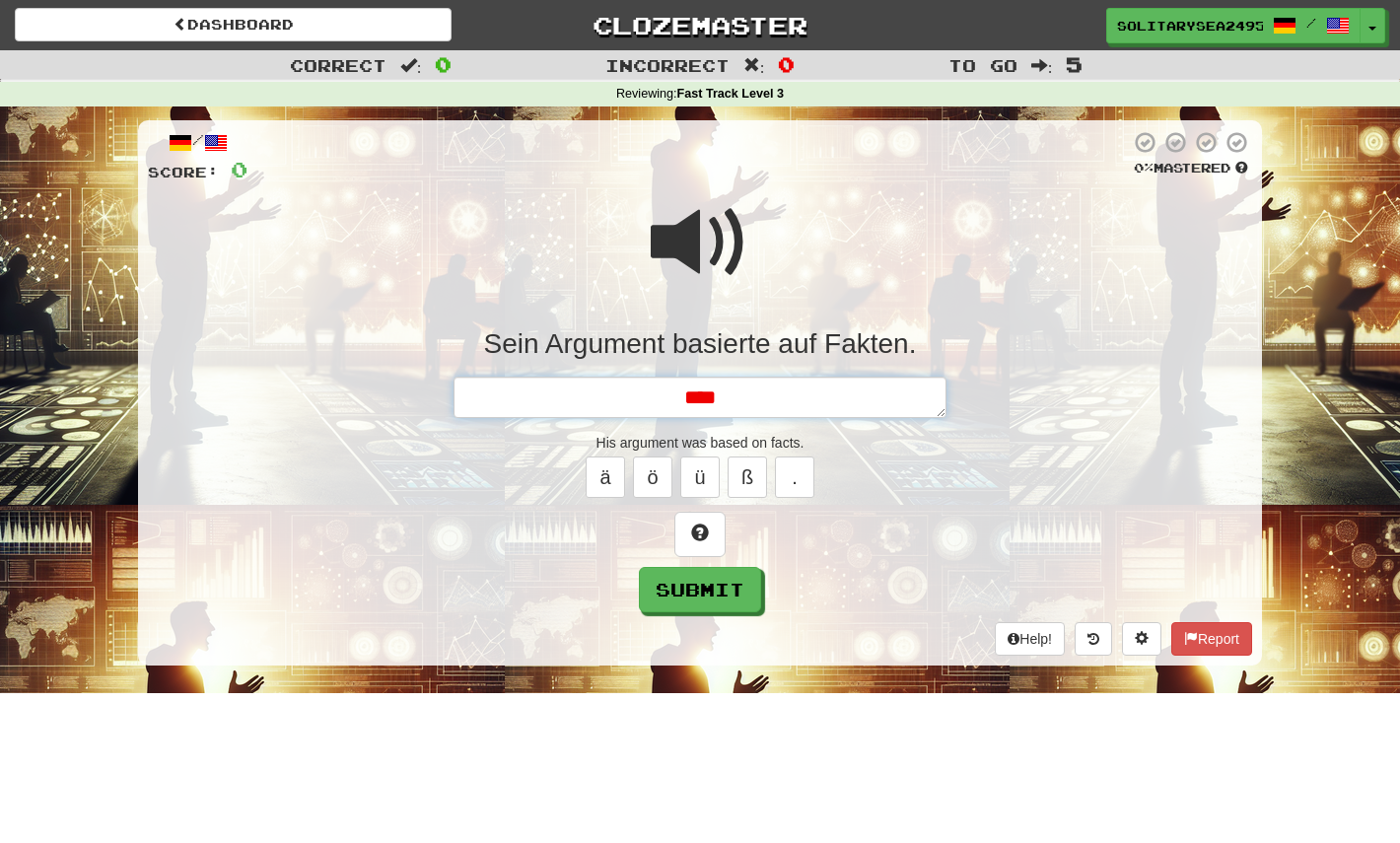 type on "*" 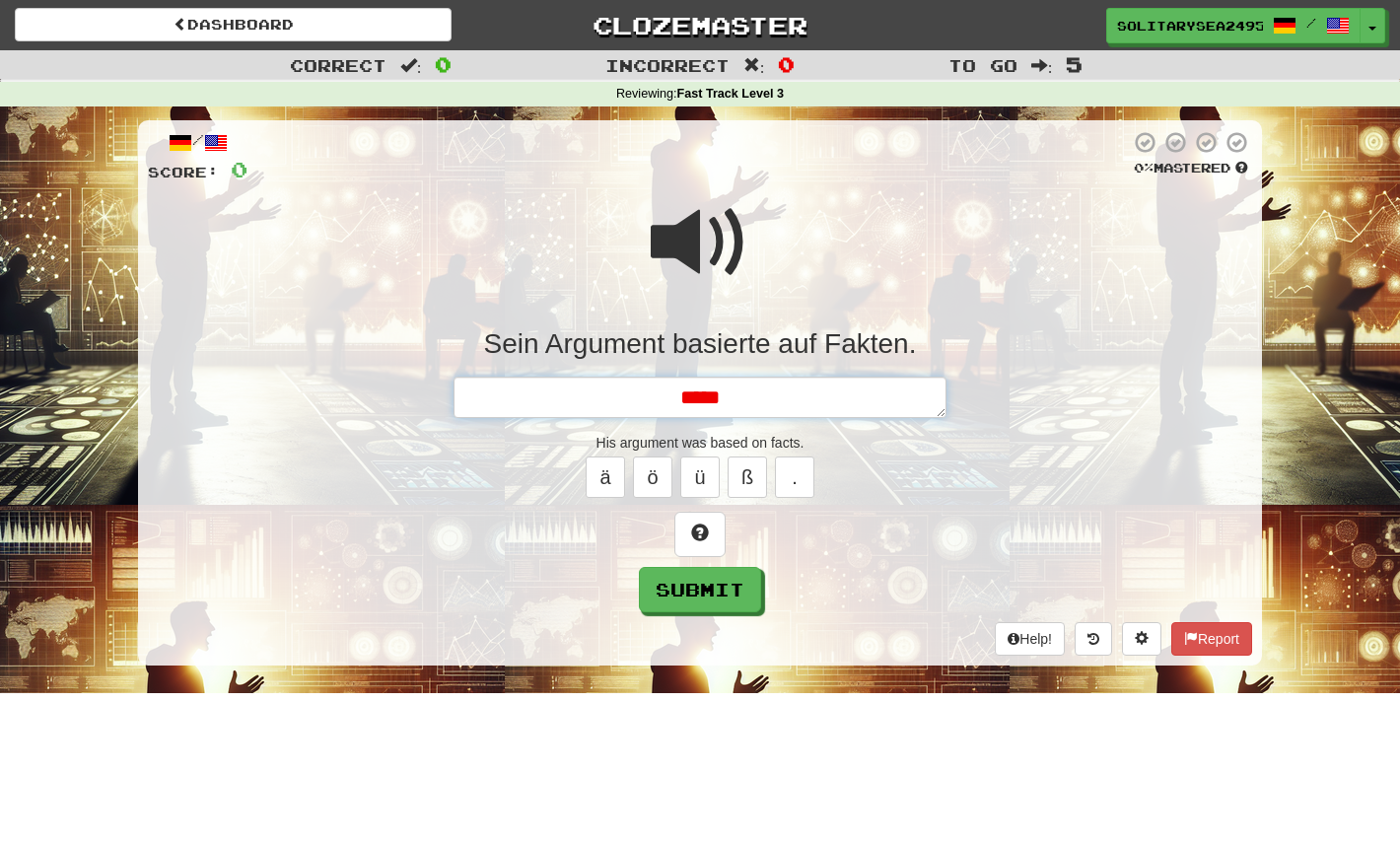 type on "*" 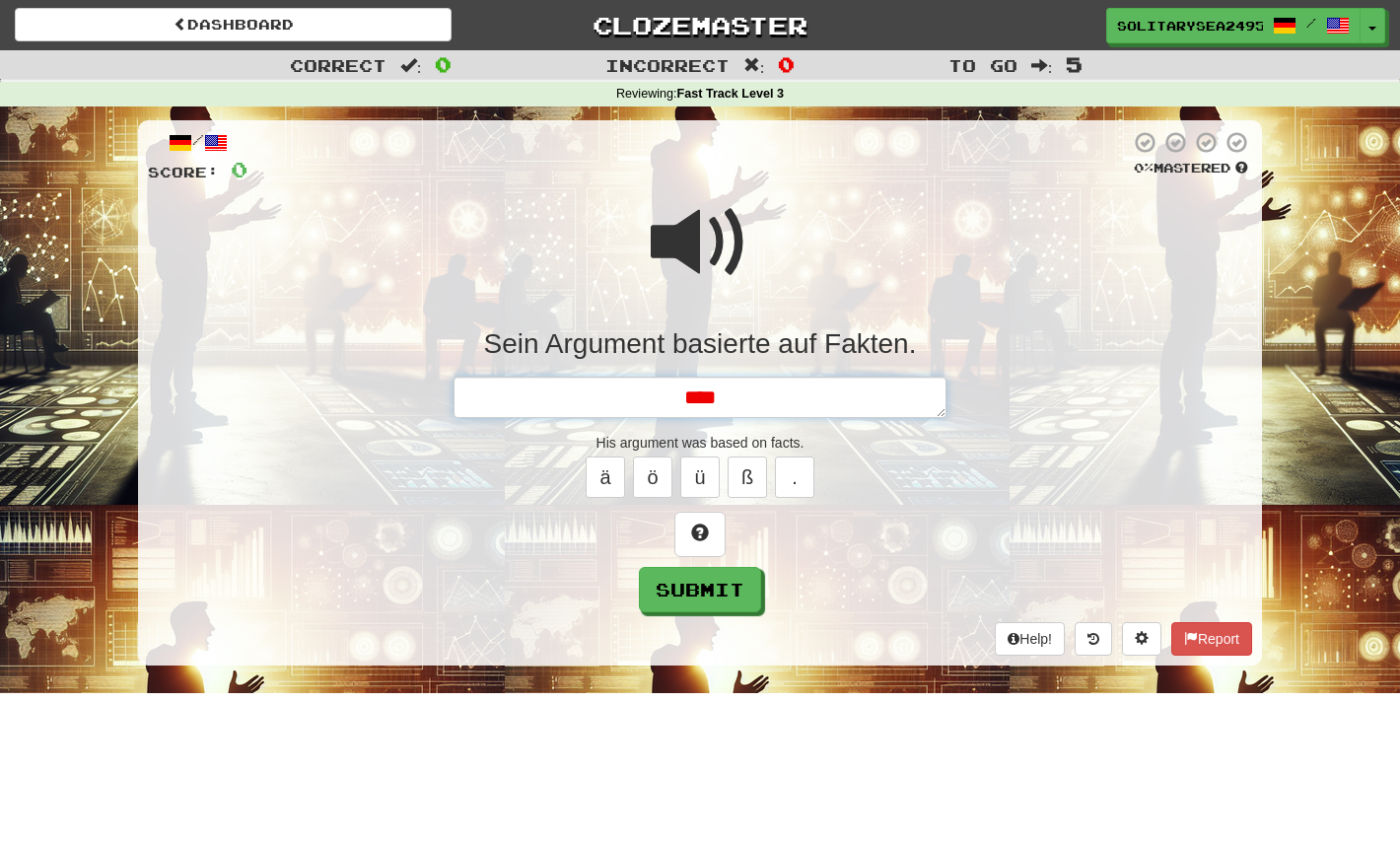 type on "*" 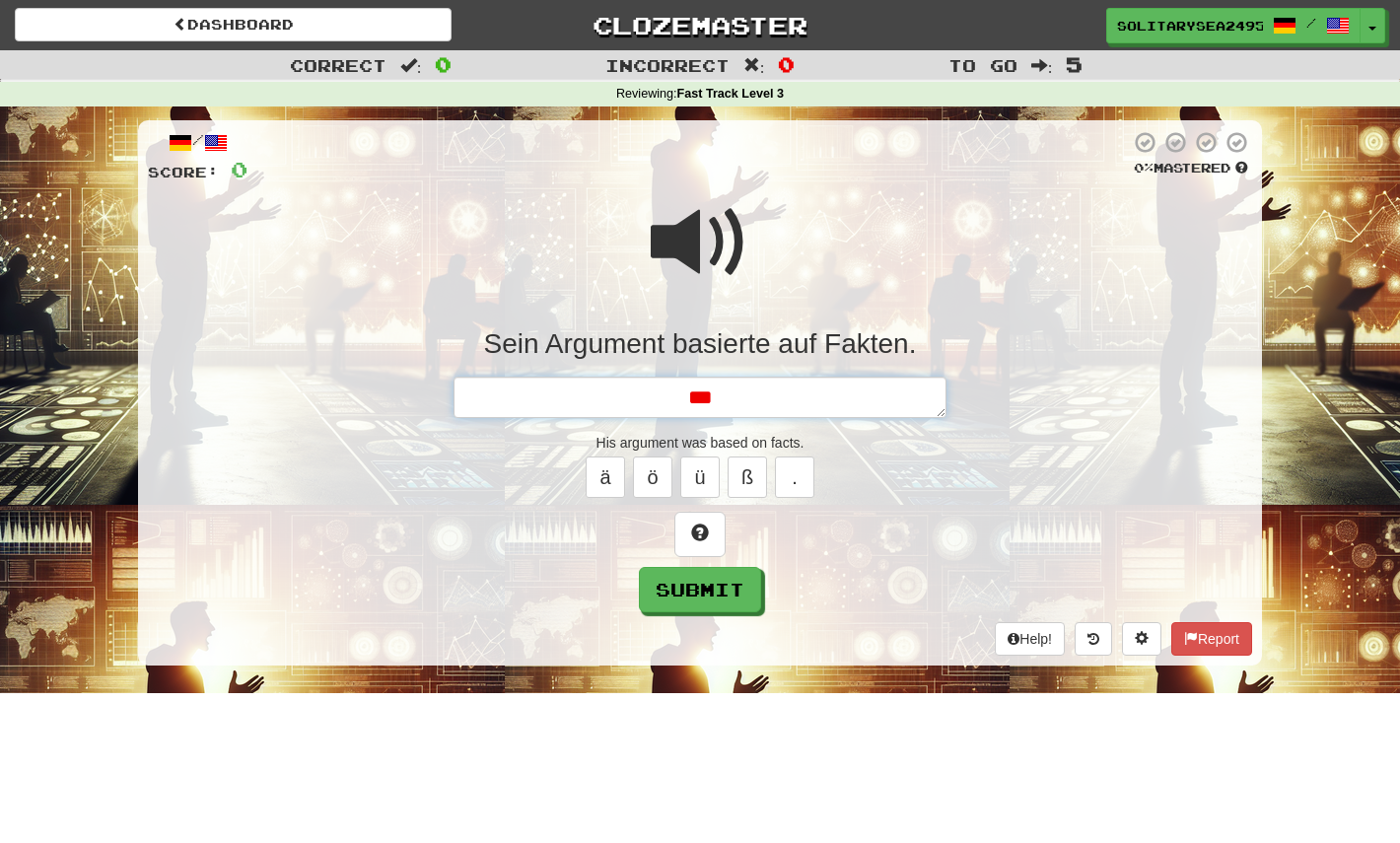 type on "*" 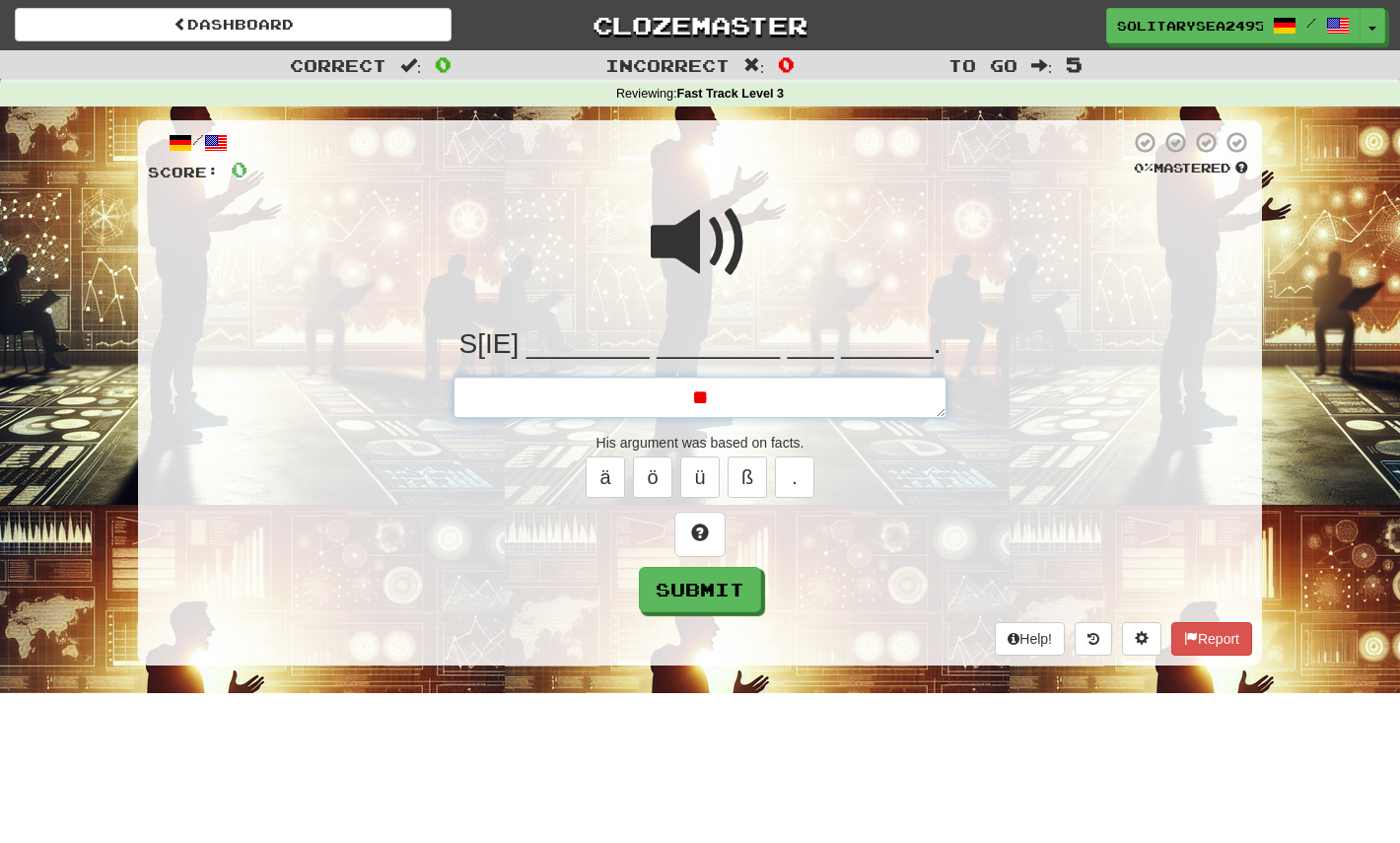 type on "*" 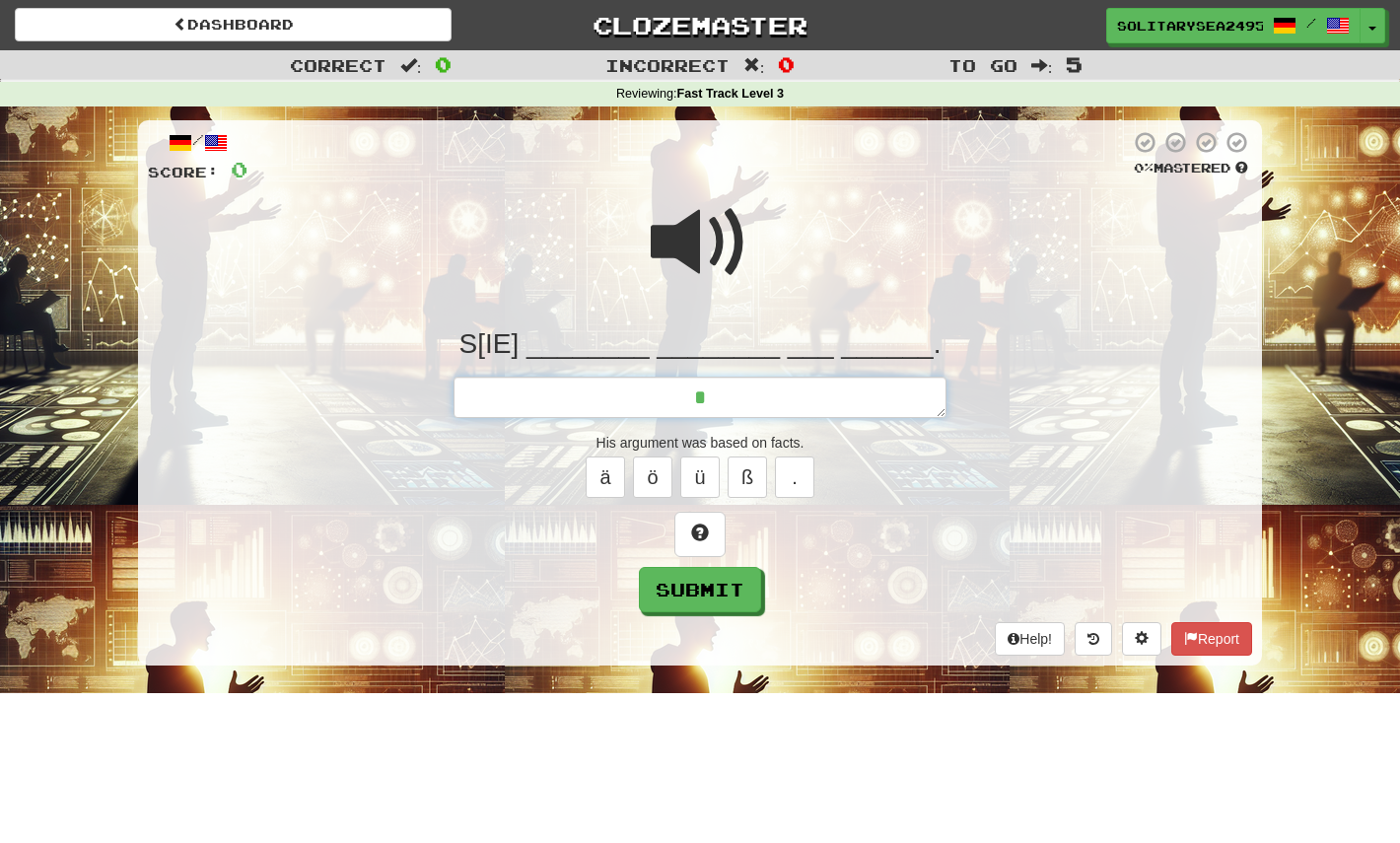 type on "*" 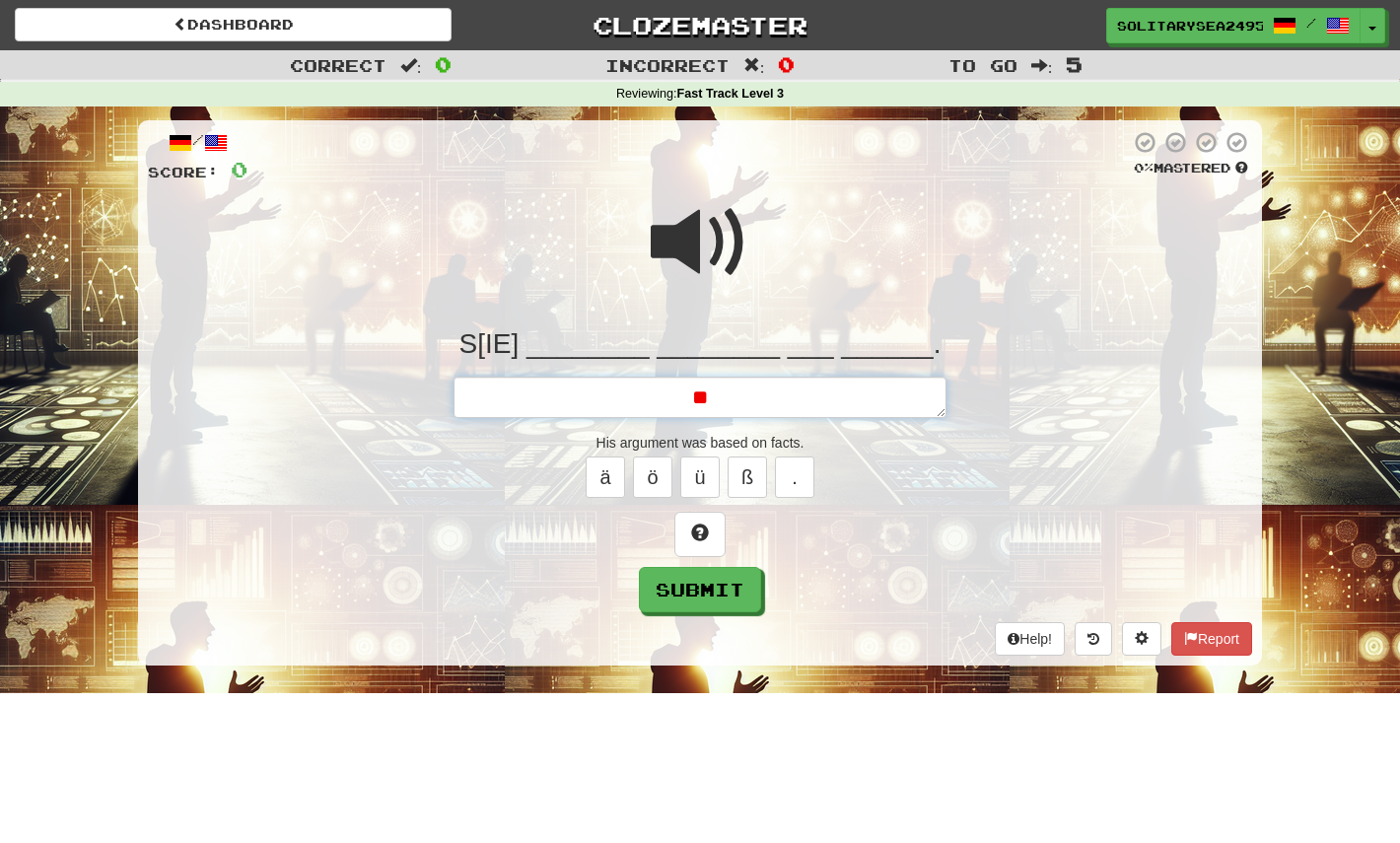 type on "*" 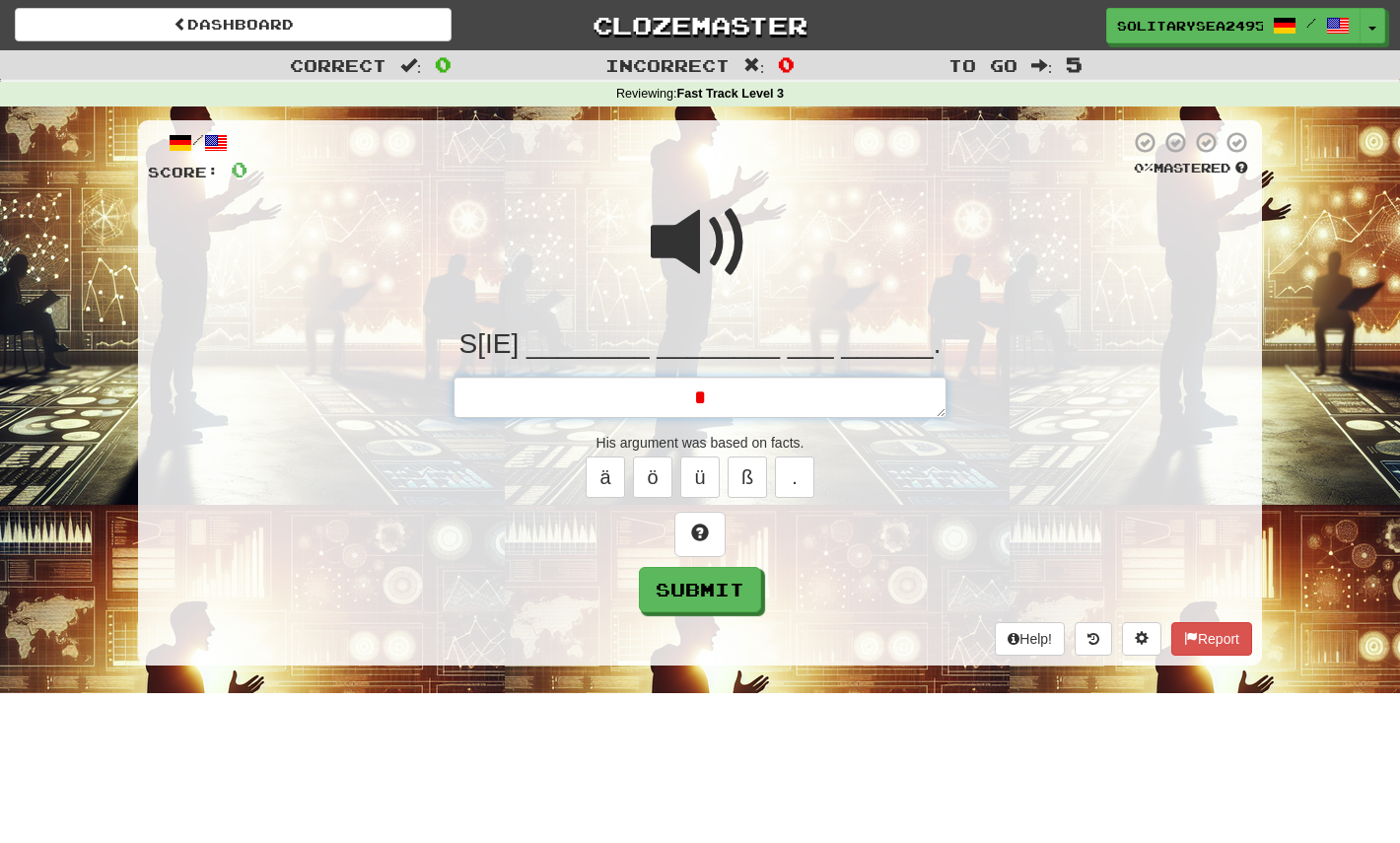 type on "*" 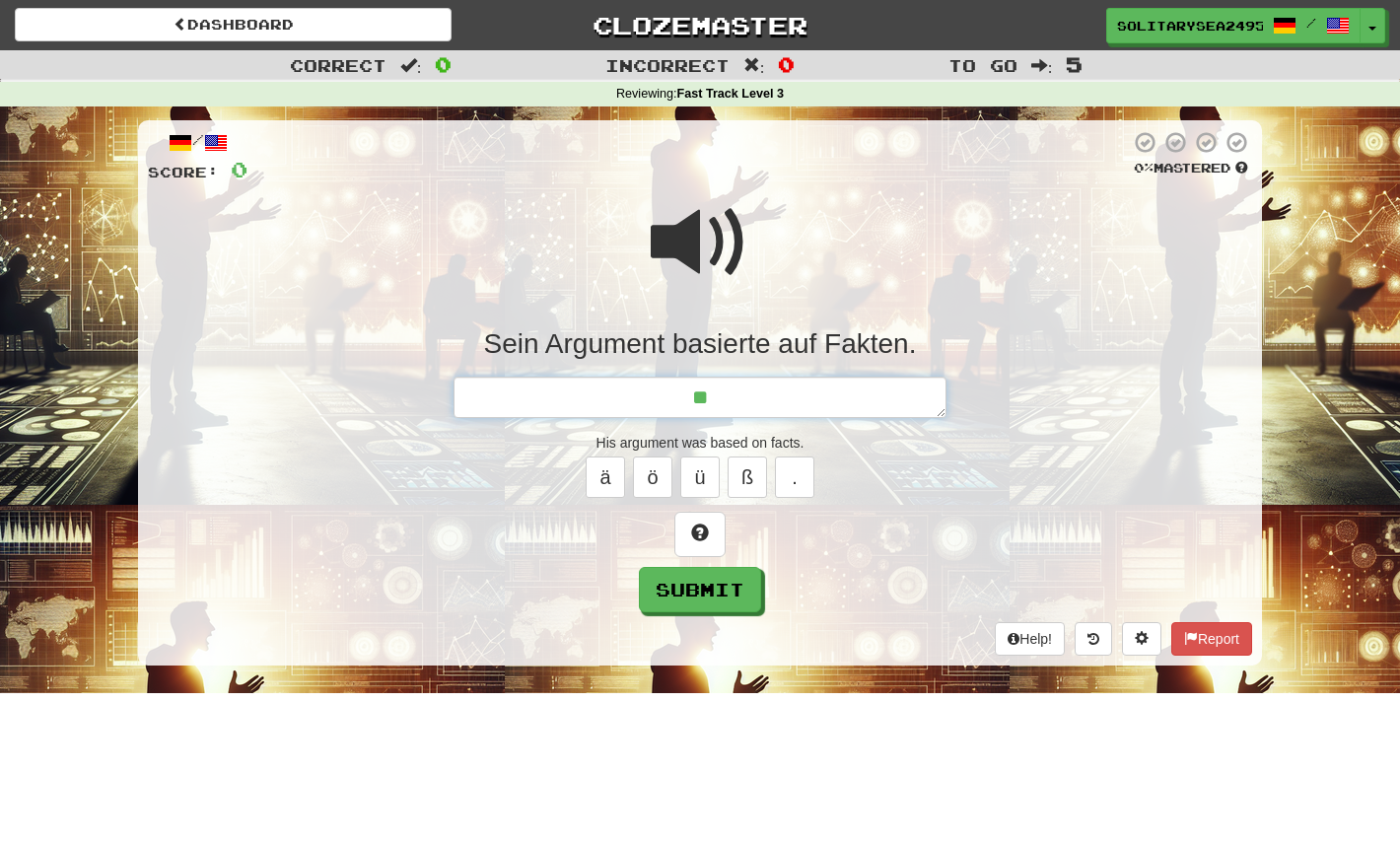type on "*" 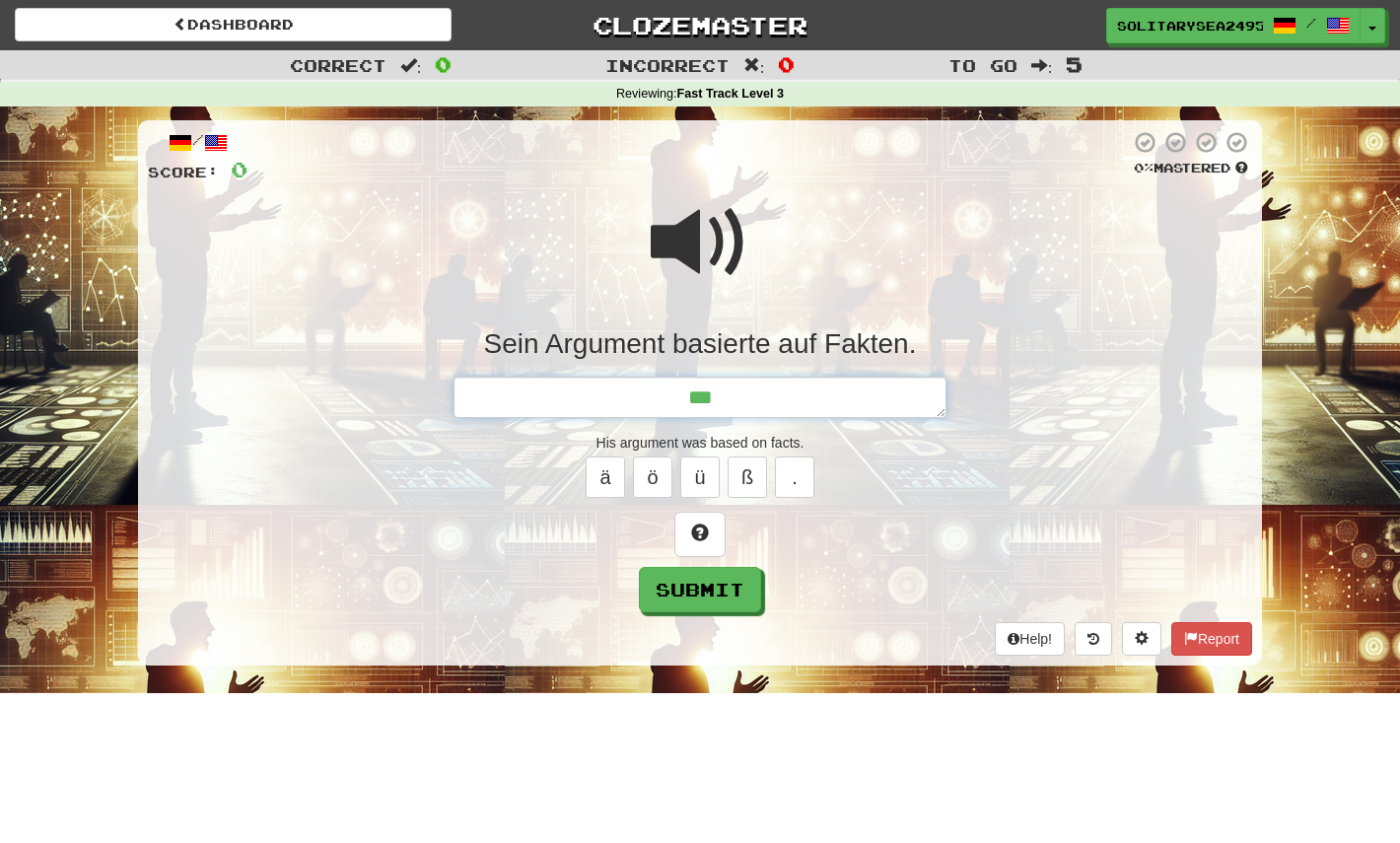 type on "*" 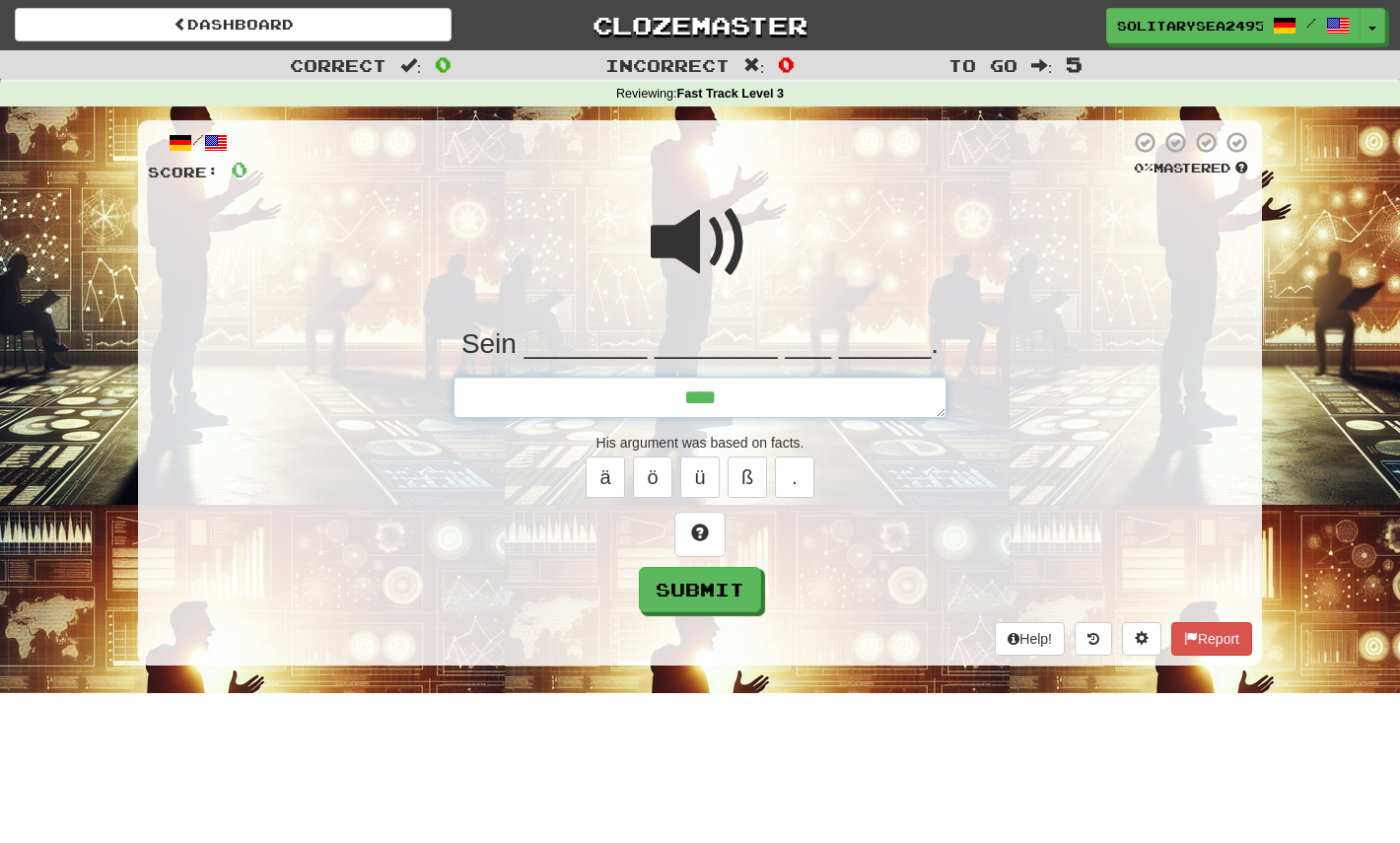 type on "*" 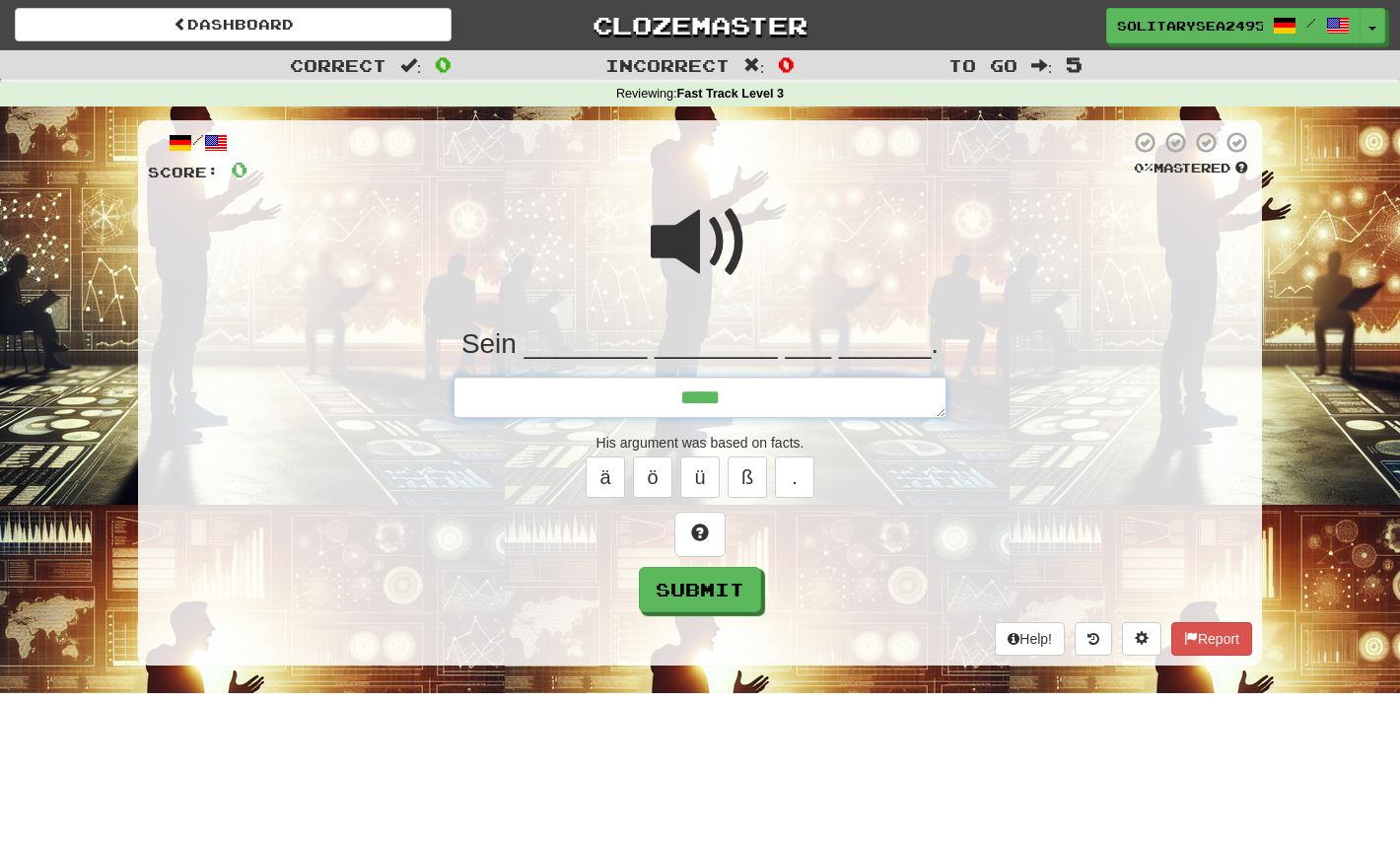 type on "*" 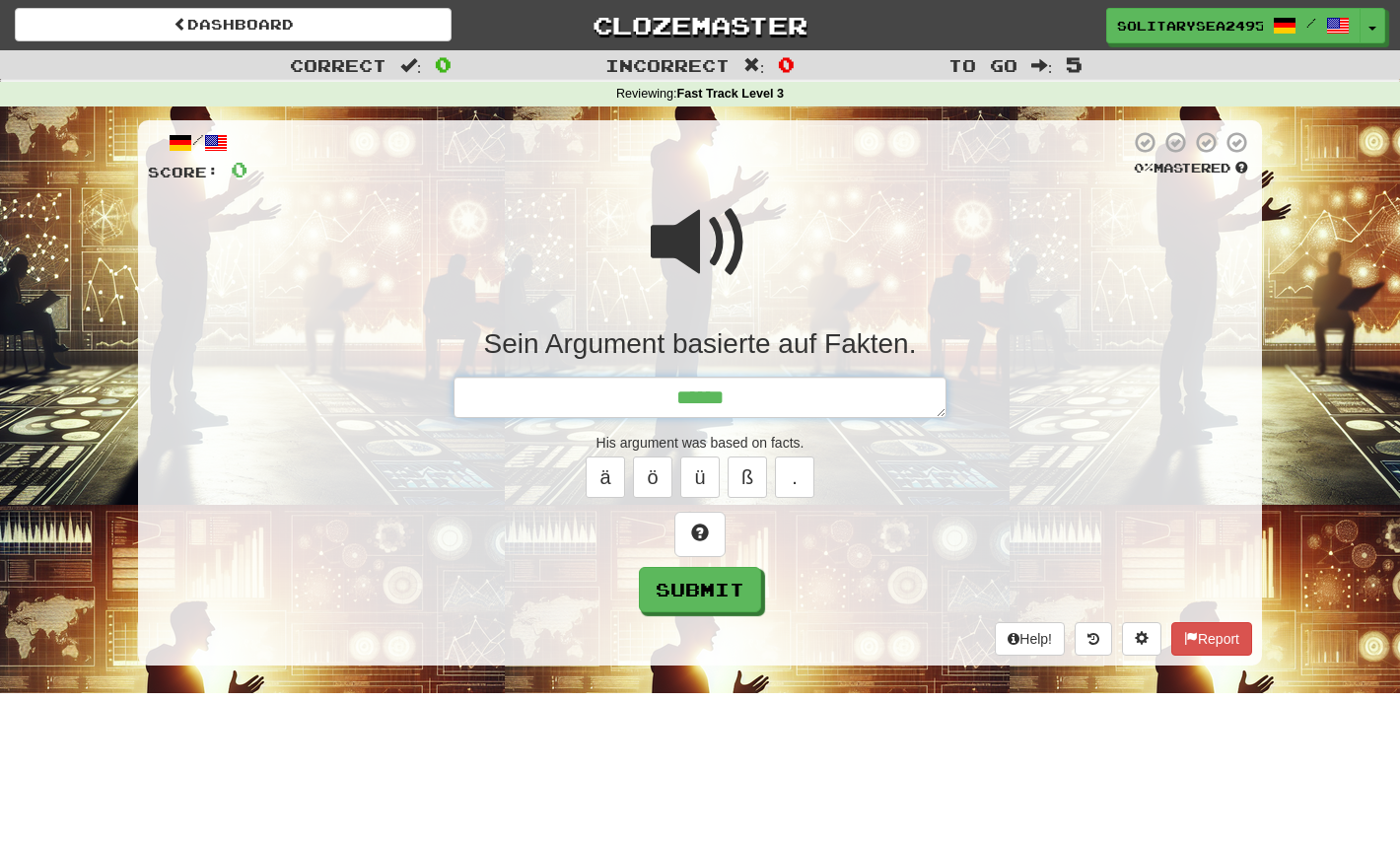 type on "*" 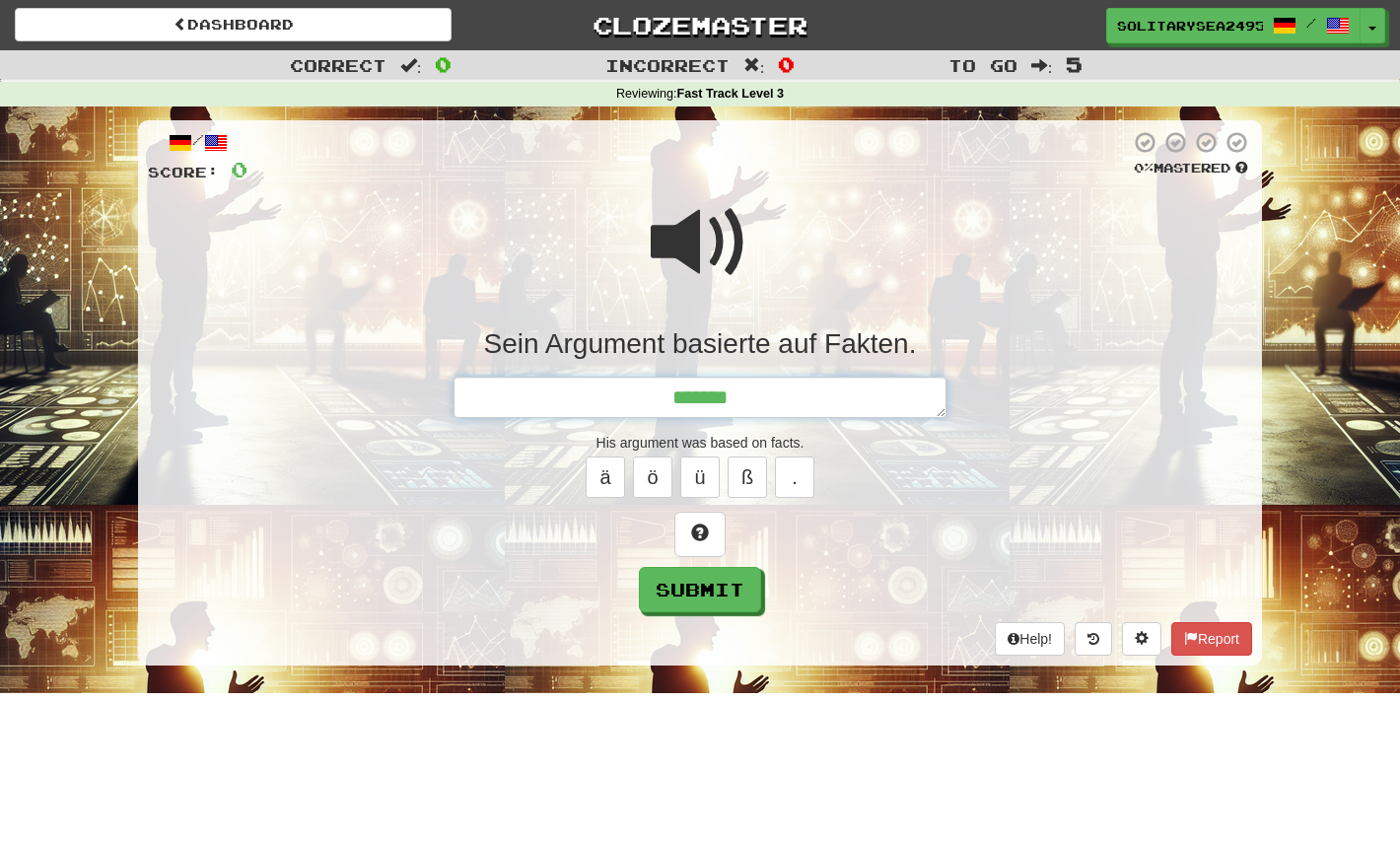 type on "*" 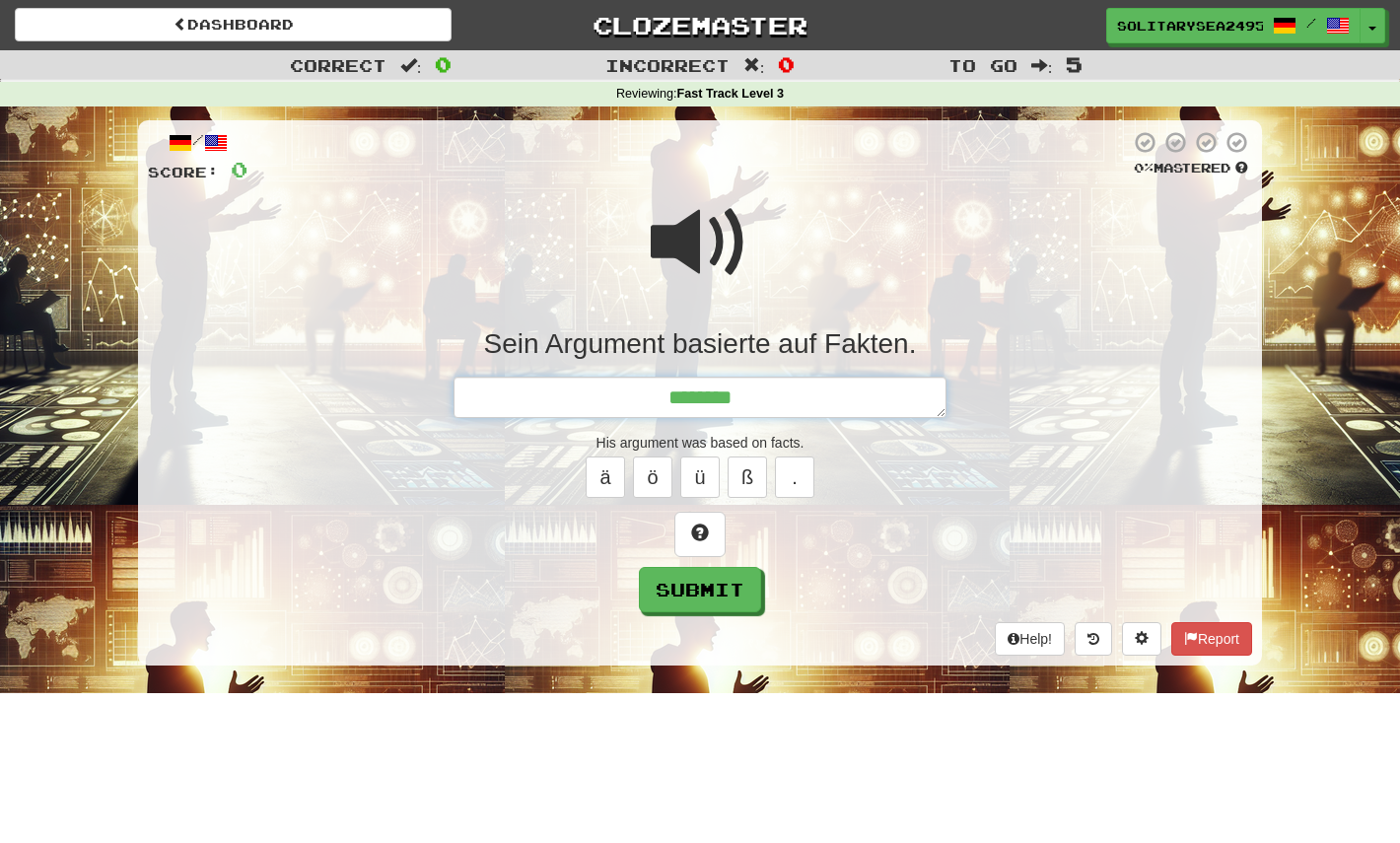 type on "*" 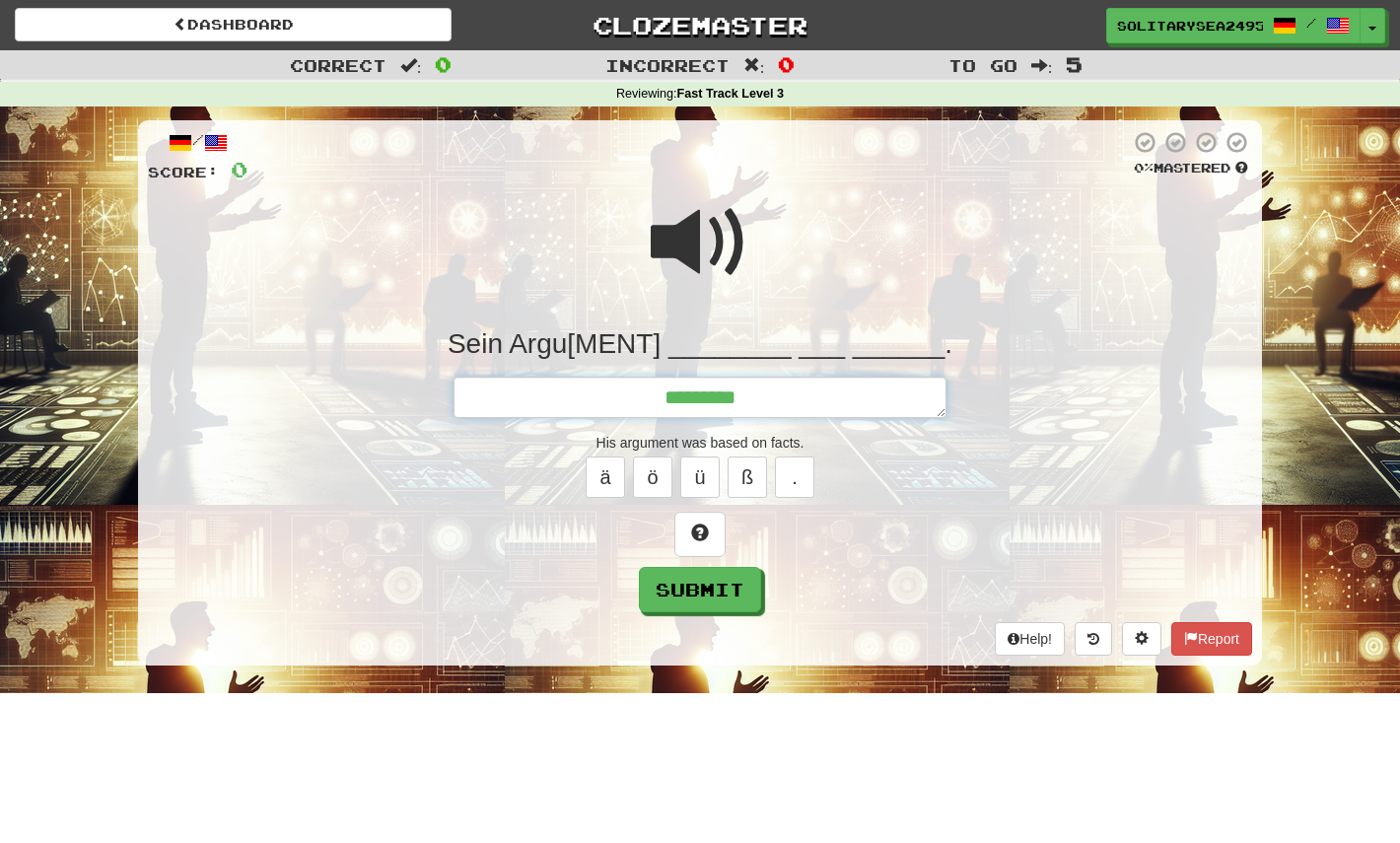 type on "*" 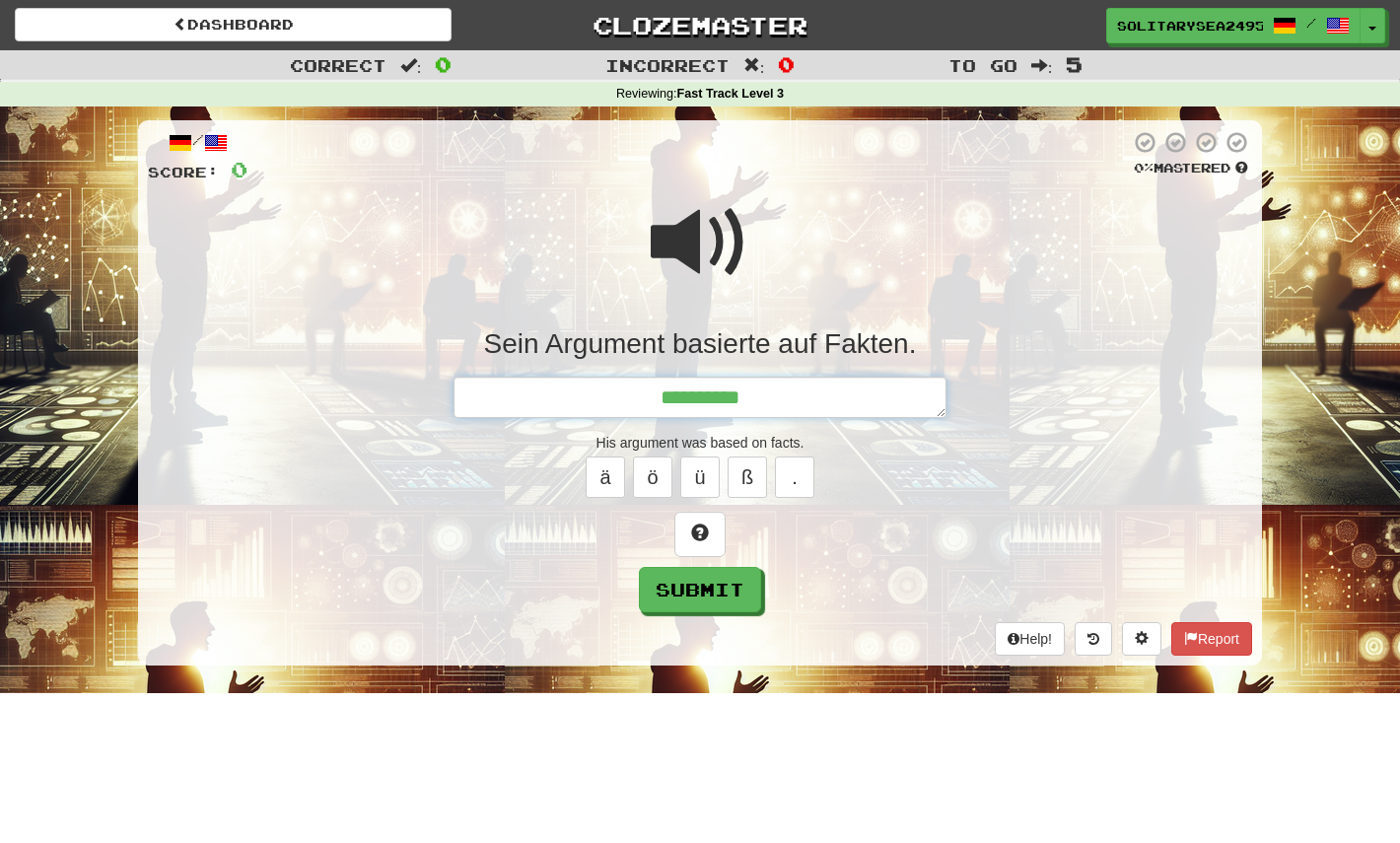 type on "*" 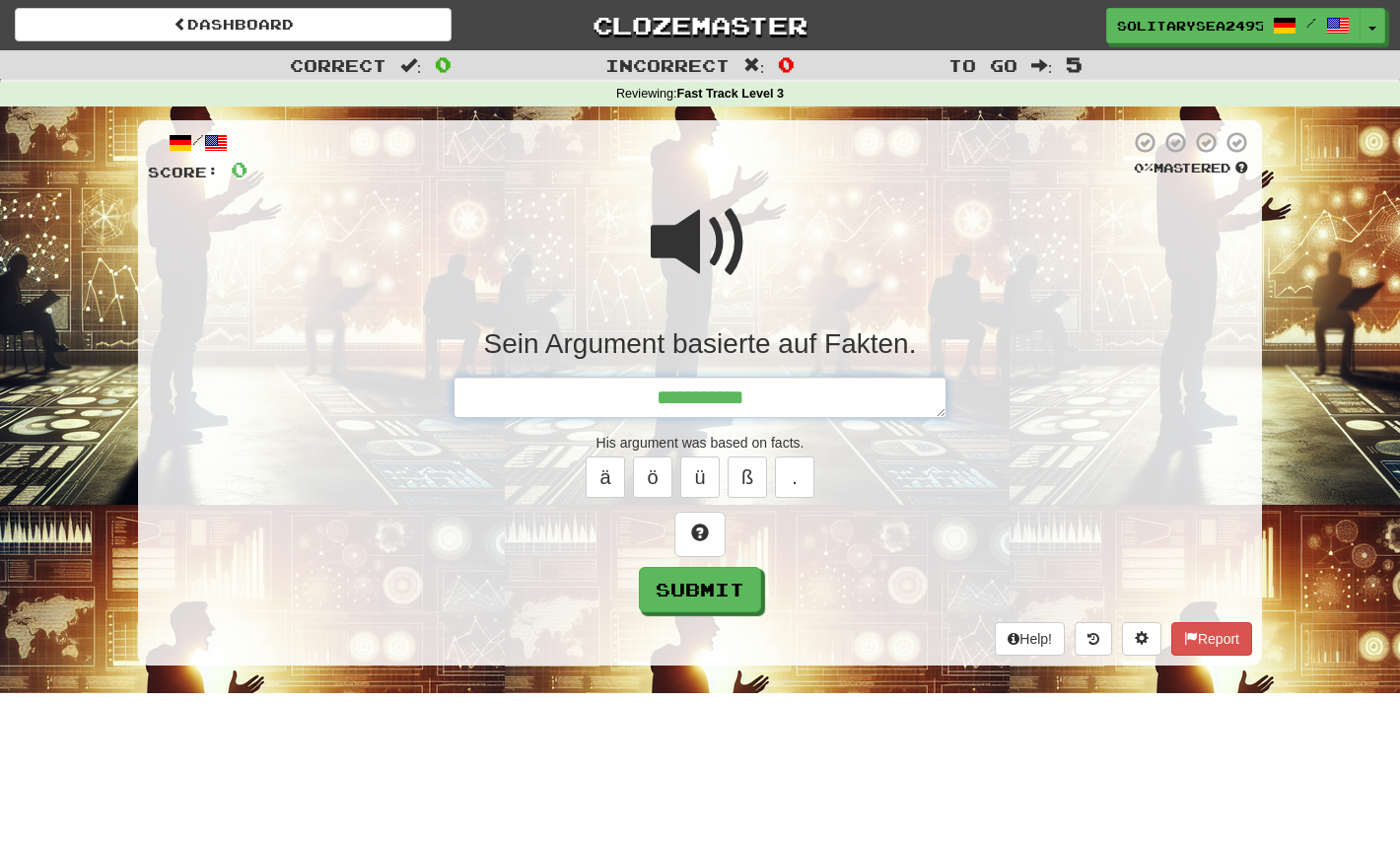 type on "*" 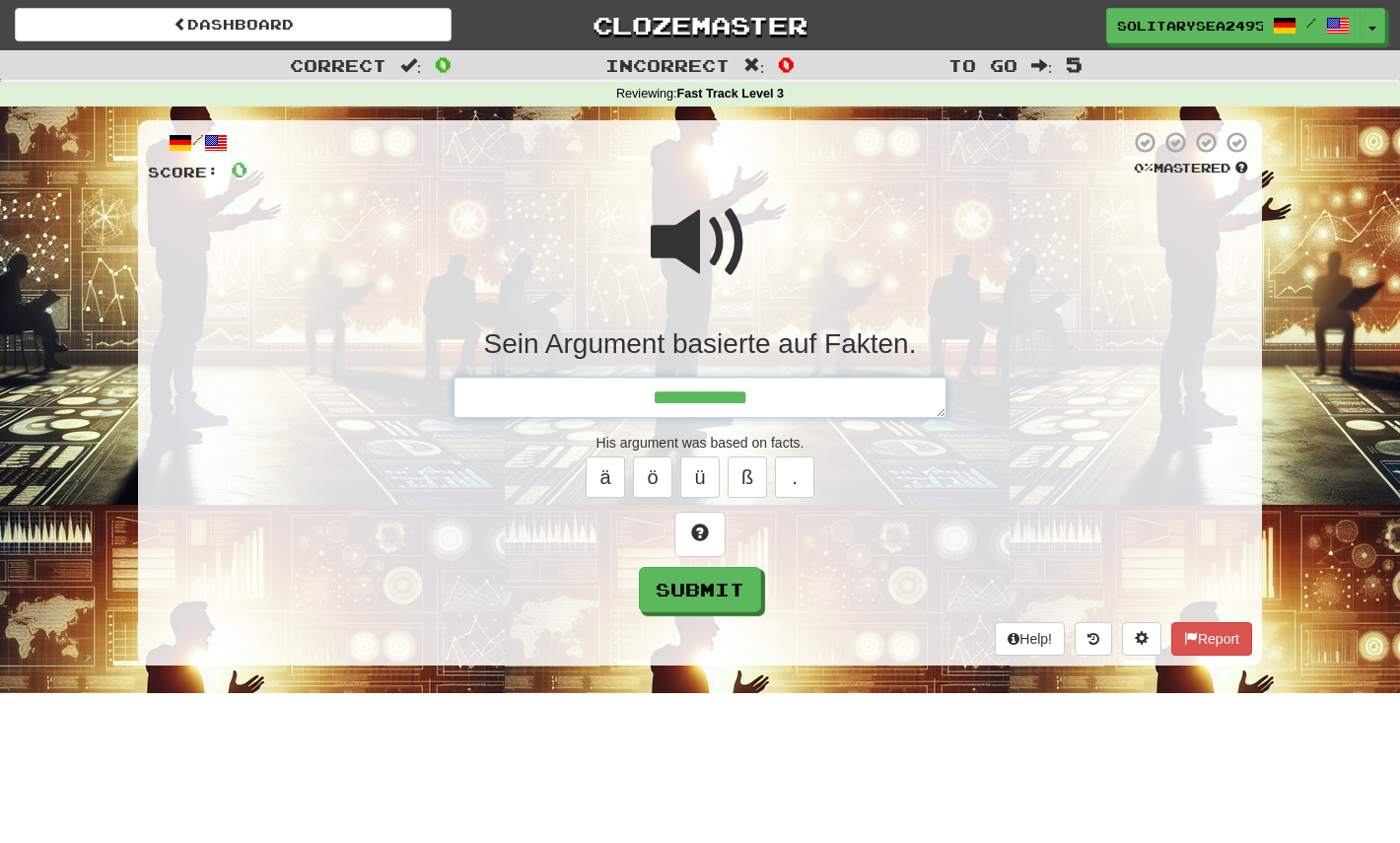 type on "*" 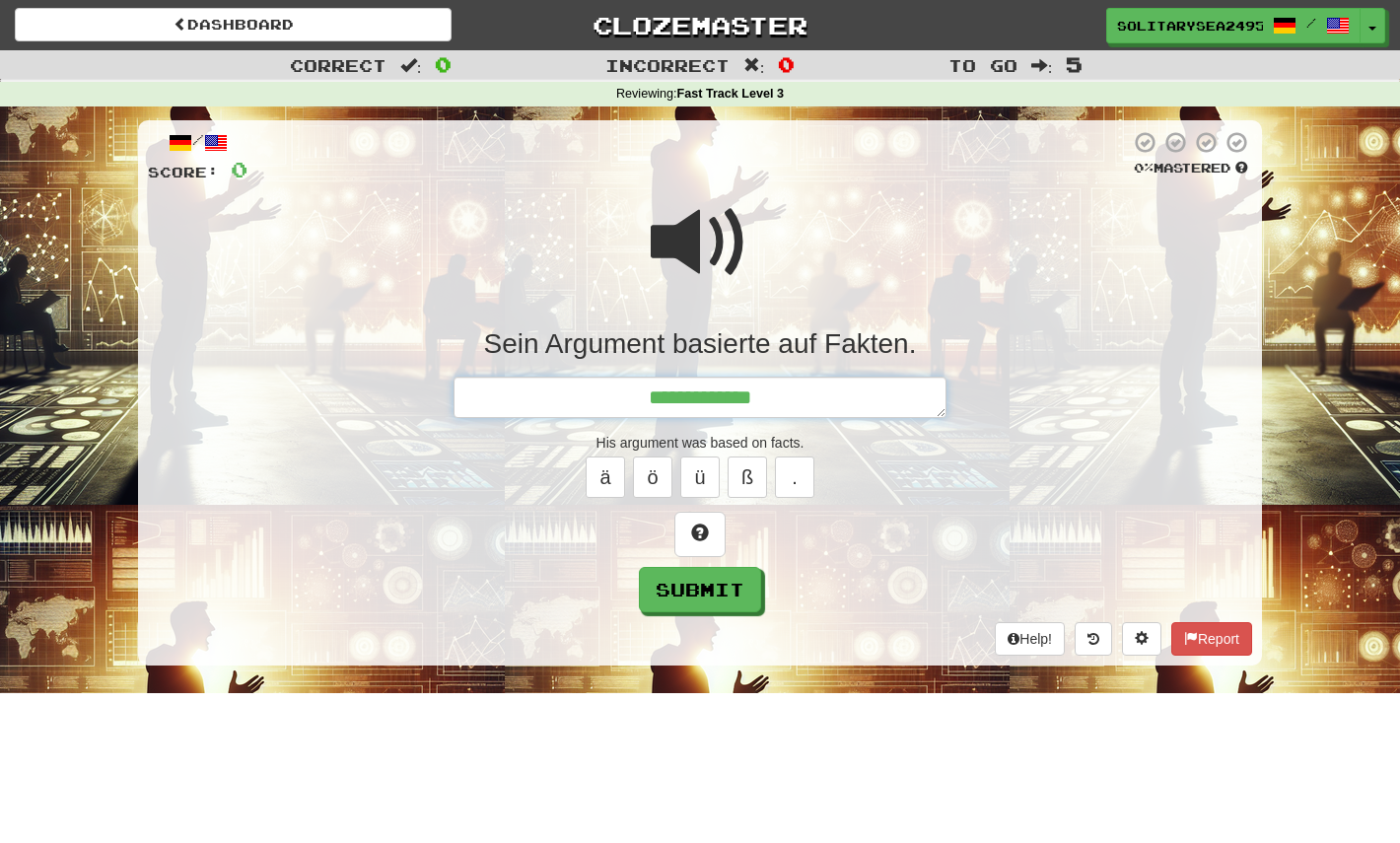type on "*" 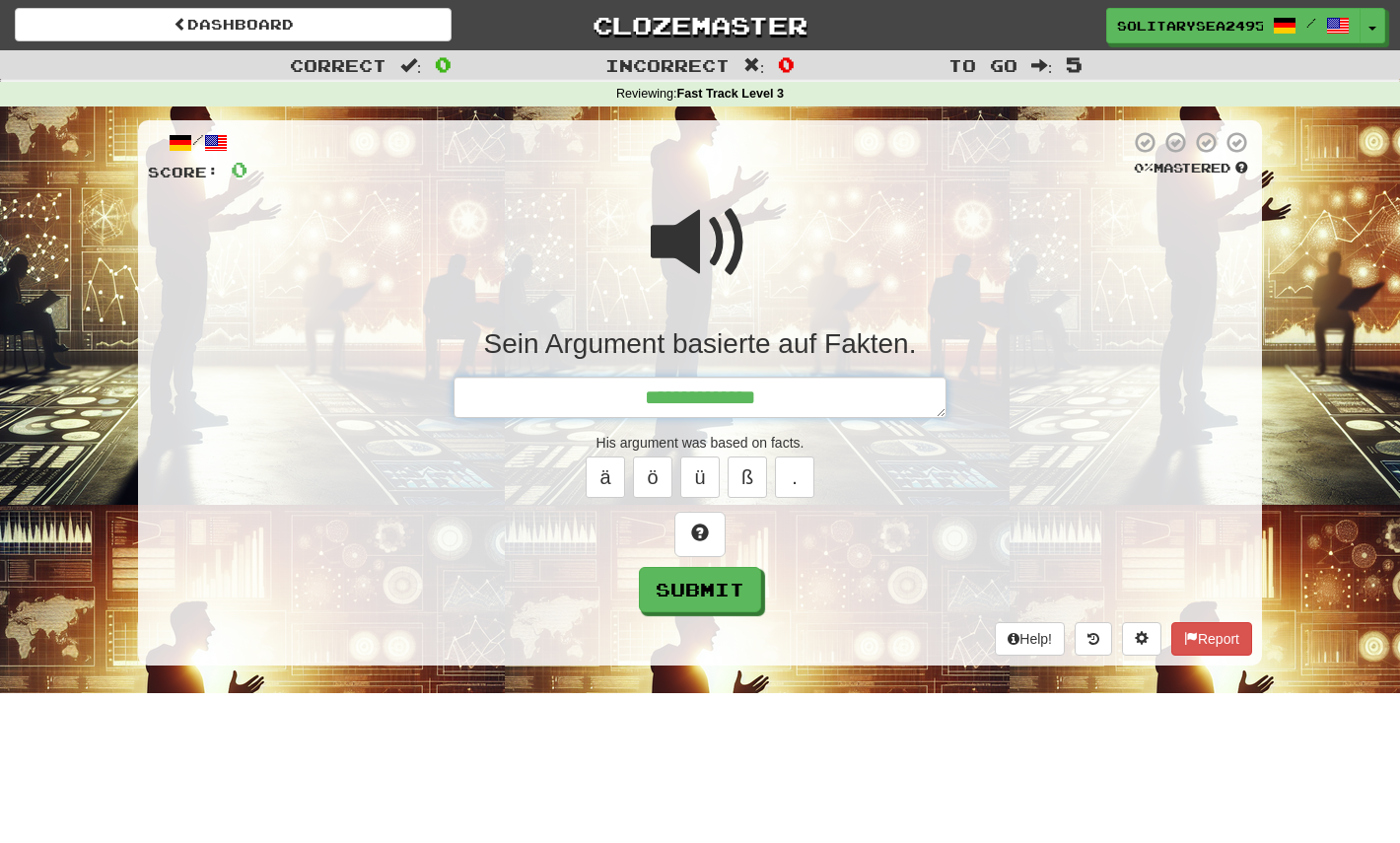 type on "*" 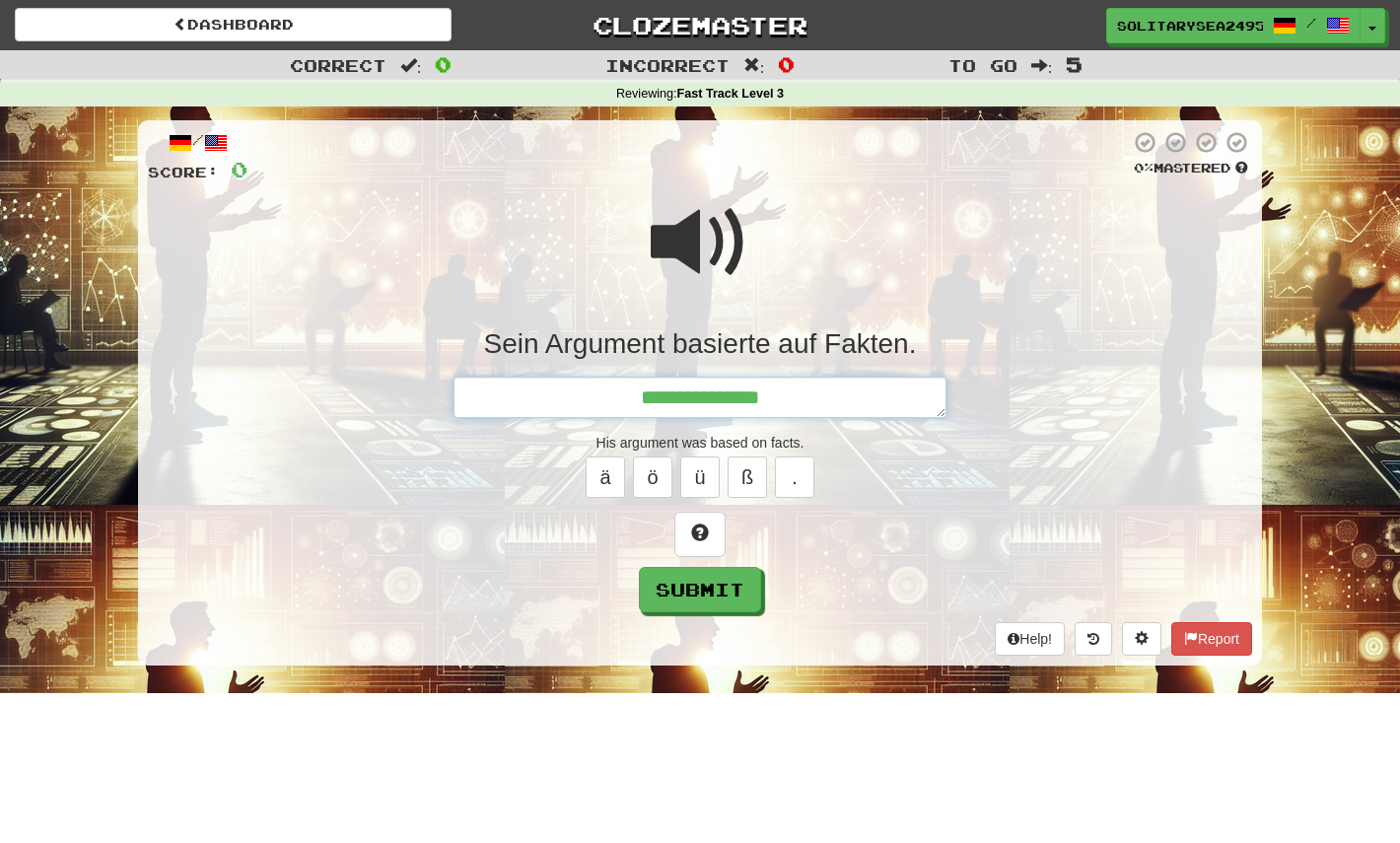 type on "*" 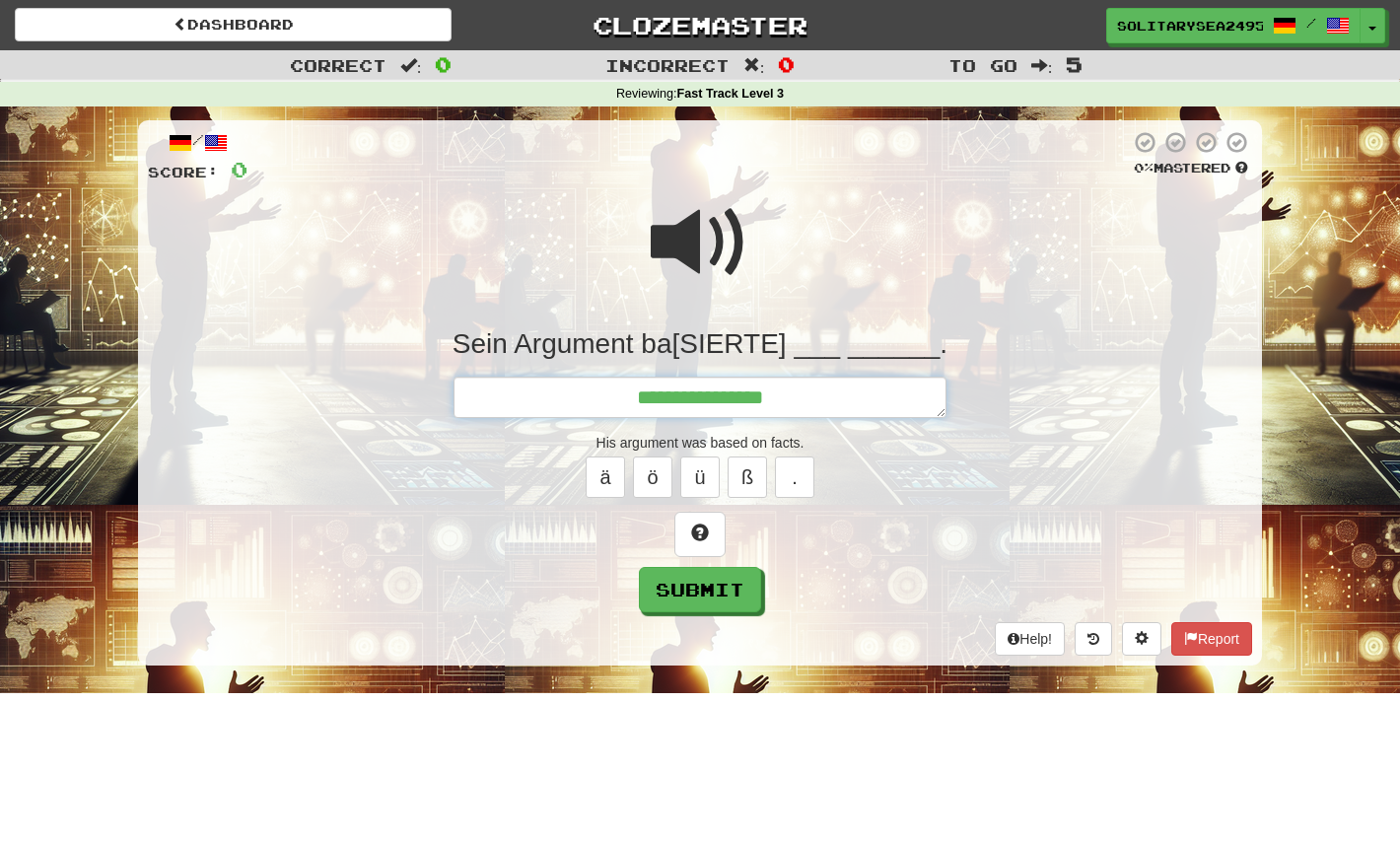 type on "*" 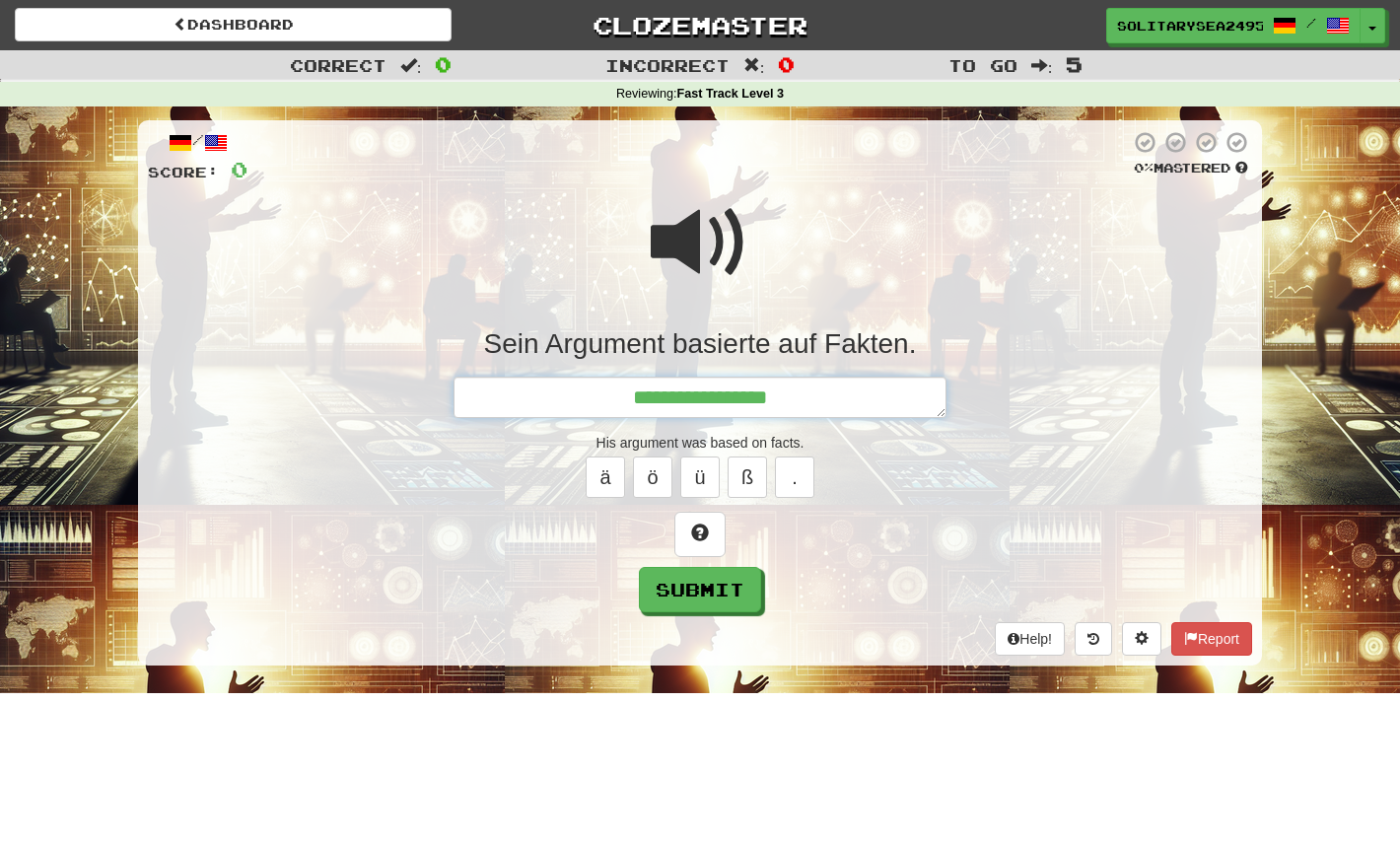 type on "*" 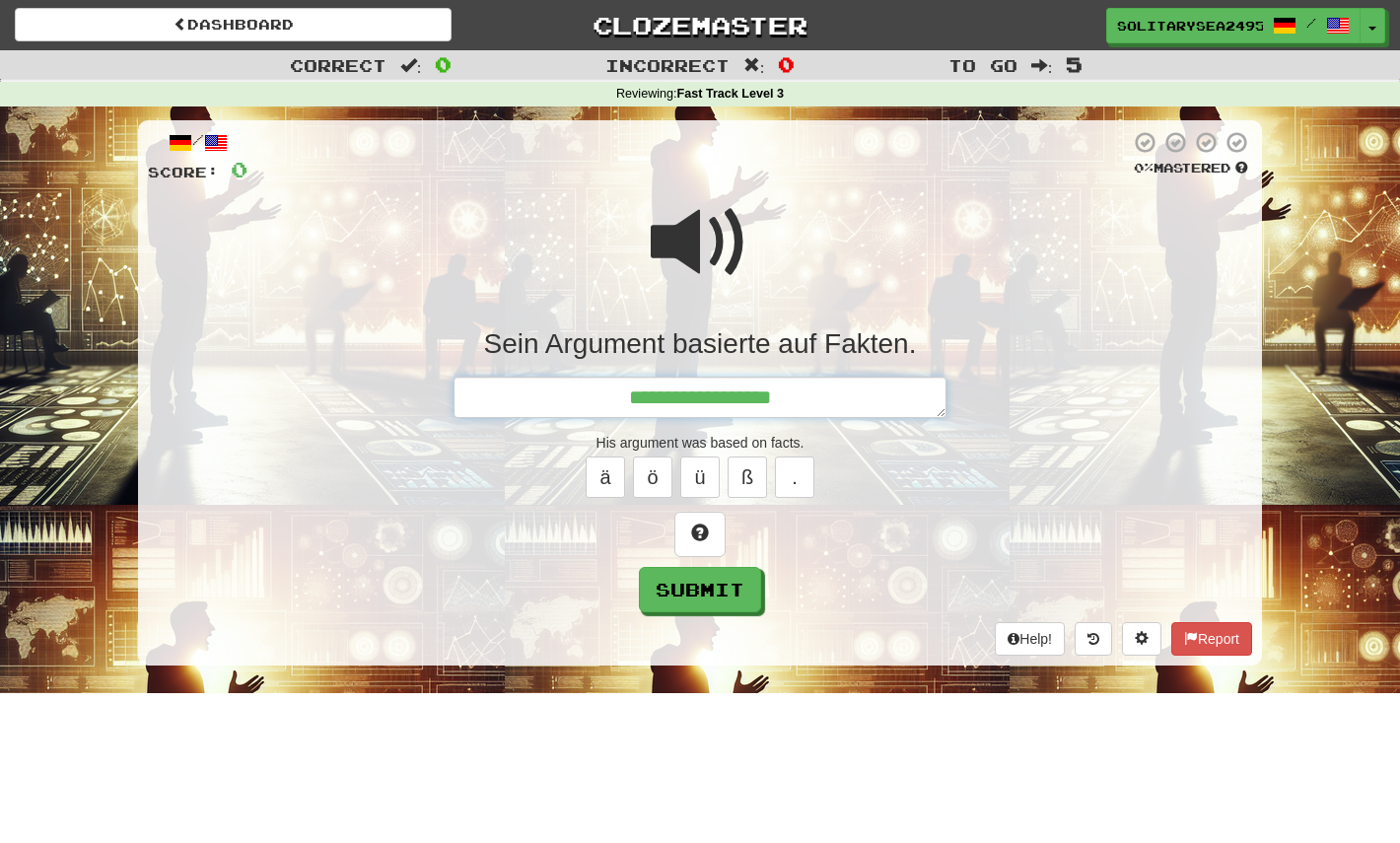 type on "*" 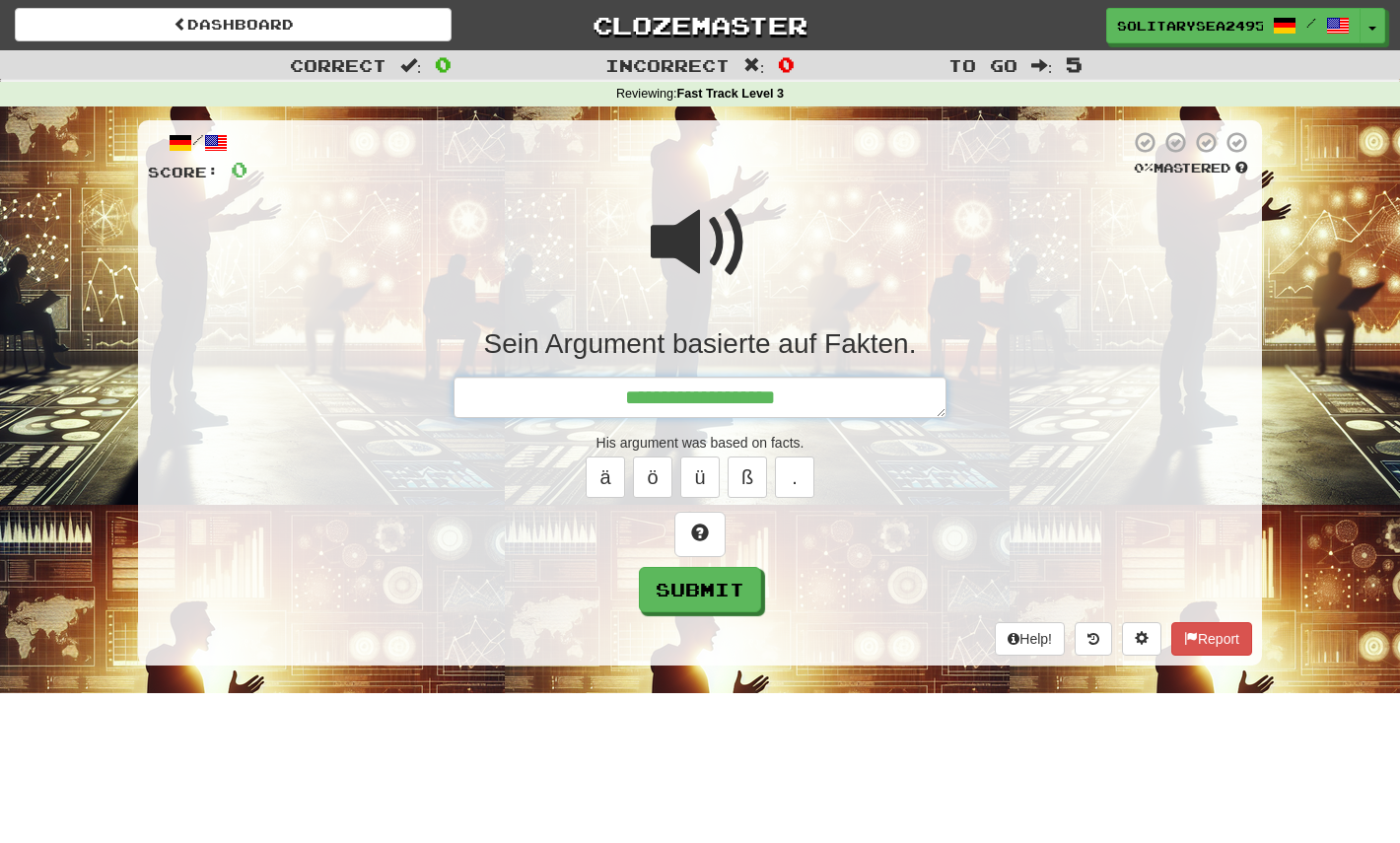 type on "*" 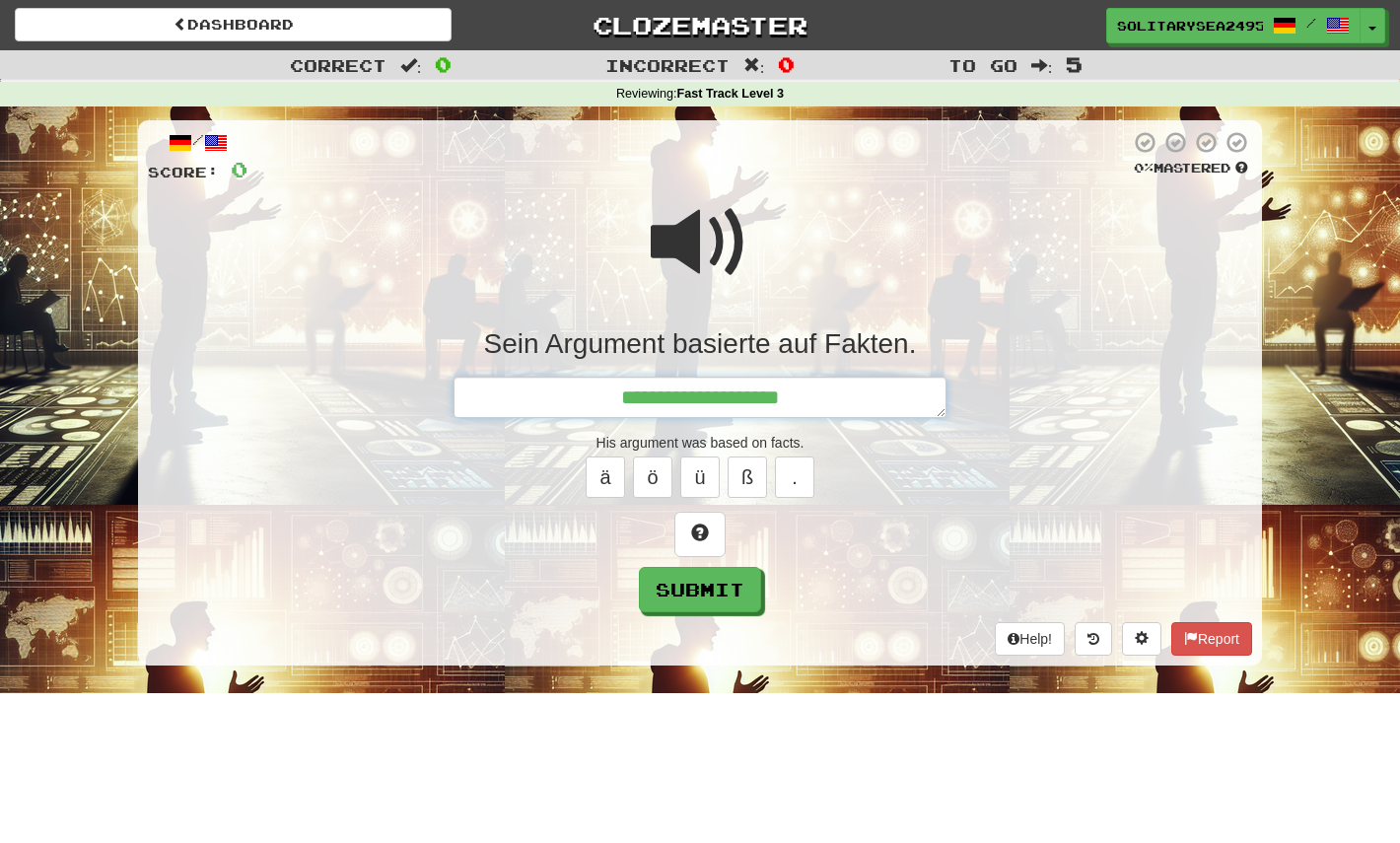 type on "*" 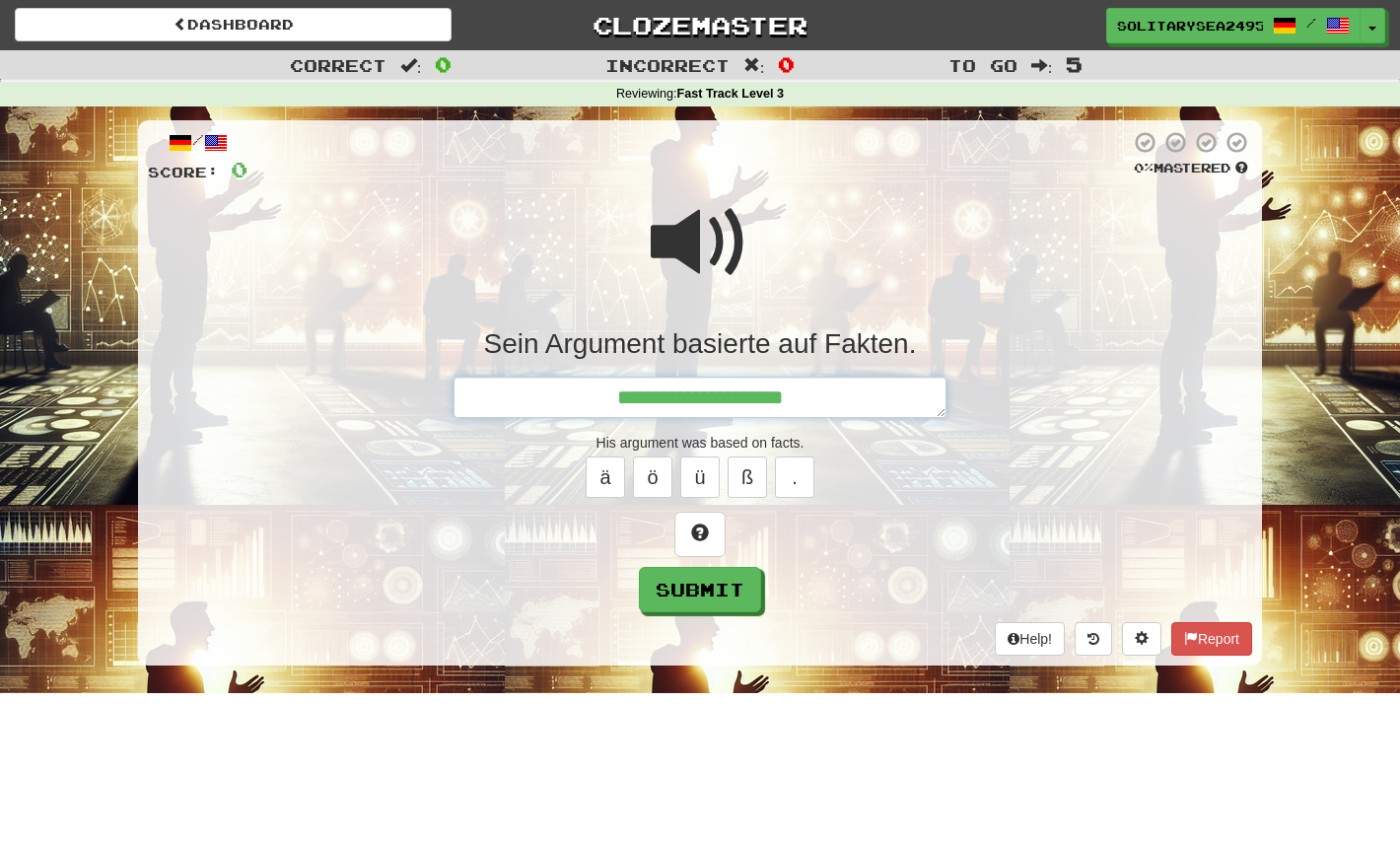 type on "*" 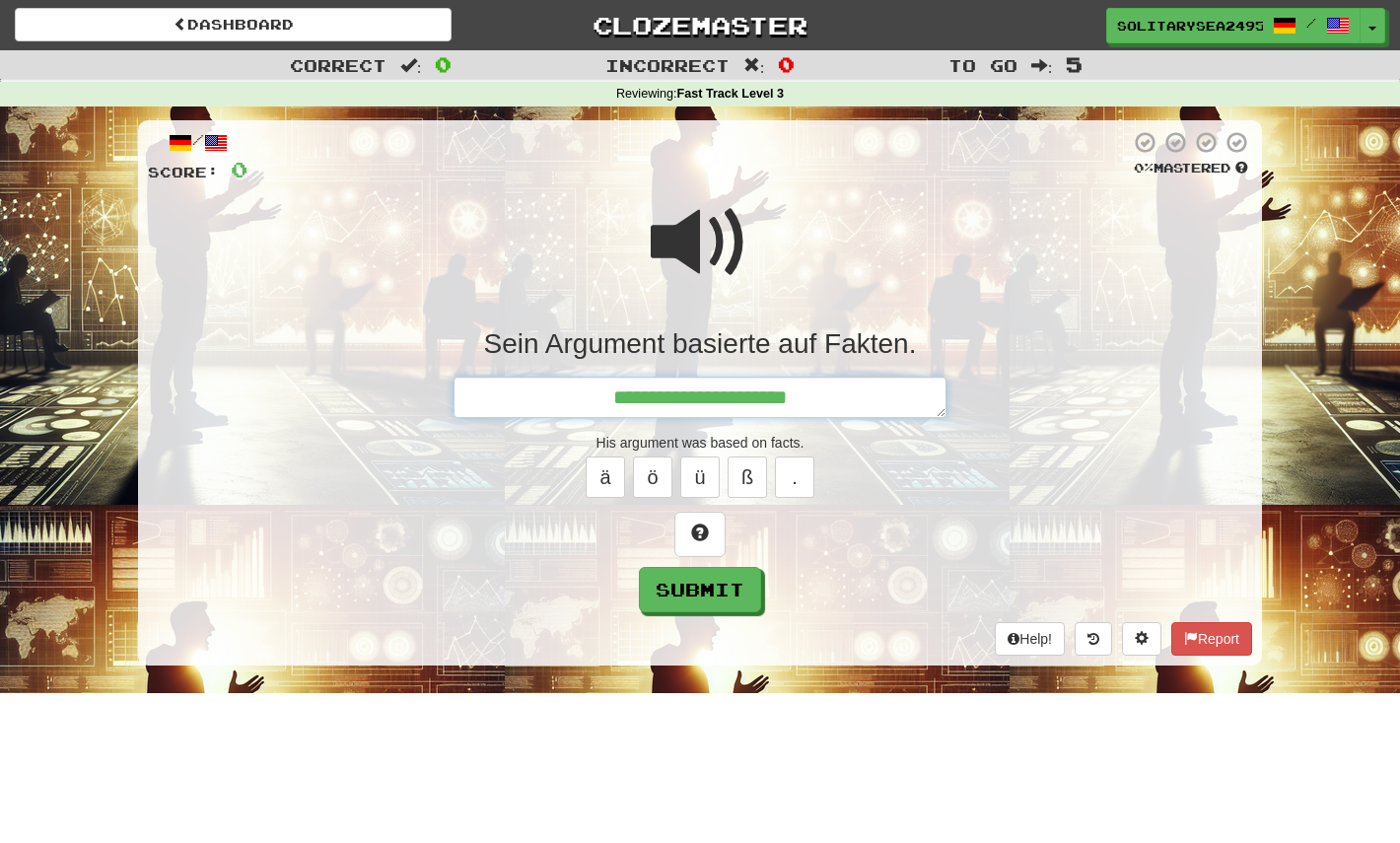 type on "*" 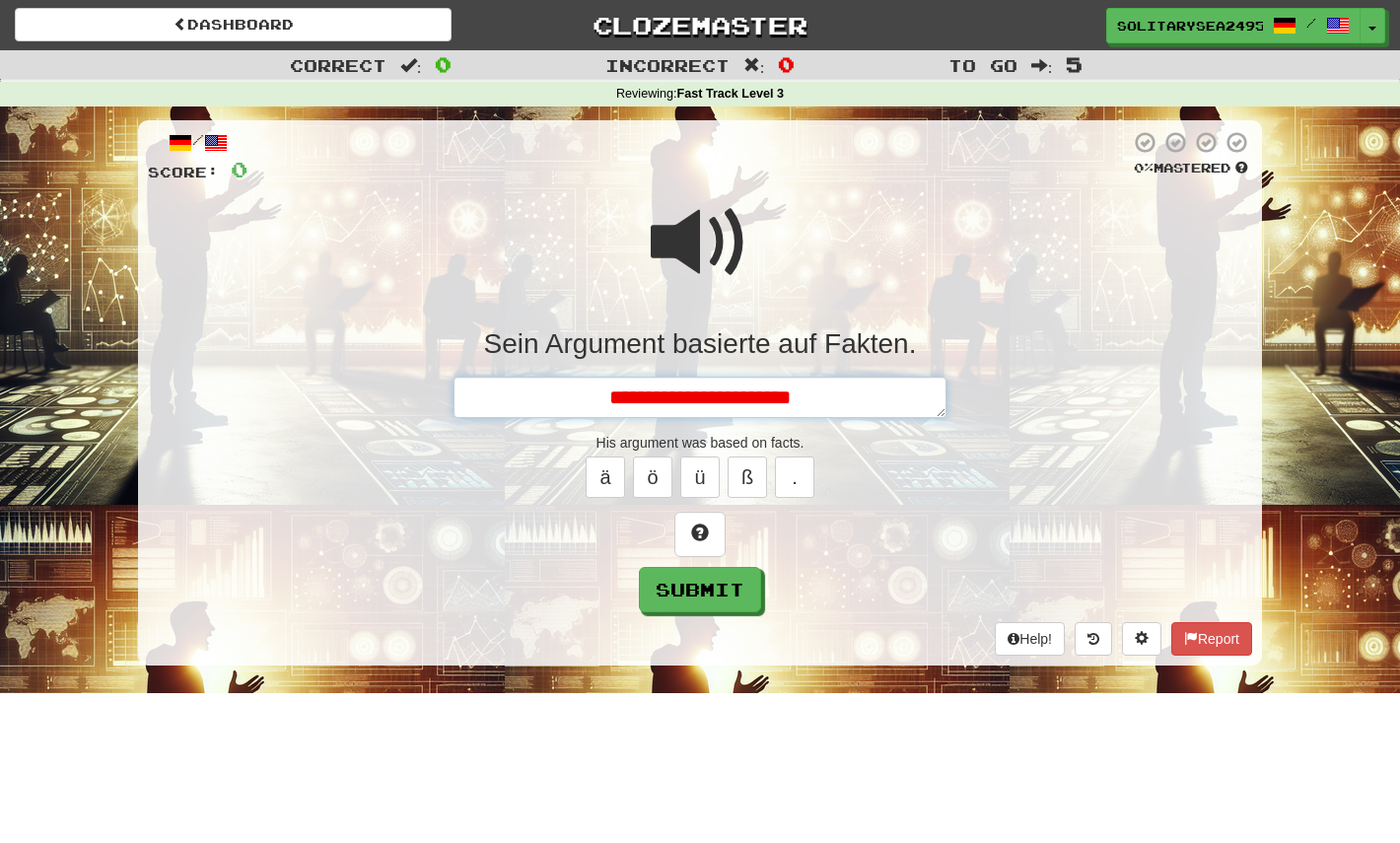 type on "*" 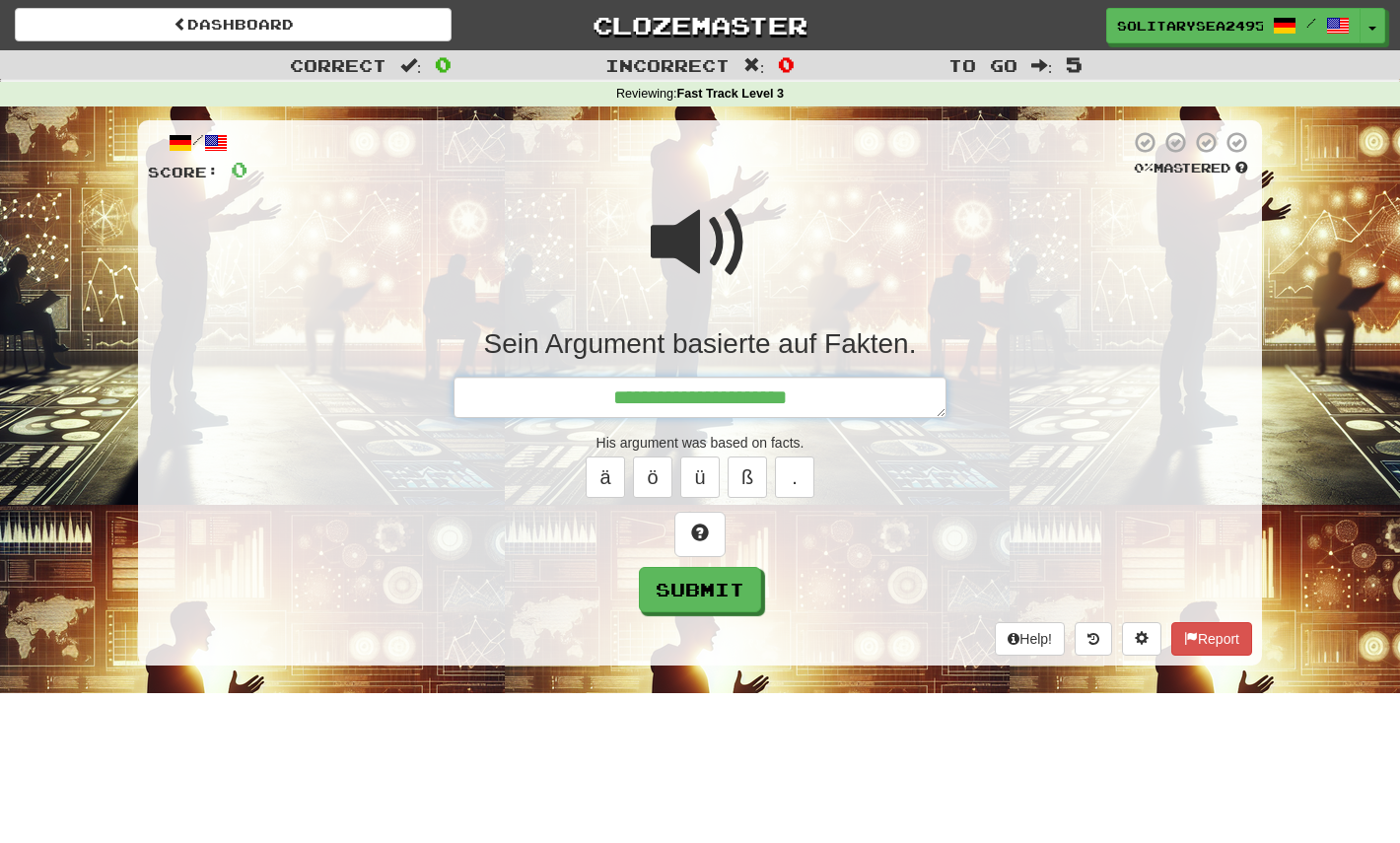 type on "*" 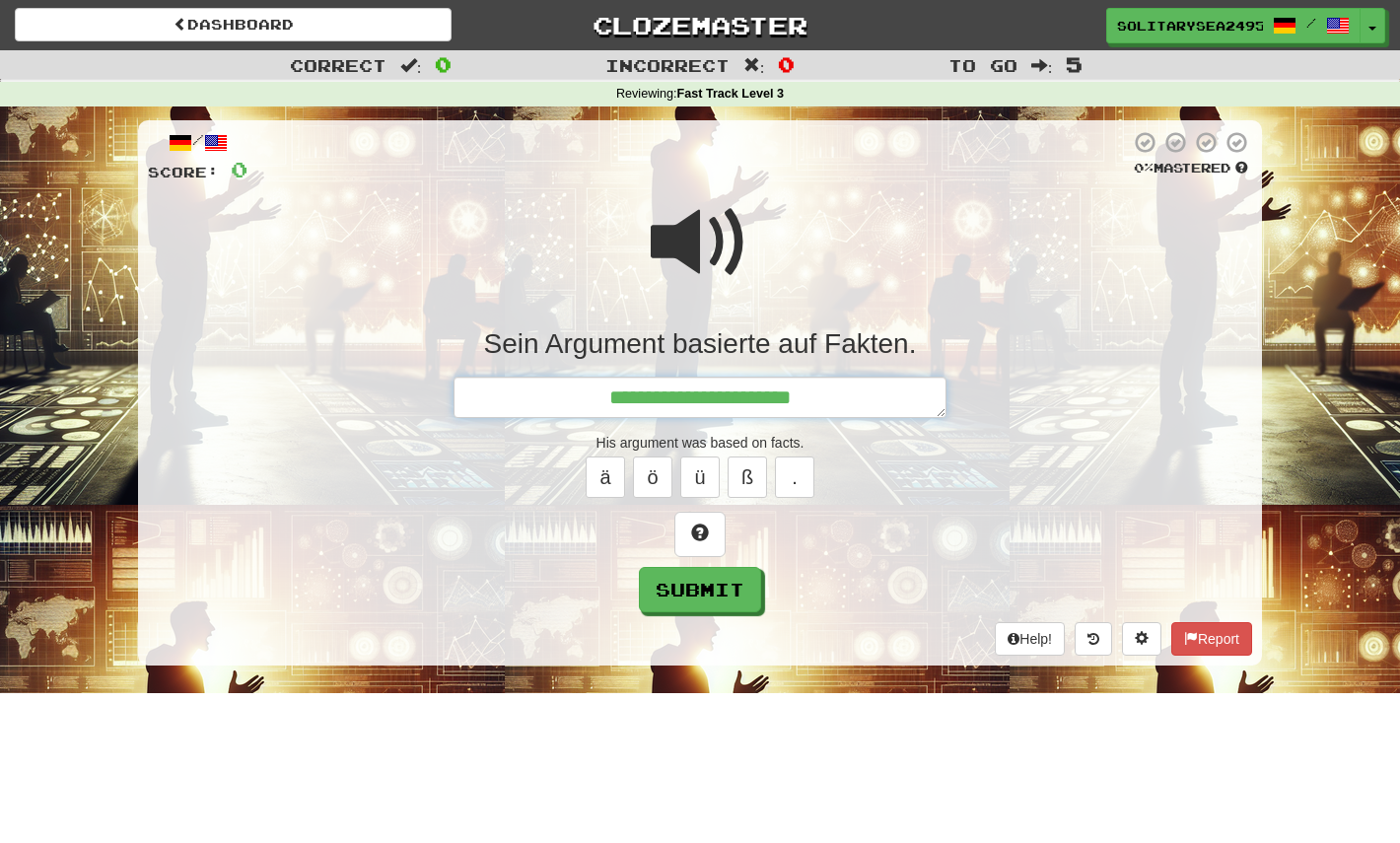 type on "*" 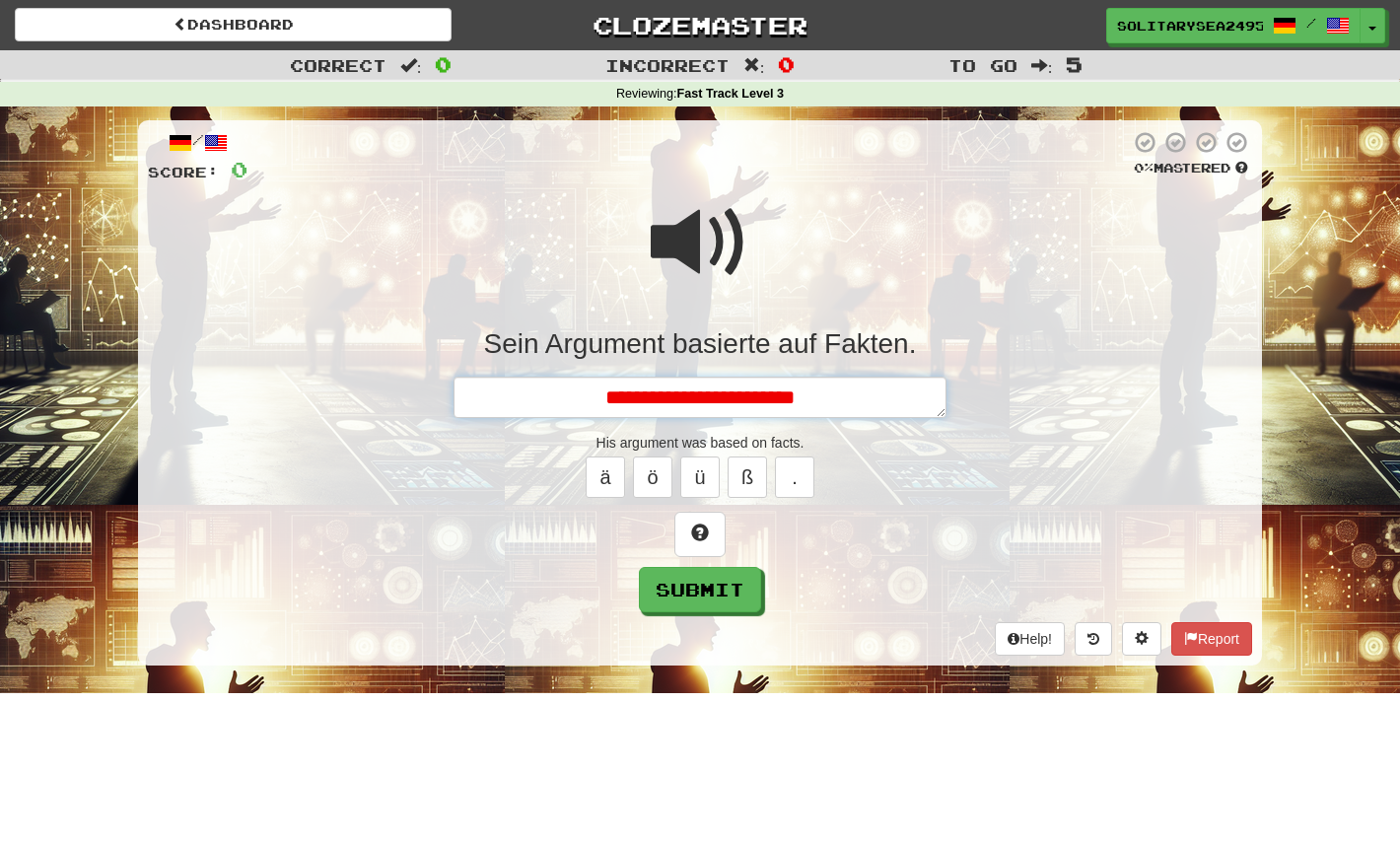type on "*" 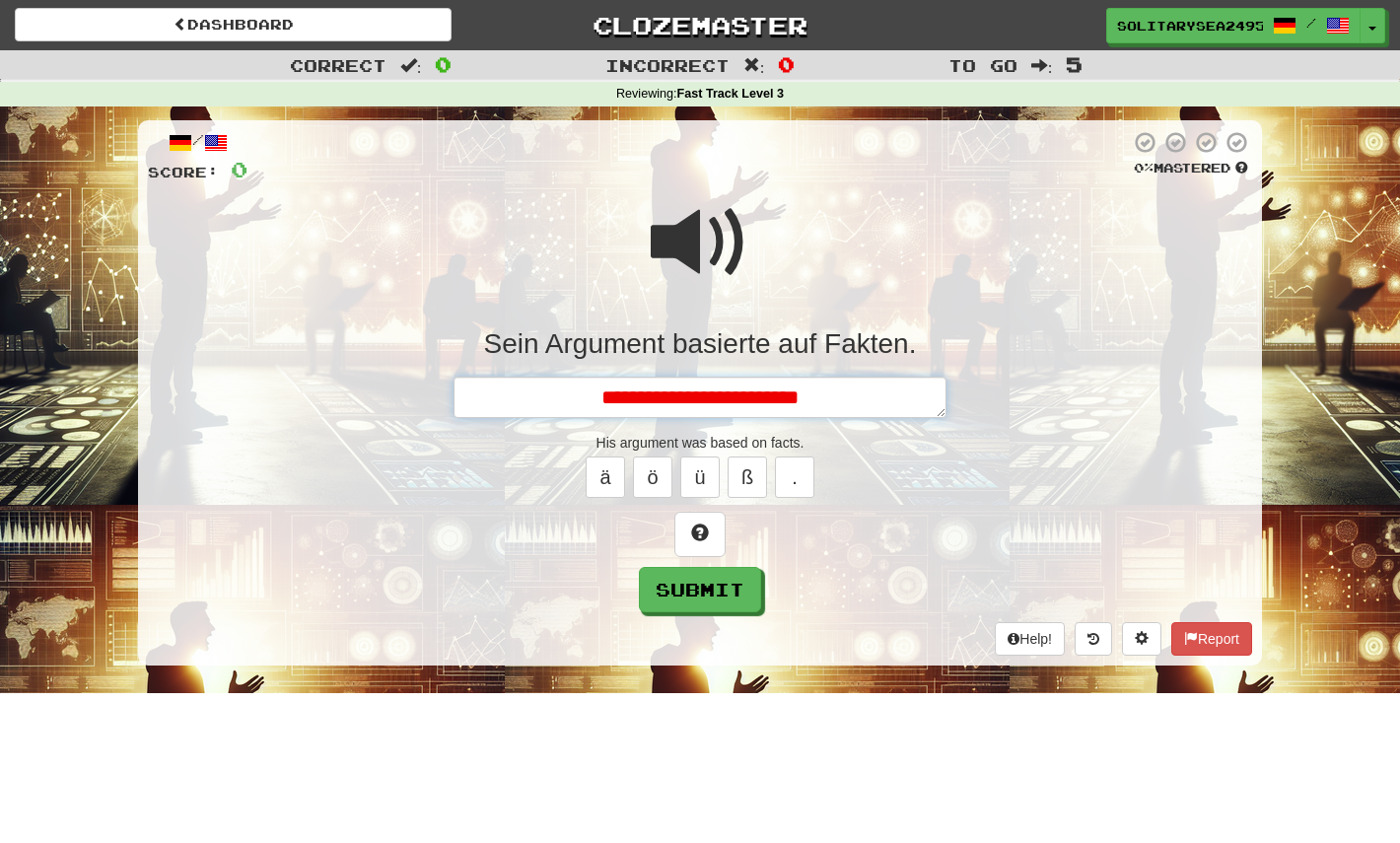 type on "*" 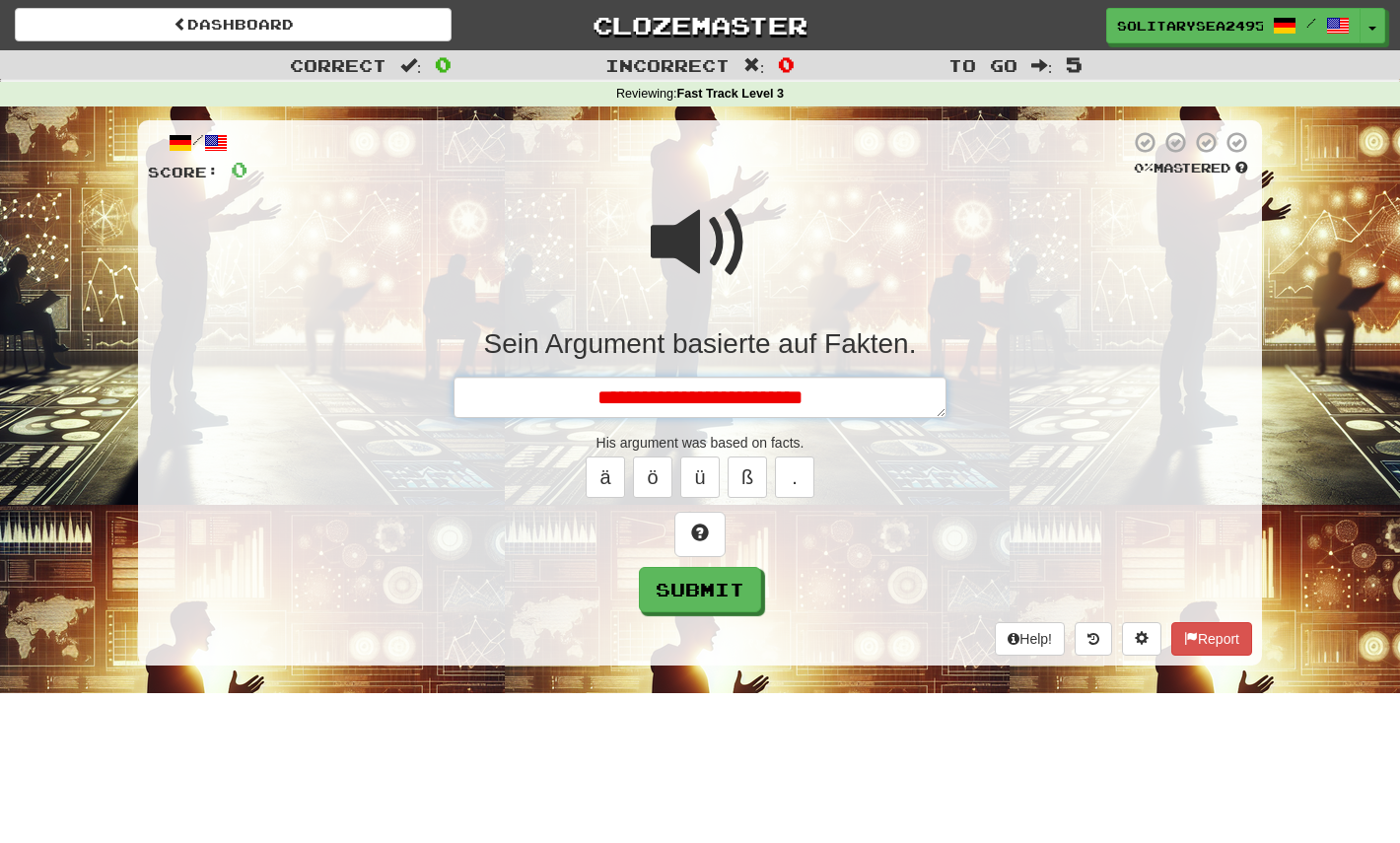 type on "*" 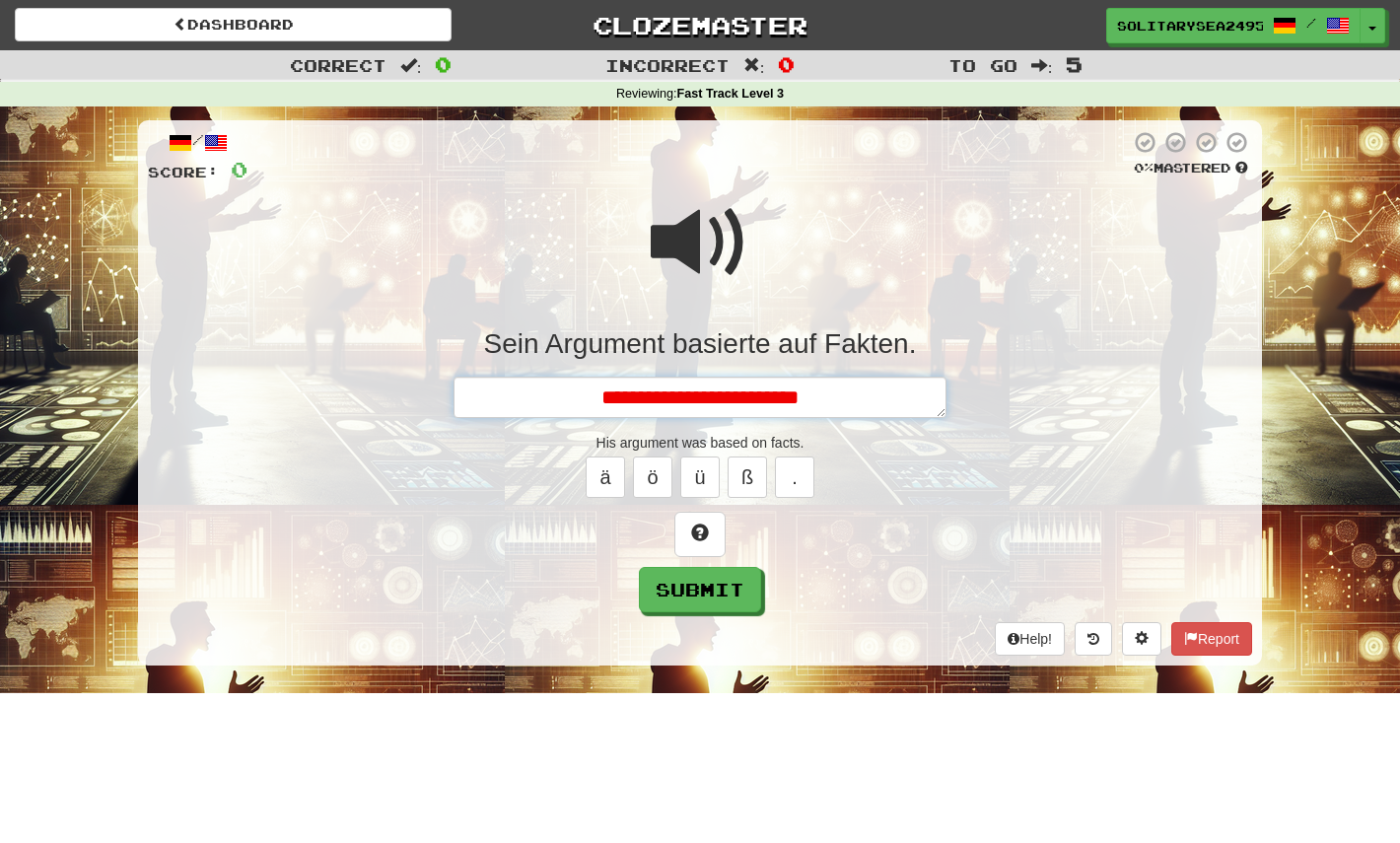 type on "*" 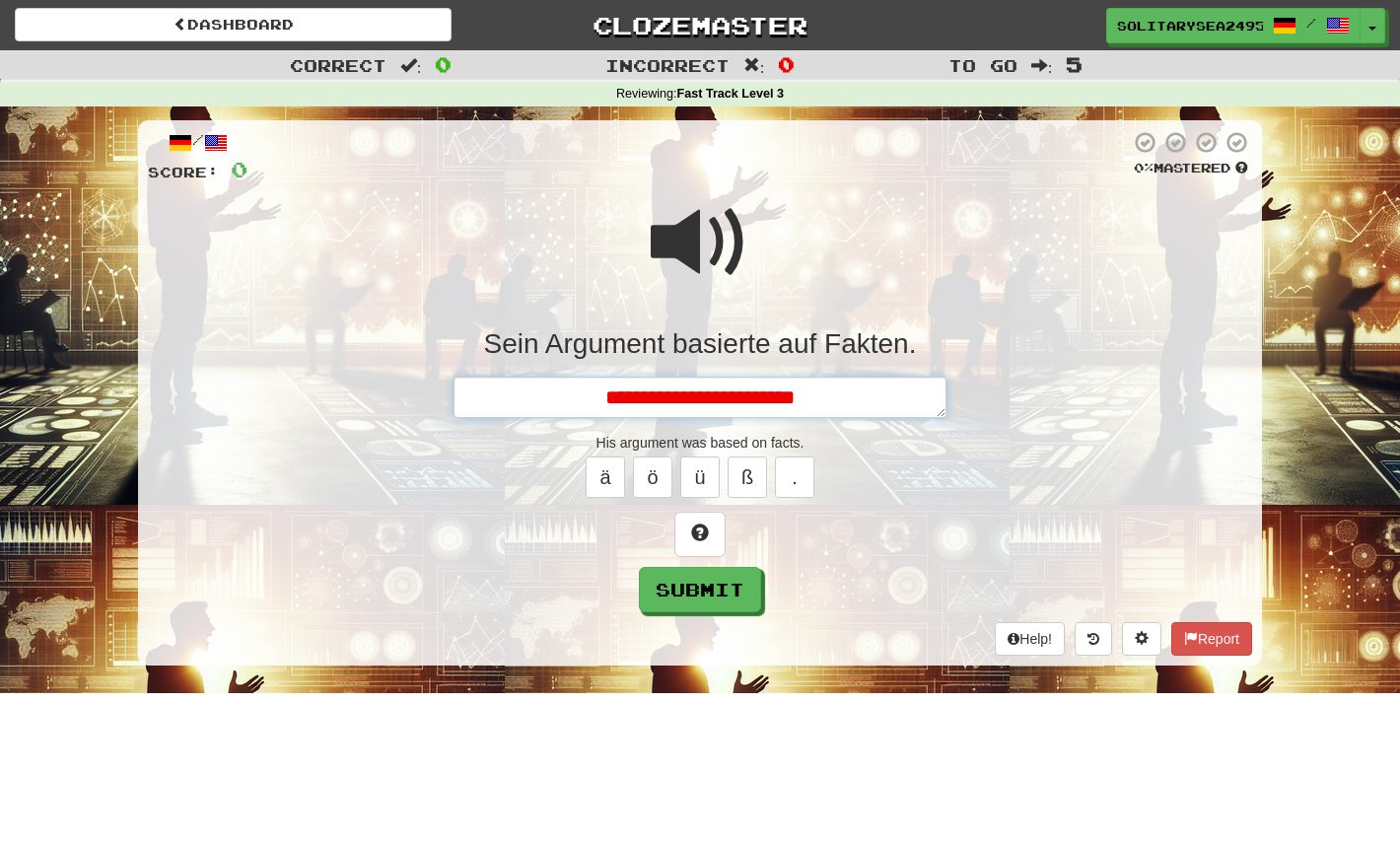 type on "*" 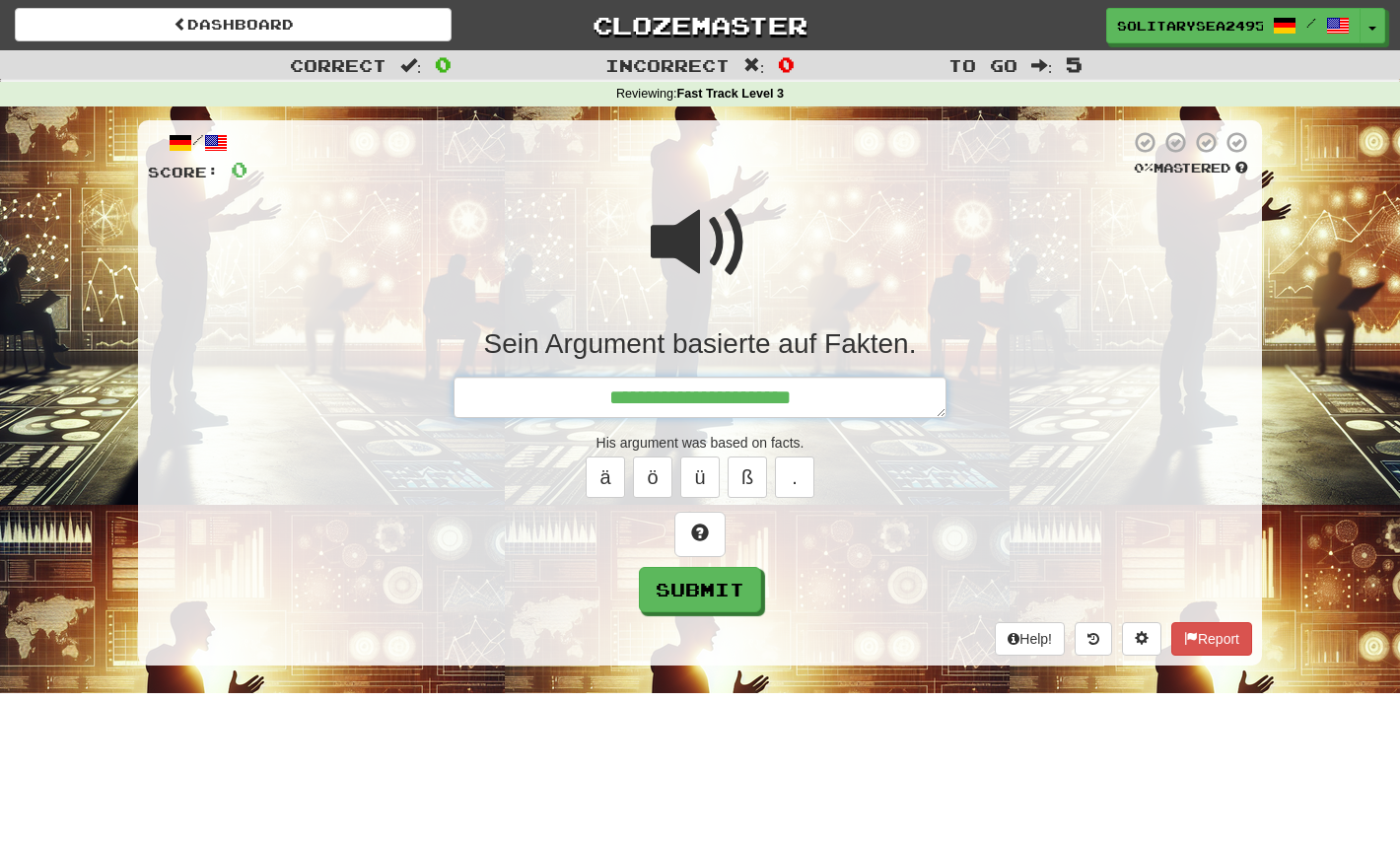 type on "*" 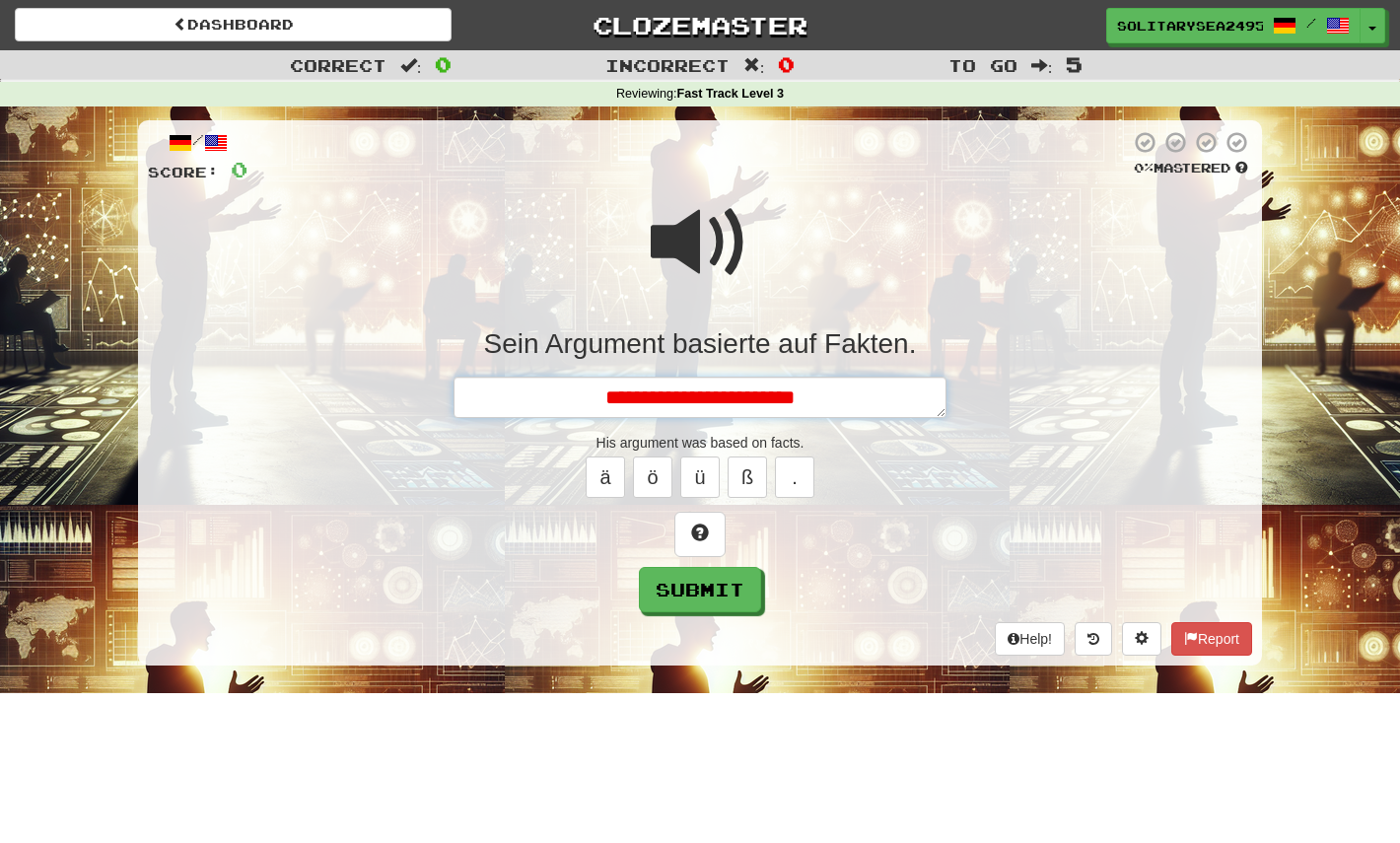 type on "*" 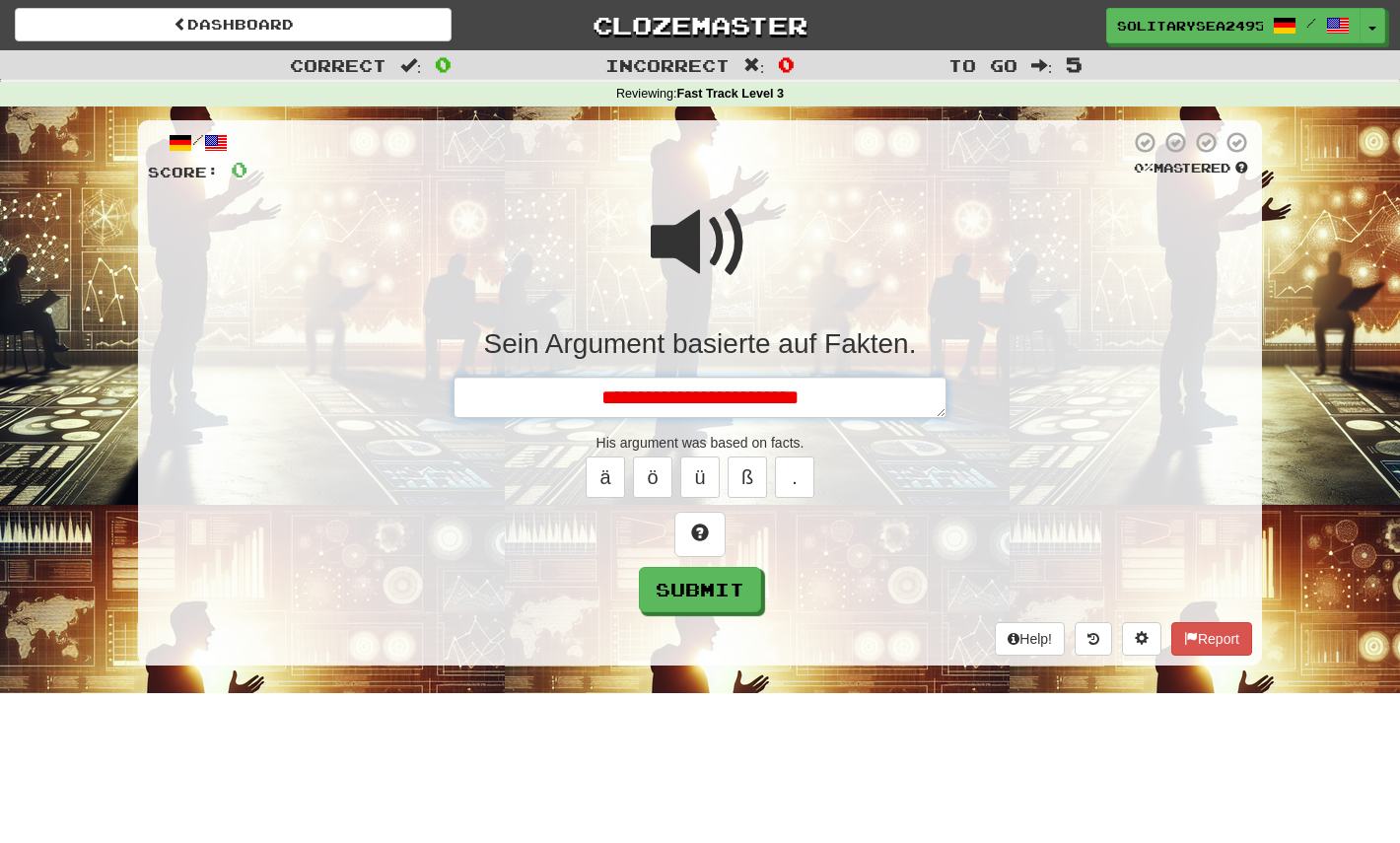 type on "*" 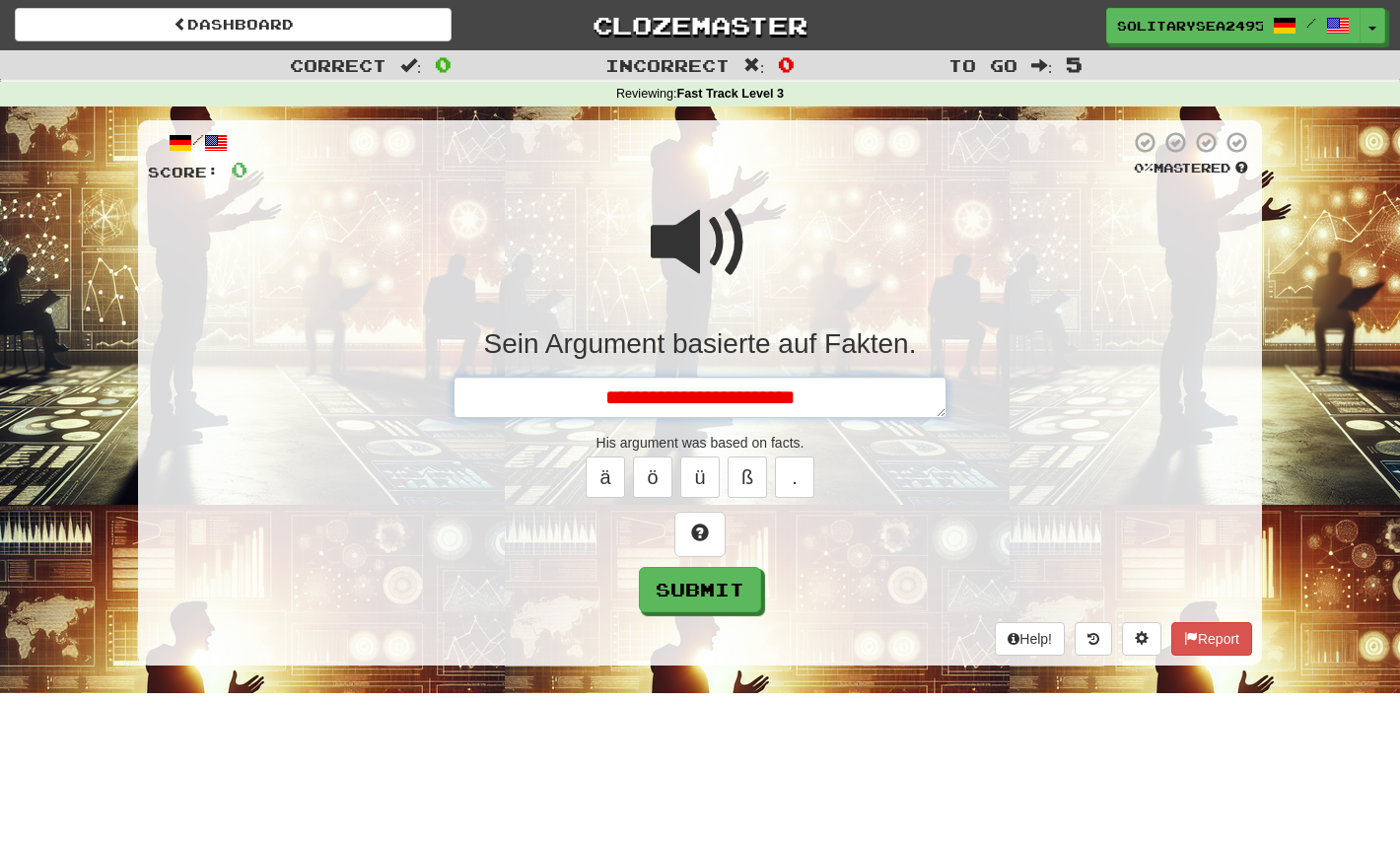 type on "*" 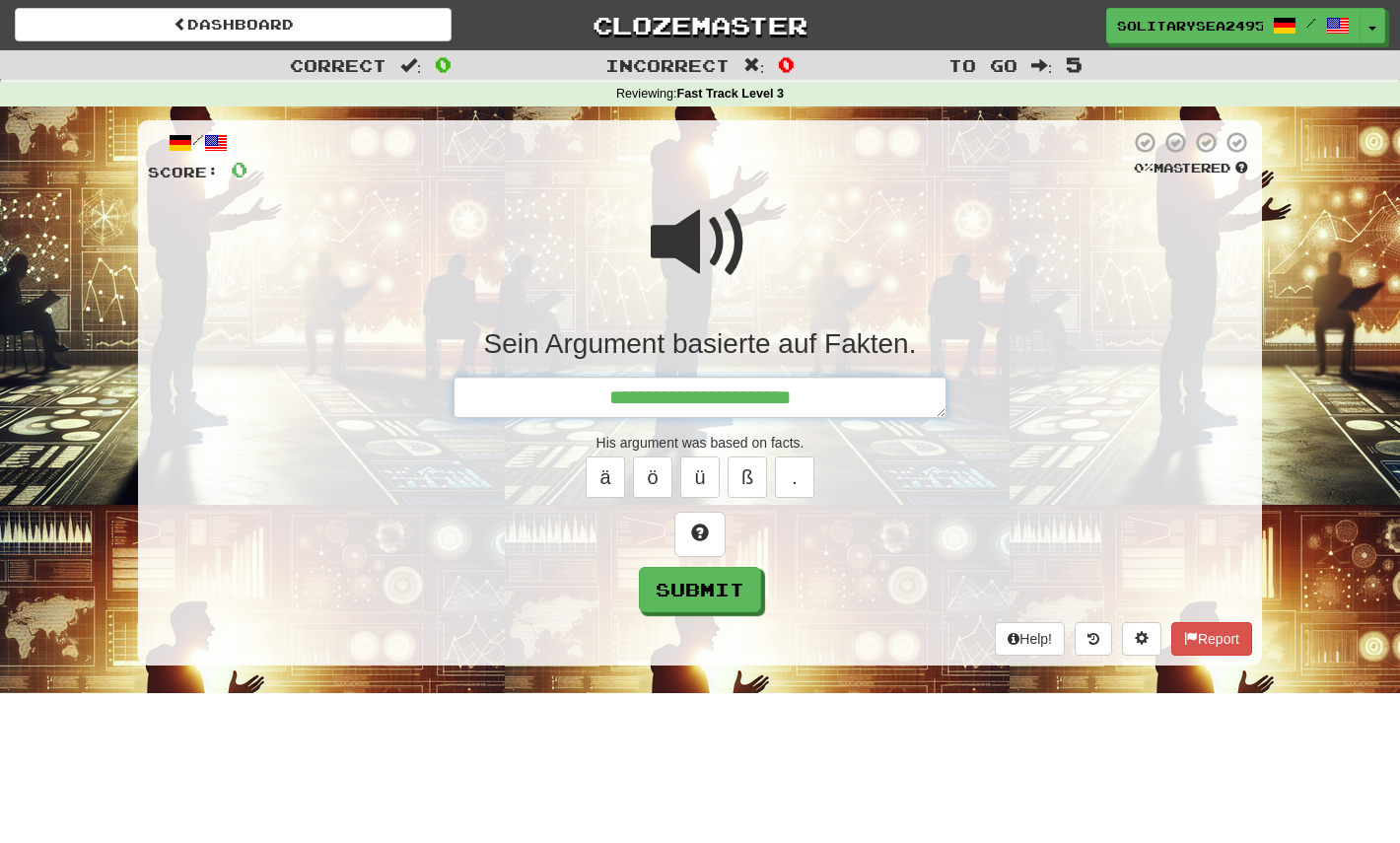 type on "**********" 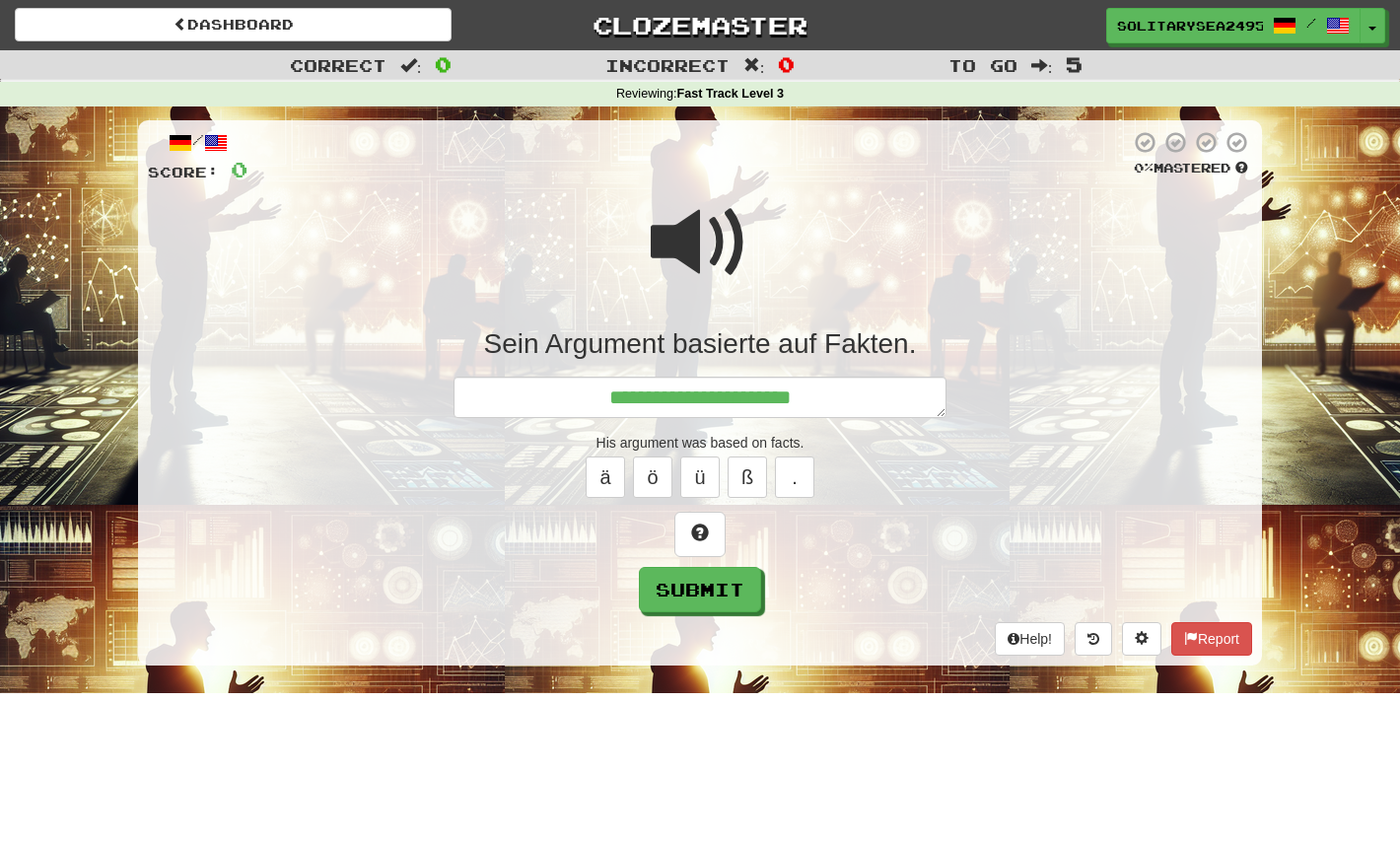 click at bounding box center (700, 243) 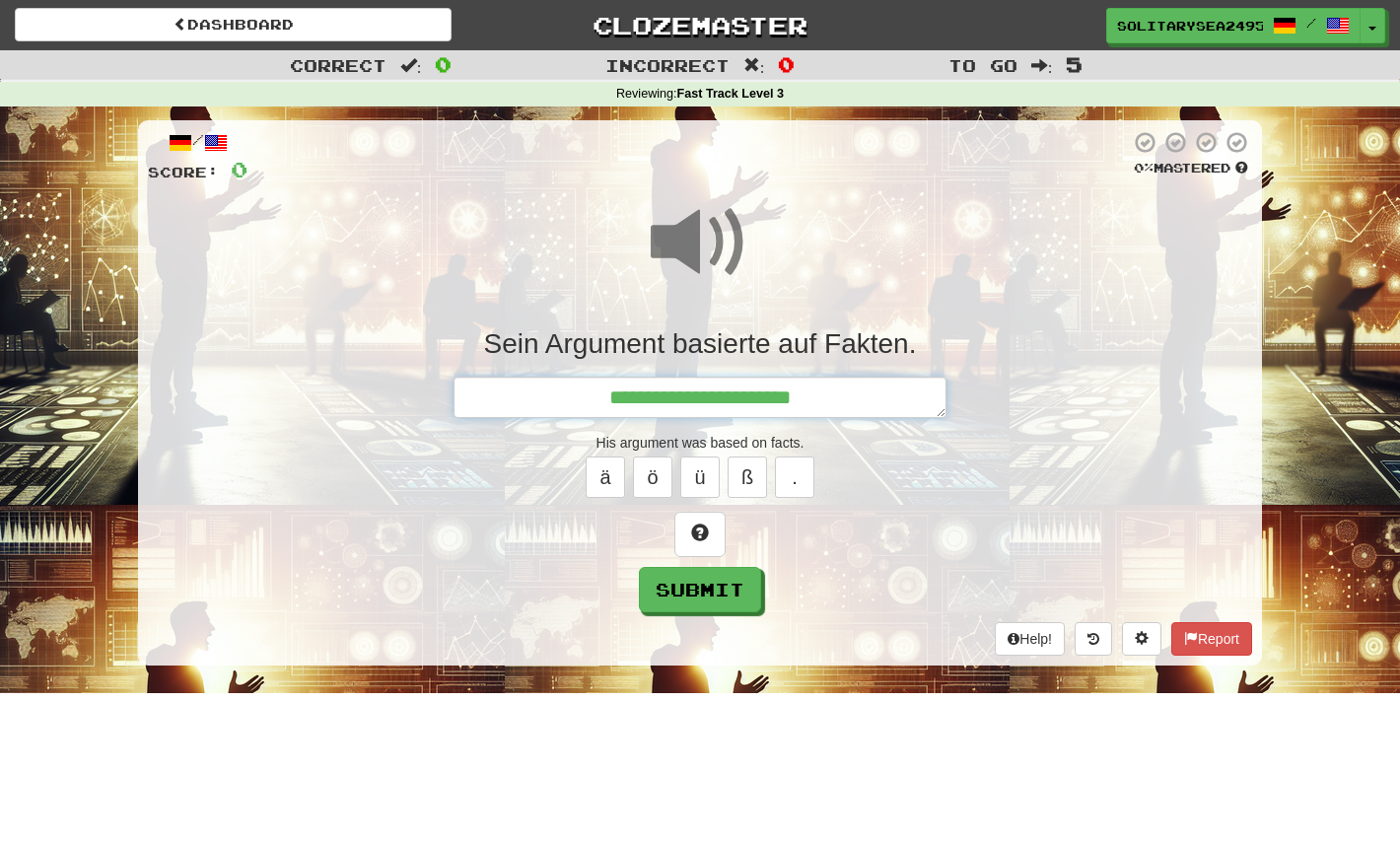 click on "**********" at bounding box center [700, 397] 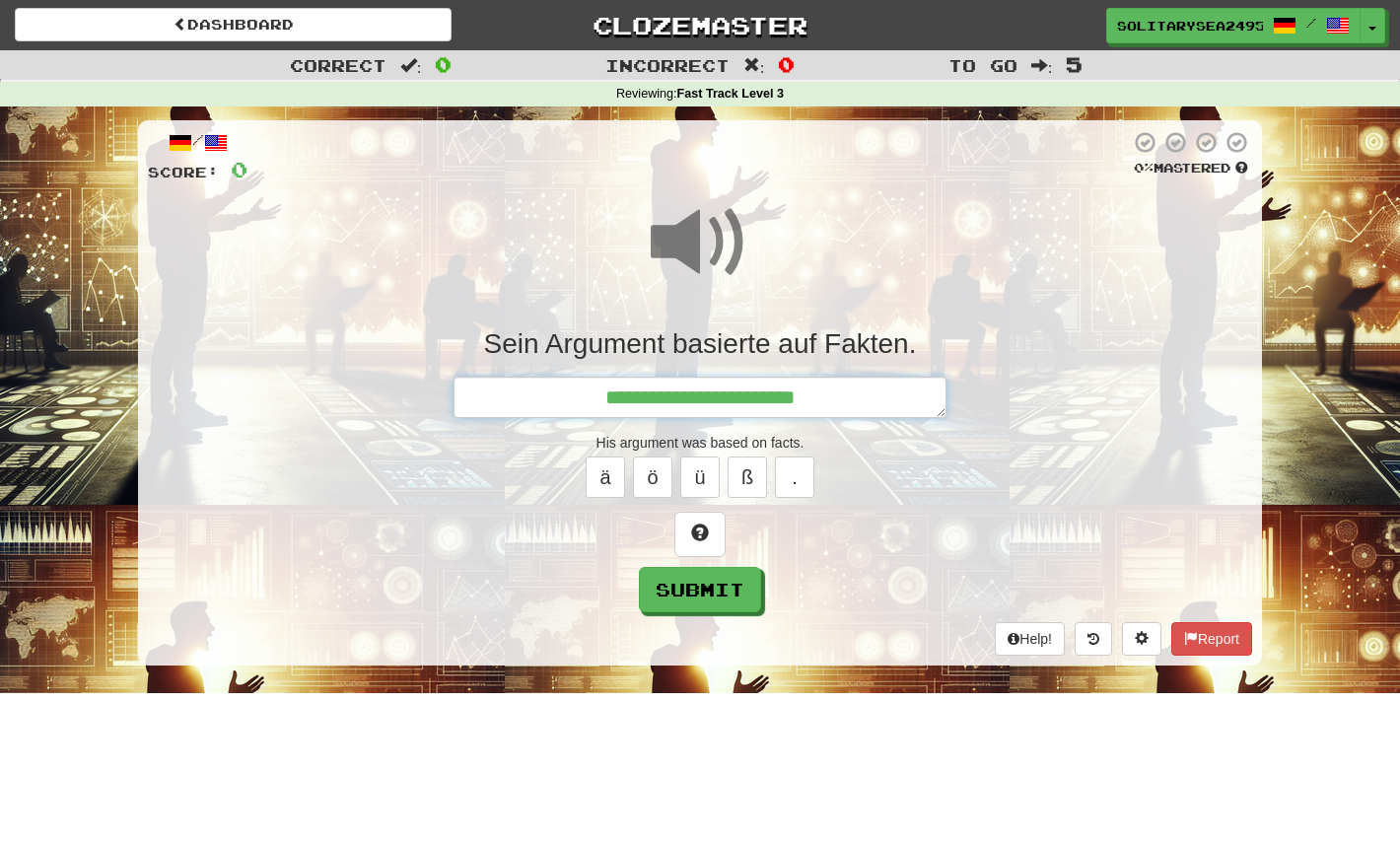type on "*" 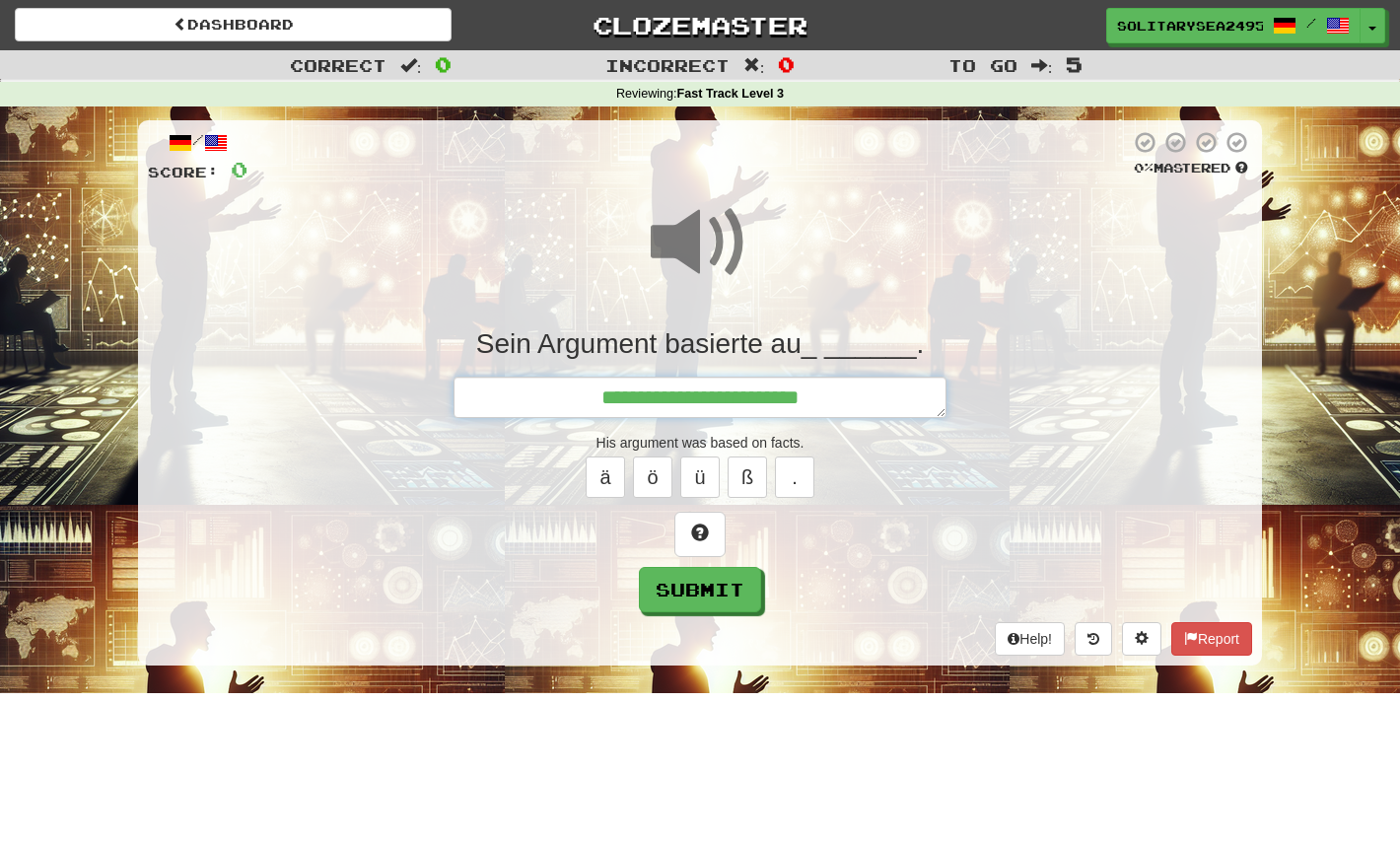 type on "*" 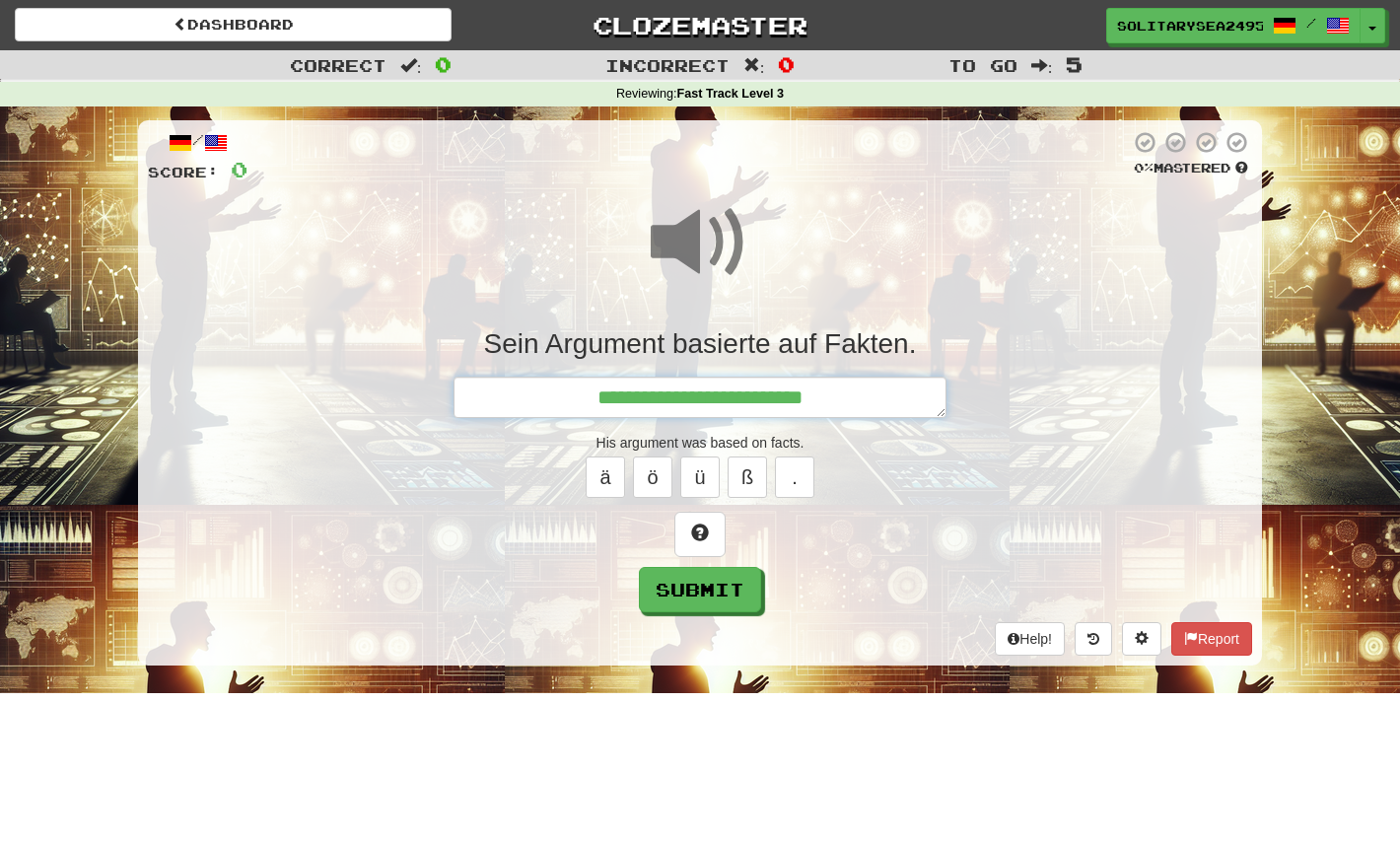 type on "*" 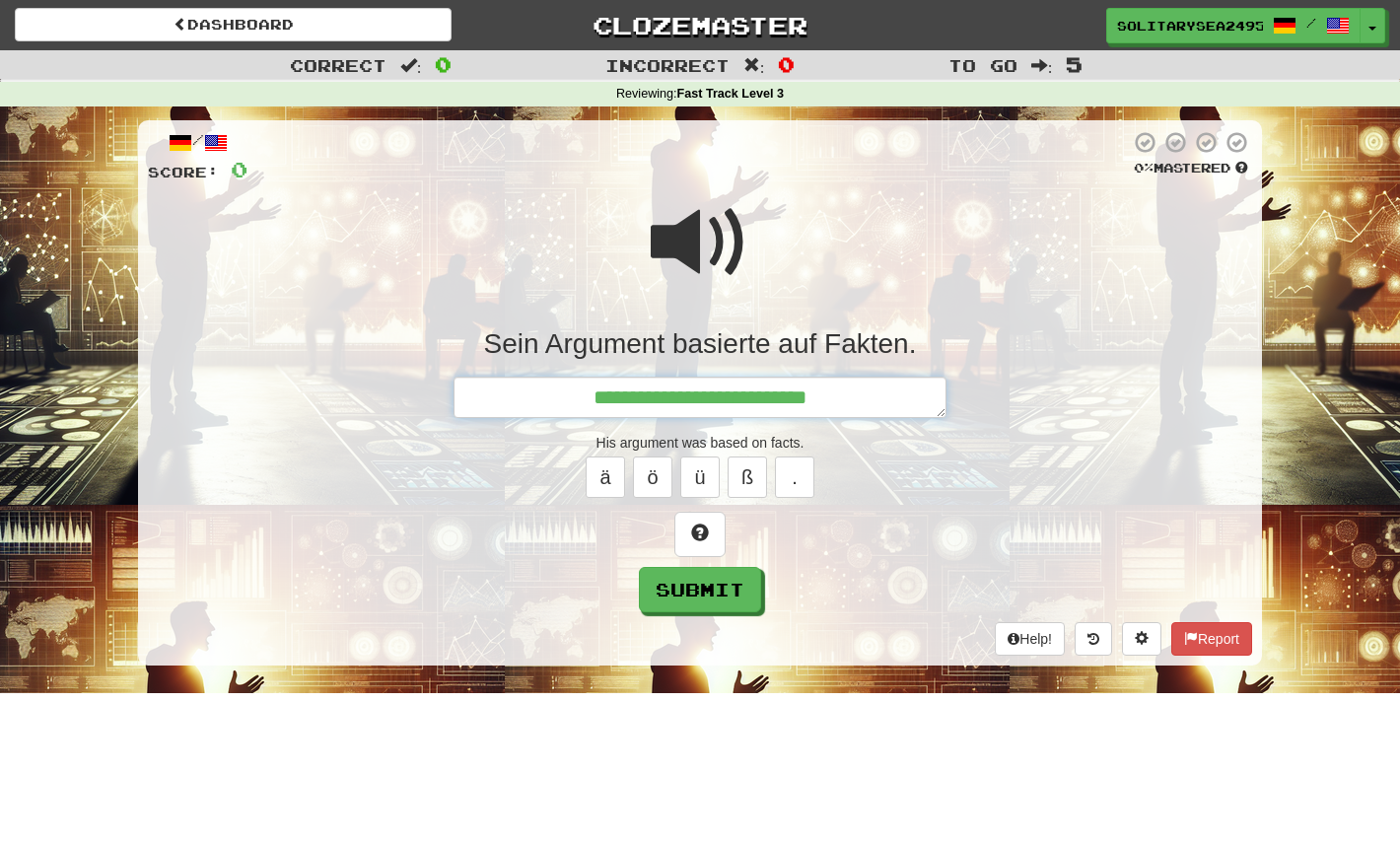 type on "*" 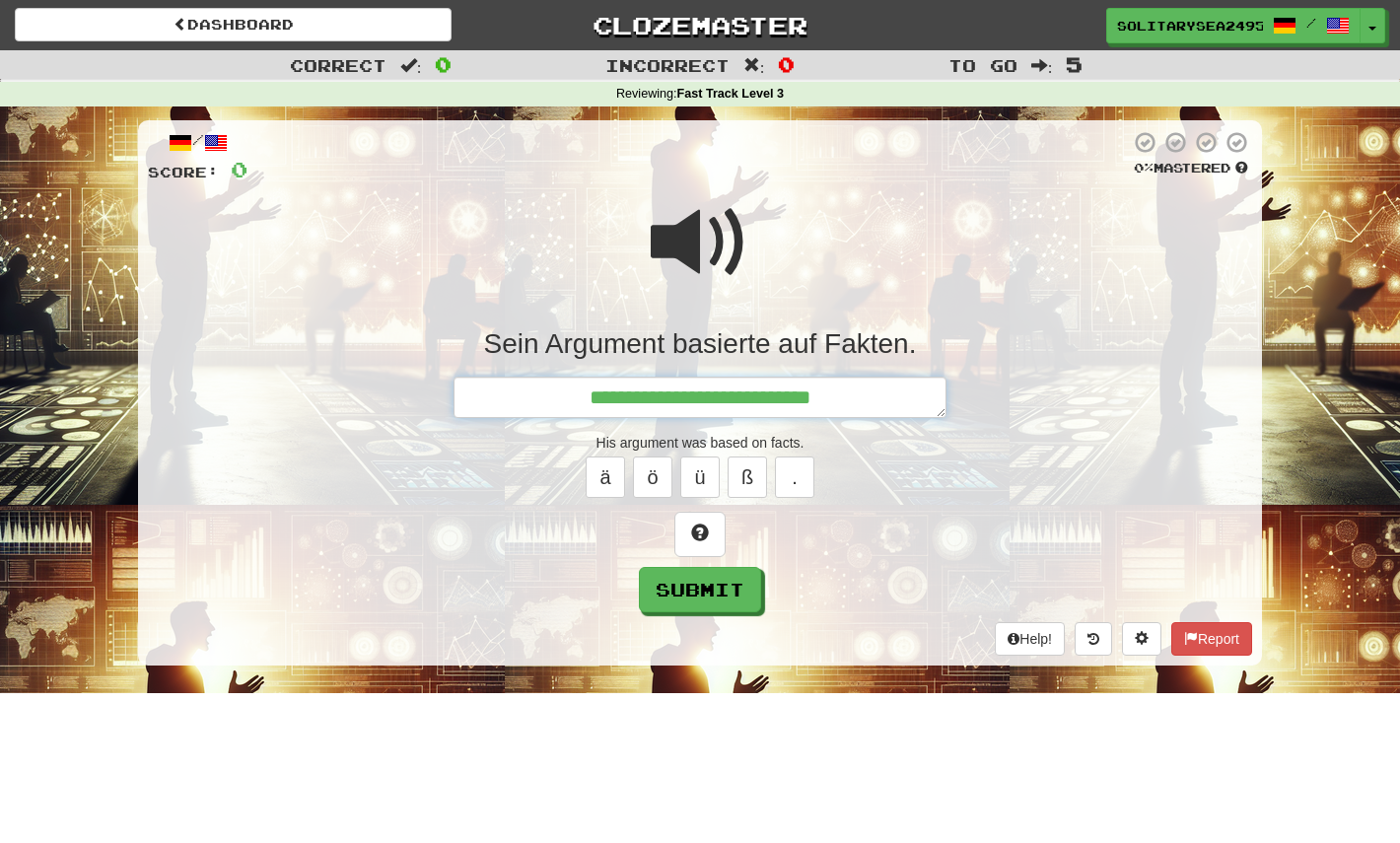 type on "*" 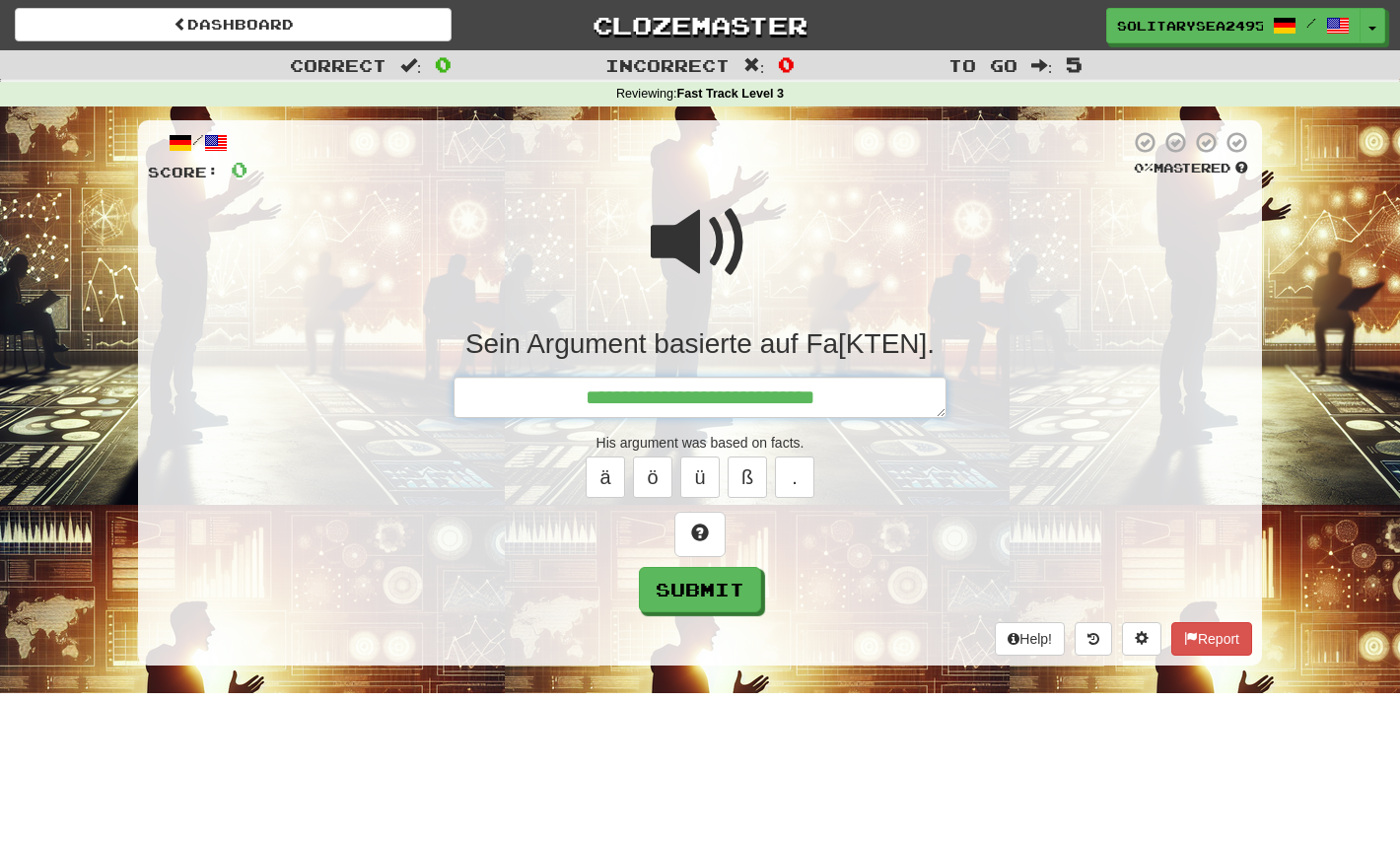 type on "*" 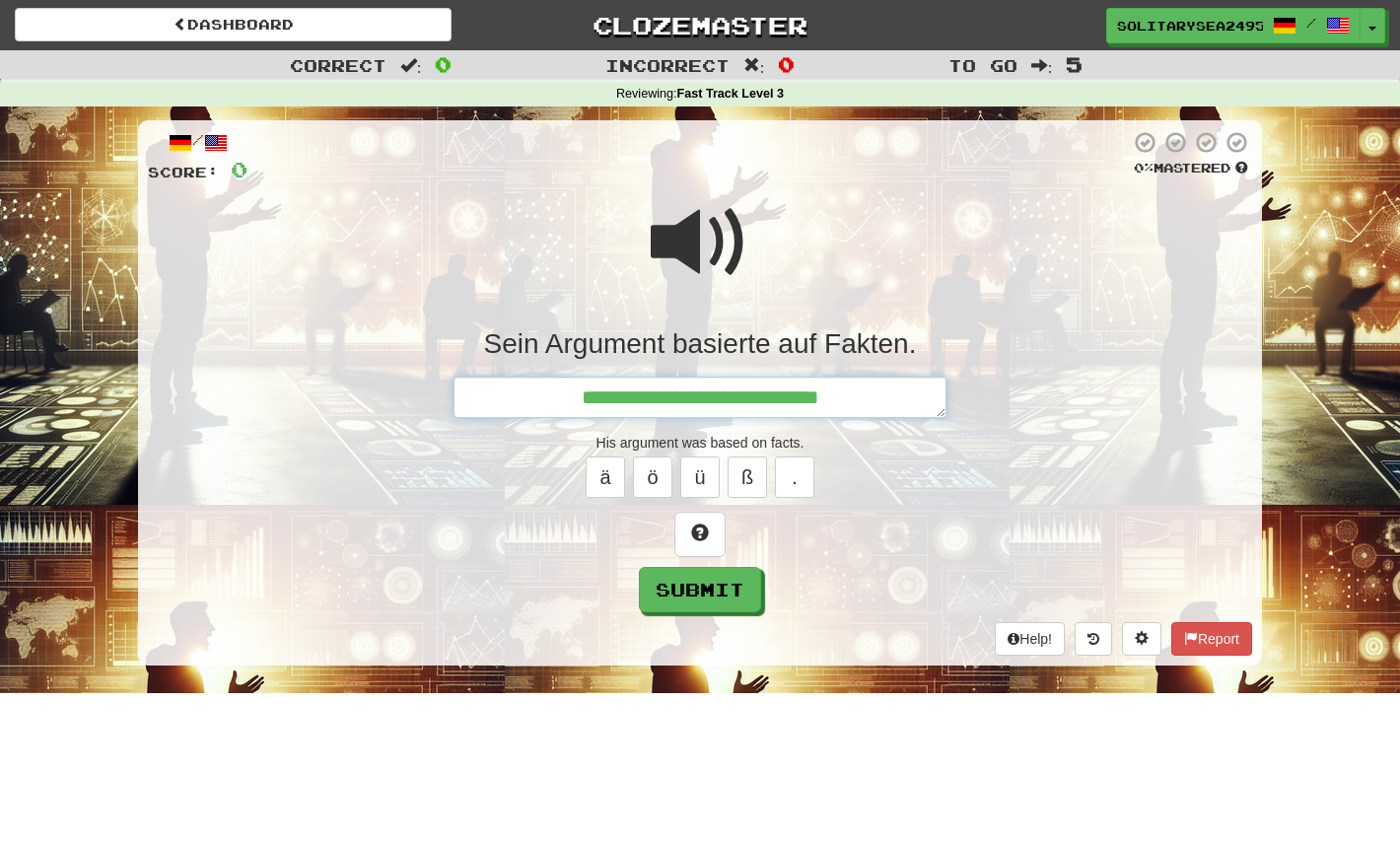 type on "*" 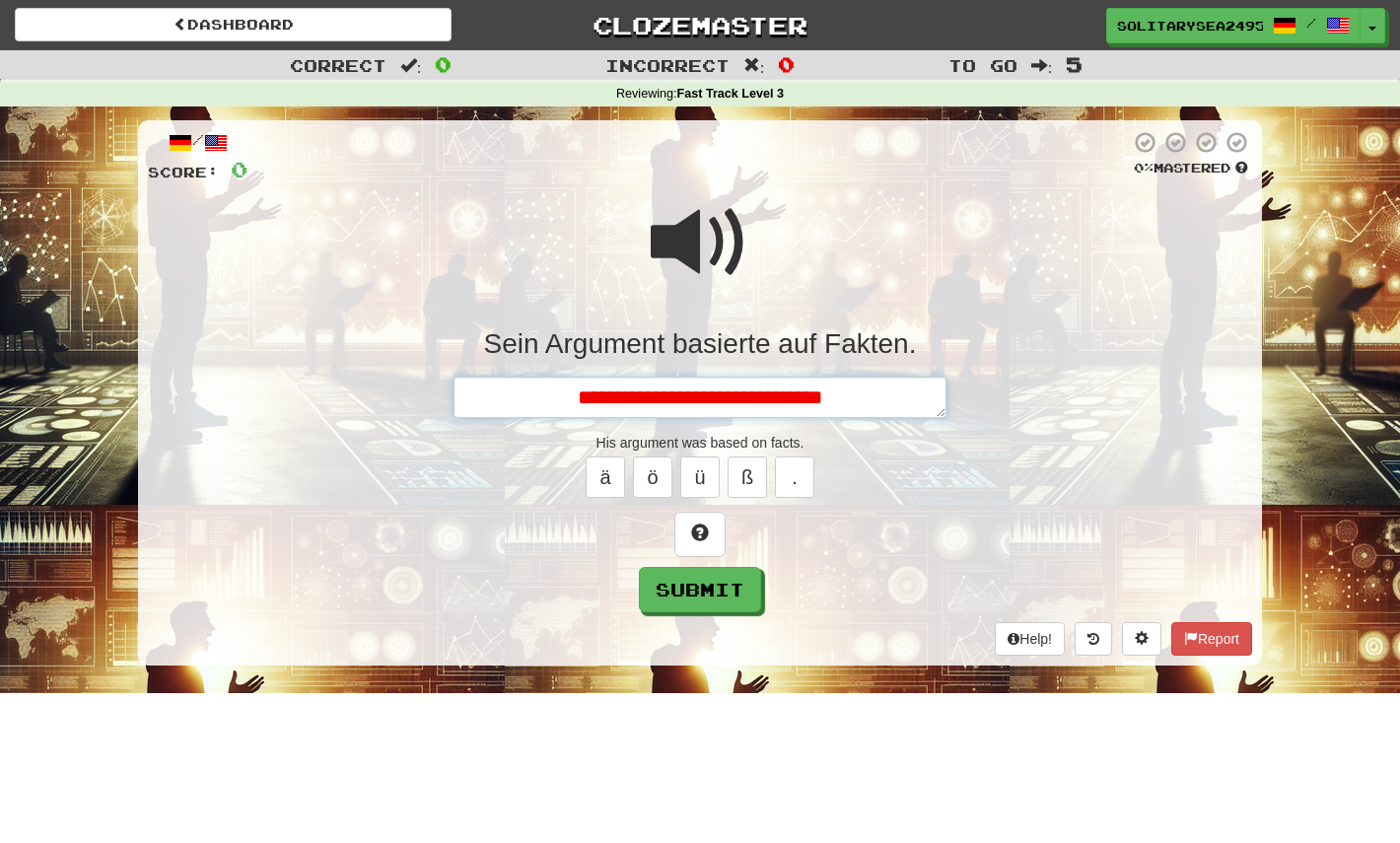 type on "*" 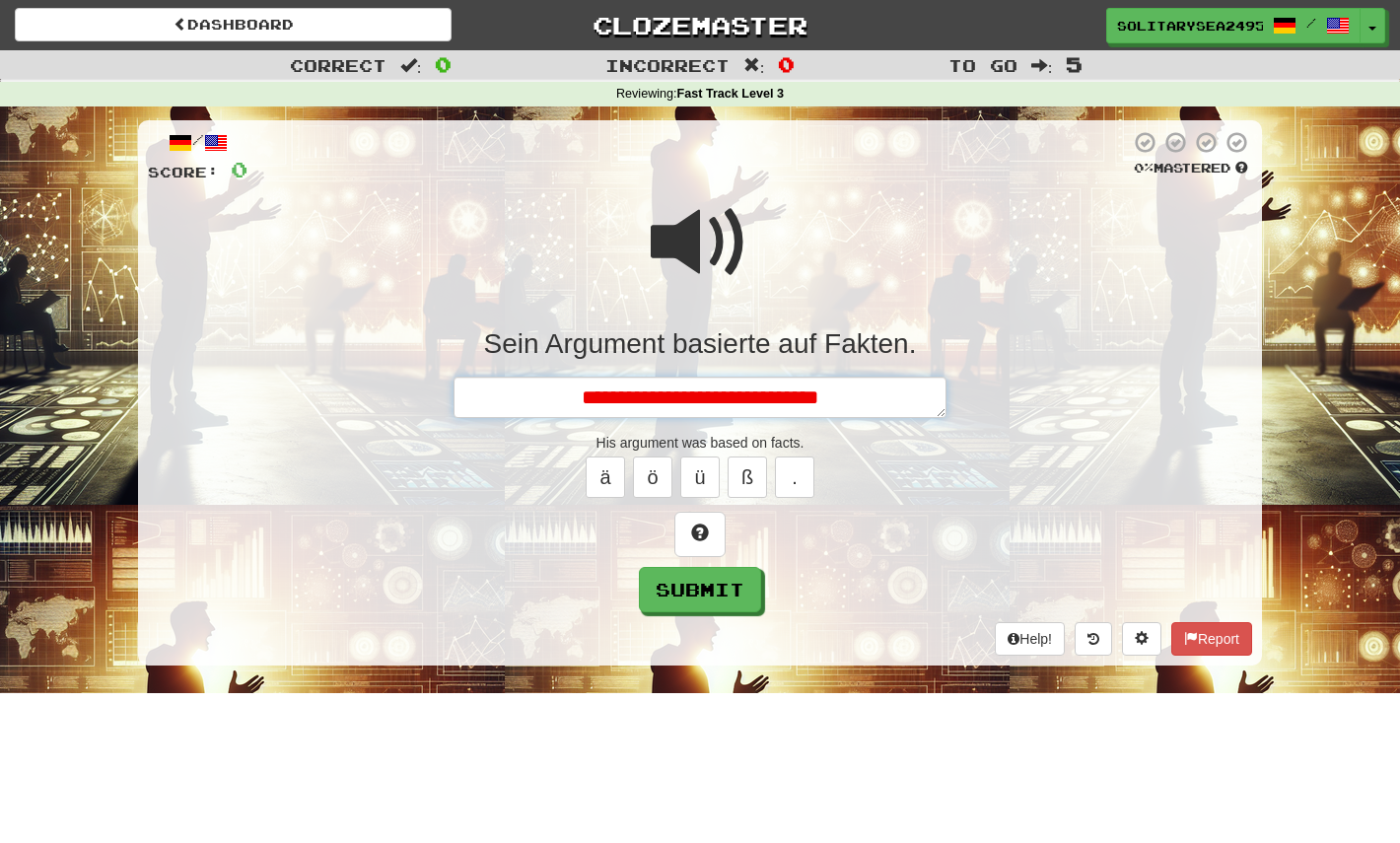 type on "*" 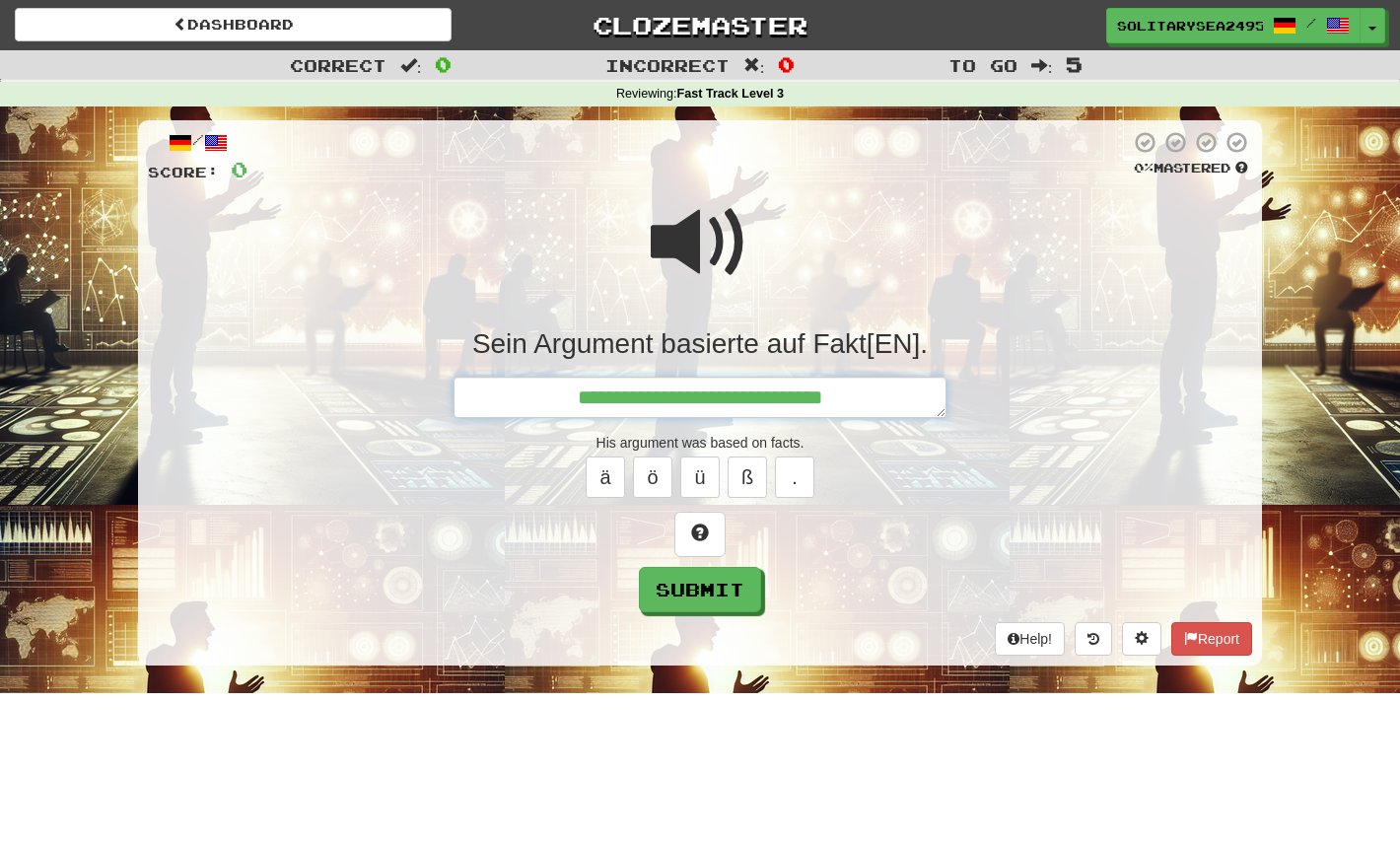 type on "*" 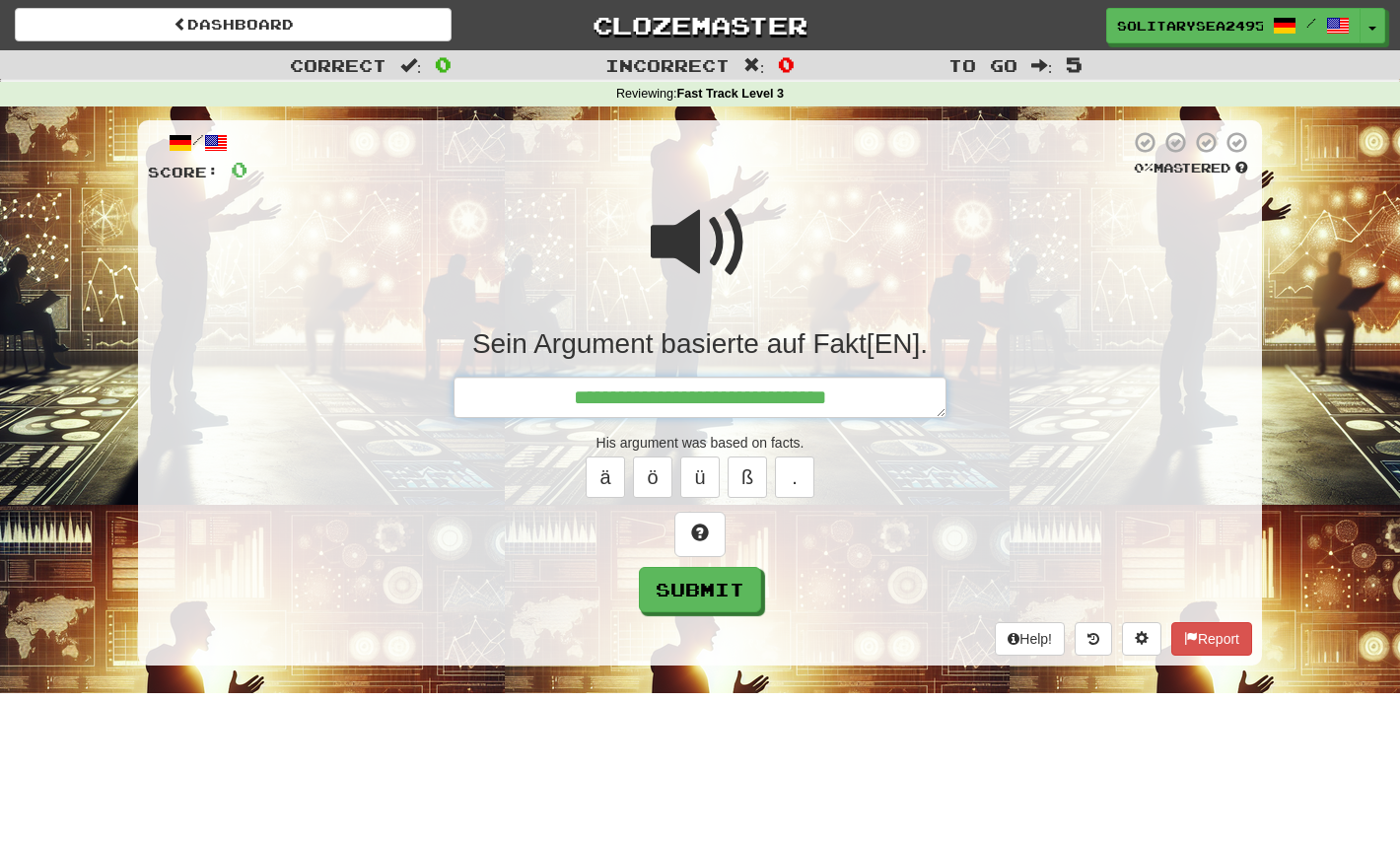 type on "*" 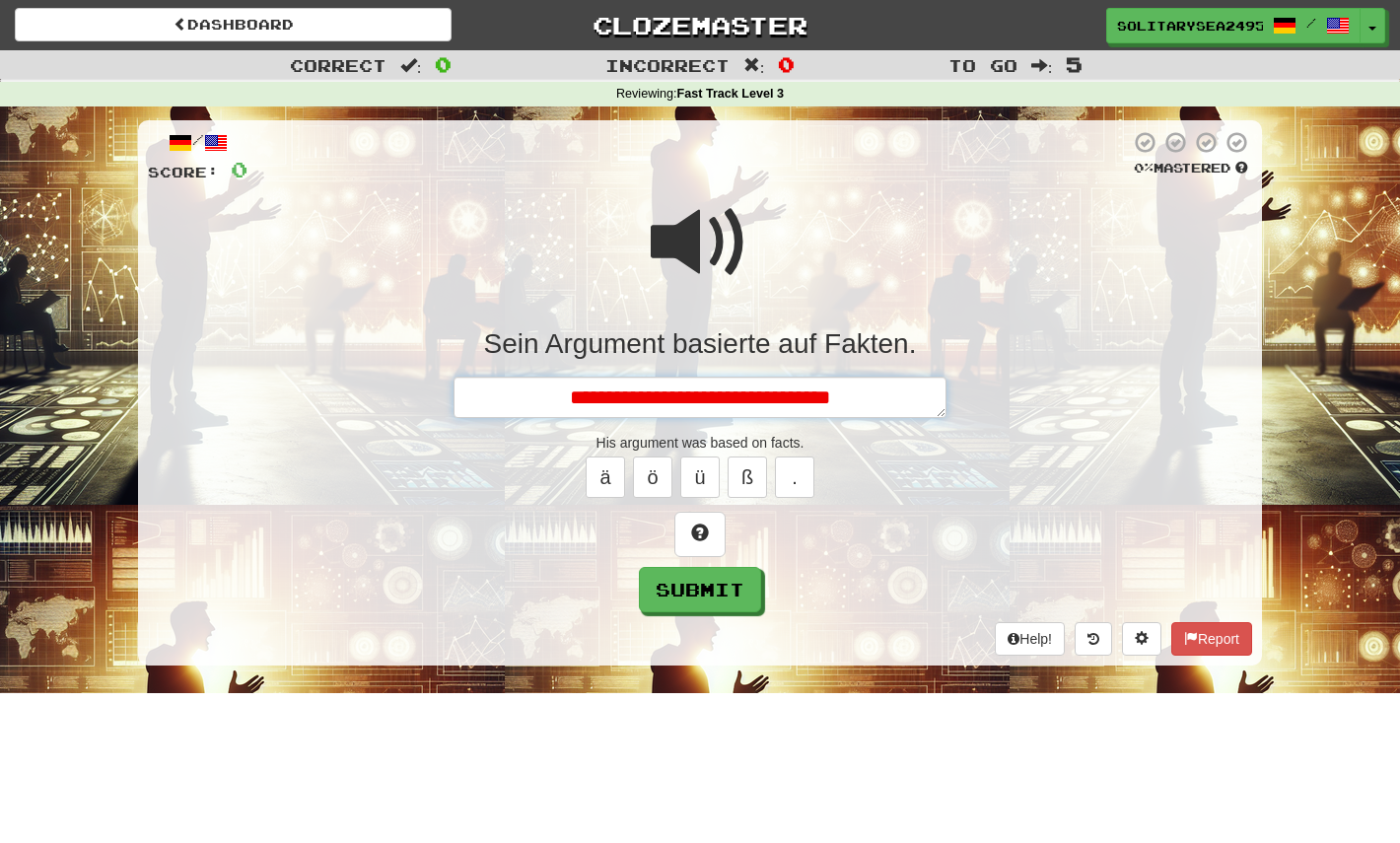 type on "*" 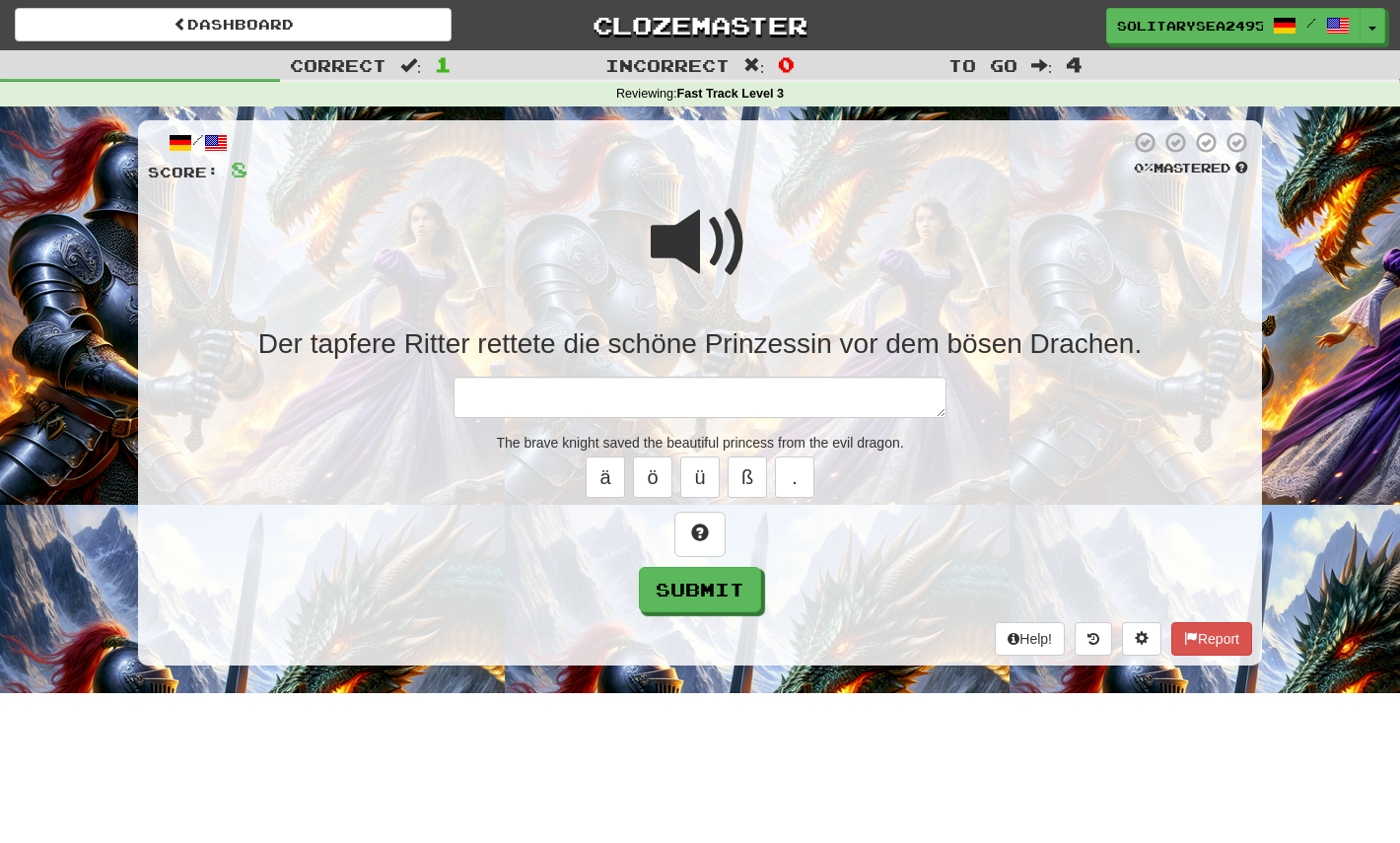 click at bounding box center [700, 243] 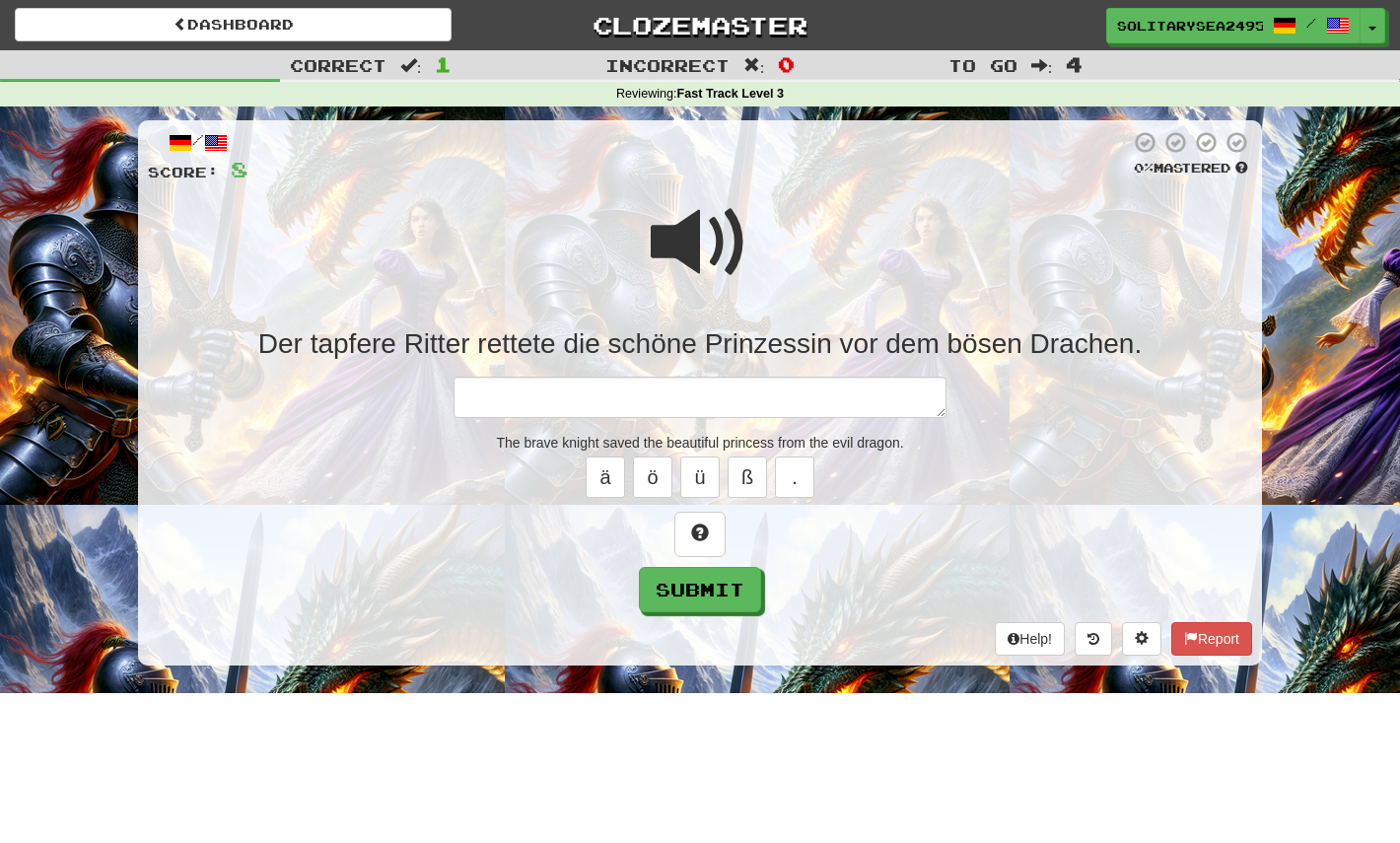 click at bounding box center [700, 243] 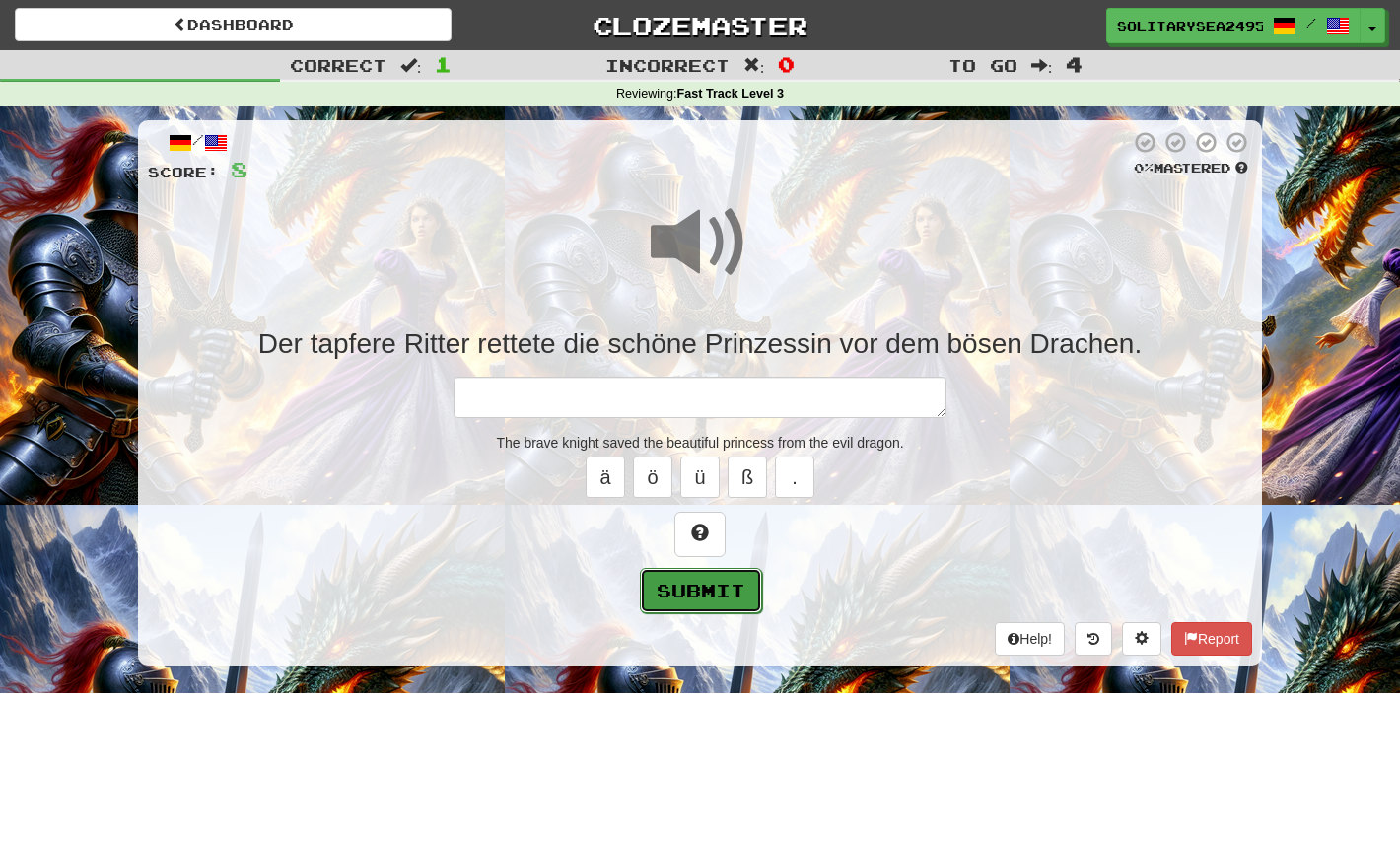 click on "Submit" at bounding box center (701, 591) 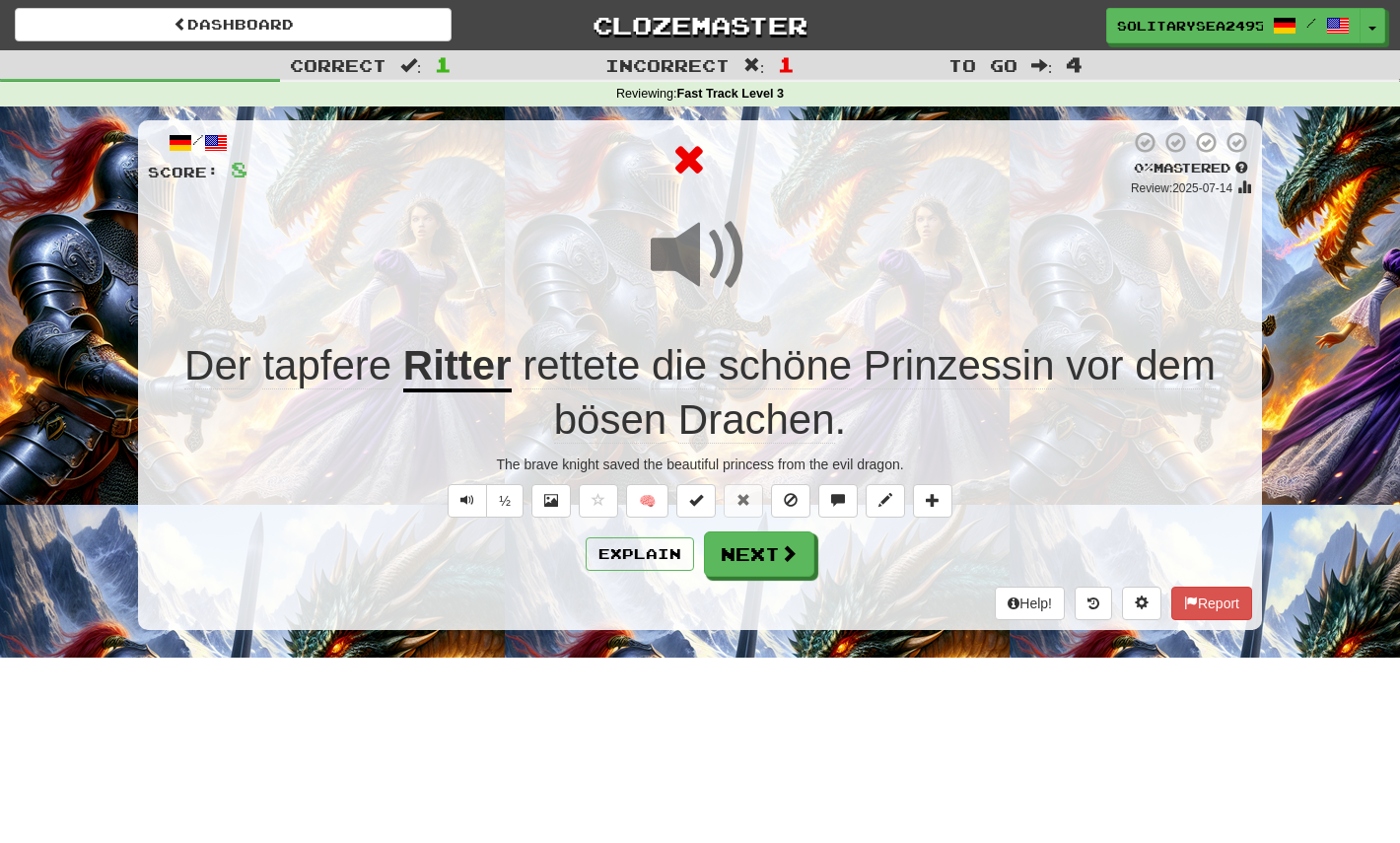 click on "tapfere" 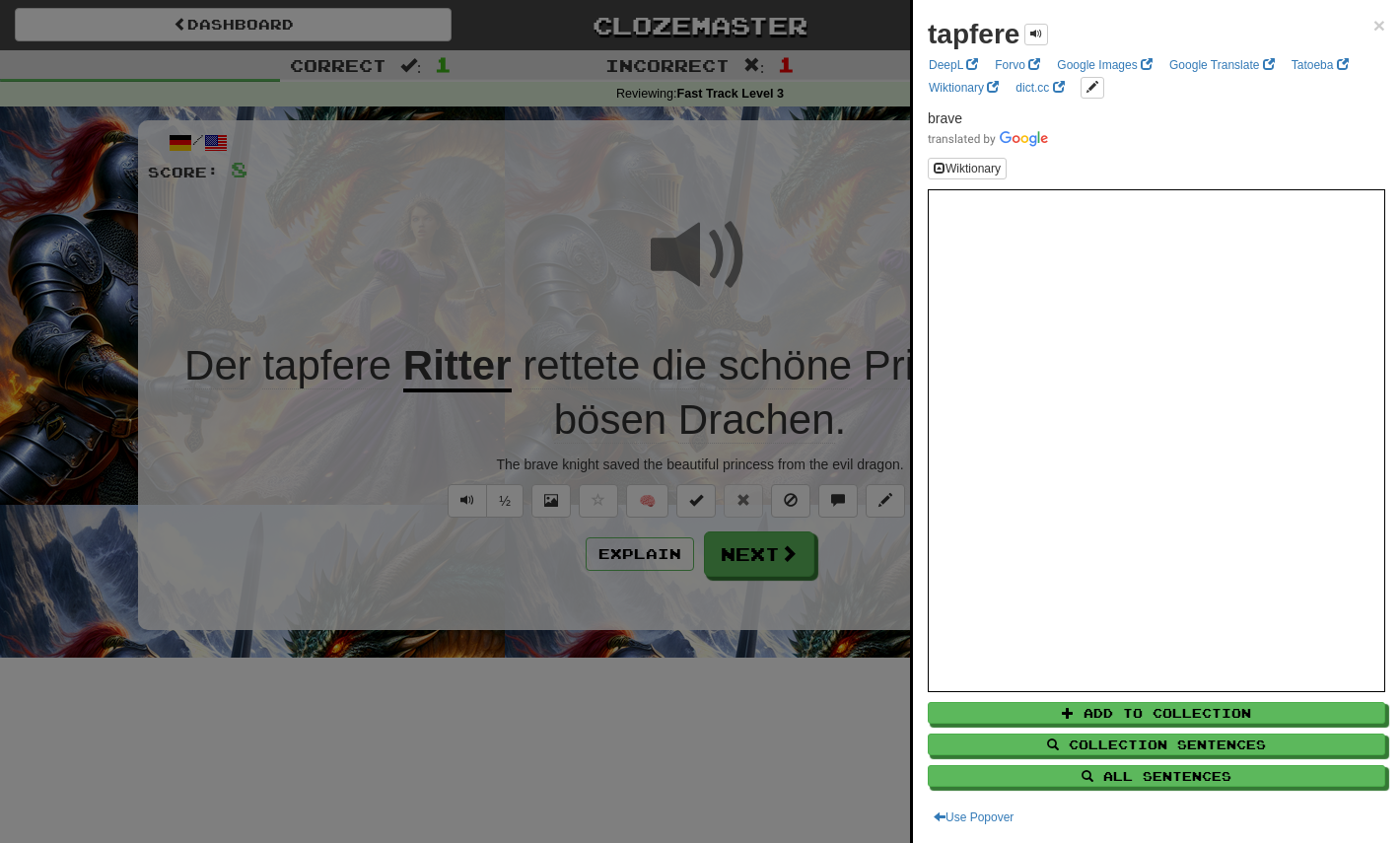 click at bounding box center [700, 421] 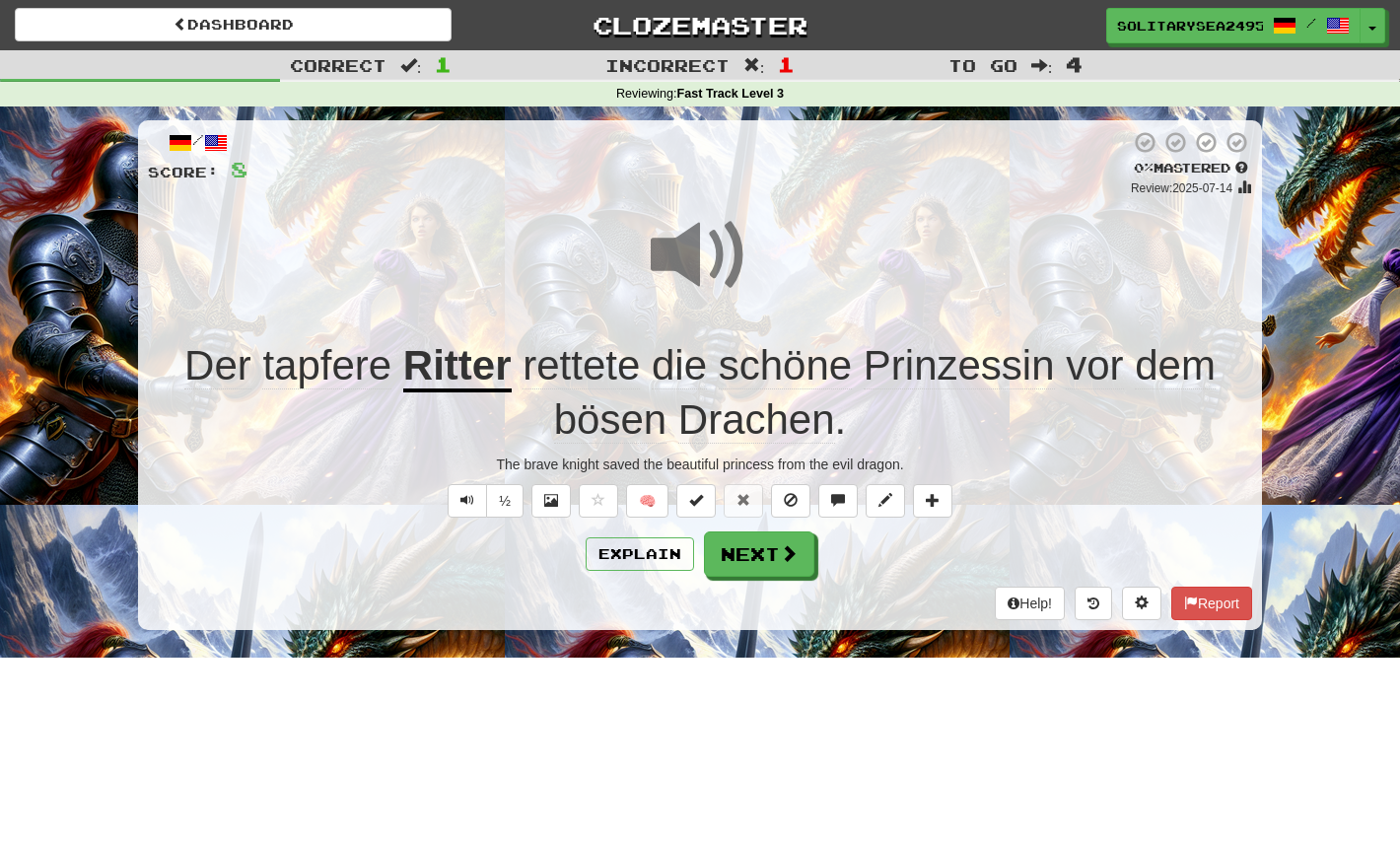 click on "Ritter" at bounding box center [457, 367] 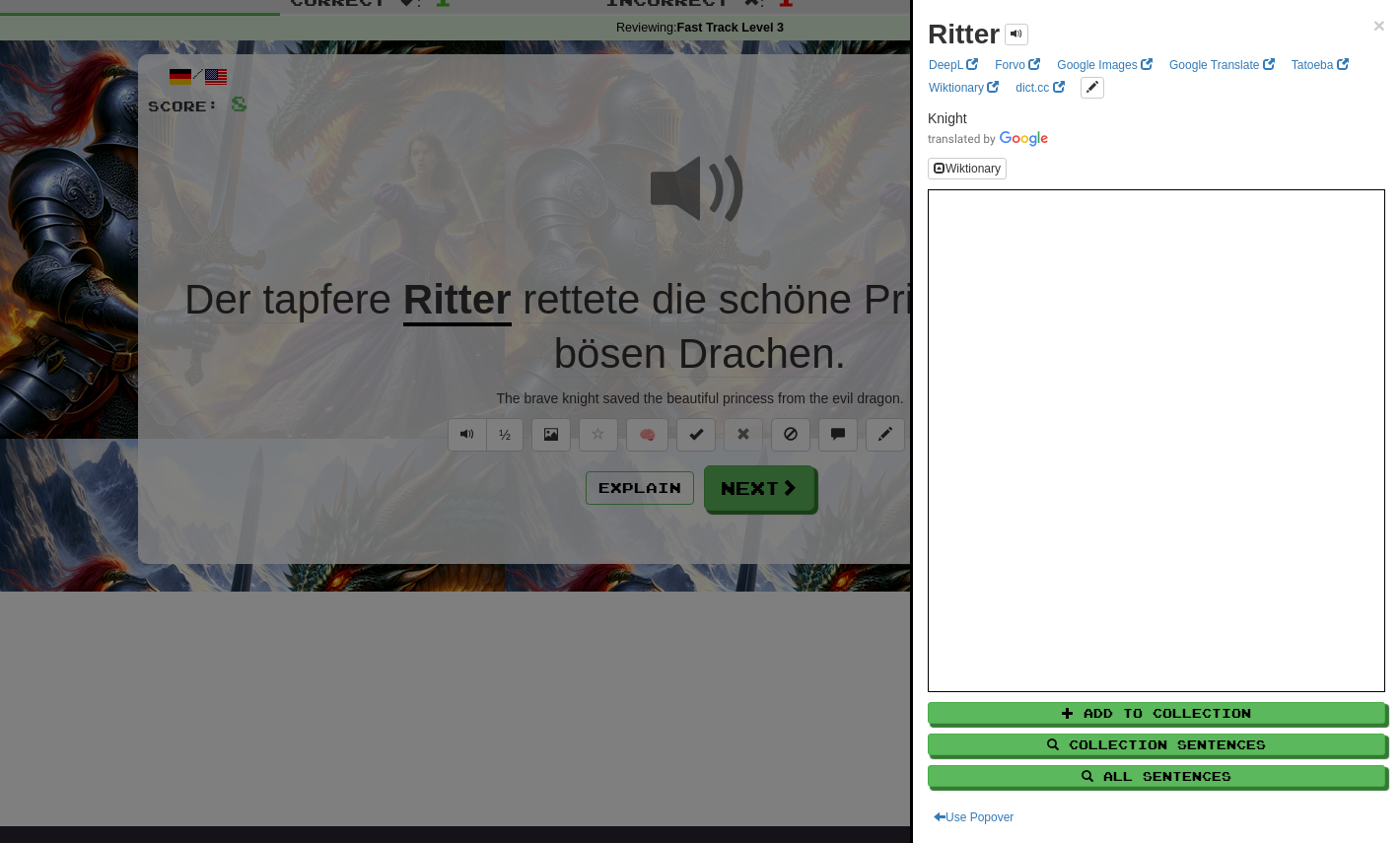scroll, scrollTop: 0, scrollLeft: 0, axis: both 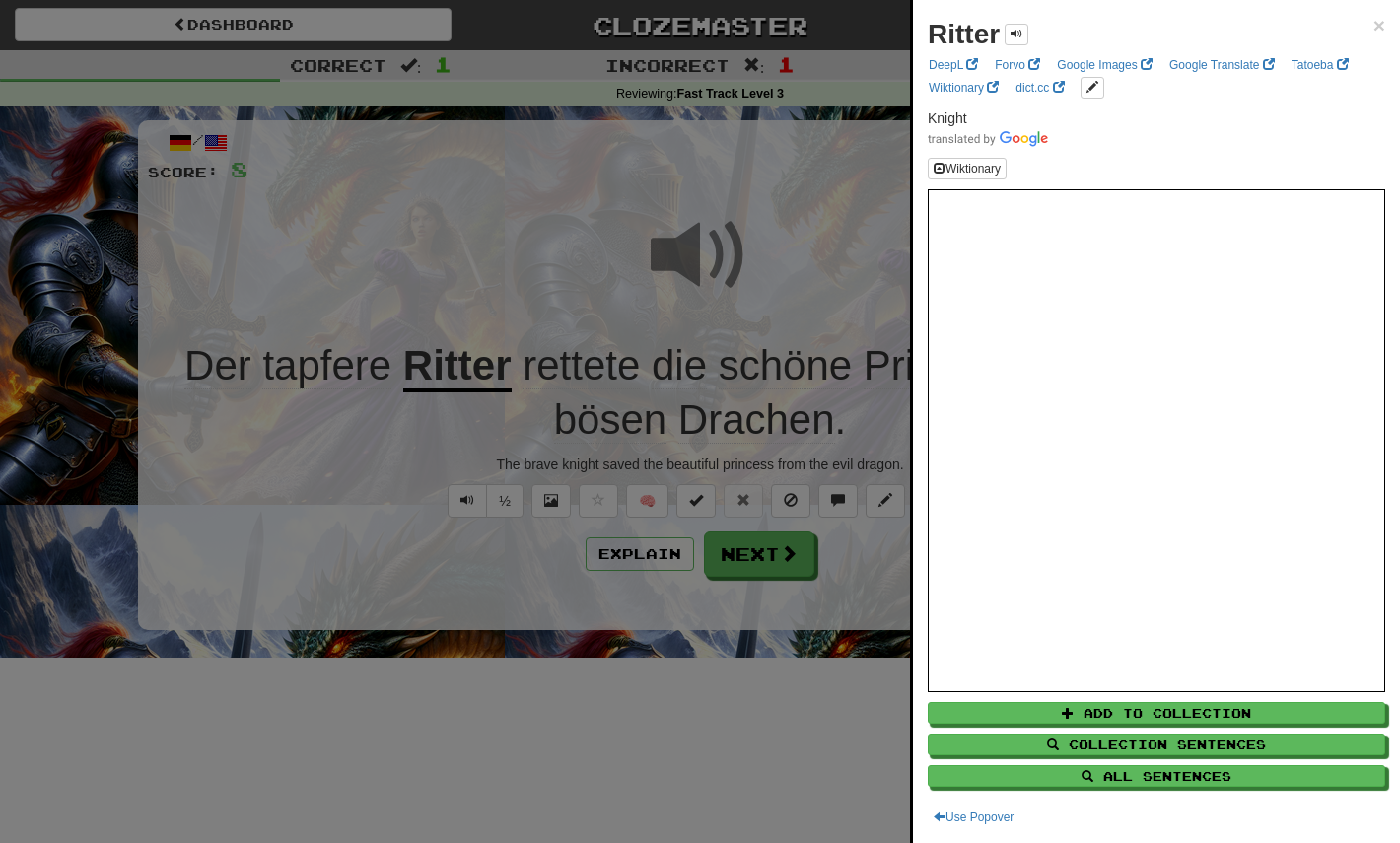 click at bounding box center (700, 421) 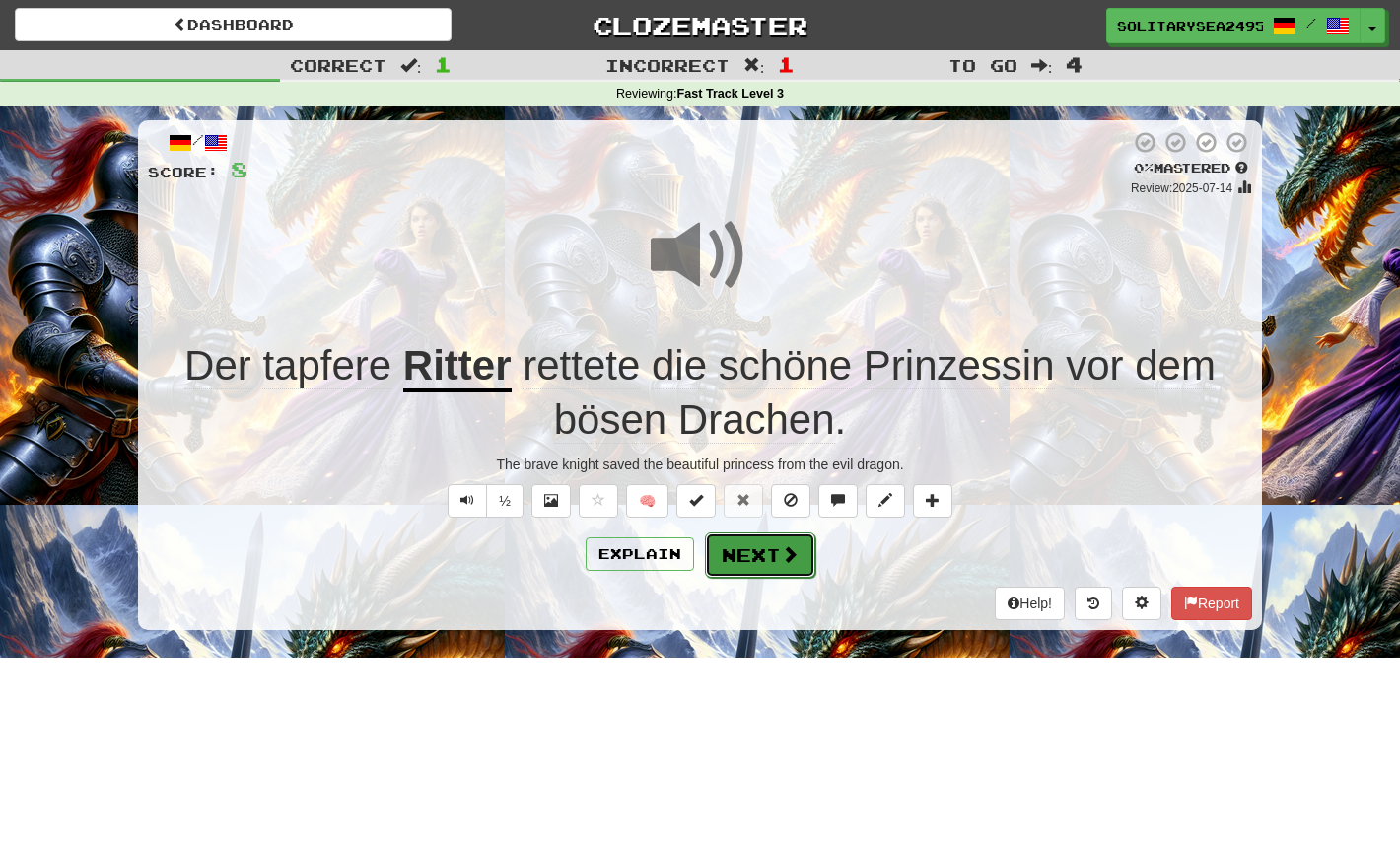 click on "Next" at bounding box center (760, 555) 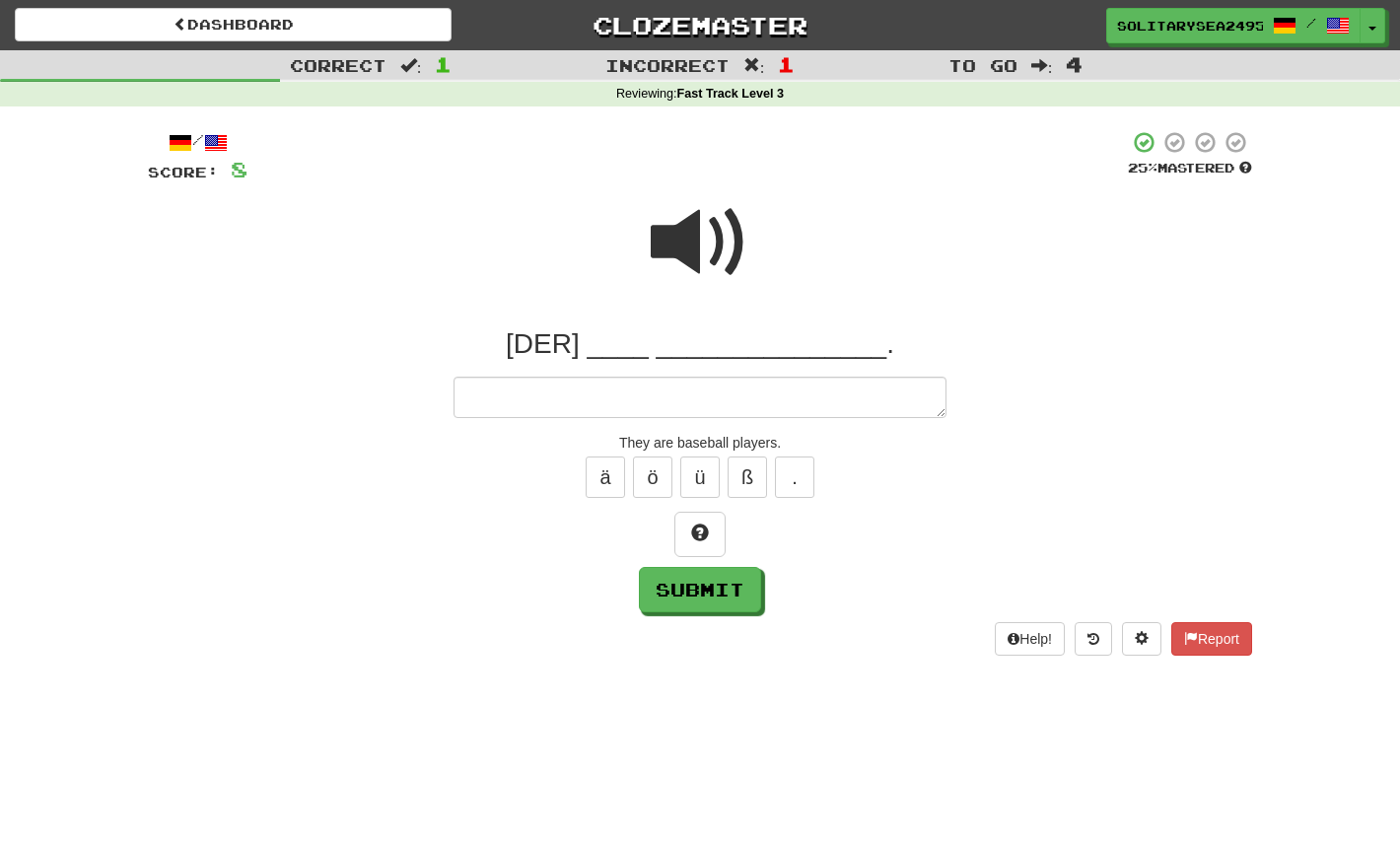 type on "*" 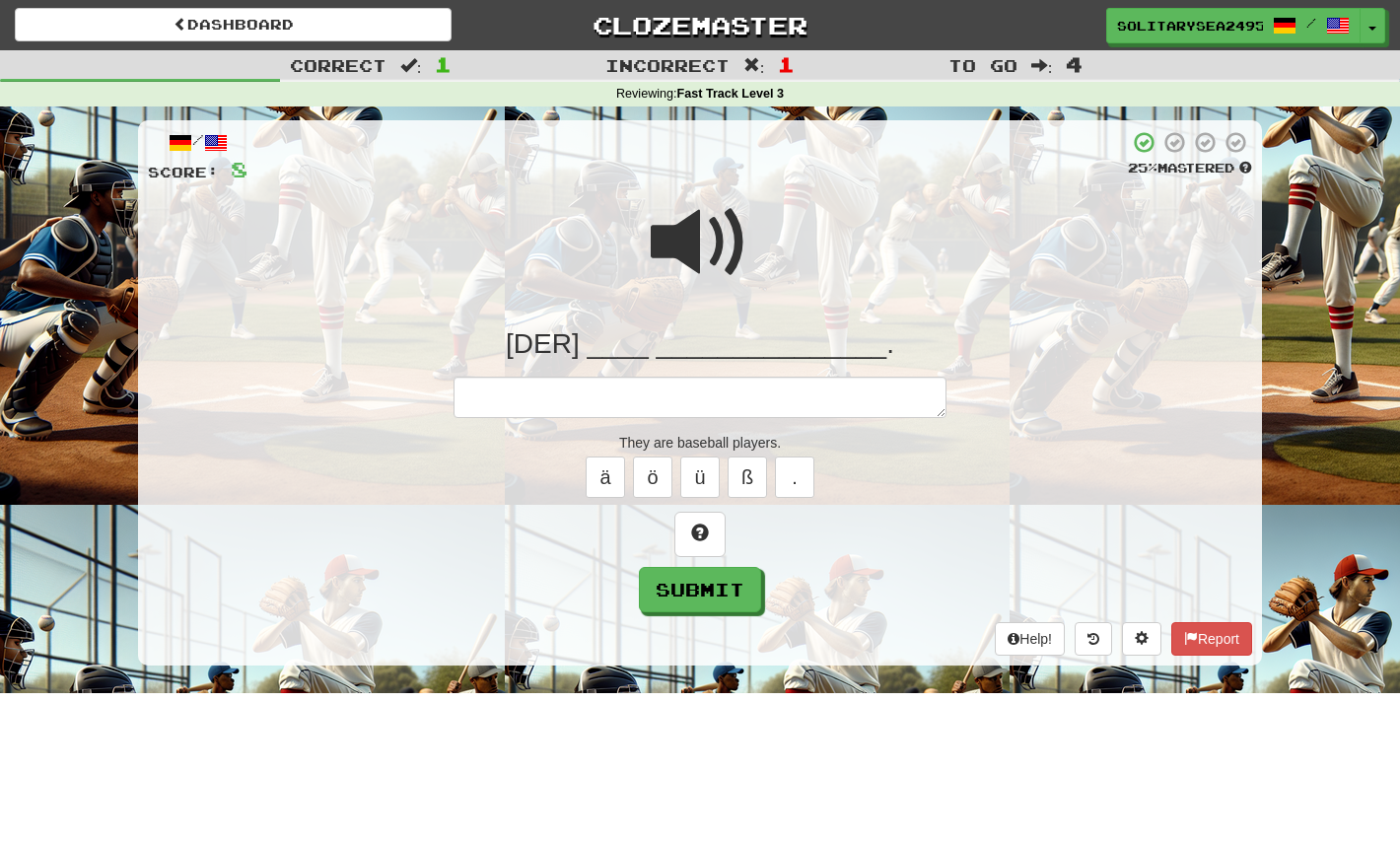 type on "*" 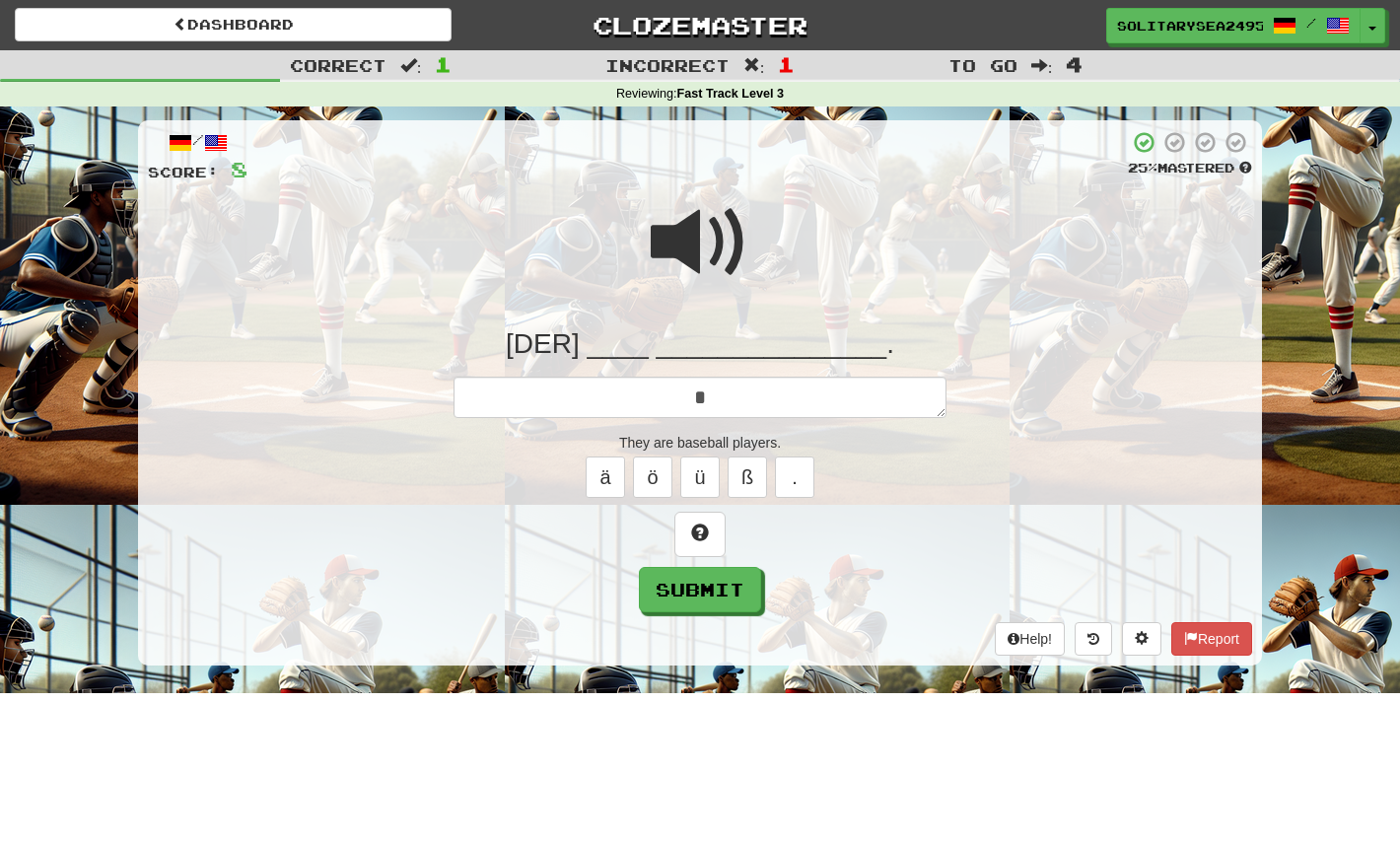 type on "*" 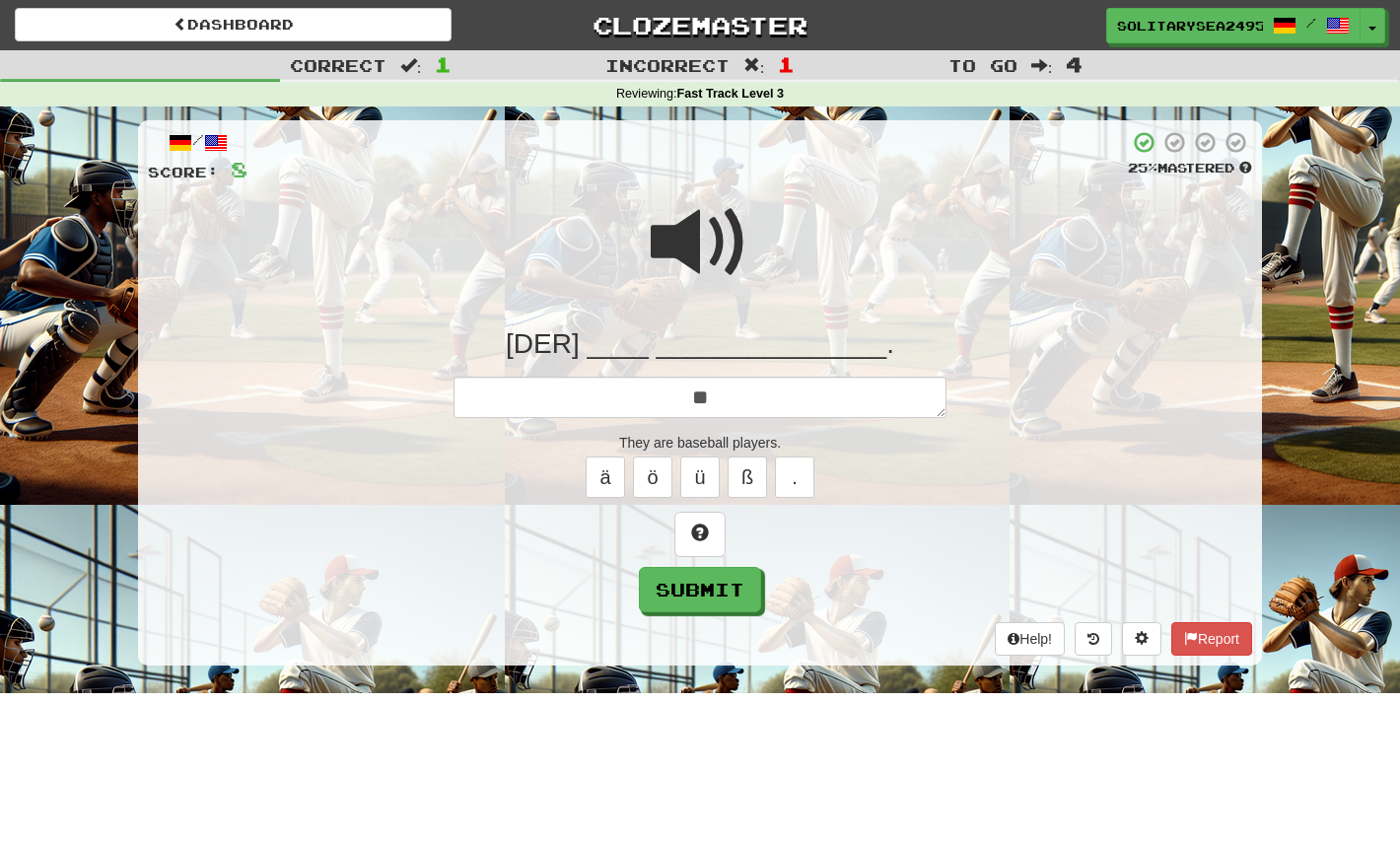 type on "*" 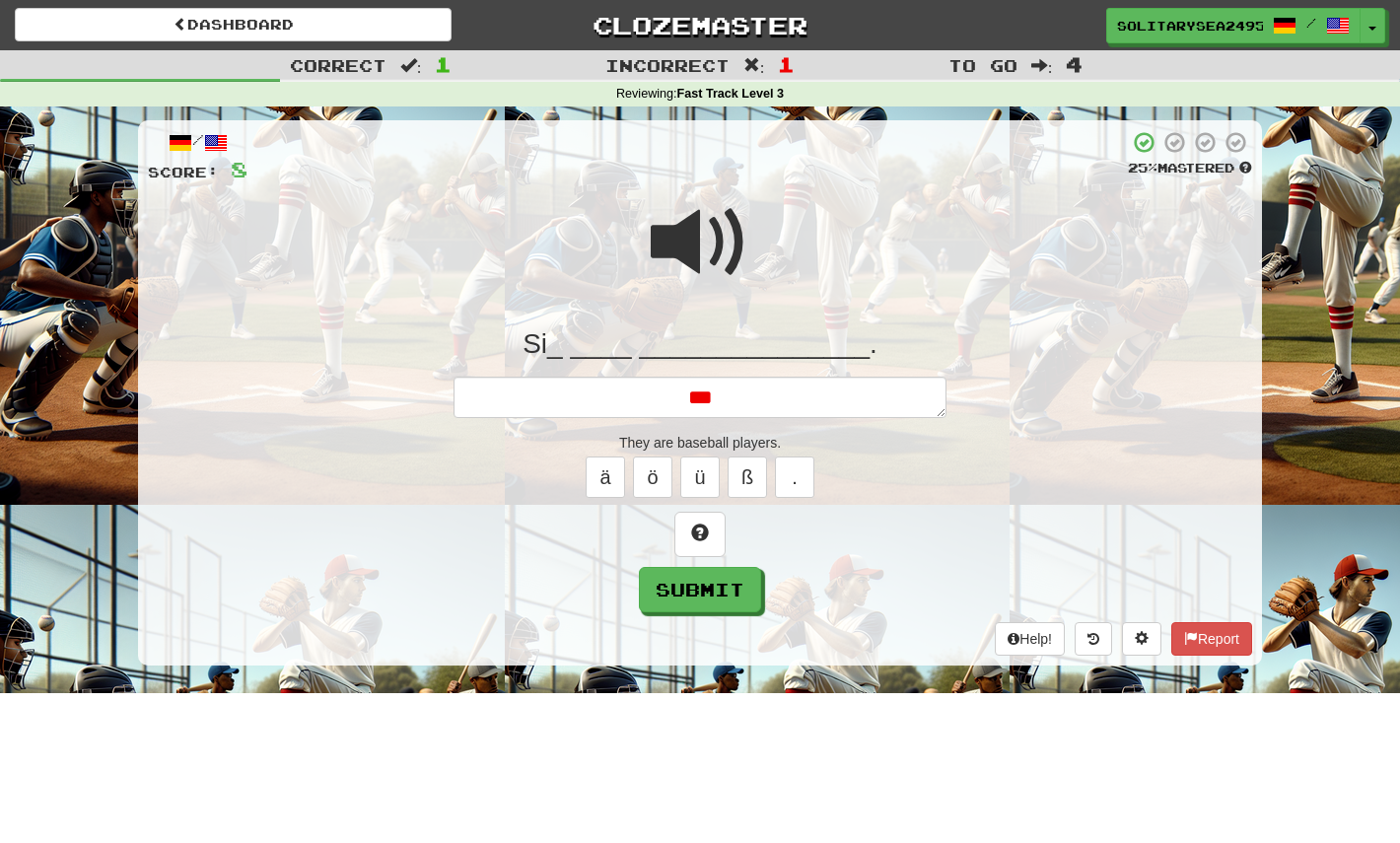 type on "*" 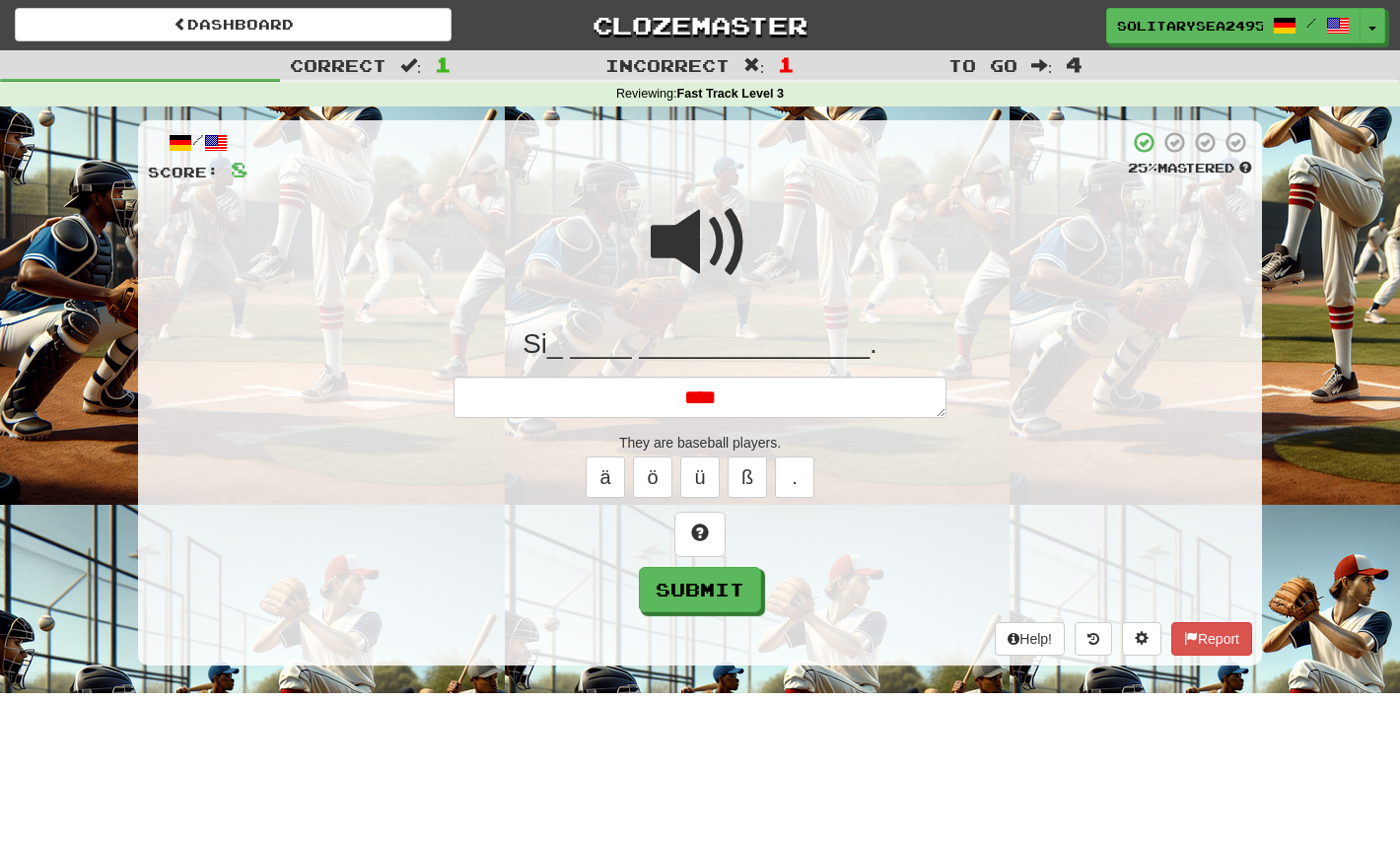 type on "*" 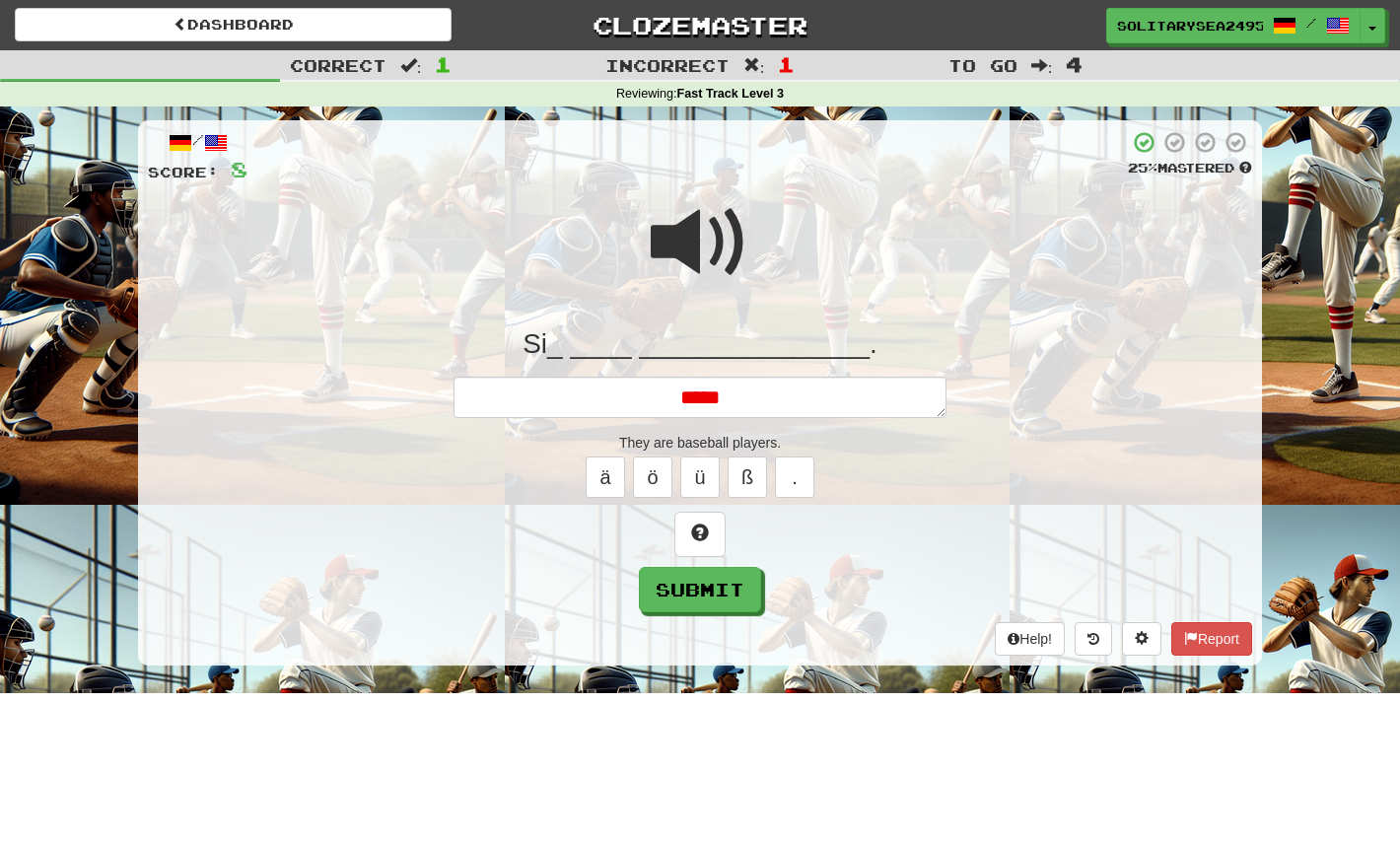 type on "*" 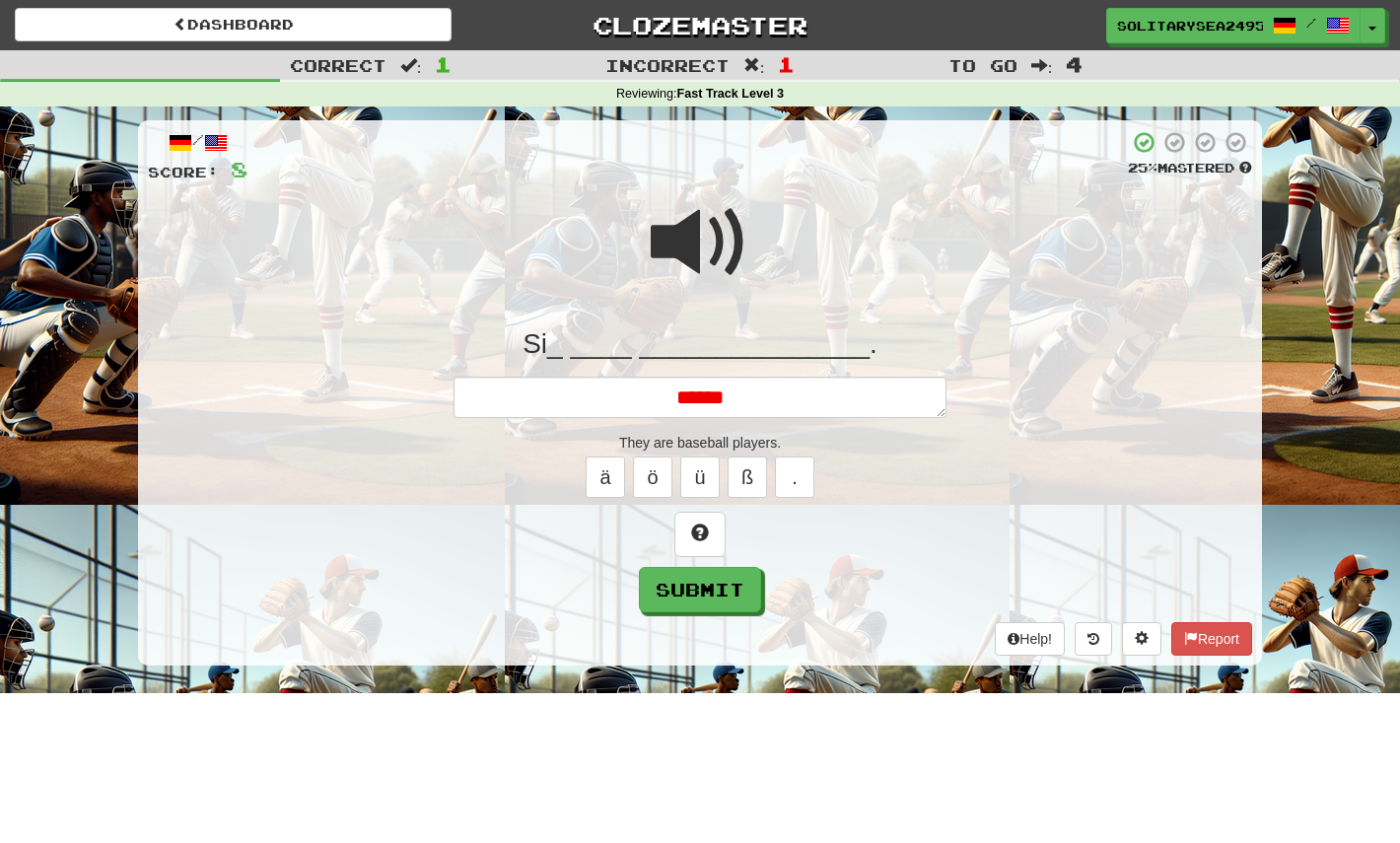 type on "*" 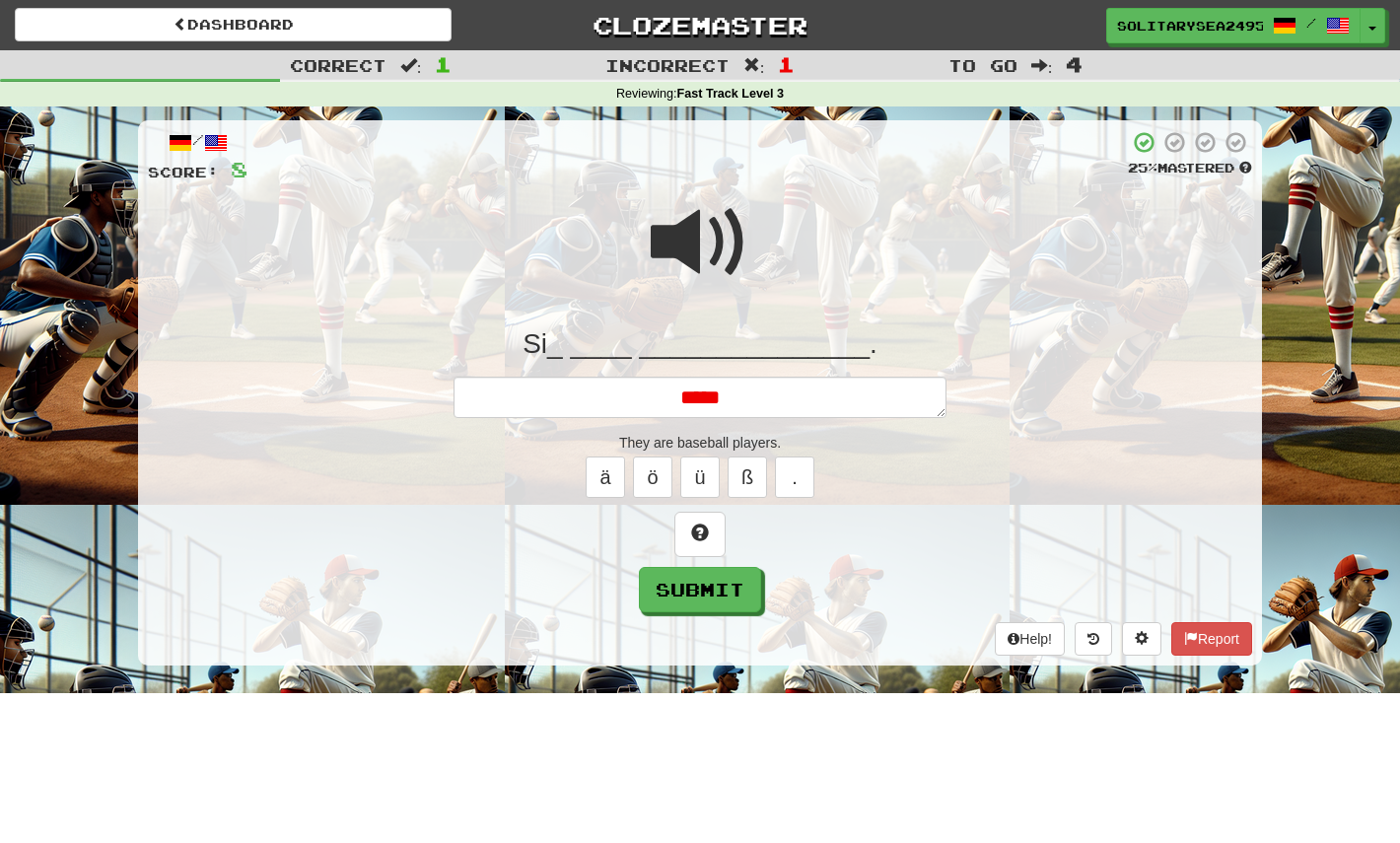 type on "*" 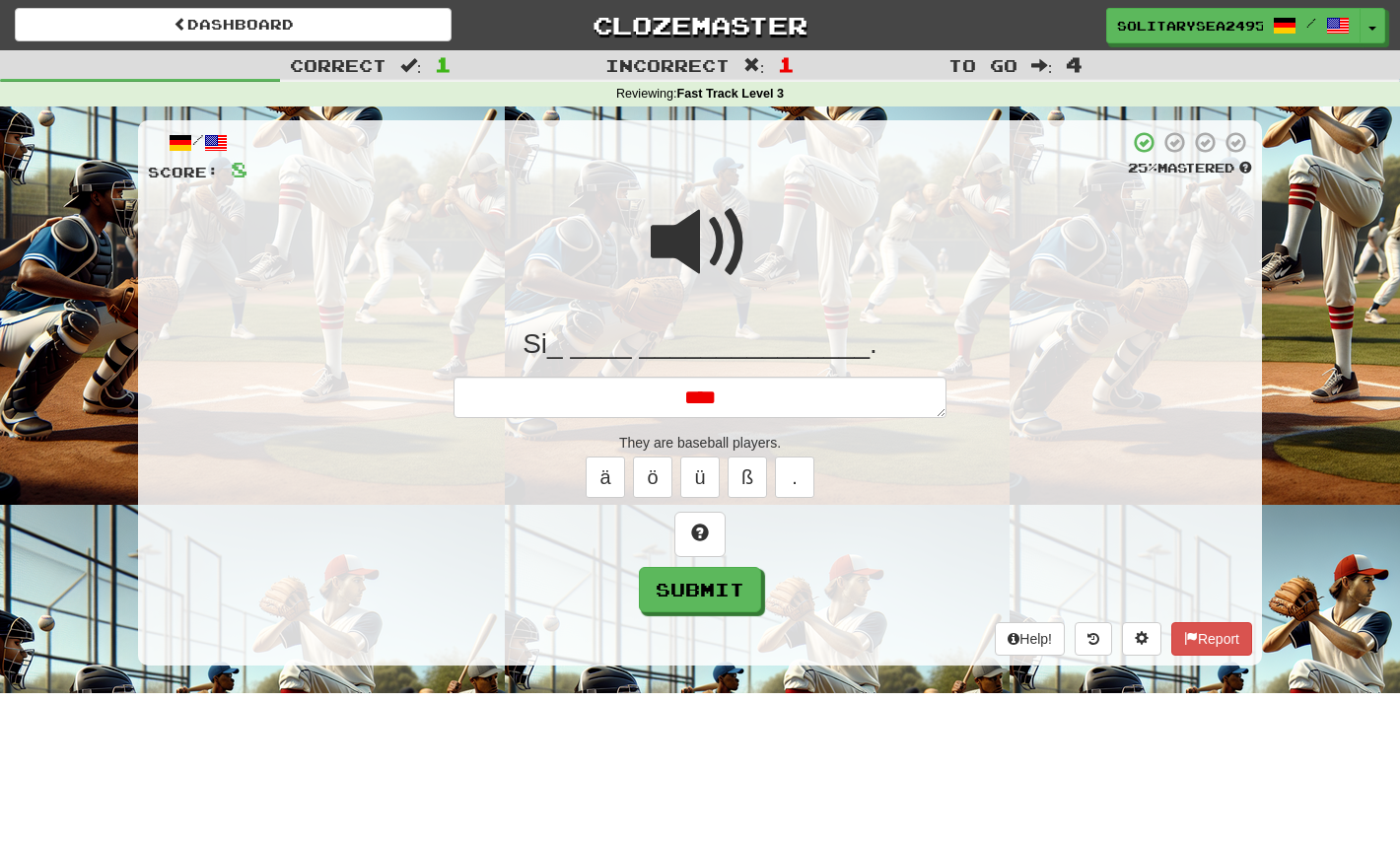 type on "*" 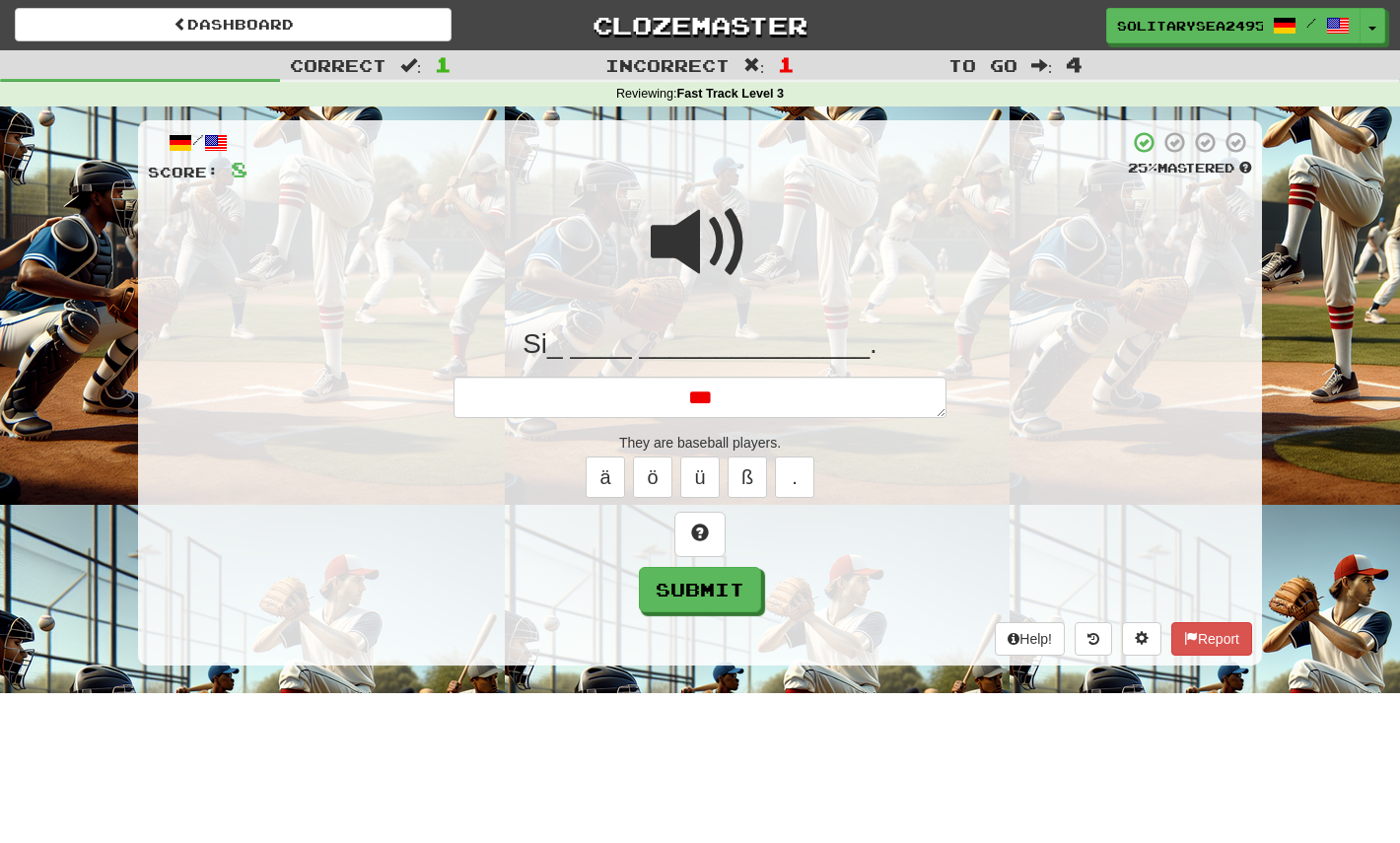 type on "*" 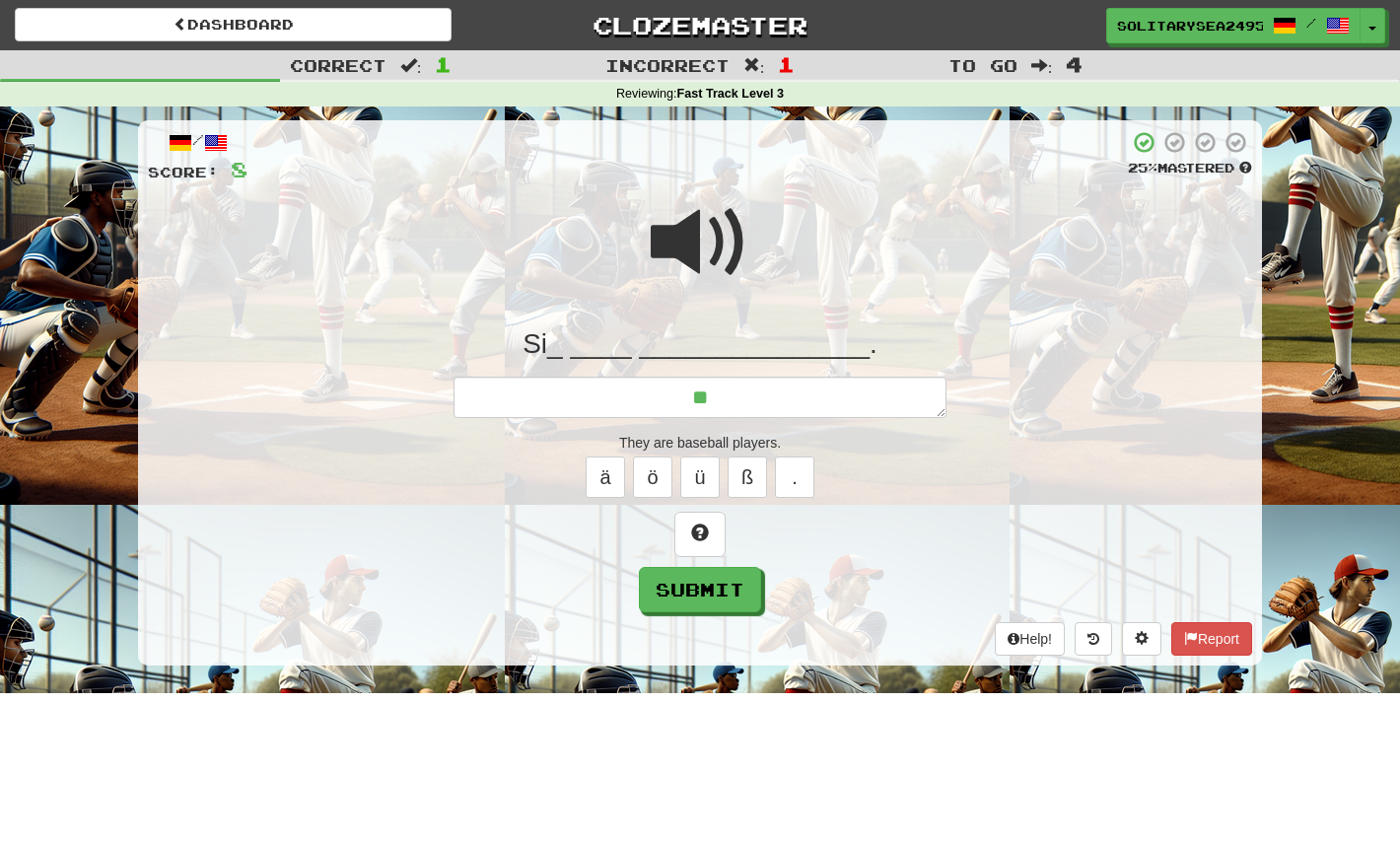type on "*" 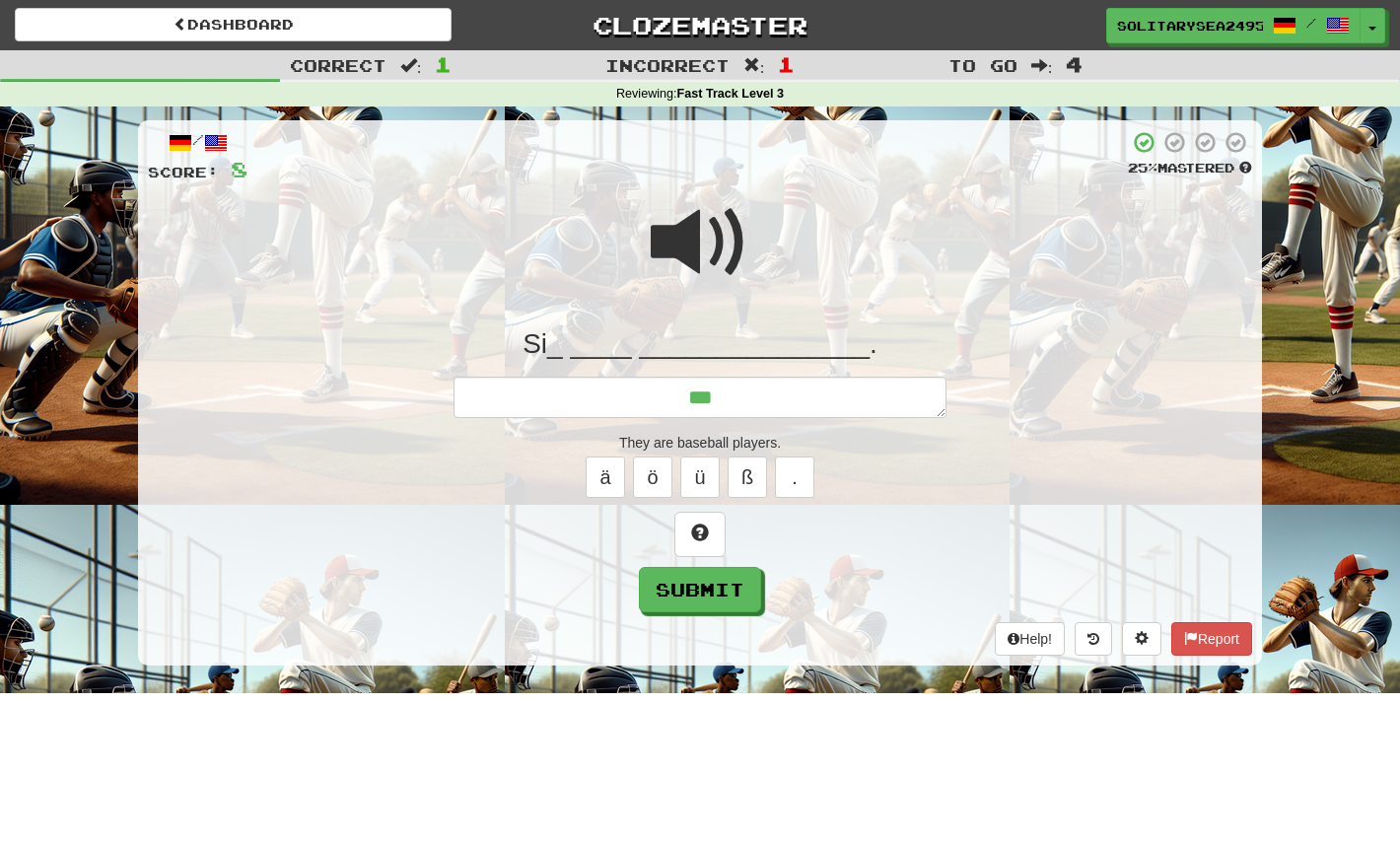 type on "***" 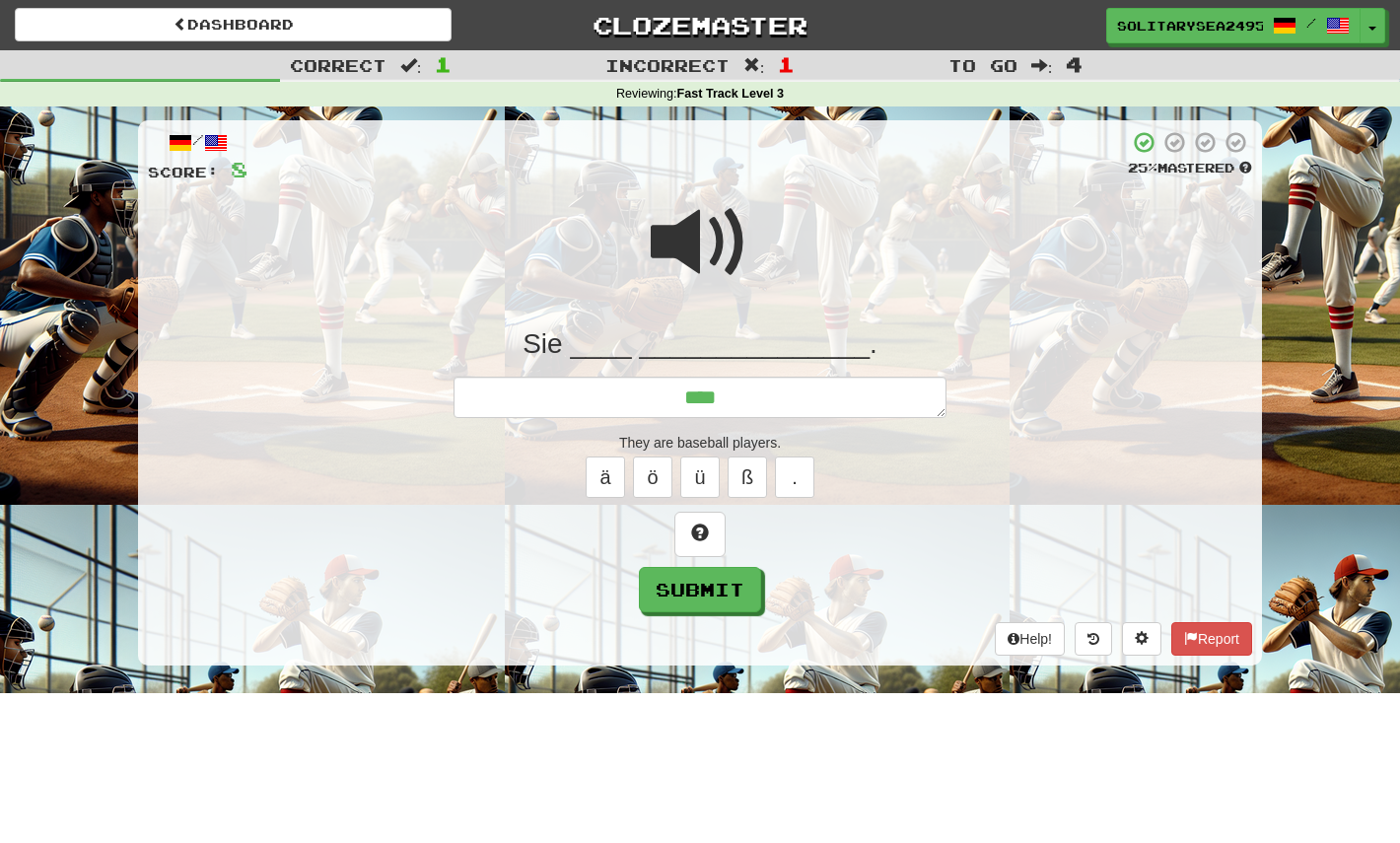 type on "*" 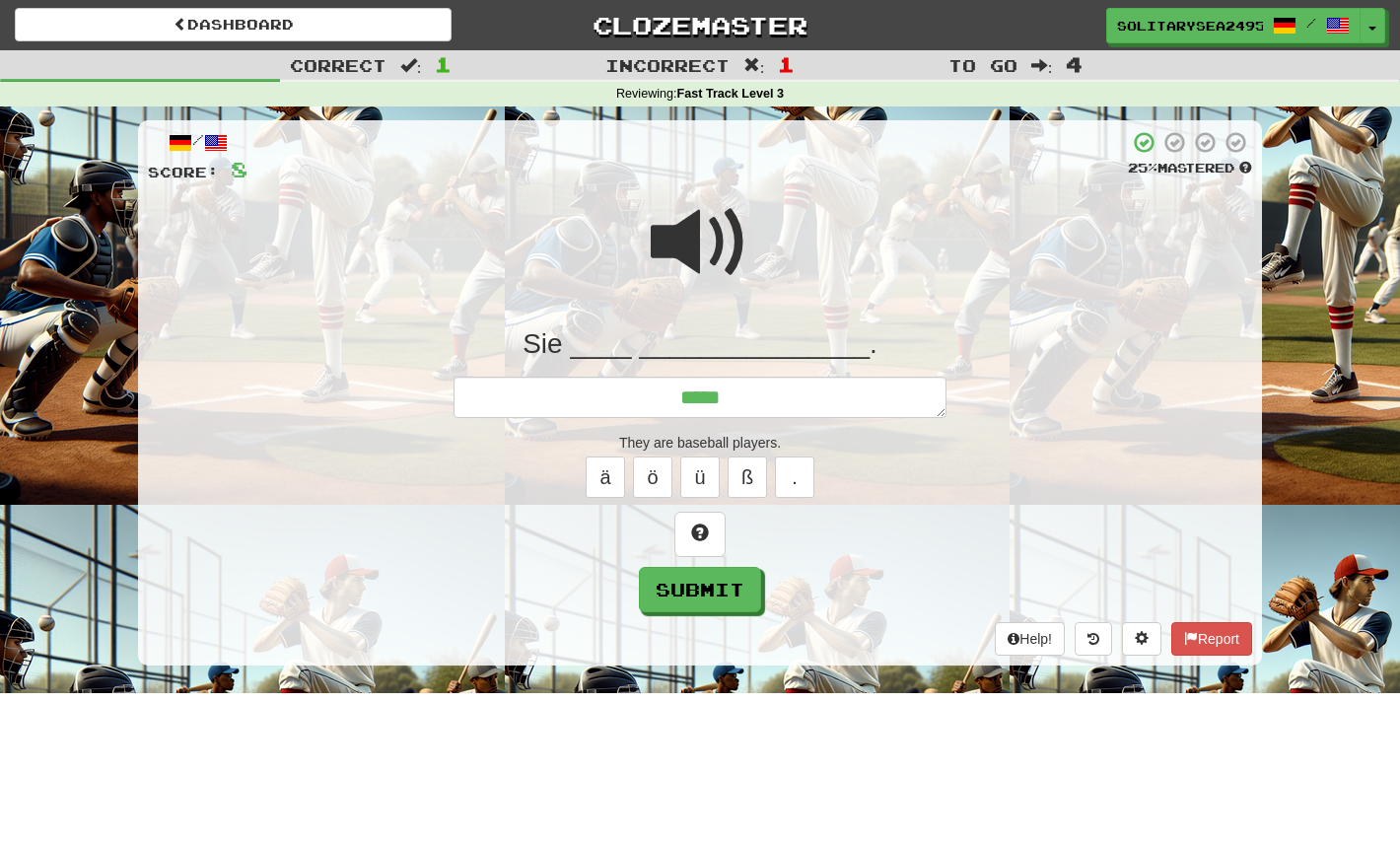 type on "*" 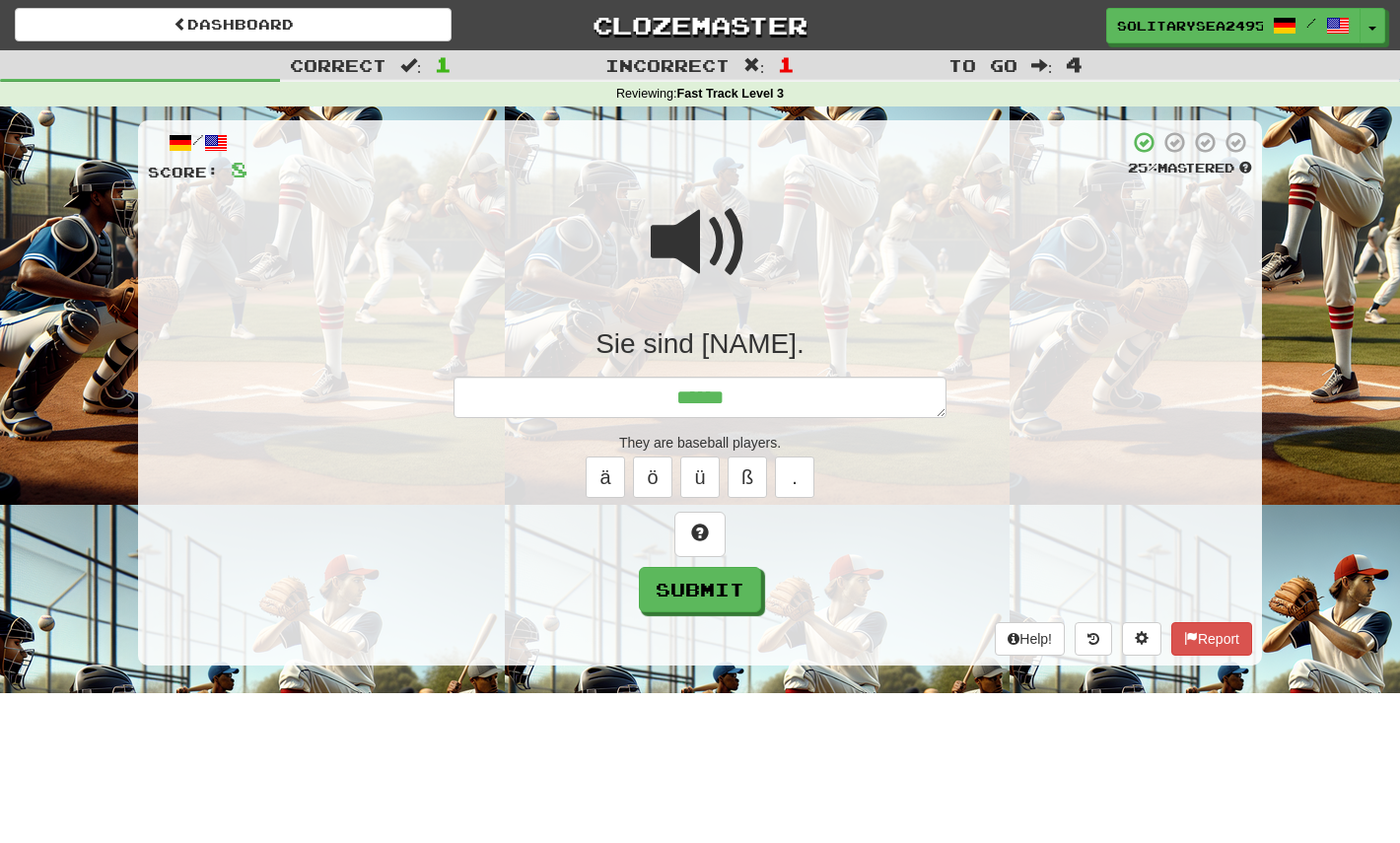 type on "*" 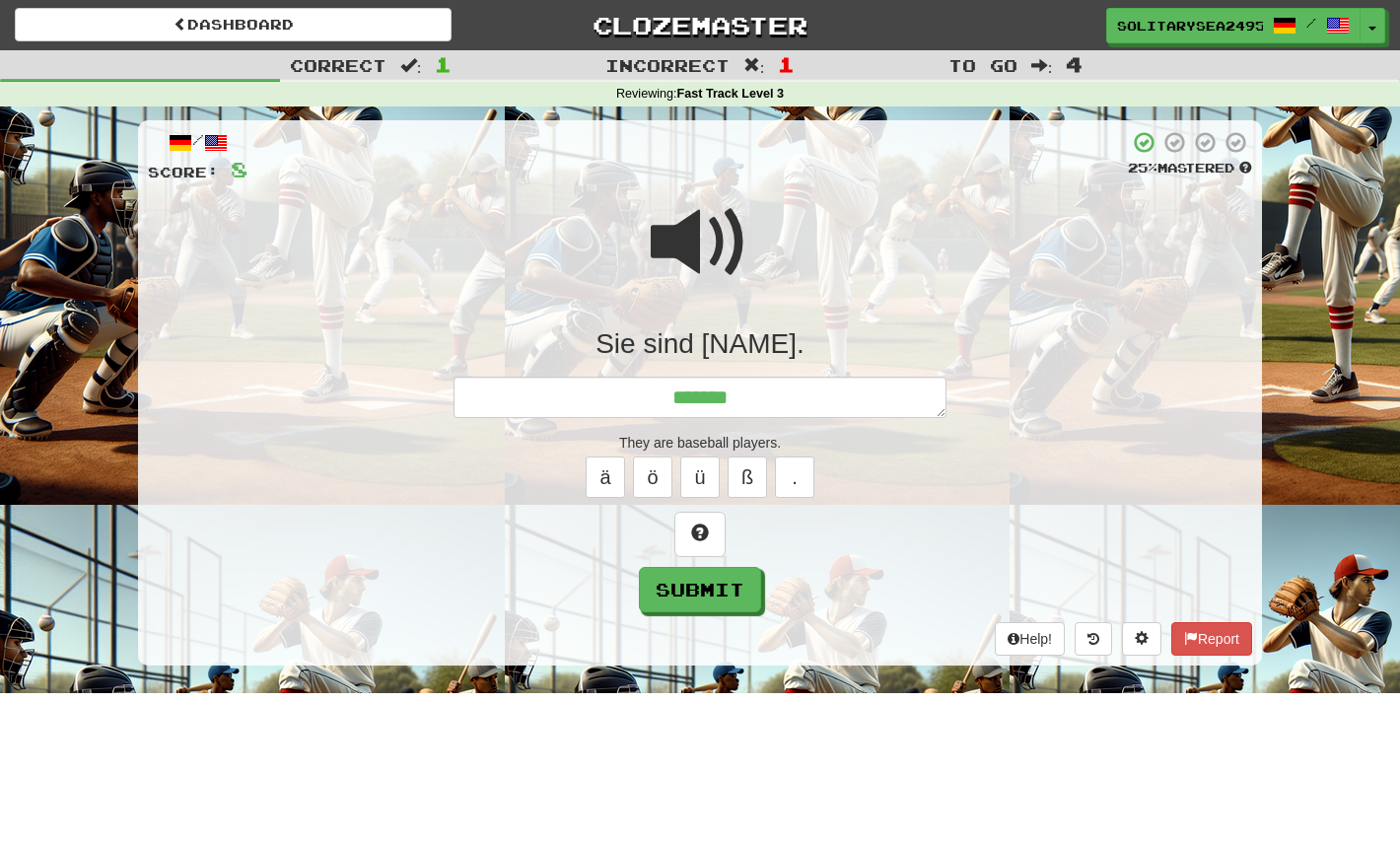 type on "*" 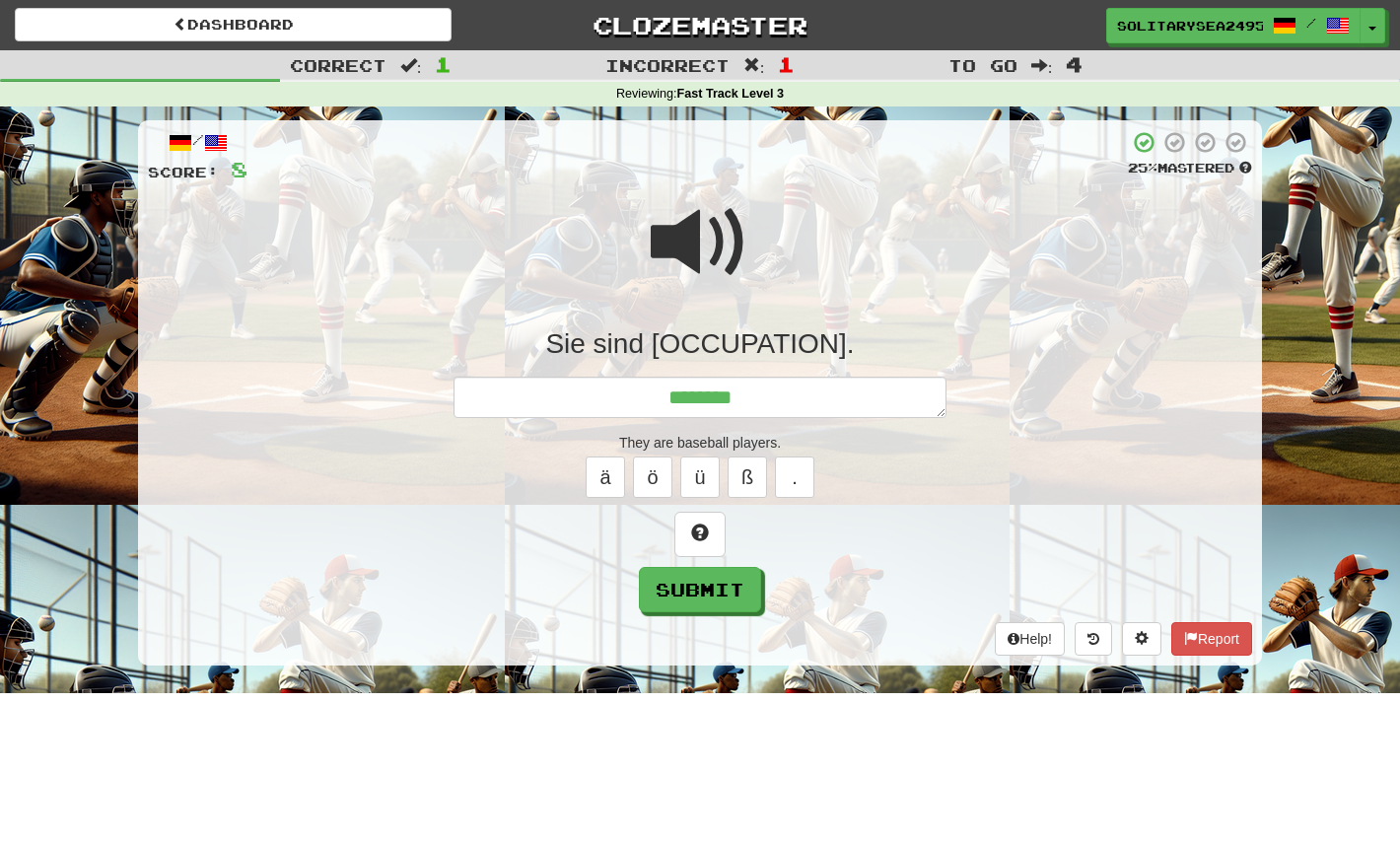 type on "*" 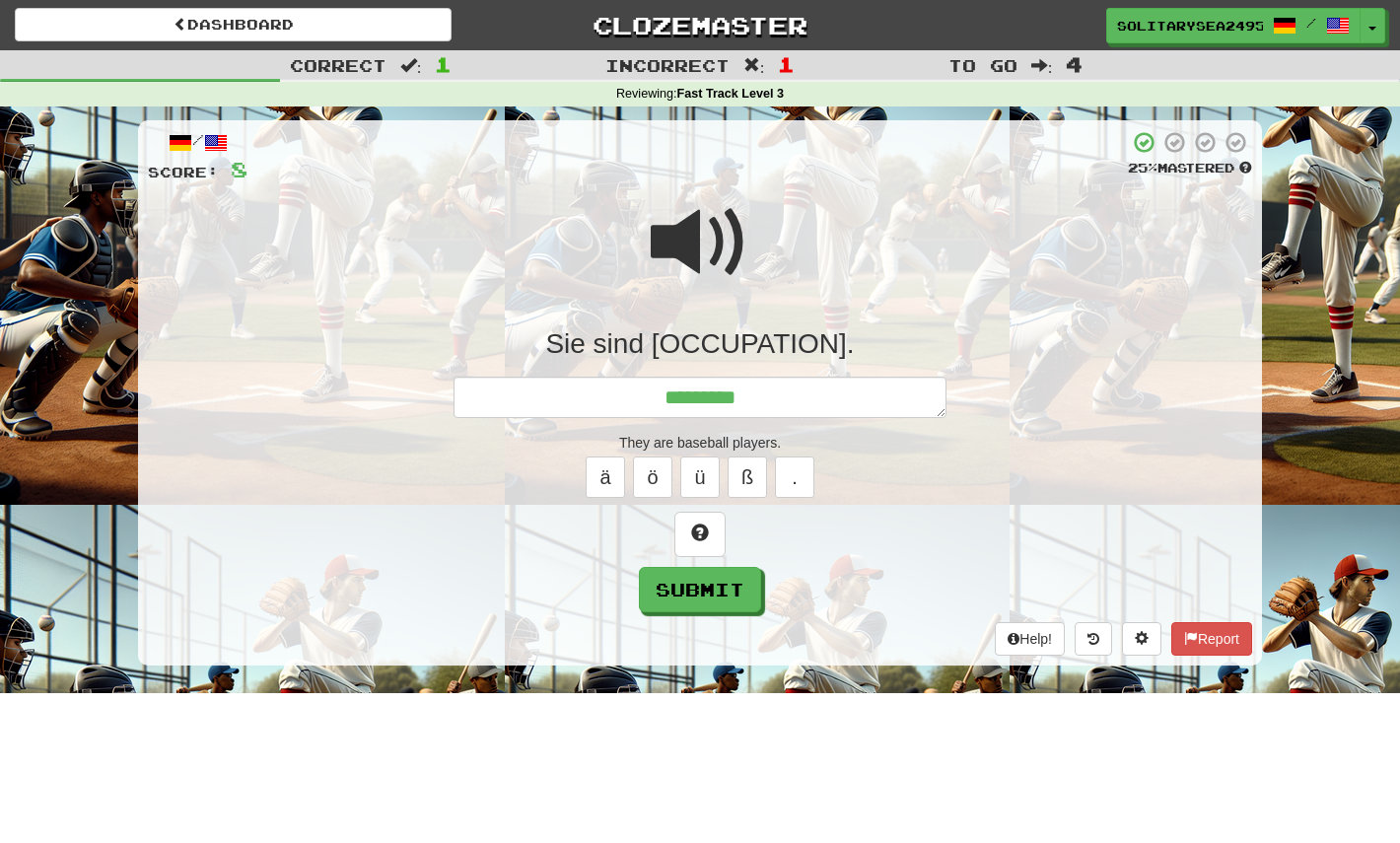 type on "*" 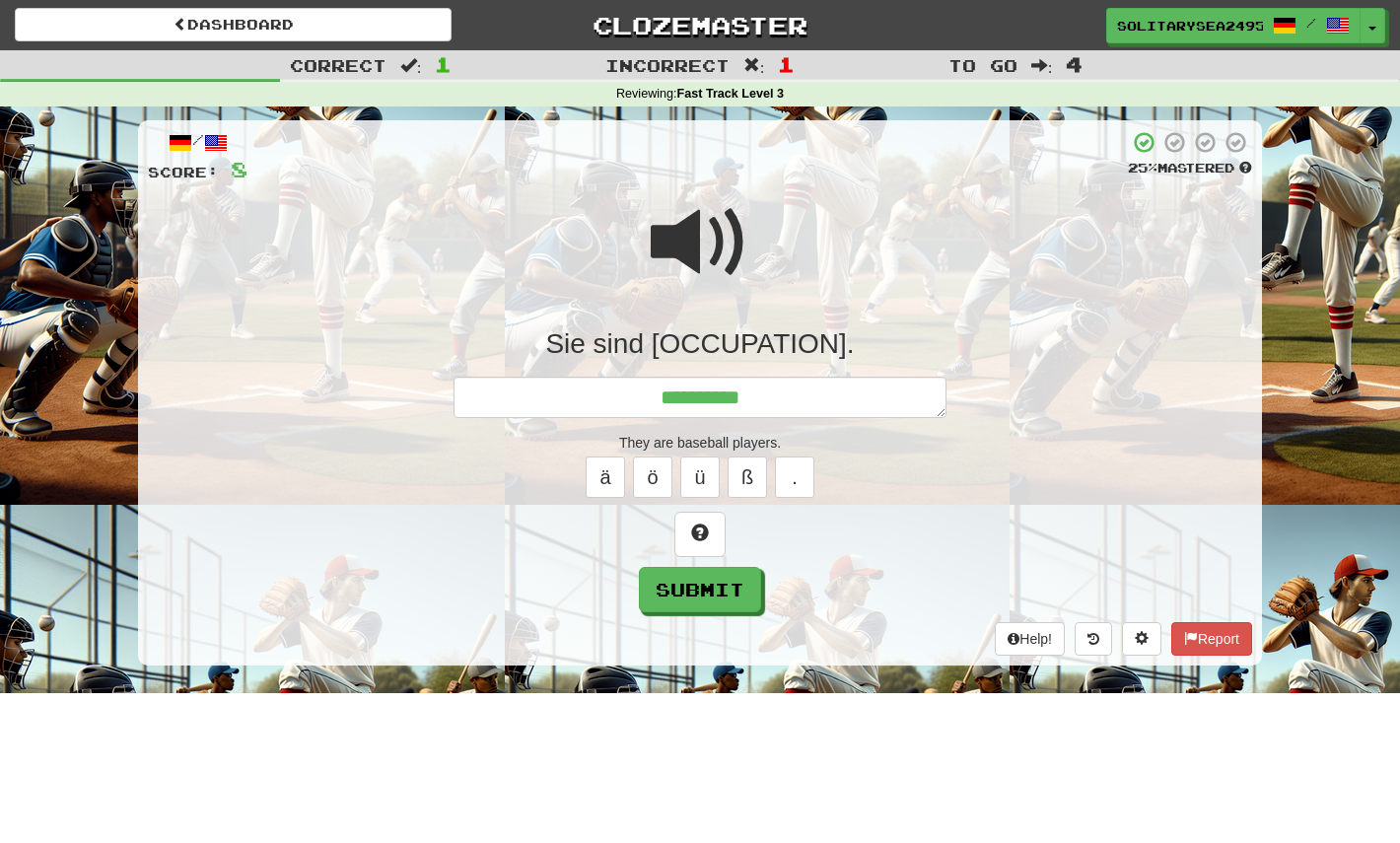 type on "*" 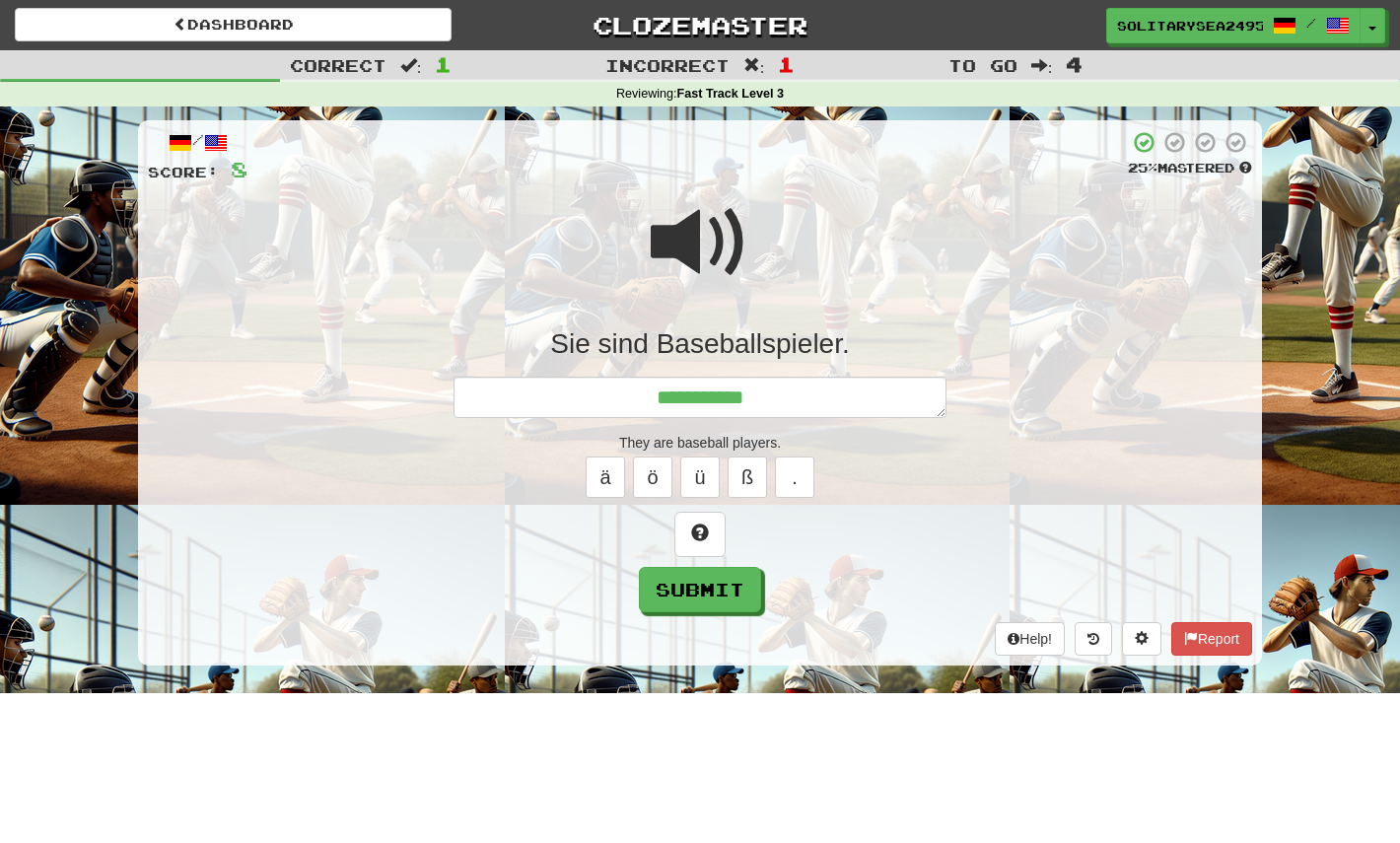 type on "*" 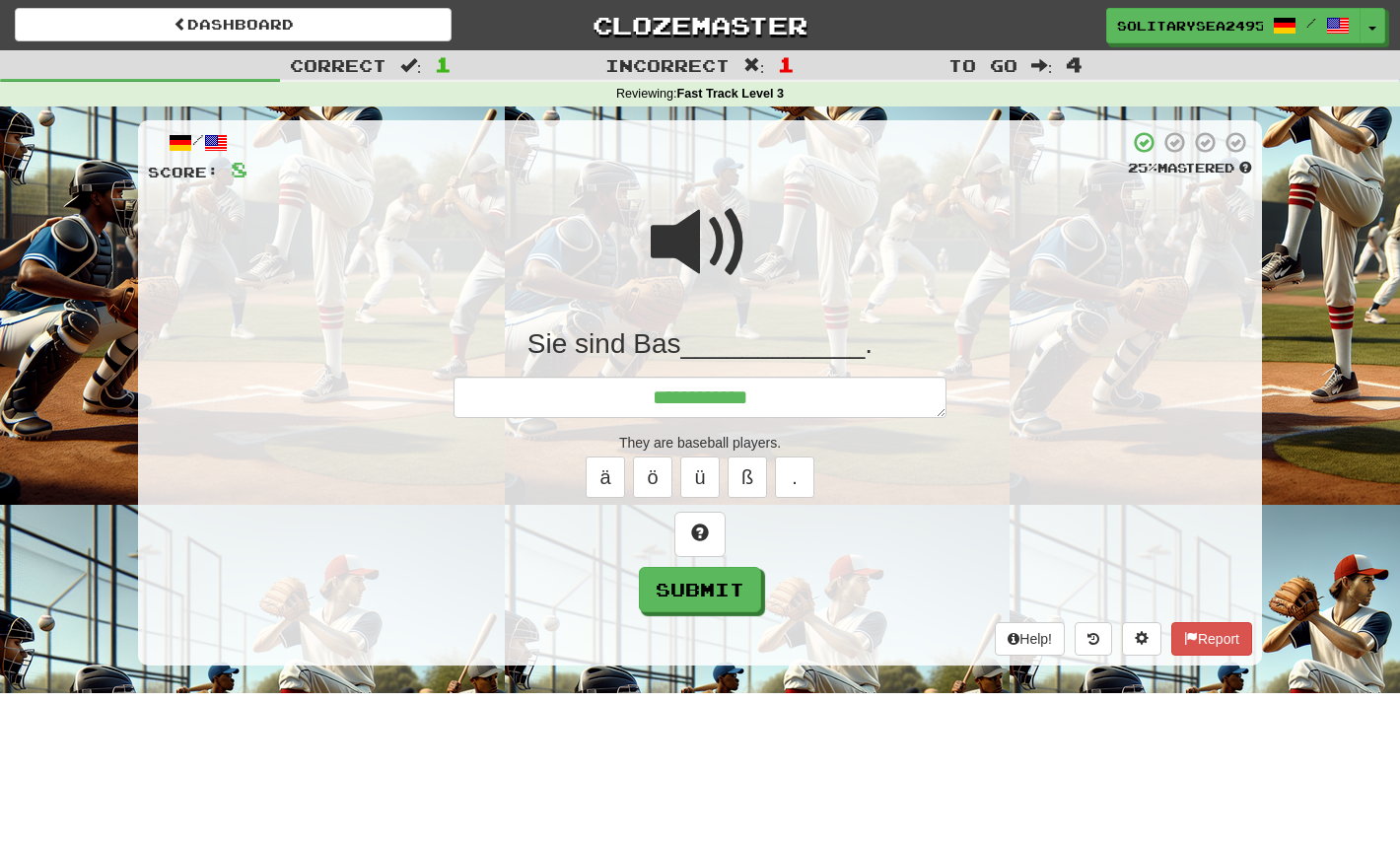 type on "*" 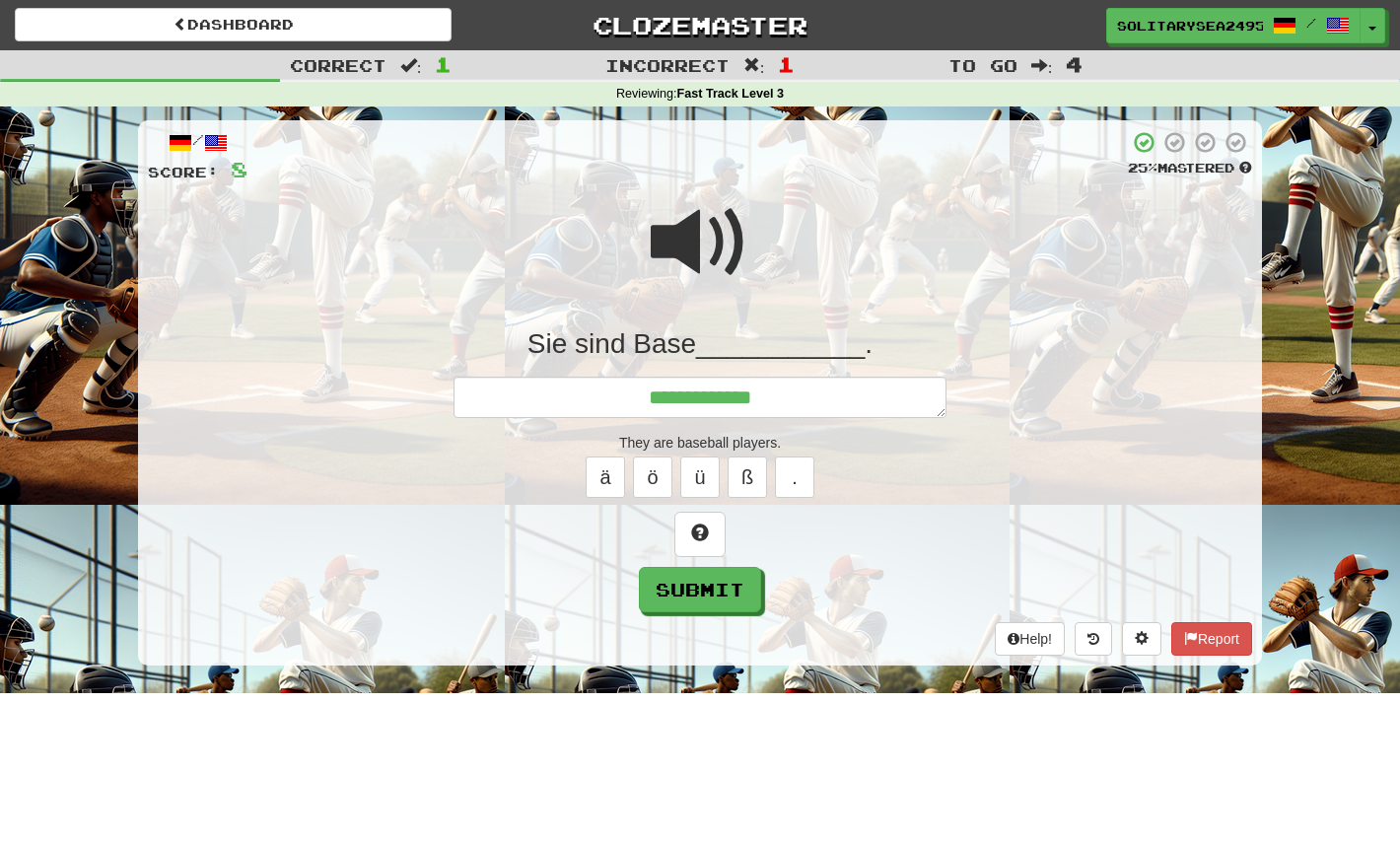 type on "*" 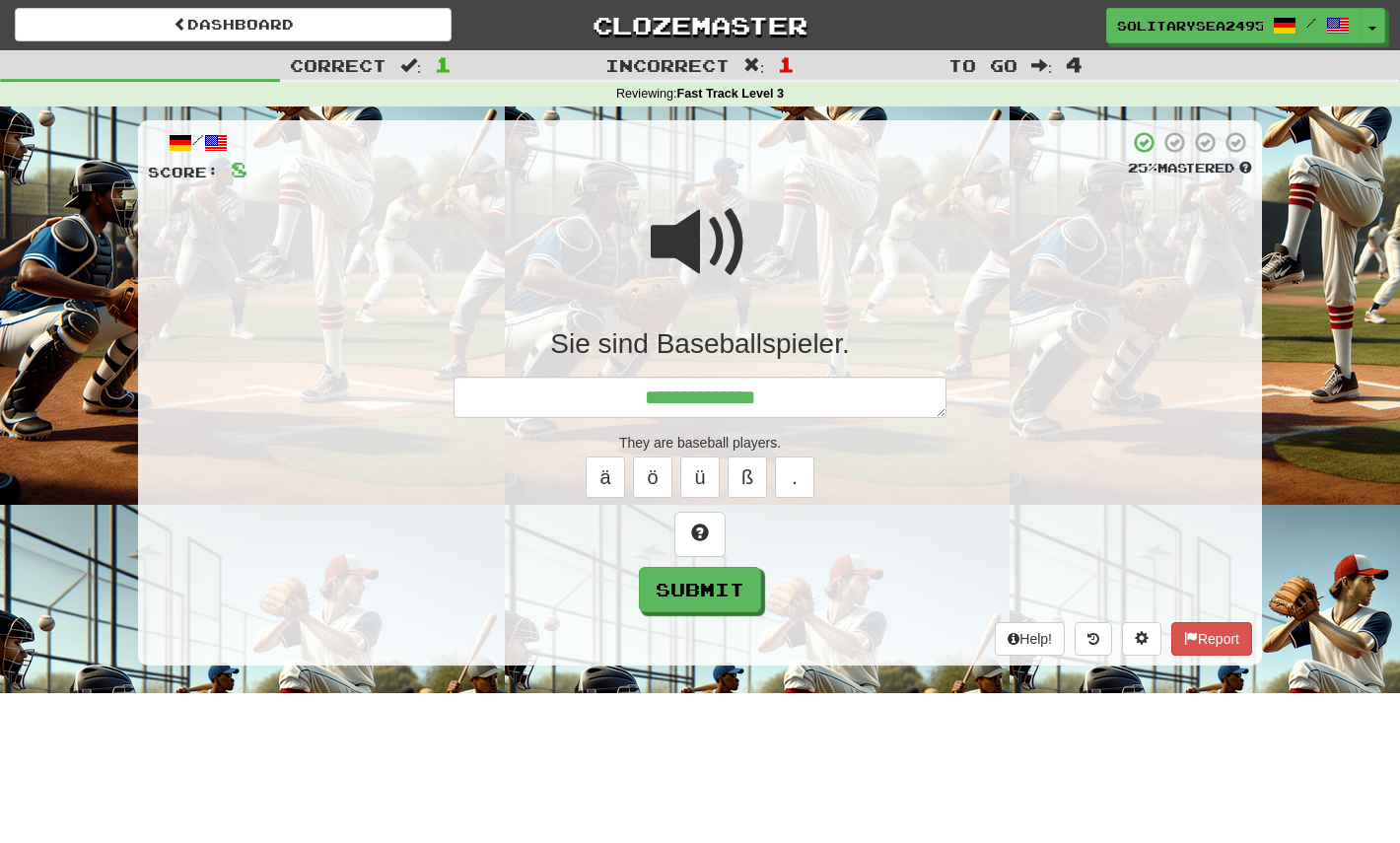 type on "*" 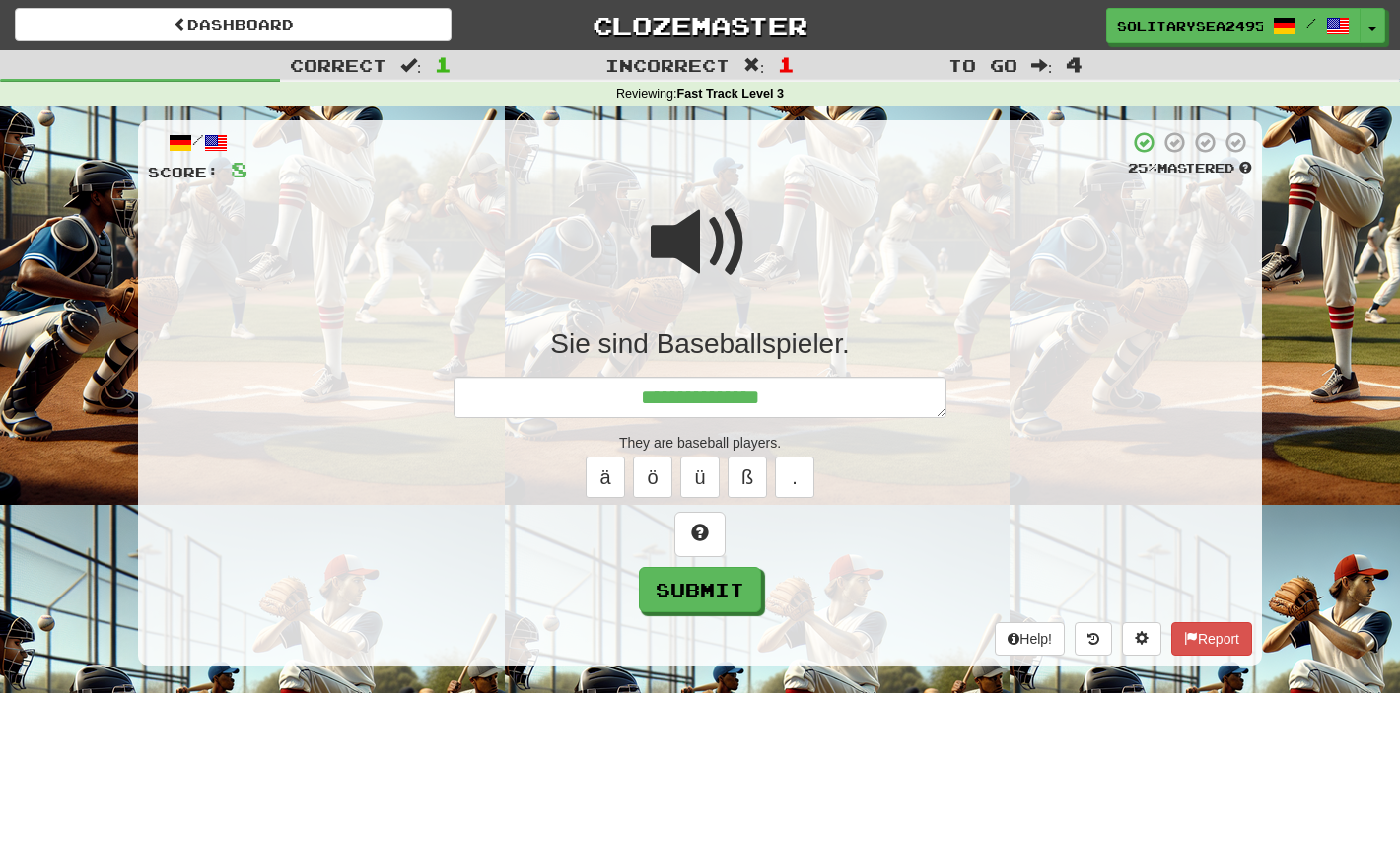 type on "*" 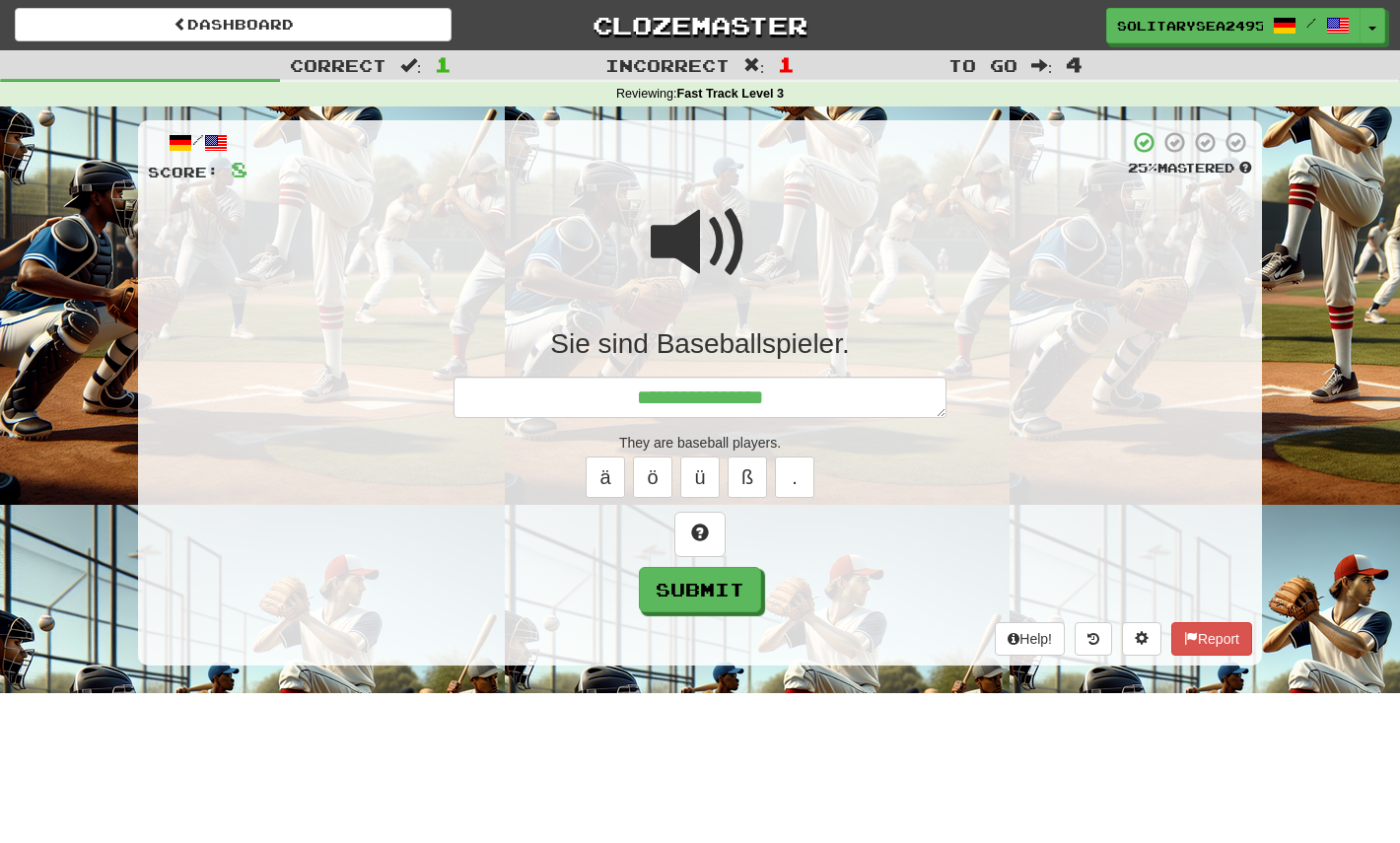 type on "*" 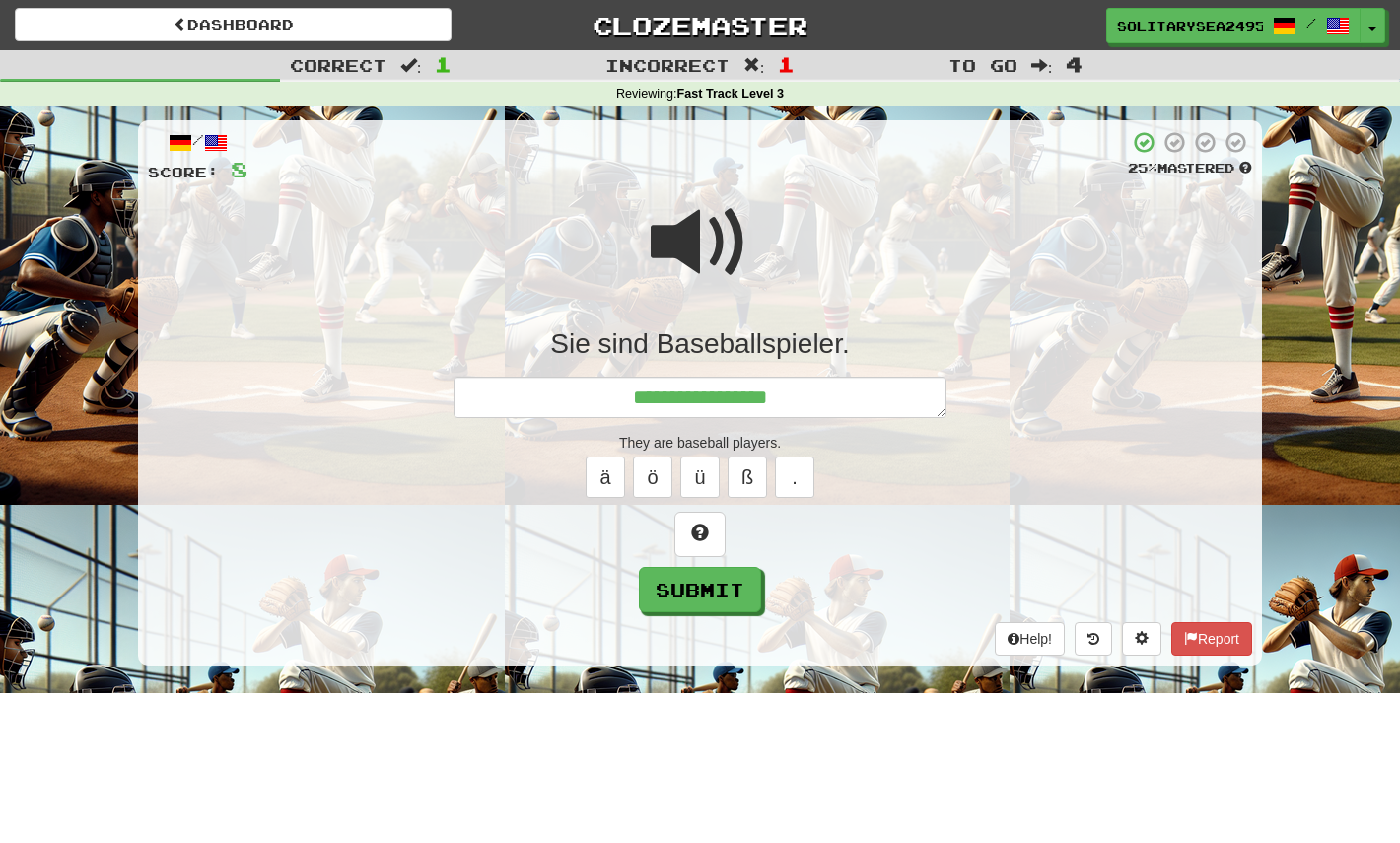 type on "*" 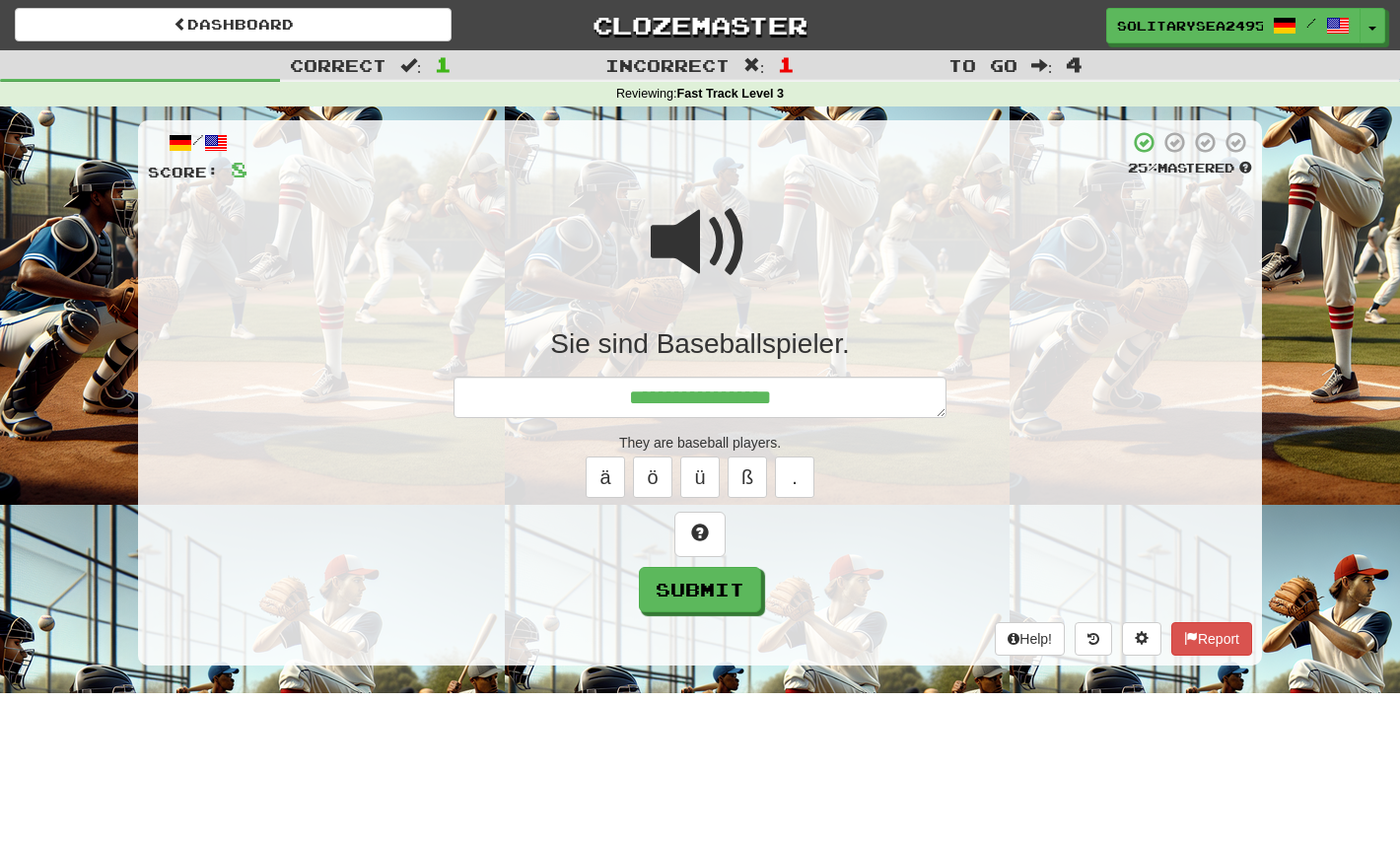type on "*" 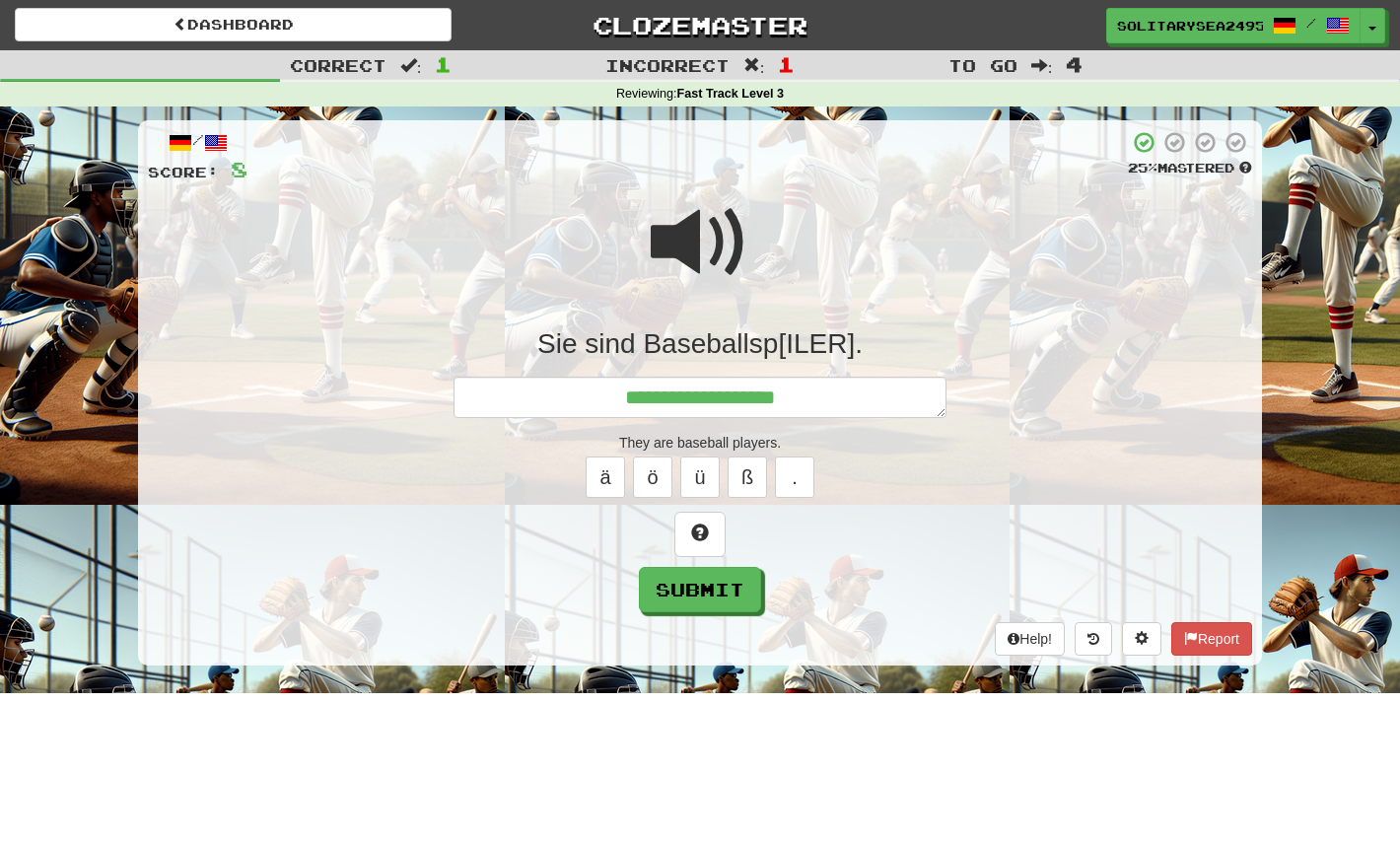 type on "*" 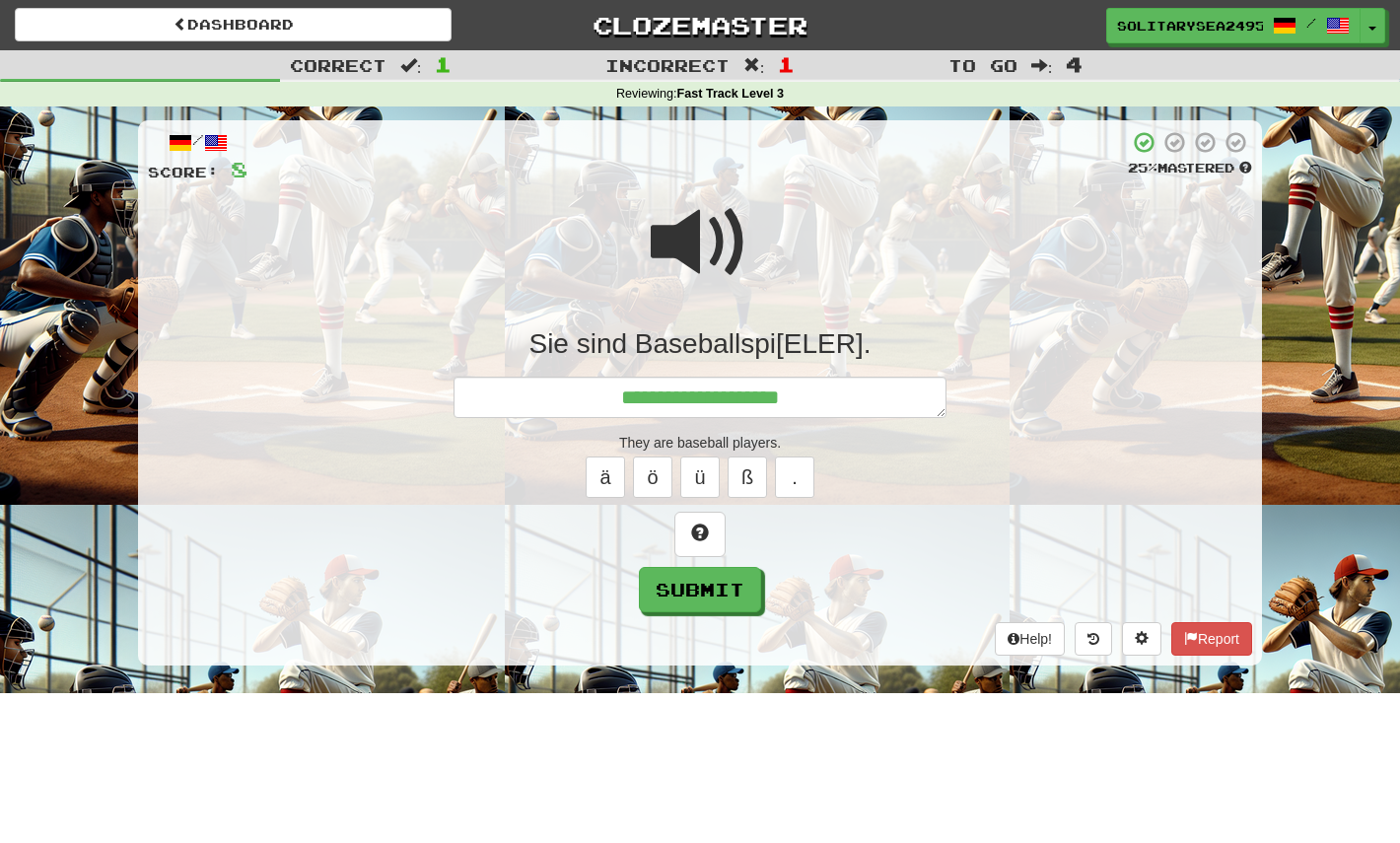 type on "*" 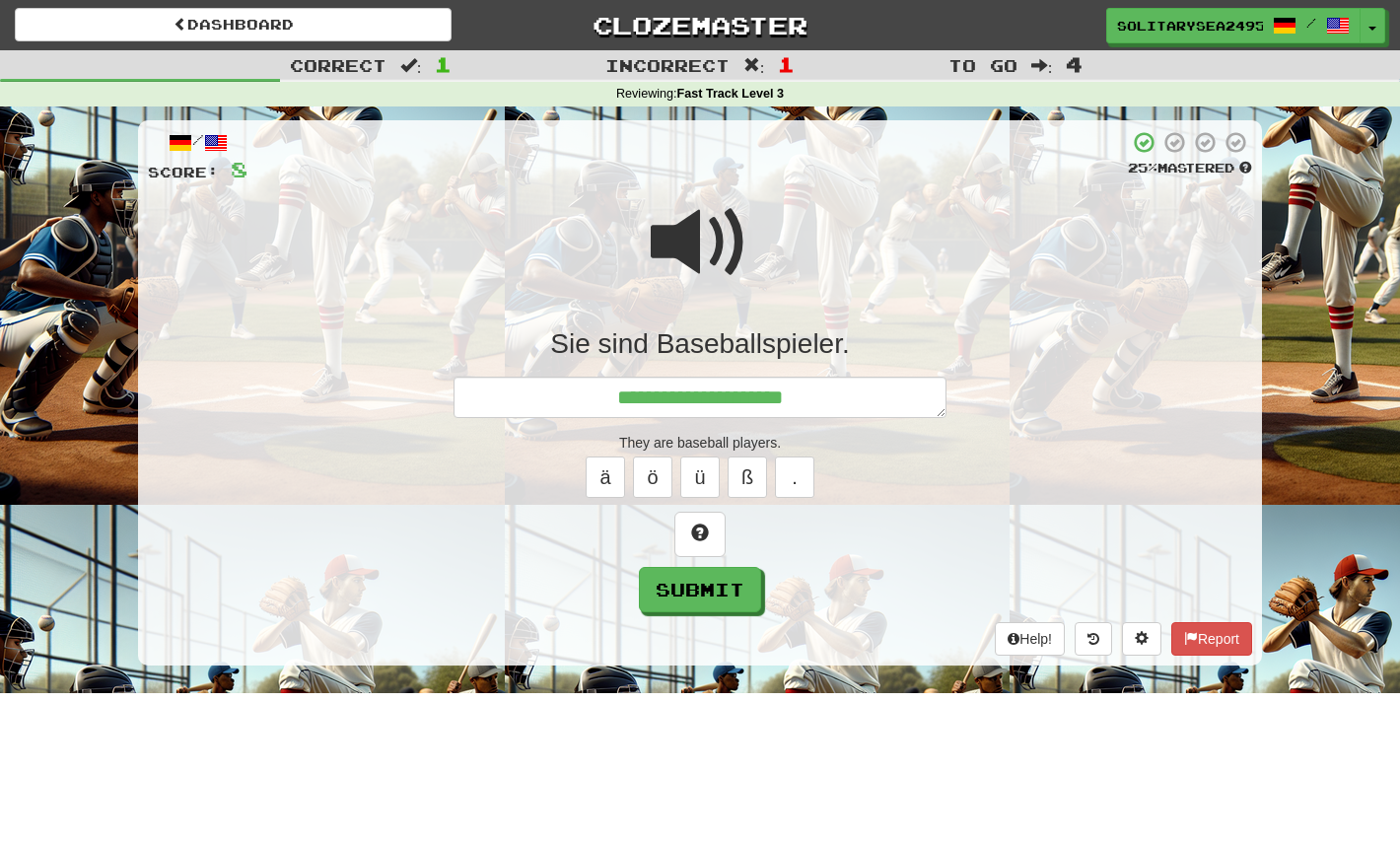 type on "*" 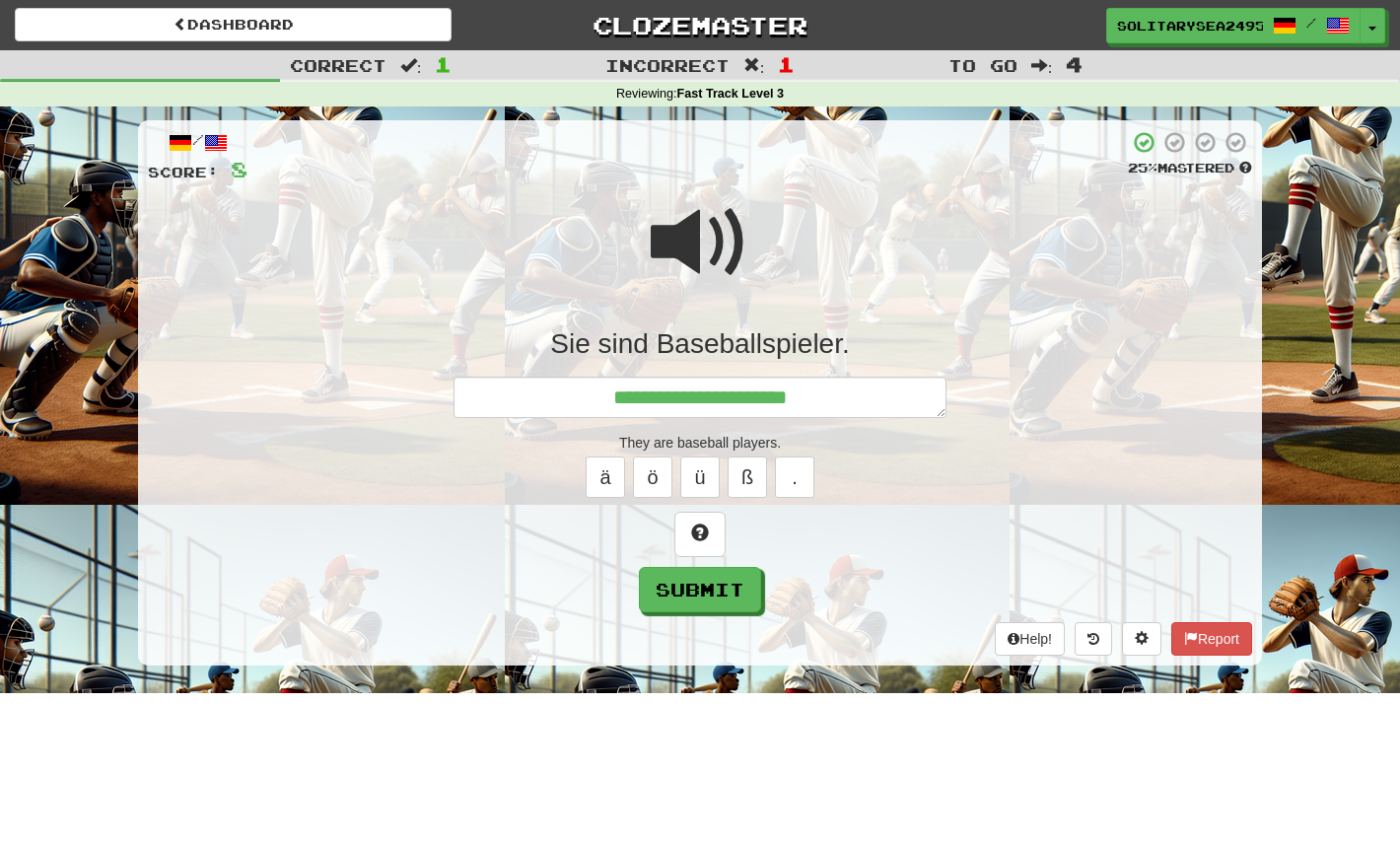 type on "**********" 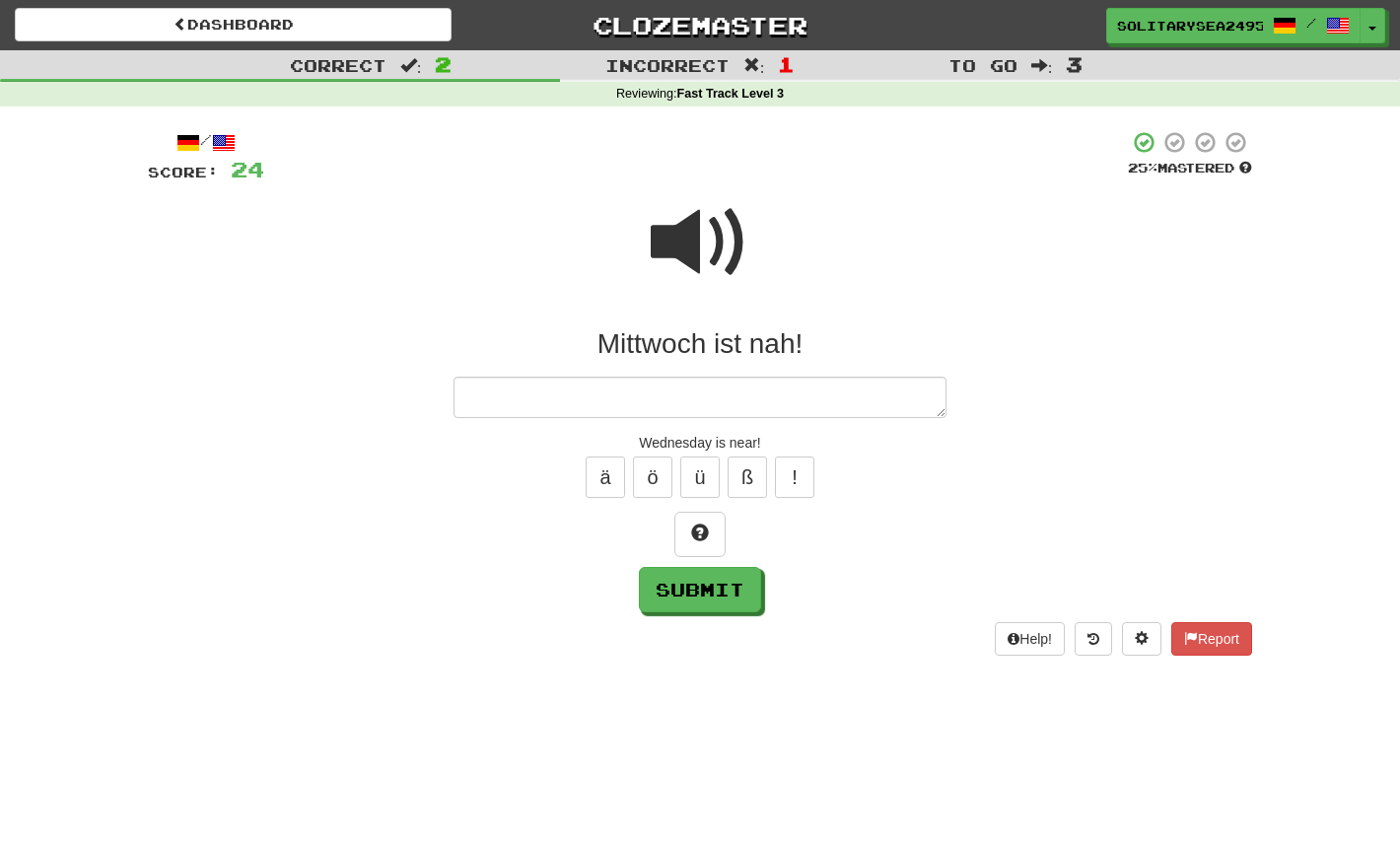 type on "*" 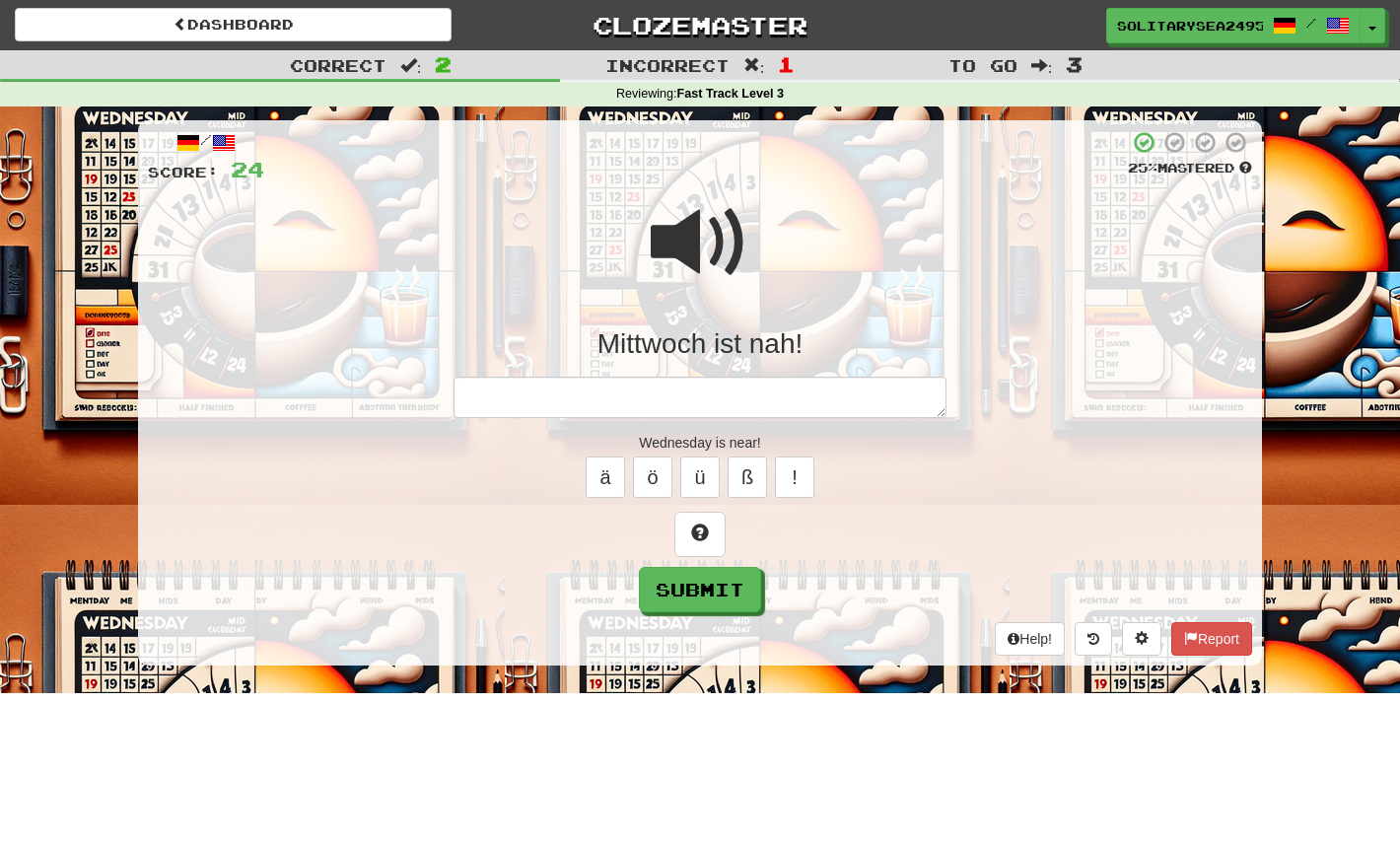 type on "*" 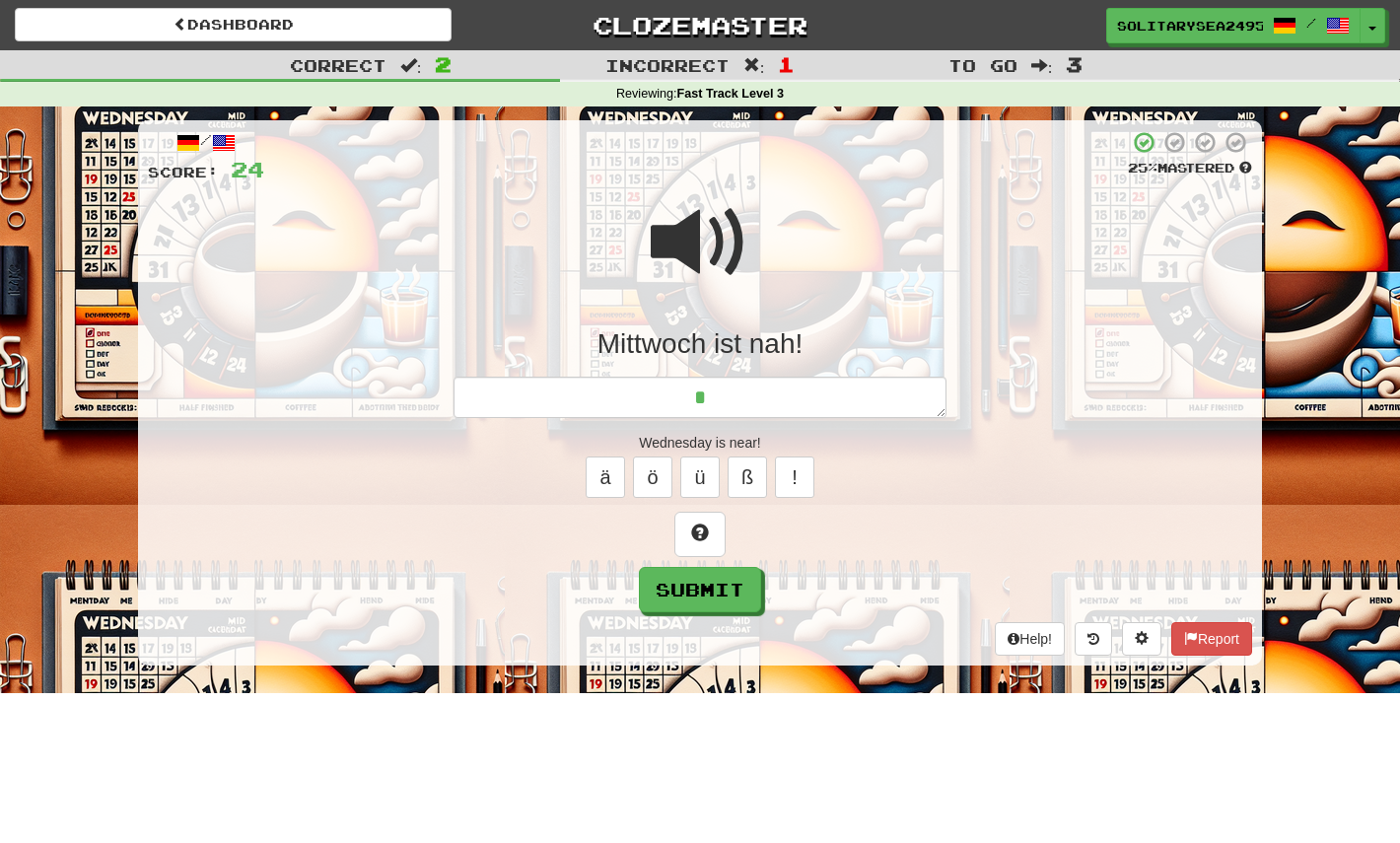 type on "*" 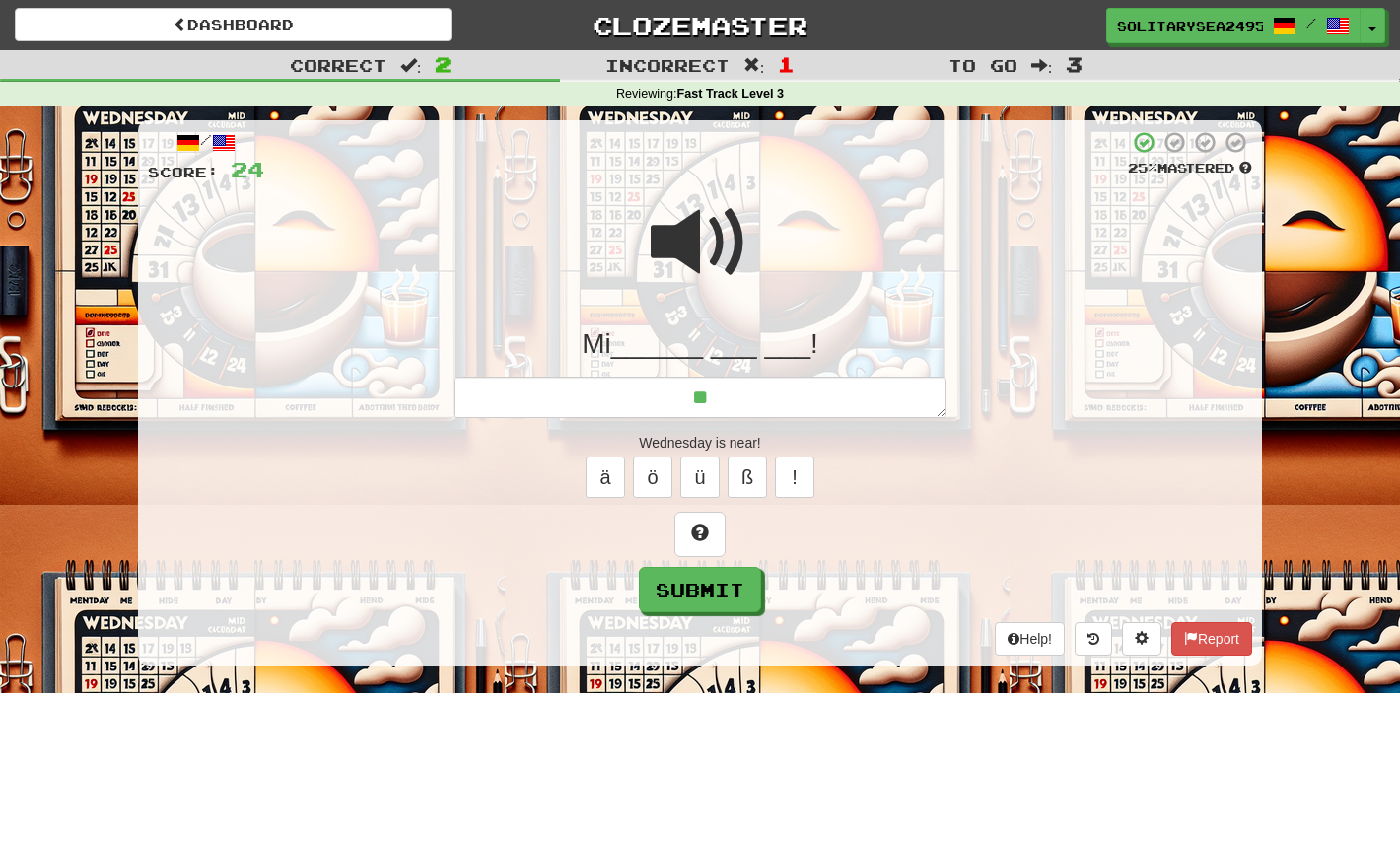 type on "*" 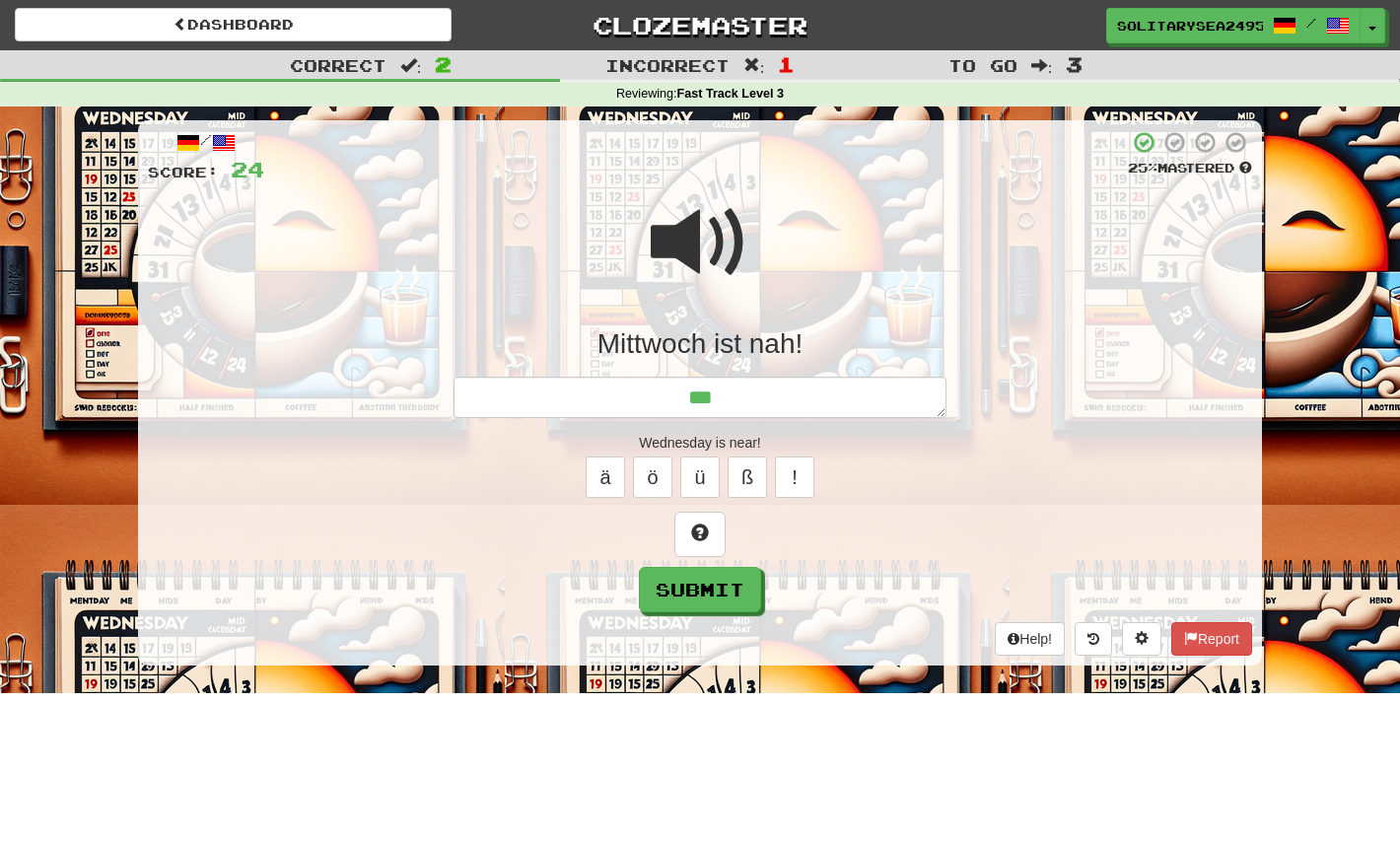 type on "*" 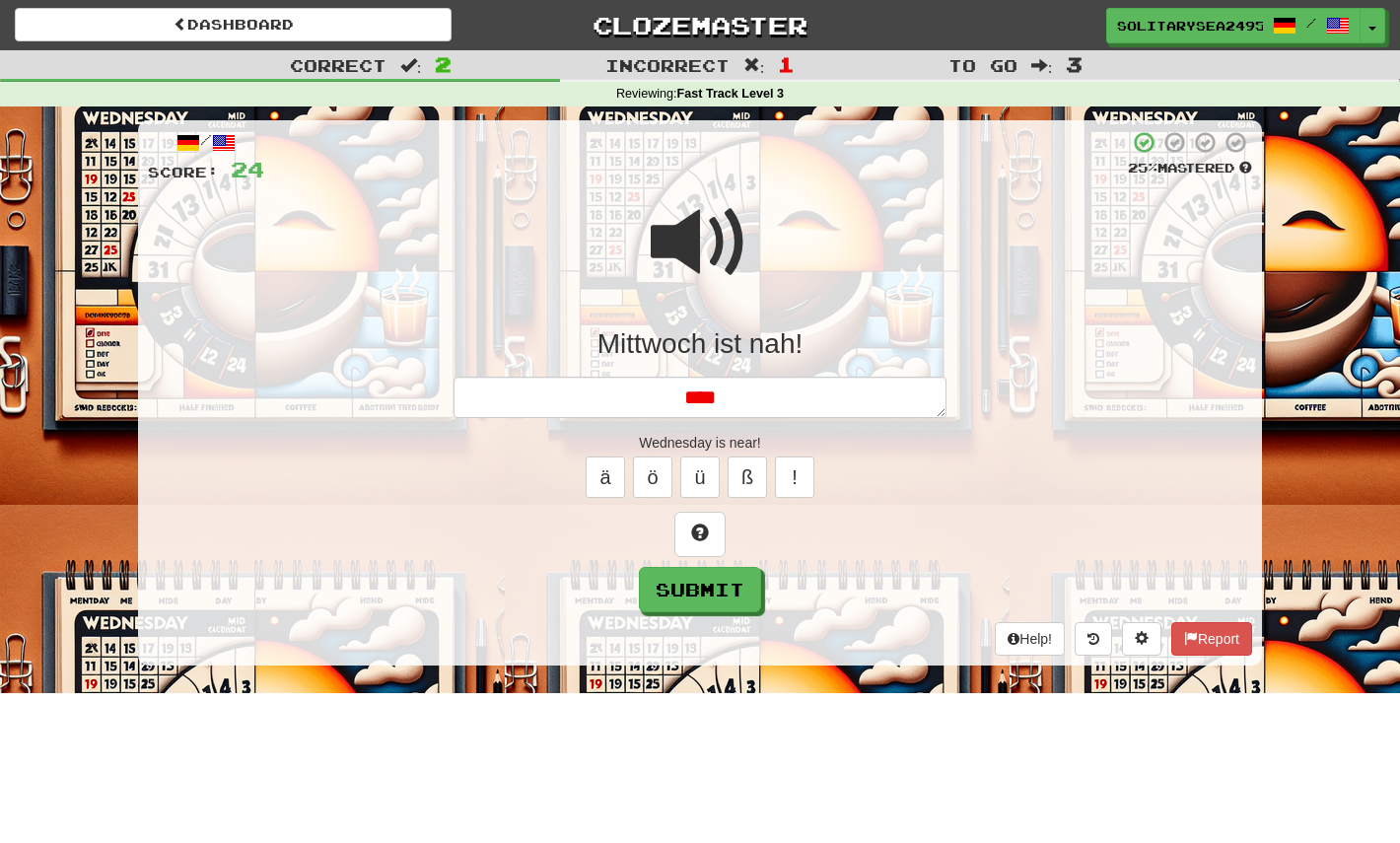 type on "*" 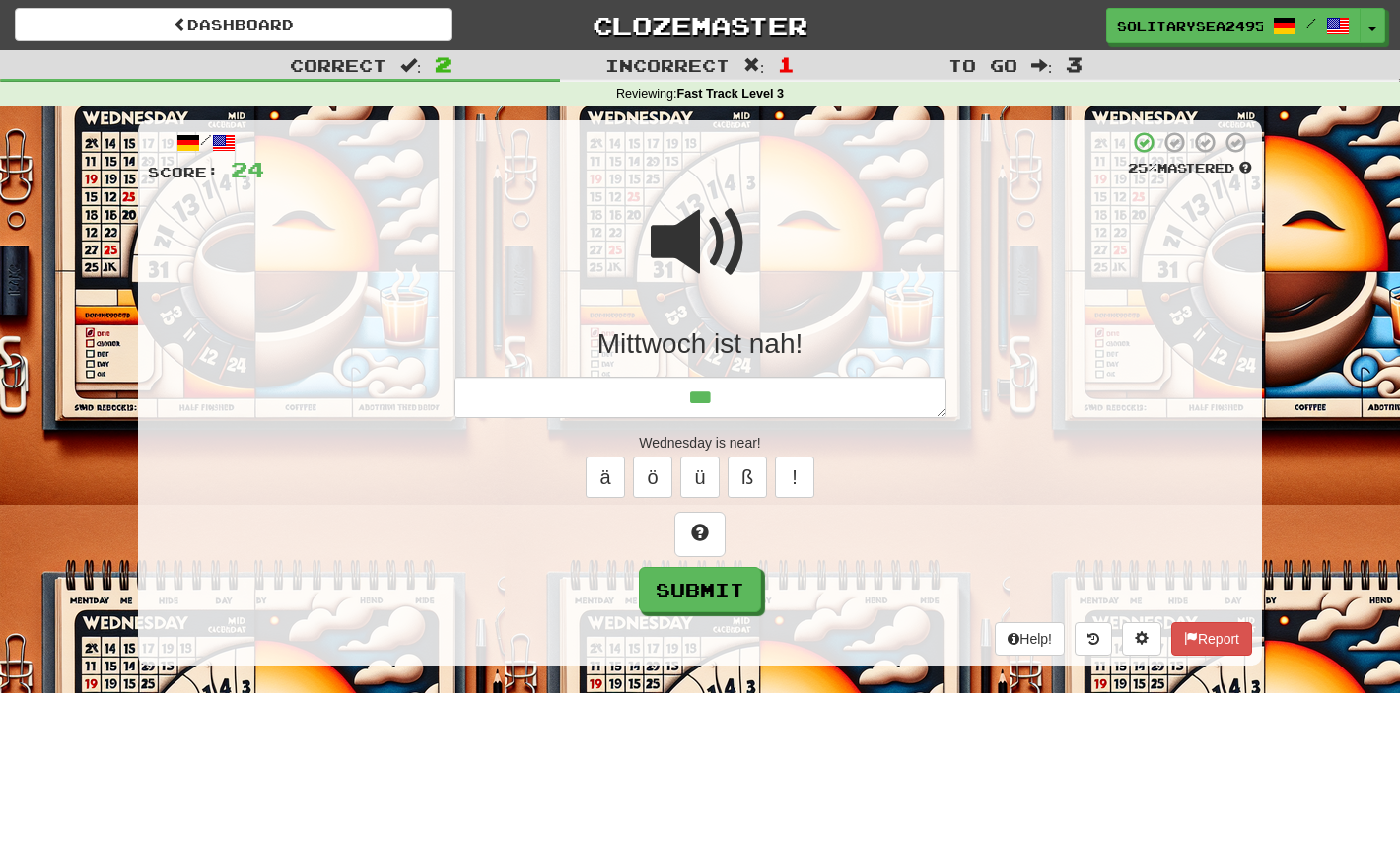 type on "*" 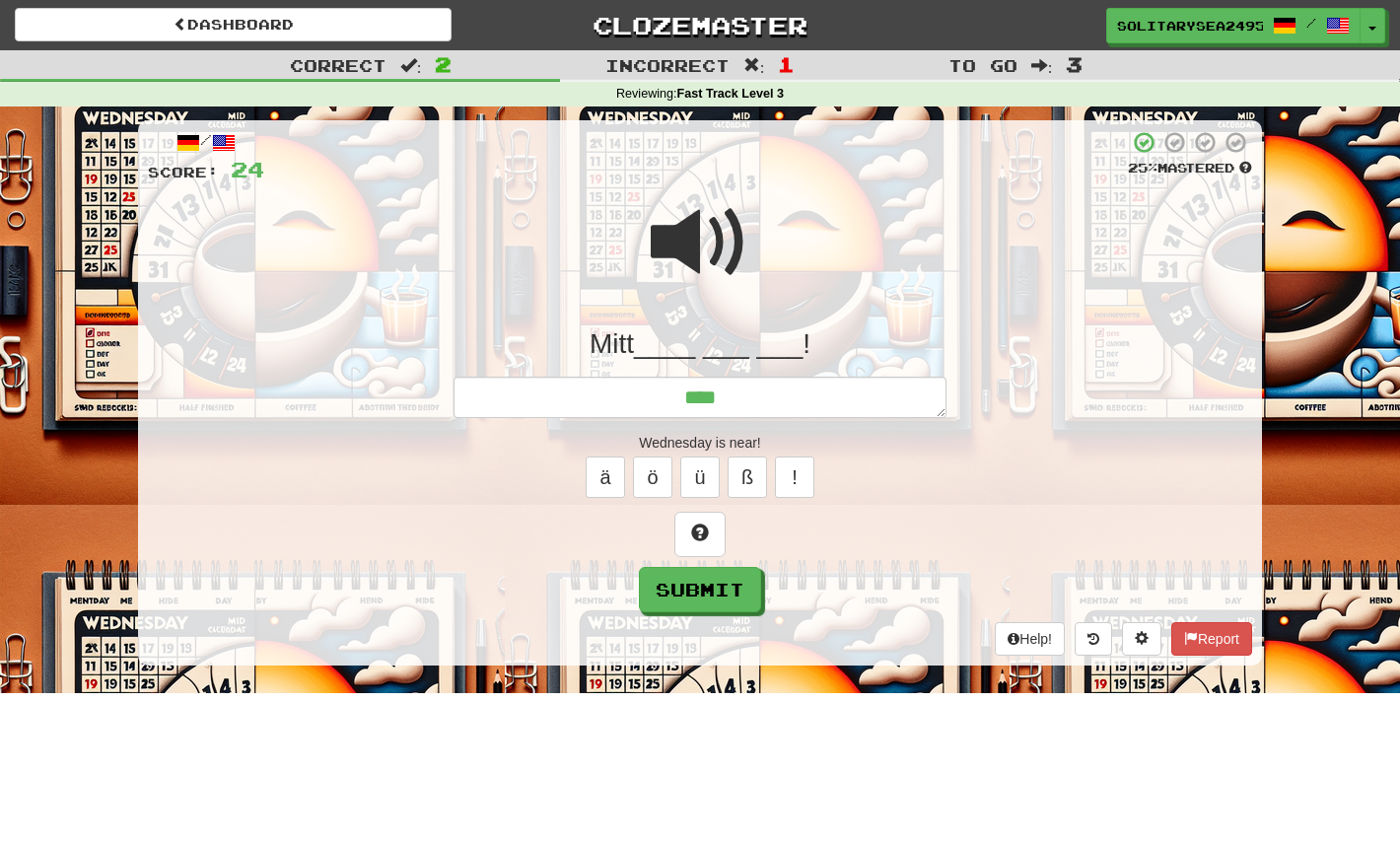 type on "*" 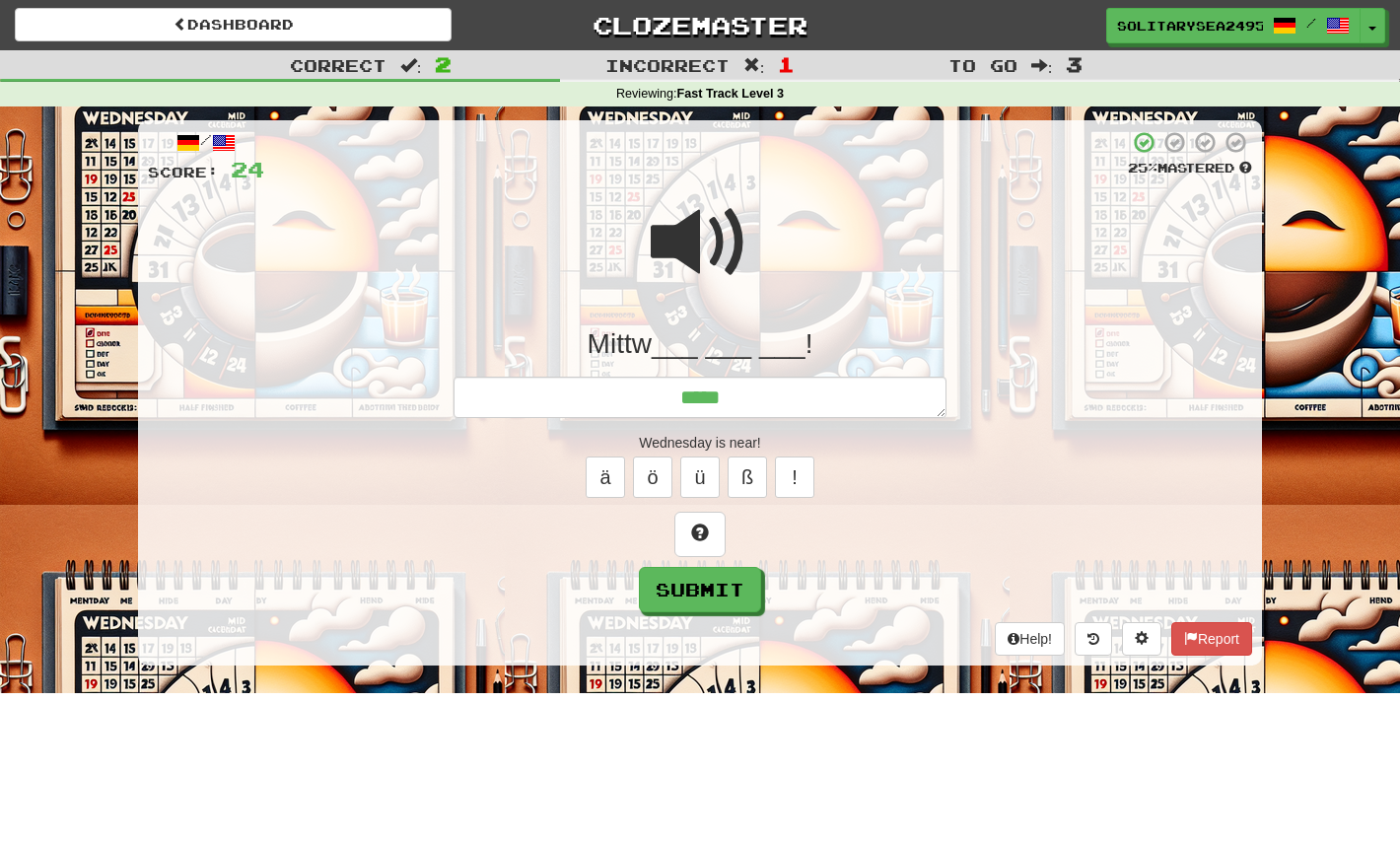 type on "*" 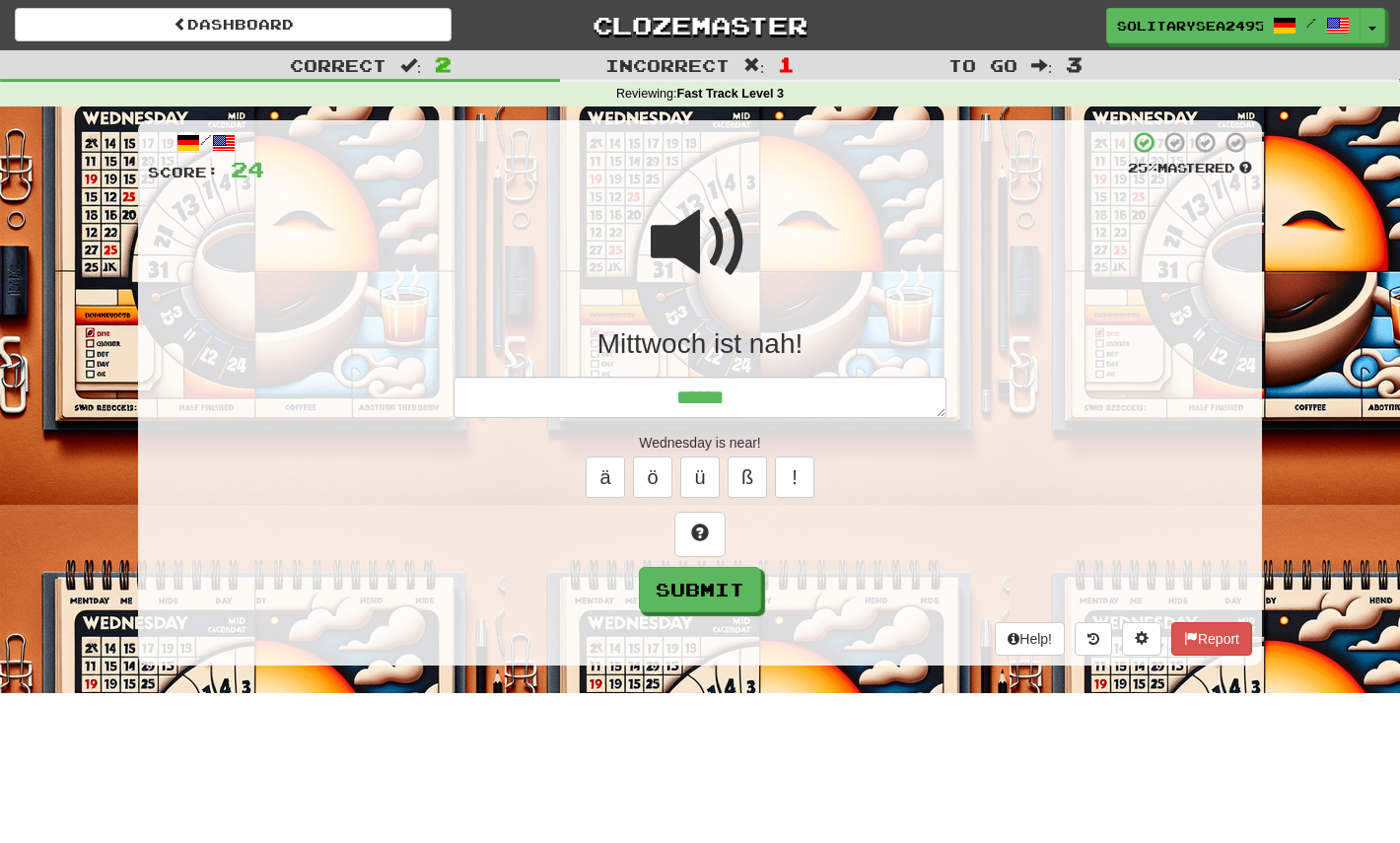 type on "*" 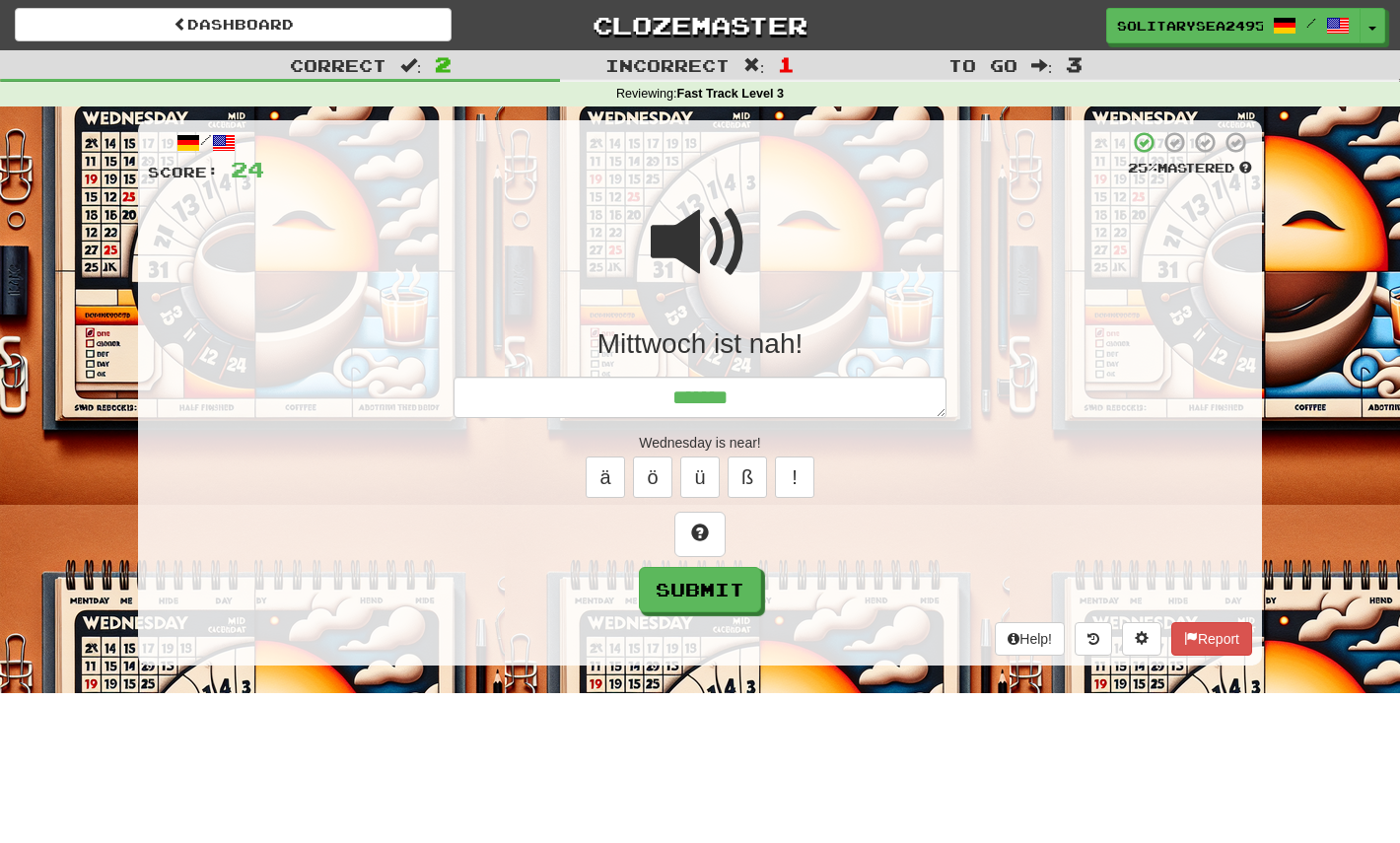 type on "*" 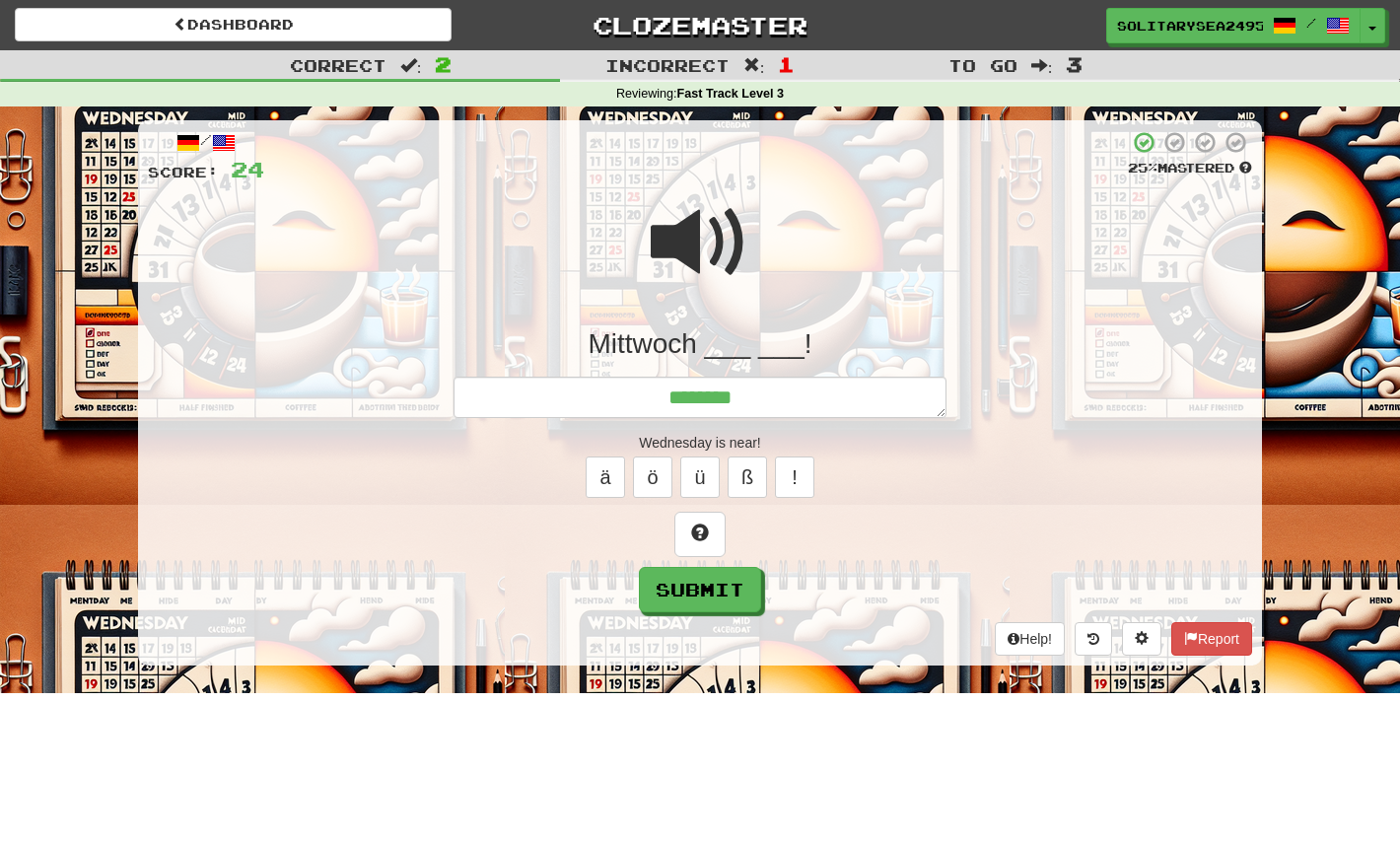 type on "*" 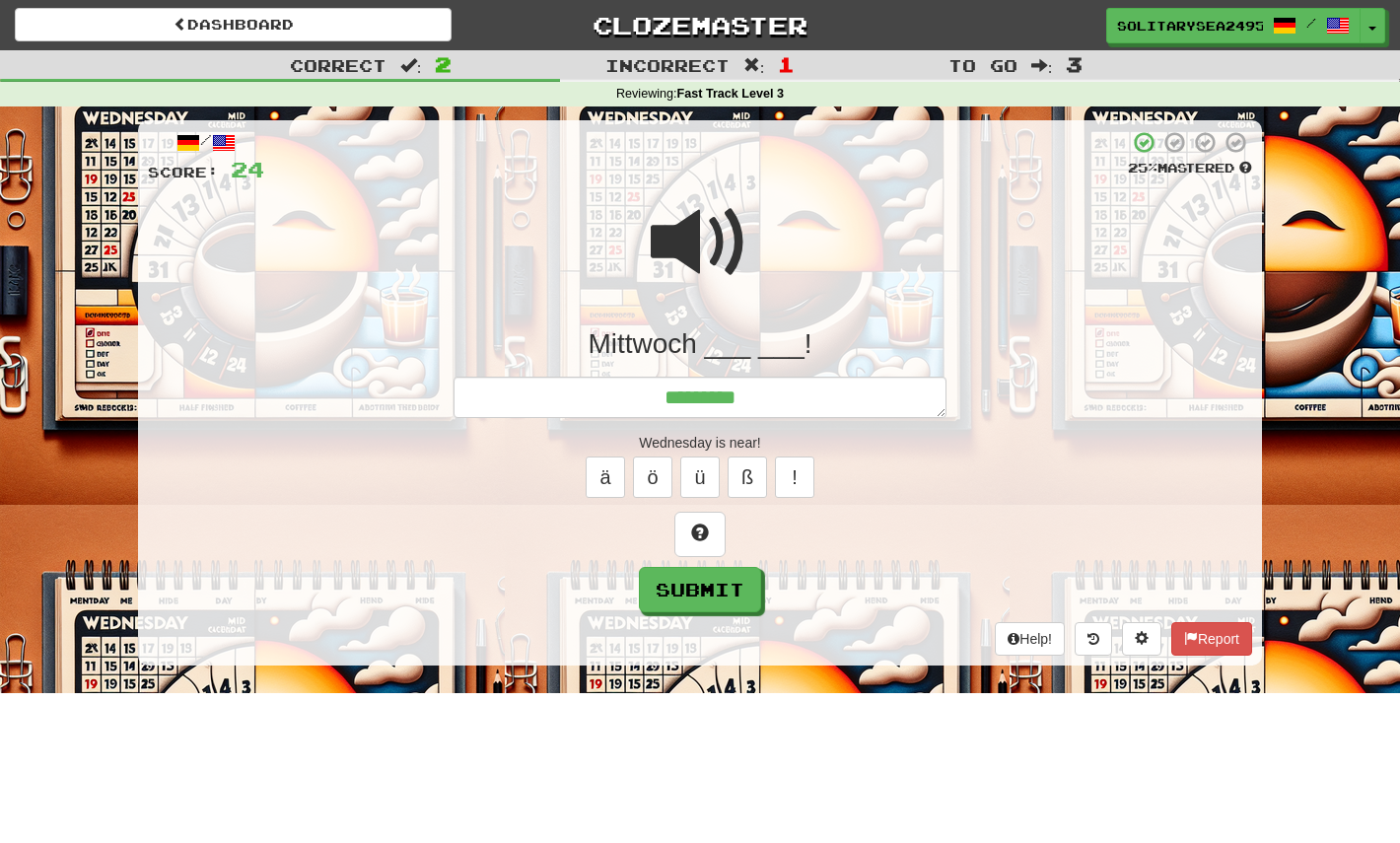 type on "*" 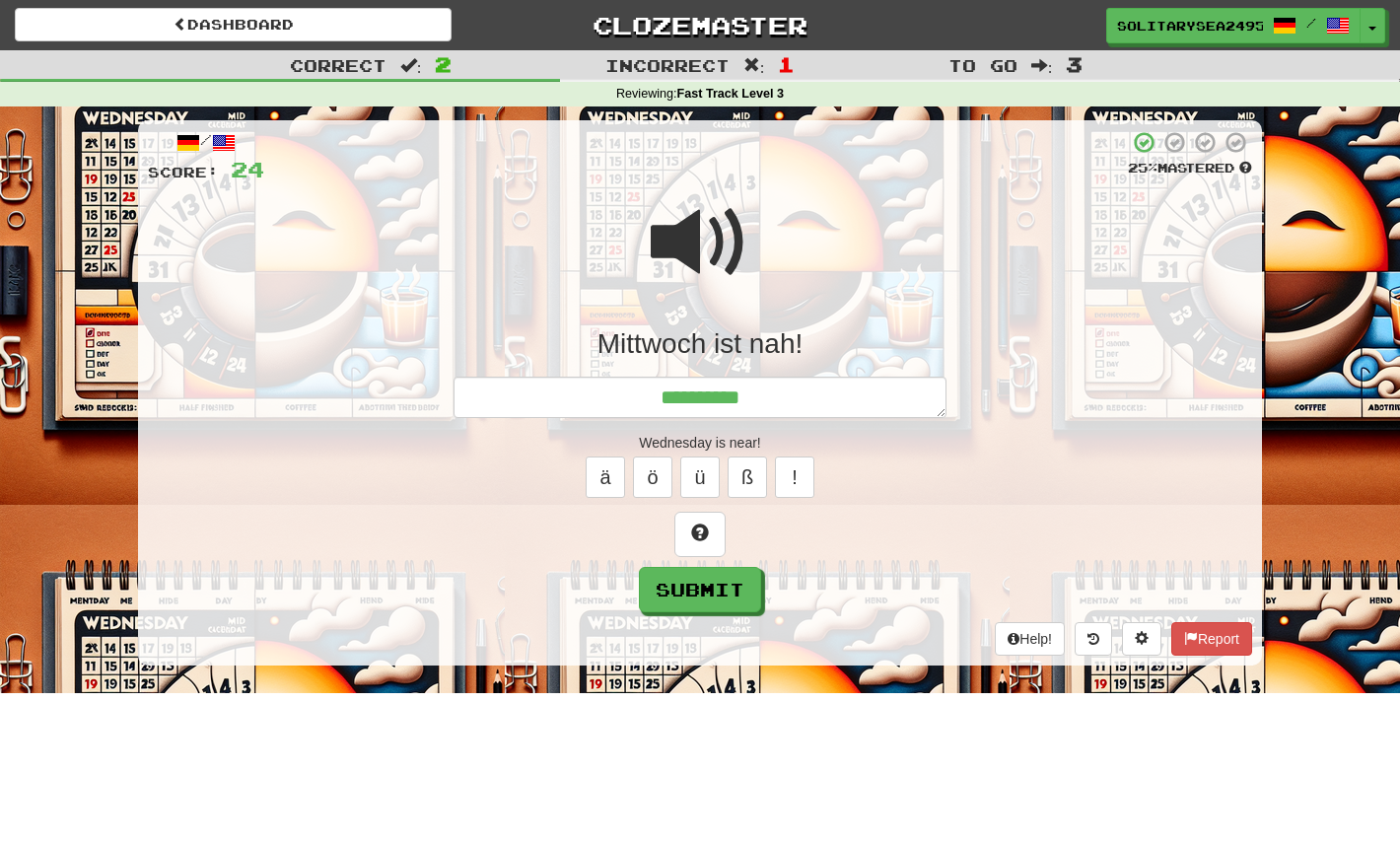 type on "*" 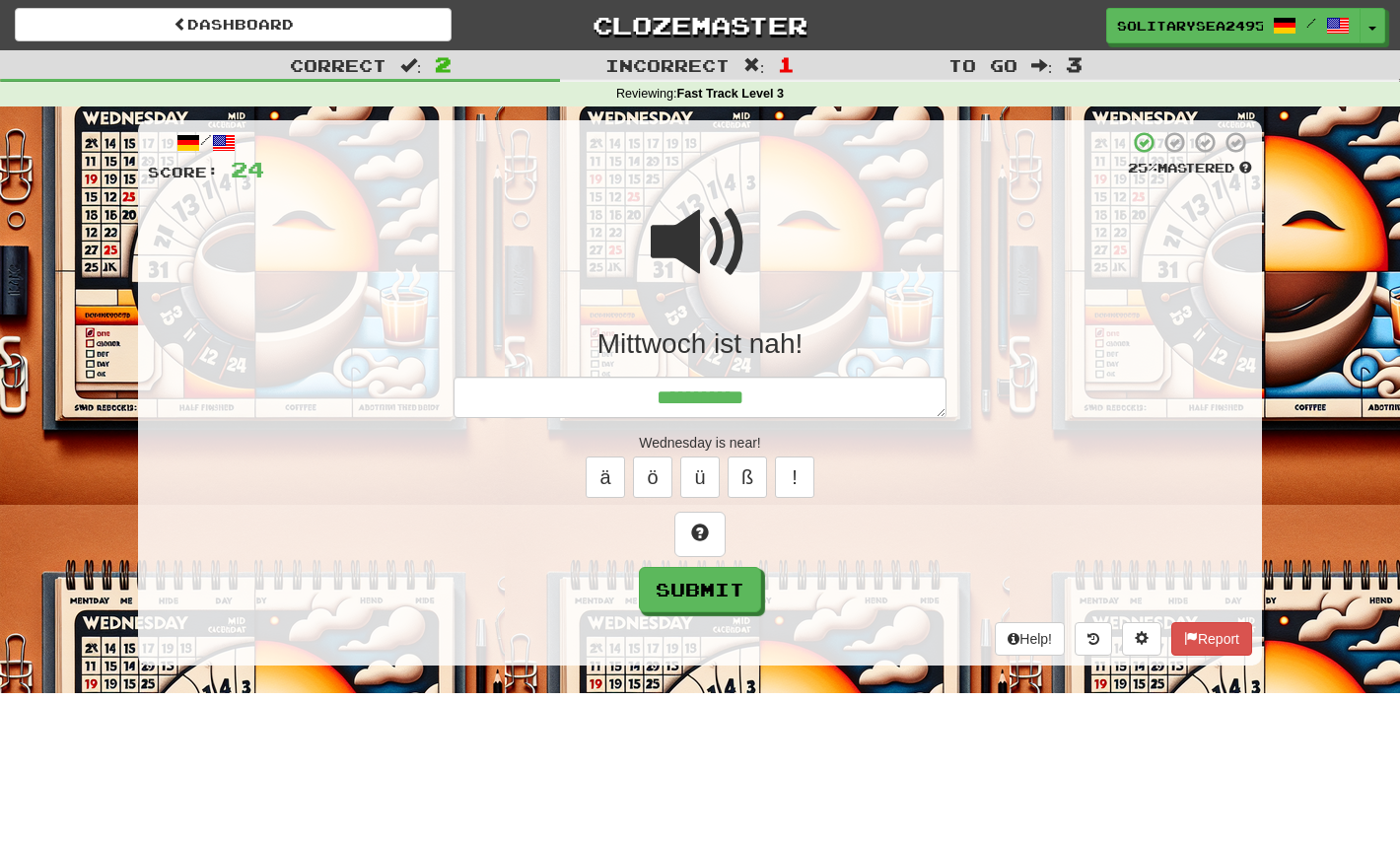 type 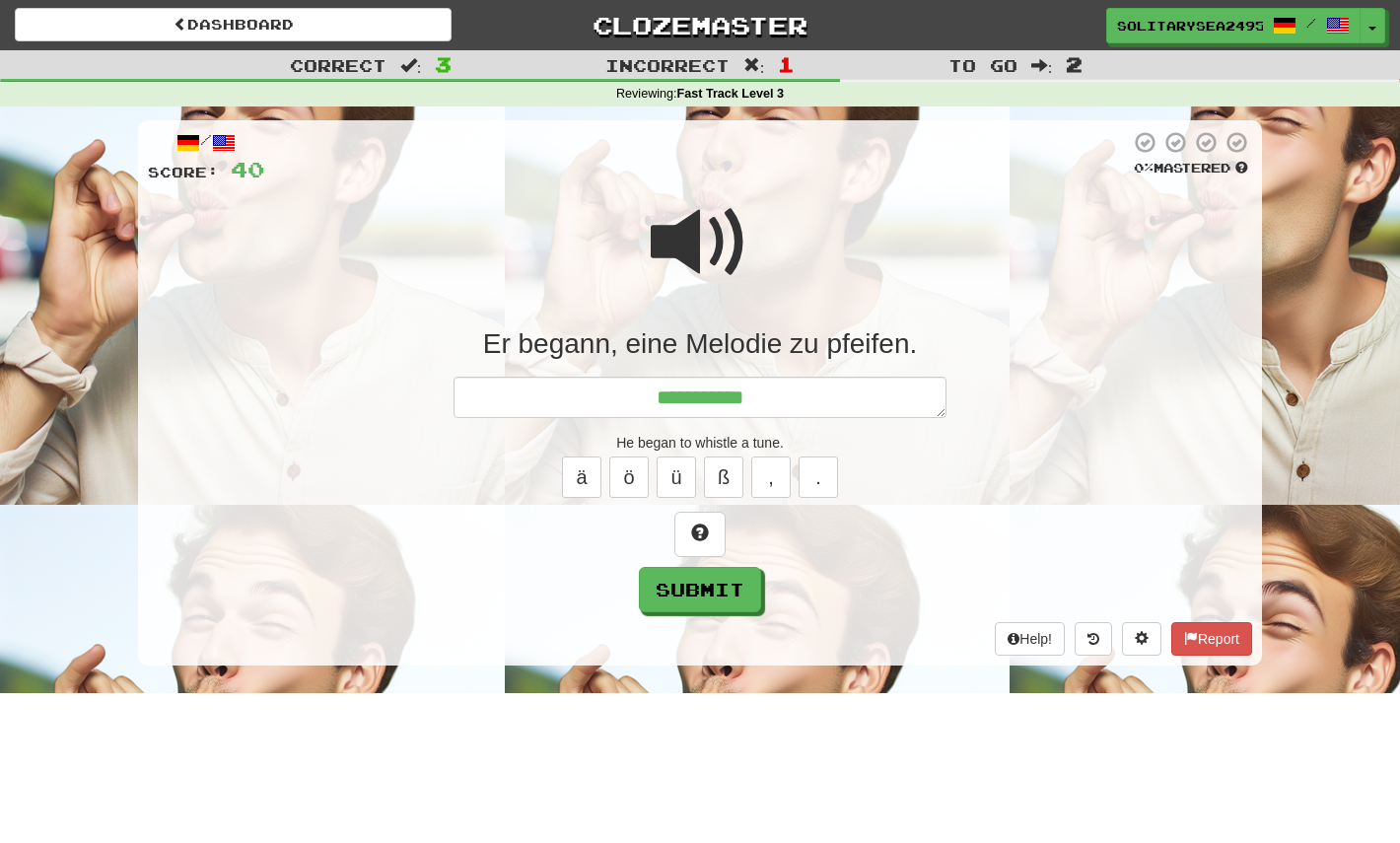 click at bounding box center (700, 243) 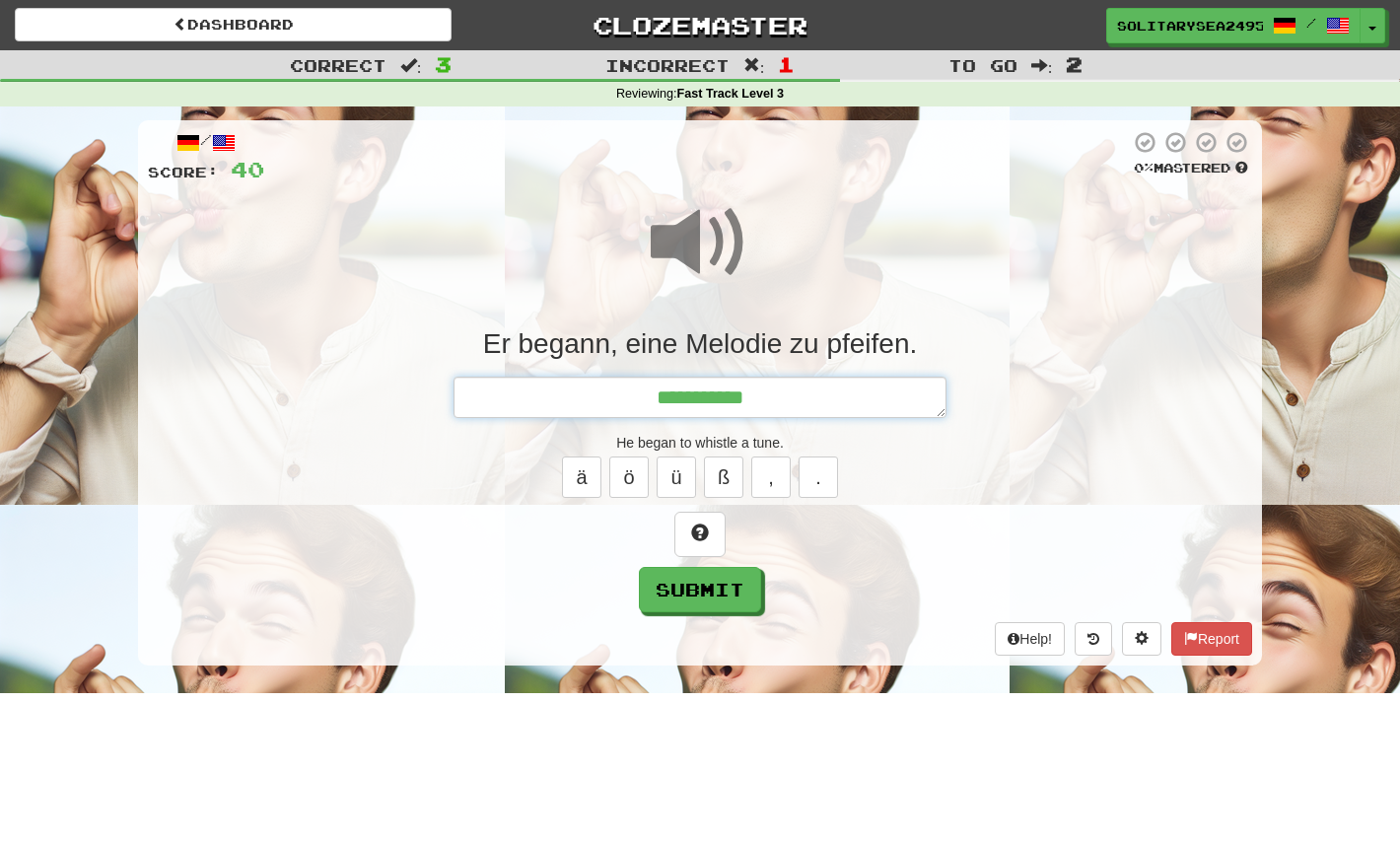 click on "**********" at bounding box center (700, 397) 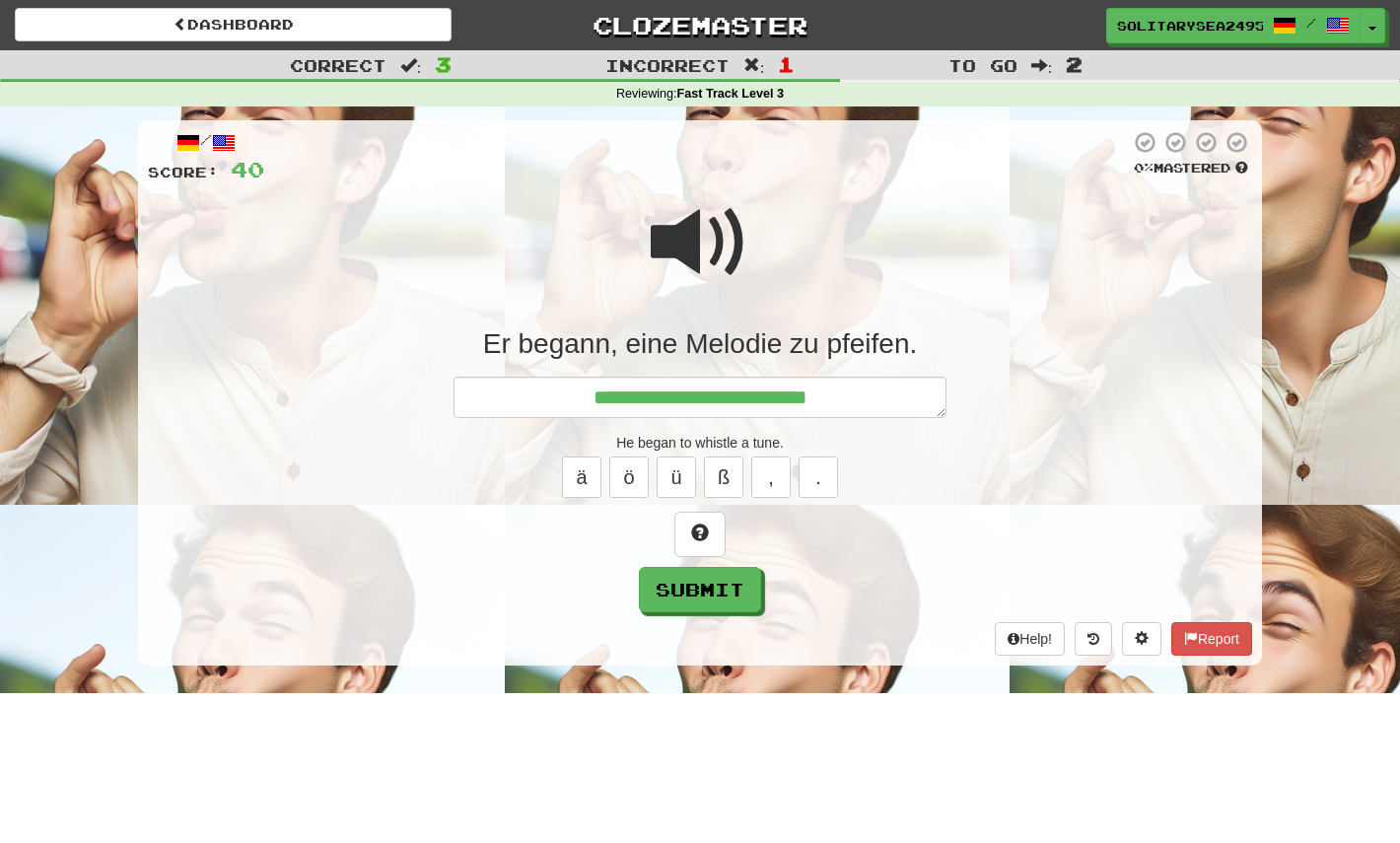 click at bounding box center [700, 243] 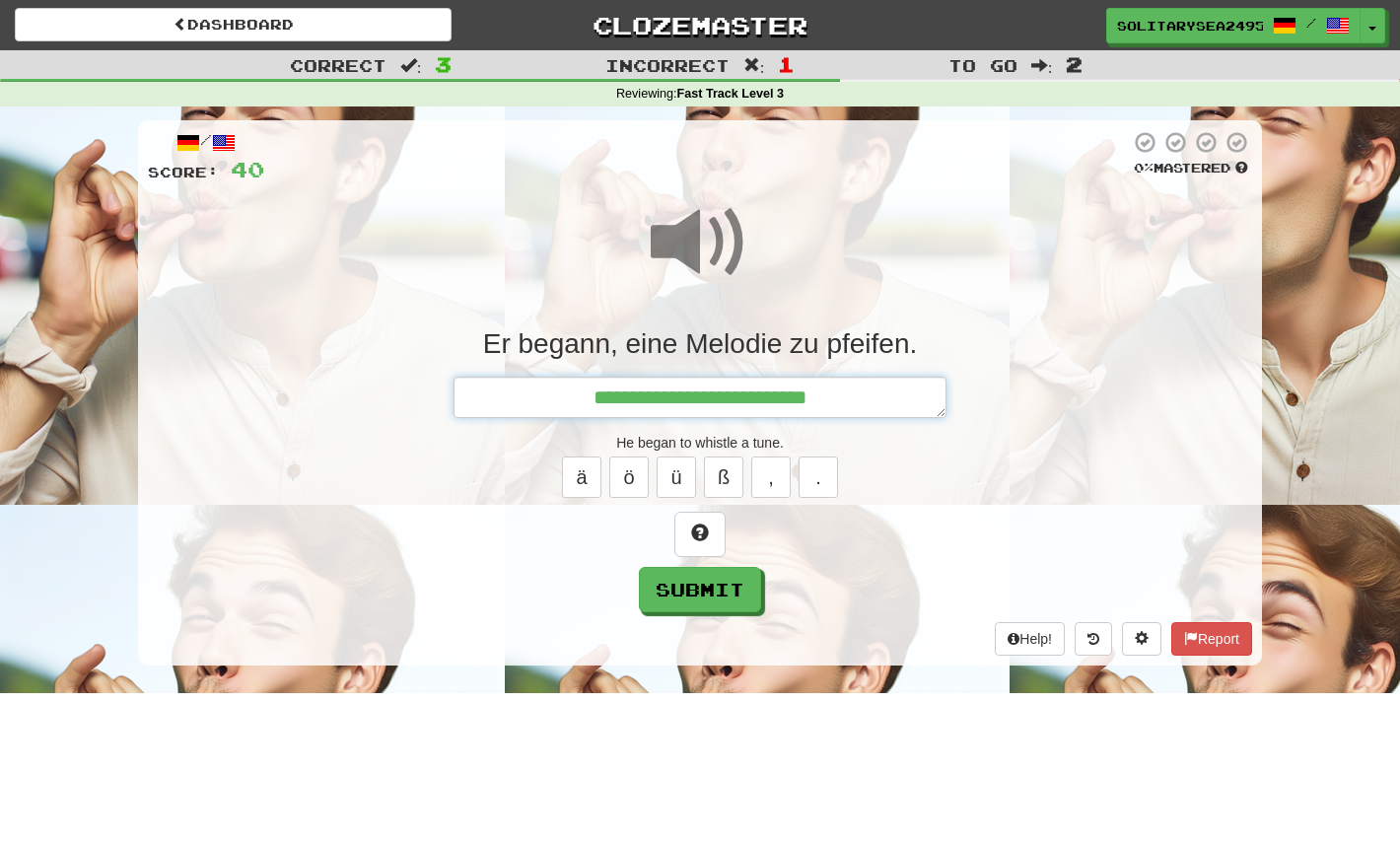 click on "**********" at bounding box center [700, 397] 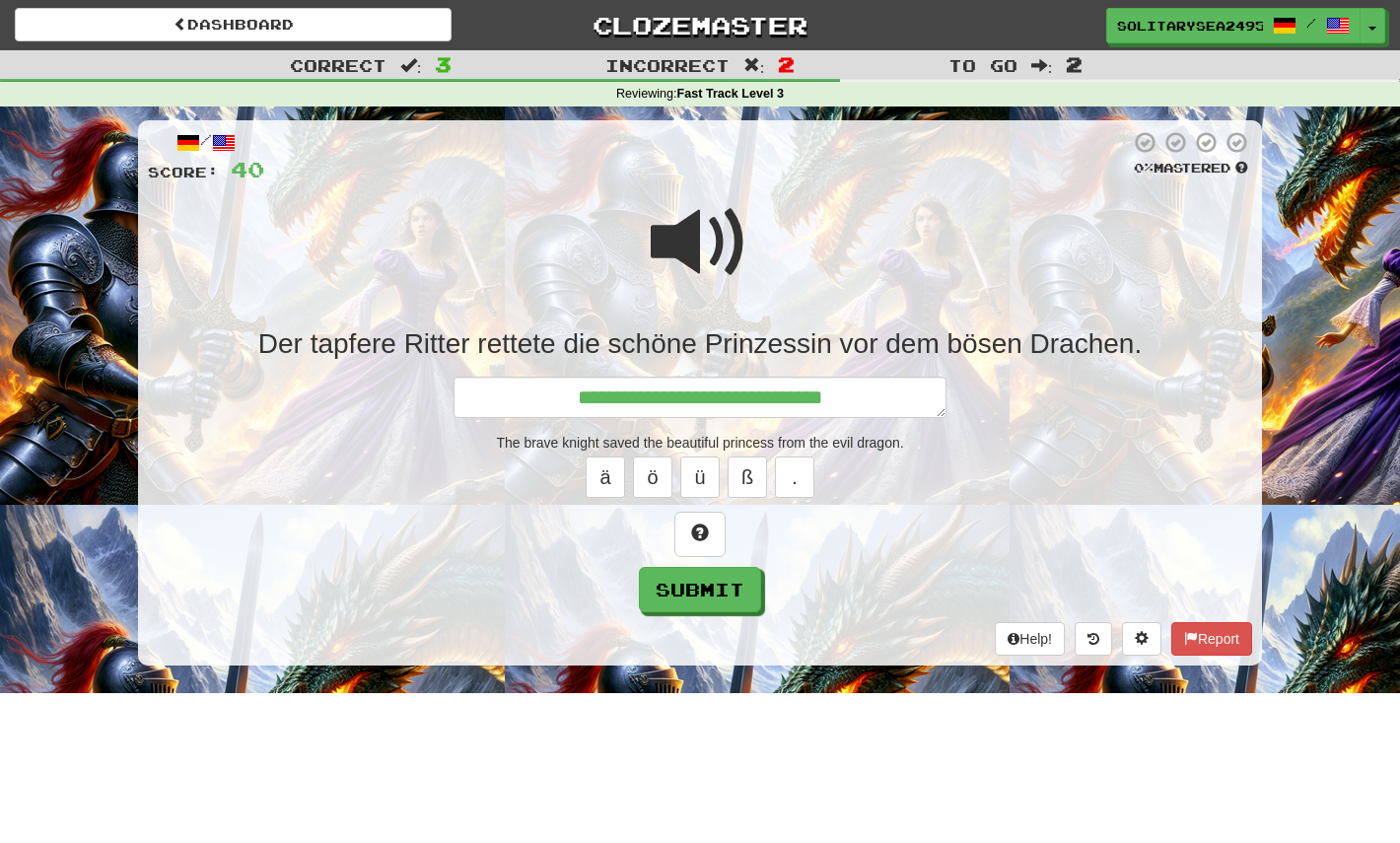 click at bounding box center [700, 243] 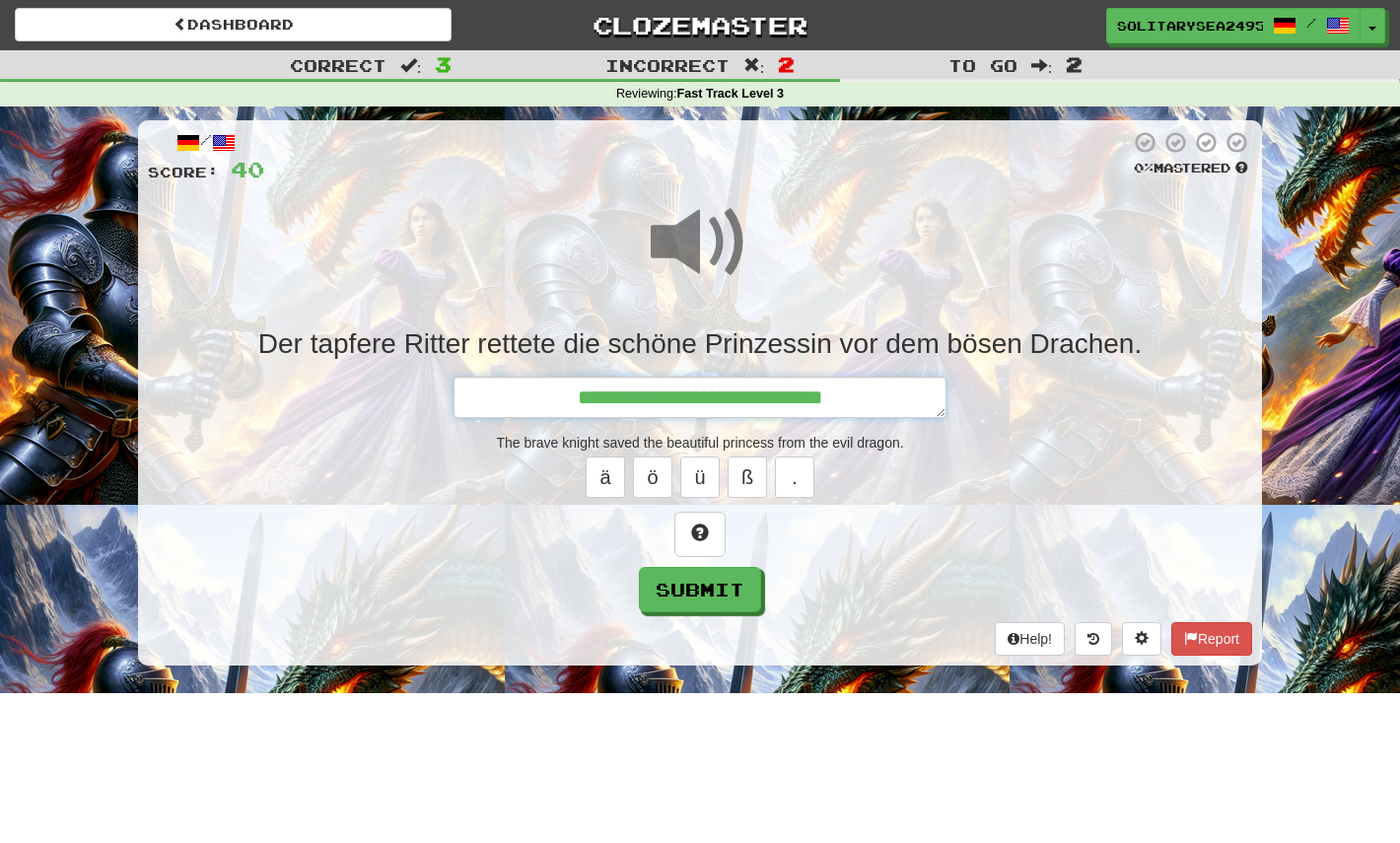 click on "**********" at bounding box center [700, 397] 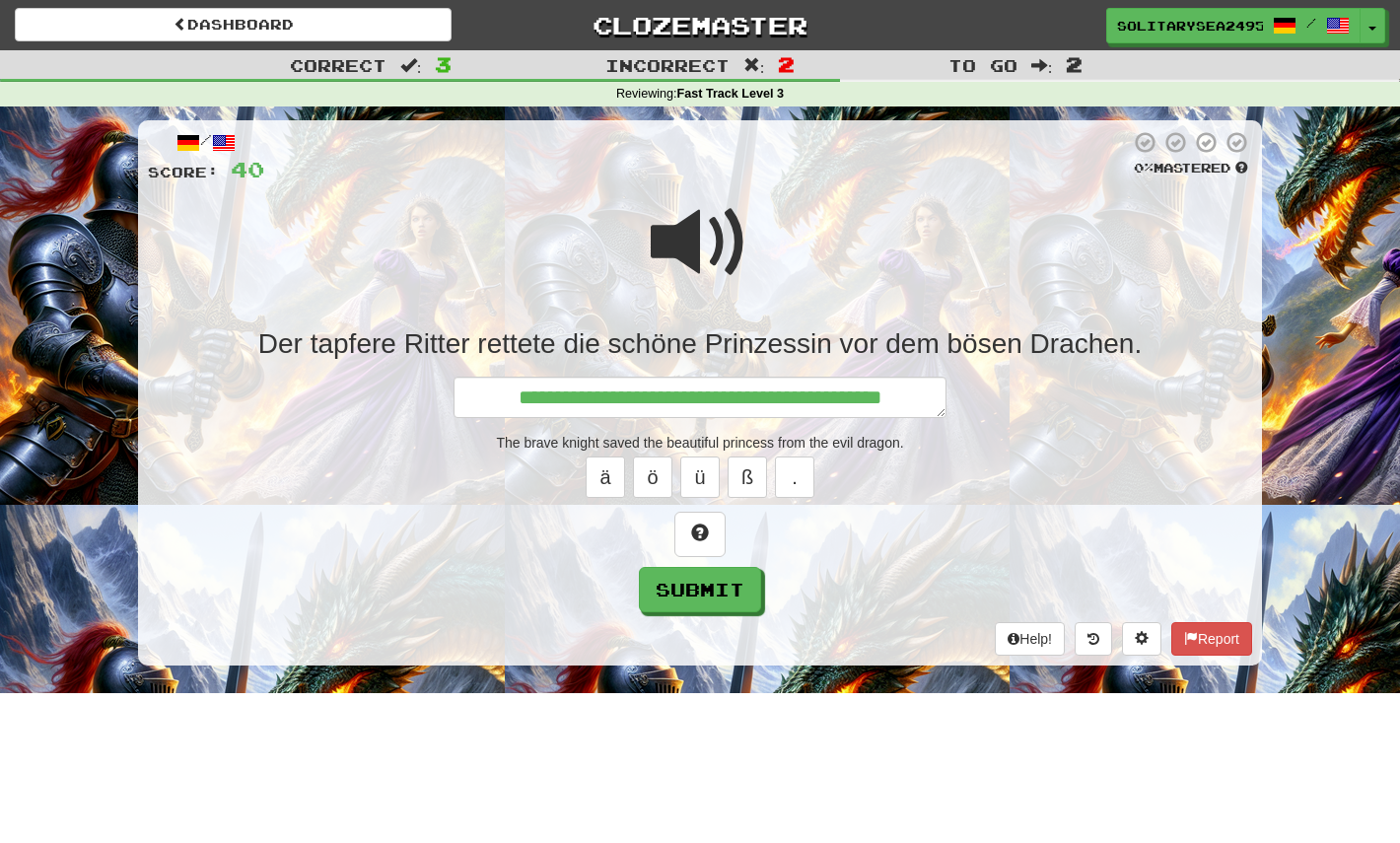 click at bounding box center [700, 243] 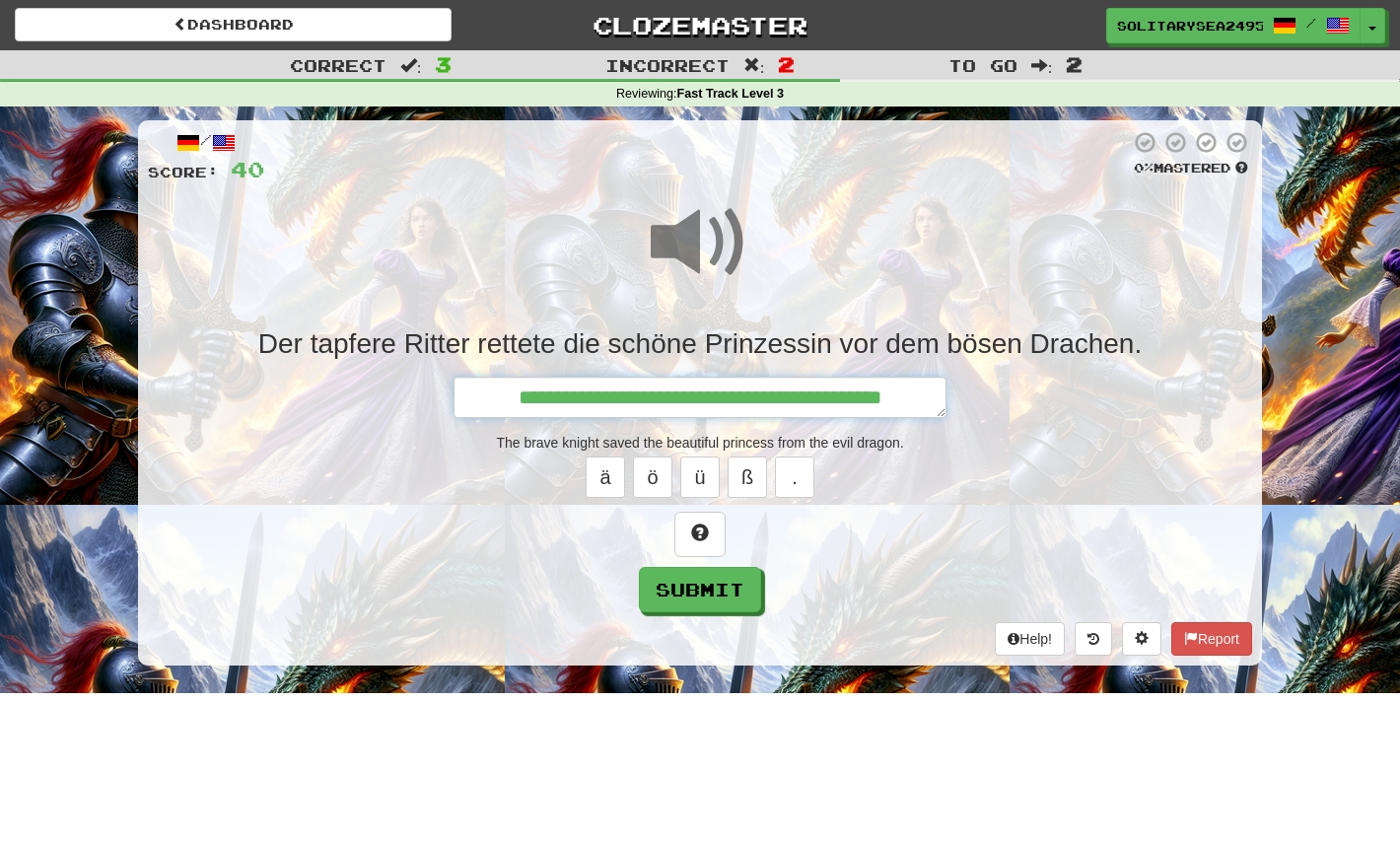 click on "**********" at bounding box center (700, 397) 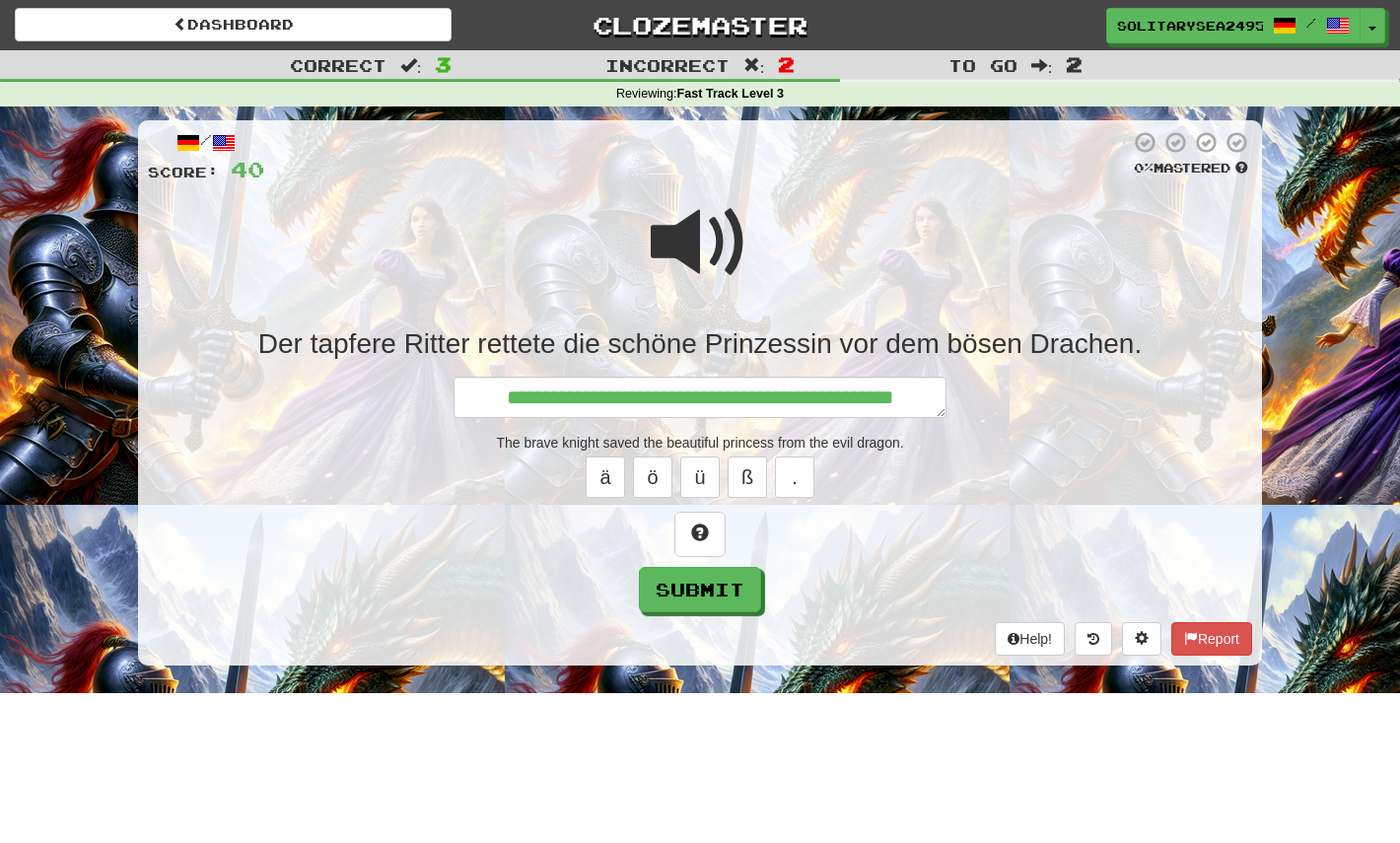 click at bounding box center [700, 243] 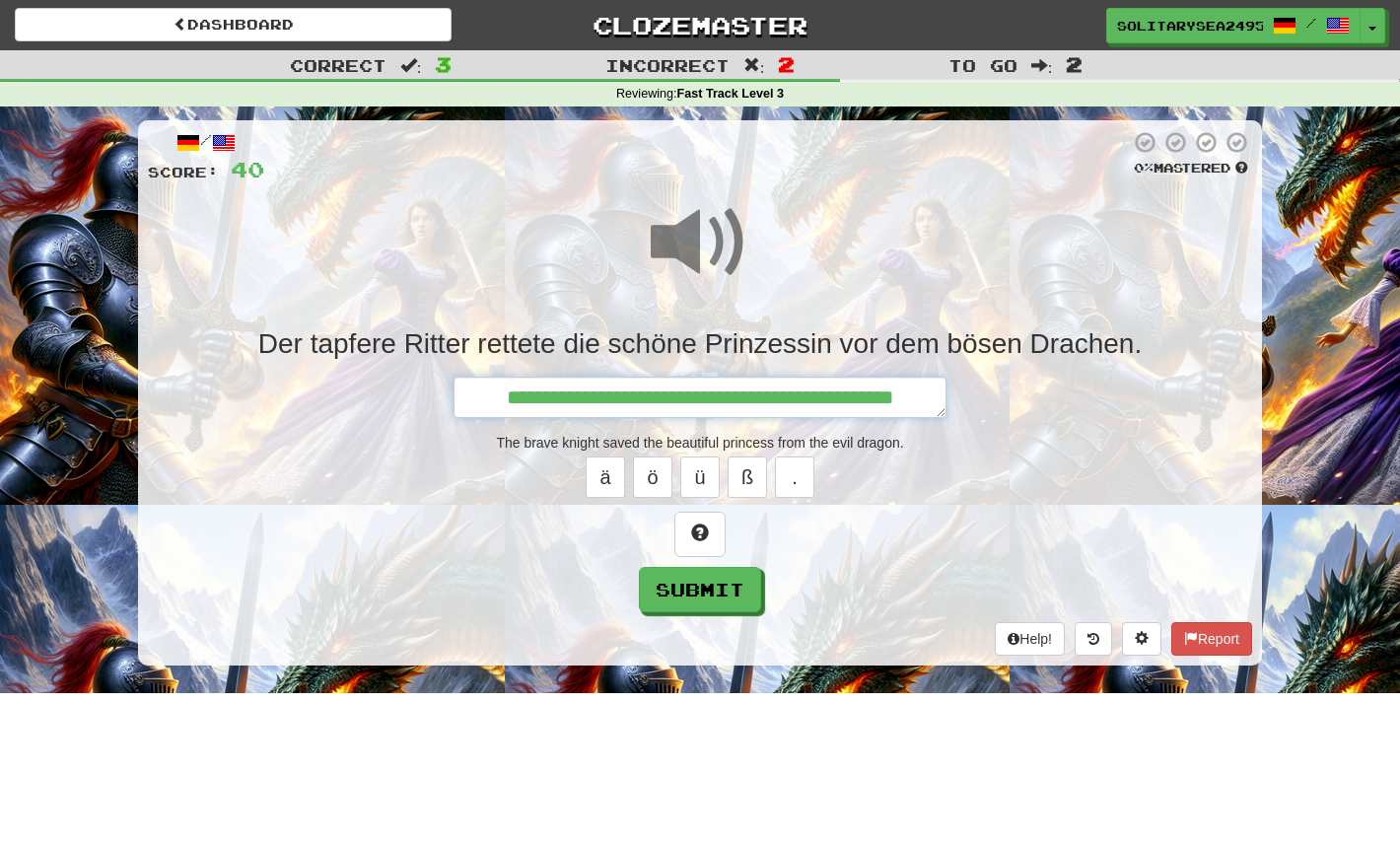 click on "**********" at bounding box center (700, 397) 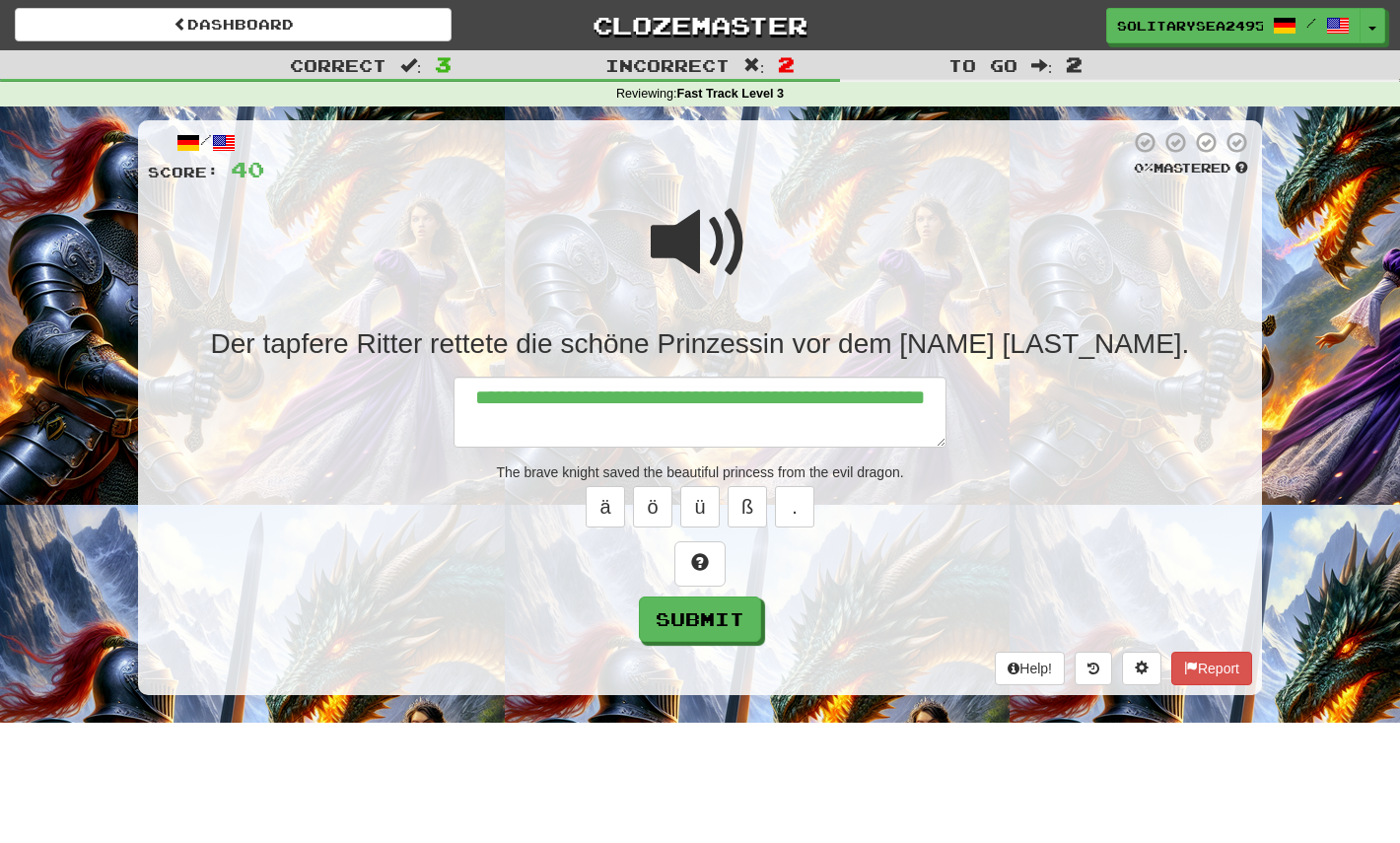 click at bounding box center (700, 243) 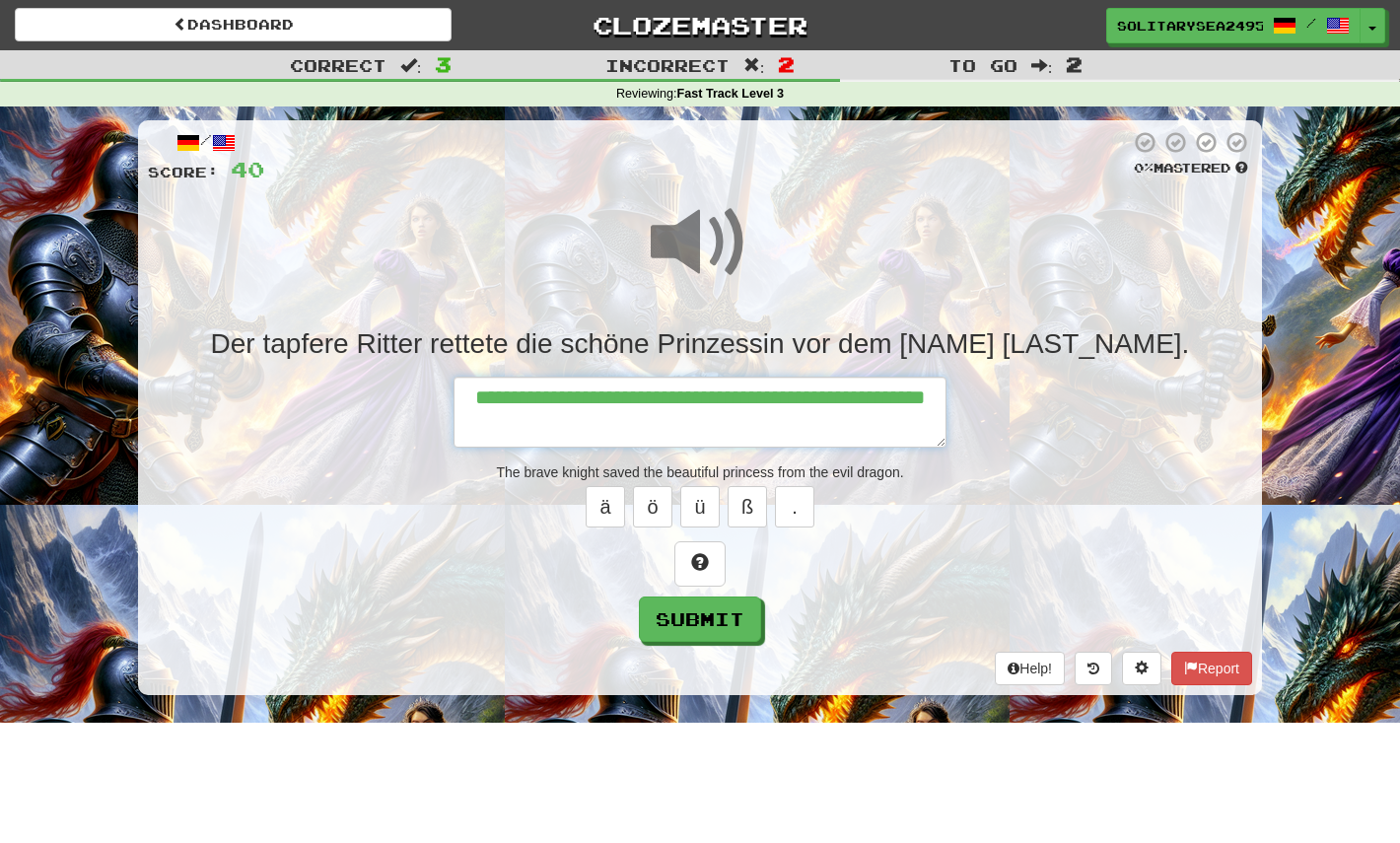 click on "**********" at bounding box center [700, 412] 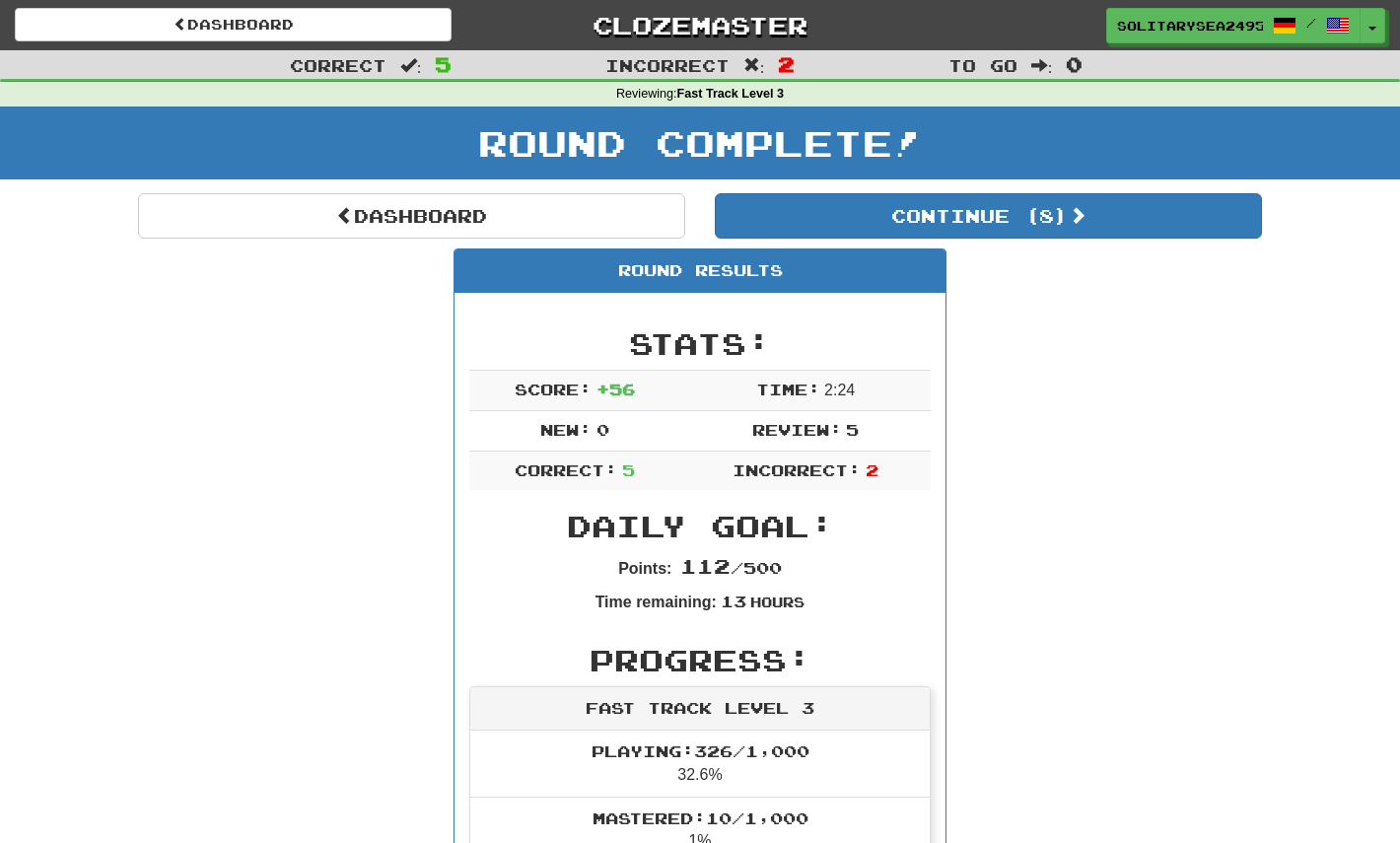 click on "Dashboard Continue ( 8 )  Round Results Stats: Score:   + 56 Time:   2 : 24 New:   0 Review:   5 Correct:   5 Incorrect:   2 Daily Goal: Points:   112  /  500 Time remaining: 13   Hours Progress: Fast Track Level 3 Playing:  326  /  1,000 32.6% Mastered:  10  /  1,000 1% Ready for Review:  8  /  Level:  27 127  points to level  28  - keep going! Ranked:  239 th  this week Sentences:  Report Sein  Argument  basierte auf Fakten. His argument was based on facts.  Report Der tapfere  Ritter  rettete die schöne Prinzessin vor dem bösen Drachen. The brave knight saved the beautiful princess from the evil dragon.  Report Sie sind  Baseballspieler . They are baseball players.  Report Mittwoch  ist nah! Wednesday is near!  Report Er begann, eine  Melodie  zu pfeifen. He began to whistle a tune.  Dashboard Continue ( 8 )" at bounding box center (700, 958) 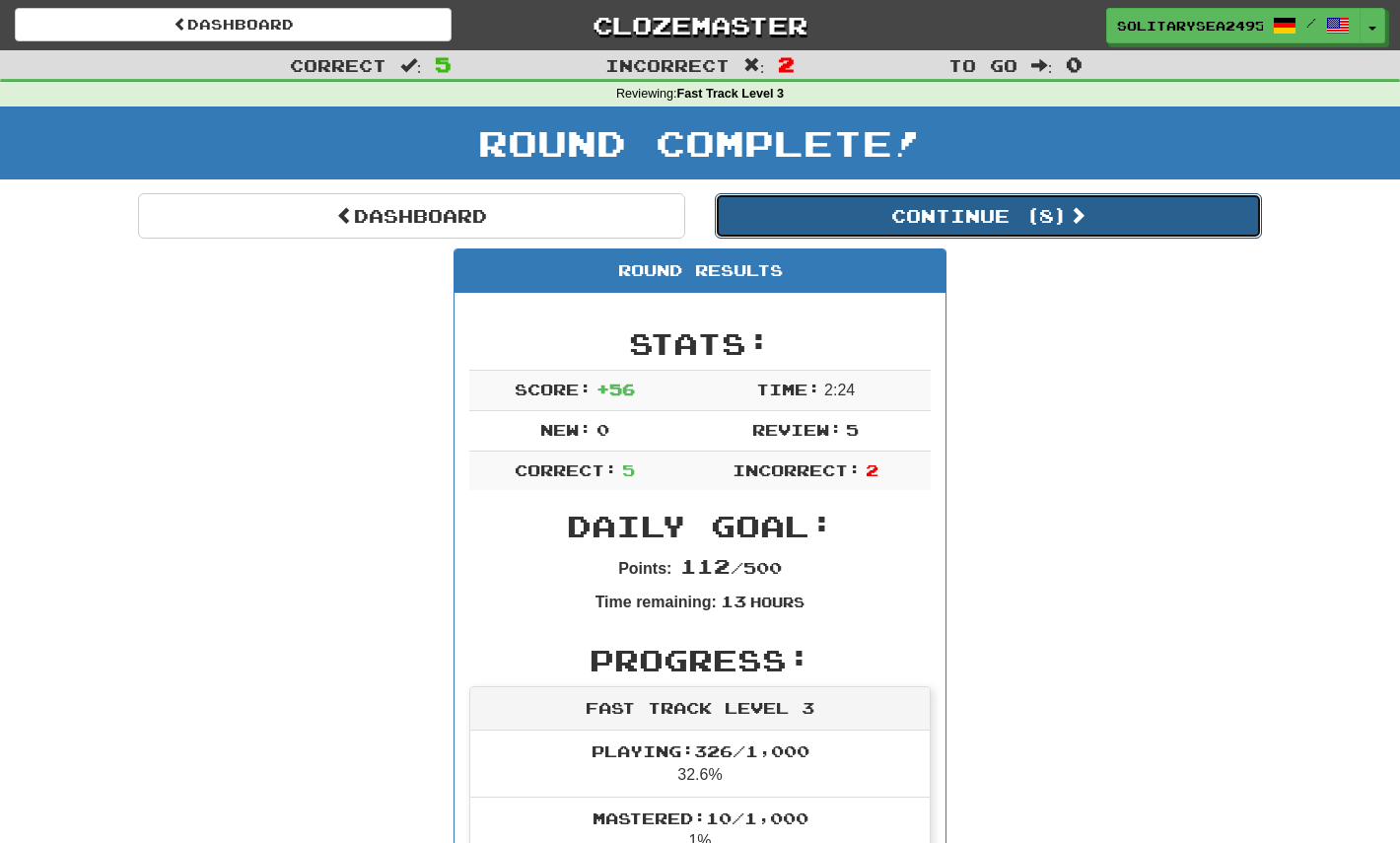 click on "Continue ( 8 )" at bounding box center (988, 216) 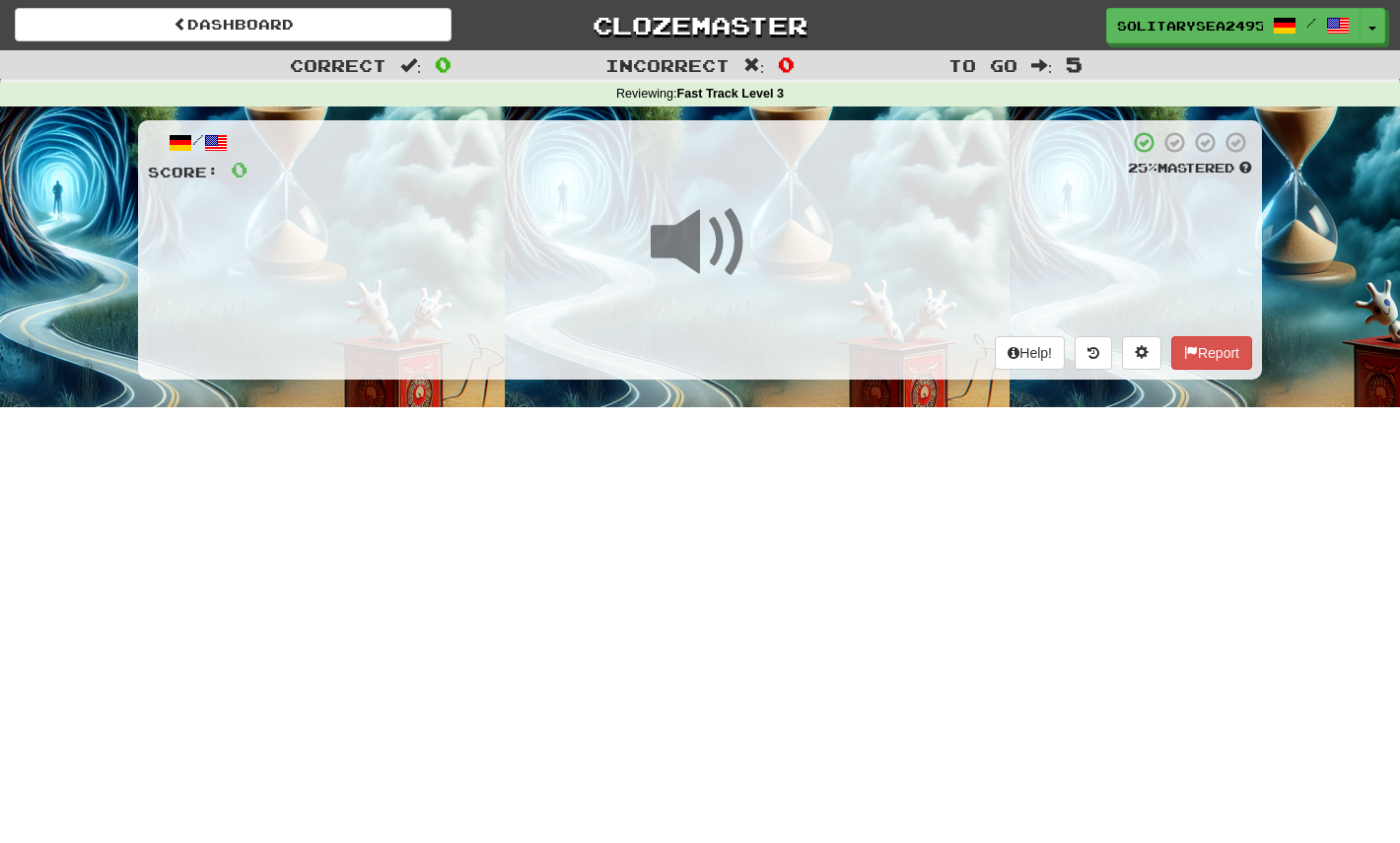 click at bounding box center (700, 243) 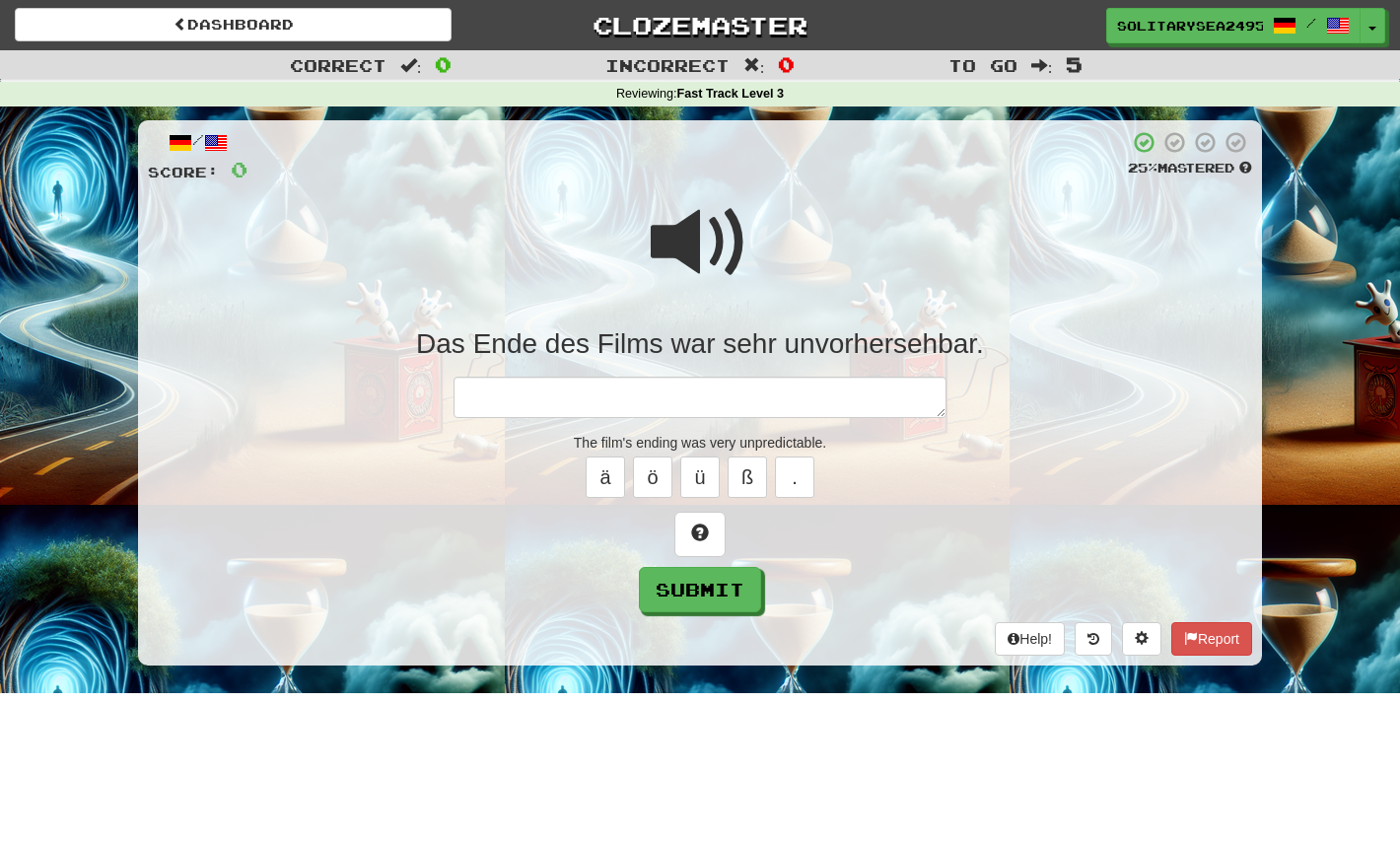 click at bounding box center (700, 243) 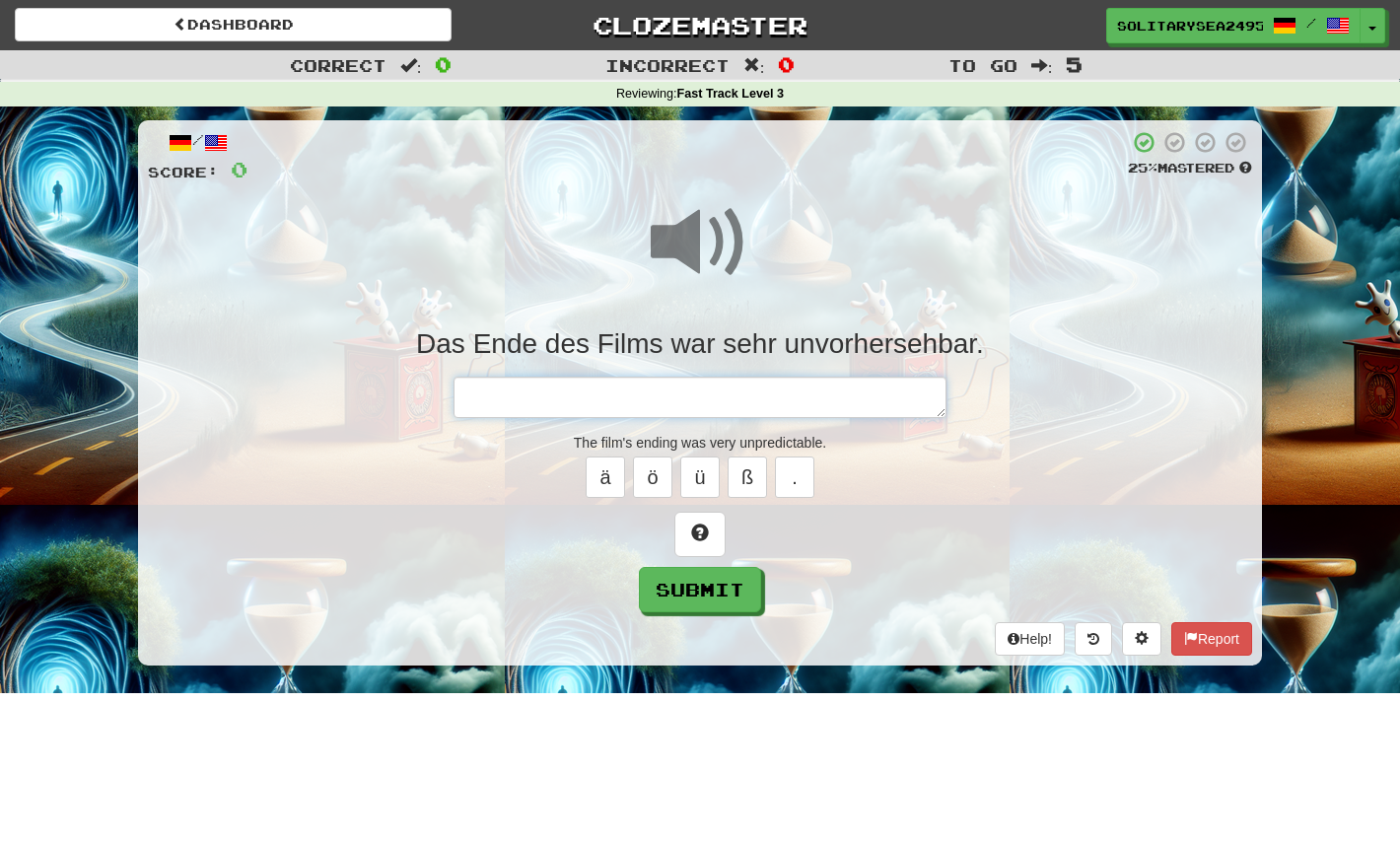 click at bounding box center [700, 397] 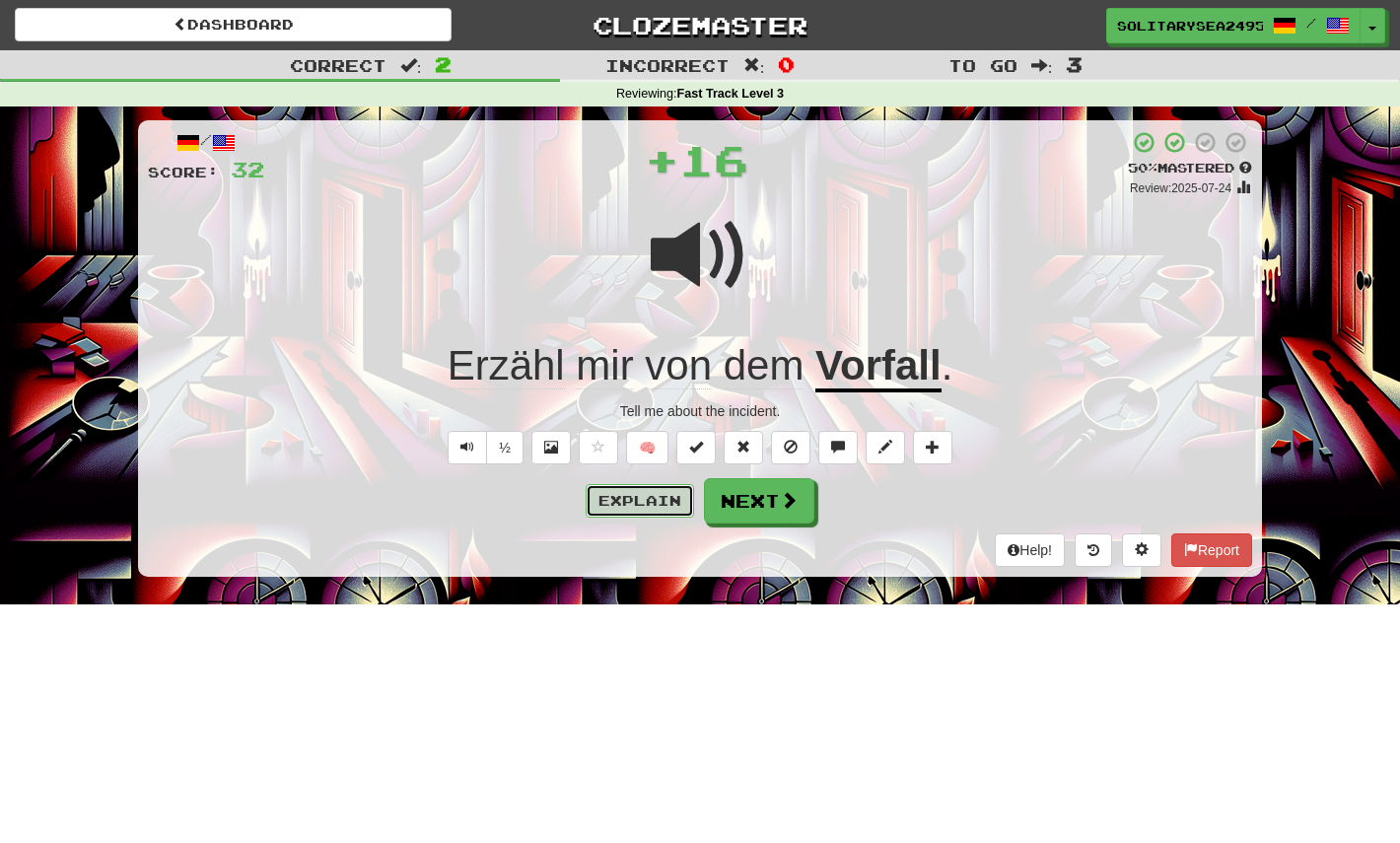 click on "Explain" at bounding box center (640, 501) 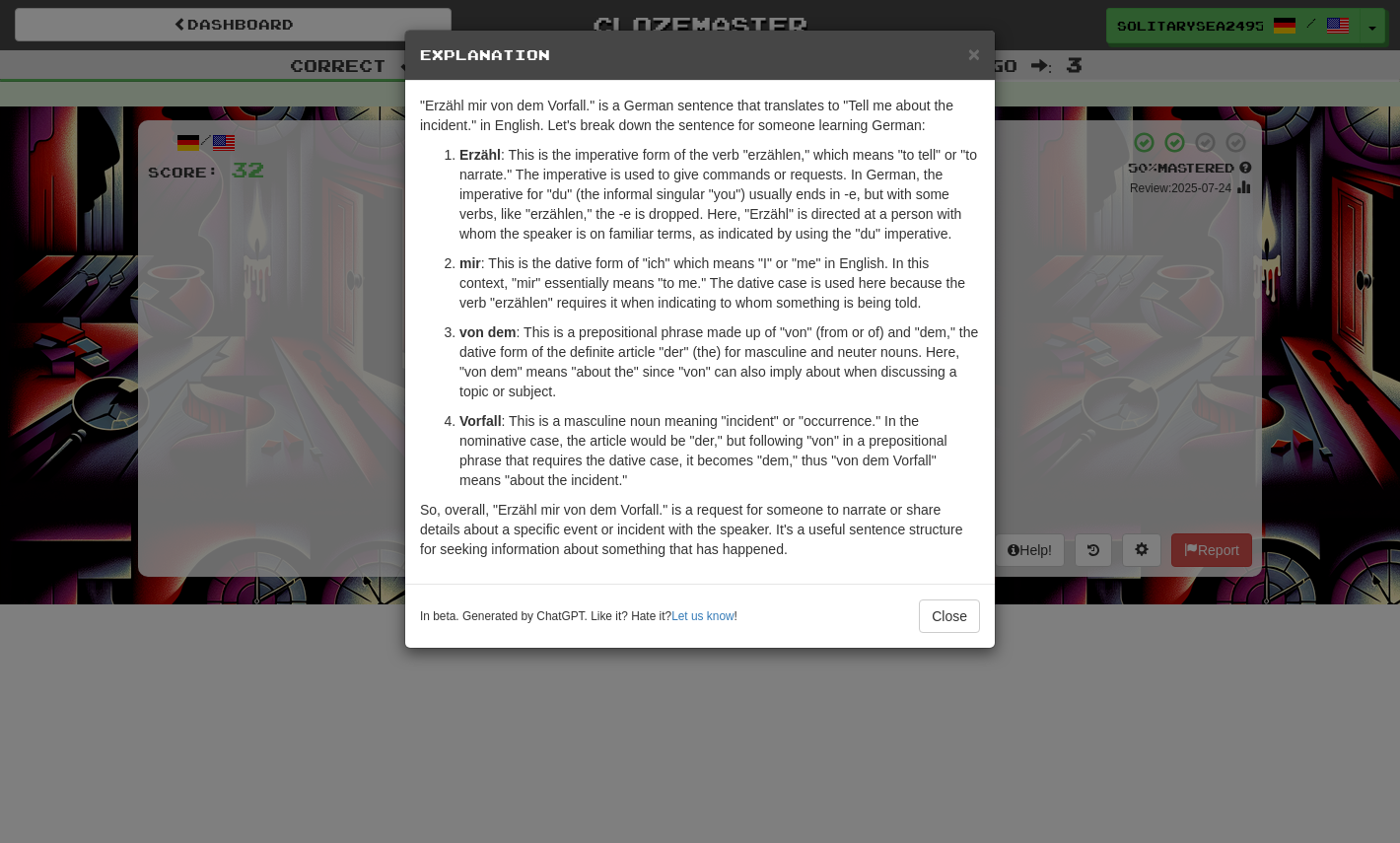 click on "× Explanation "Erzähl mir von dem Vorfall." is a German sentence that translates to "Tell me about the incident." in English. Let's break down the sentence for someone learning German:
Erzähl : This is the imperative form of the verb "erzählen," which means "to tell" or "to narrate." The imperative is used to give commands or requests. In German, the imperative for "du" (the informal singular "you") usually ends in -e, but with some verbs, like "erzählen," the -e is dropped. Here, "Erzähl" is directed at a person with whom the speaker is on familiar terms, as indicated by using the "du" imperative.
mir : This is the dative form of "ich" which means "I" or "me" in English. In this context, "mir" essentially means "to me." The dative case is used here because the verb "erzählen" requires it when indicating to whom something is being told.
von dem
Vorfall
In beta. Generated by ChatGPT. Like it? Hate it?  Let us know ! Close" at bounding box center (700, 421) 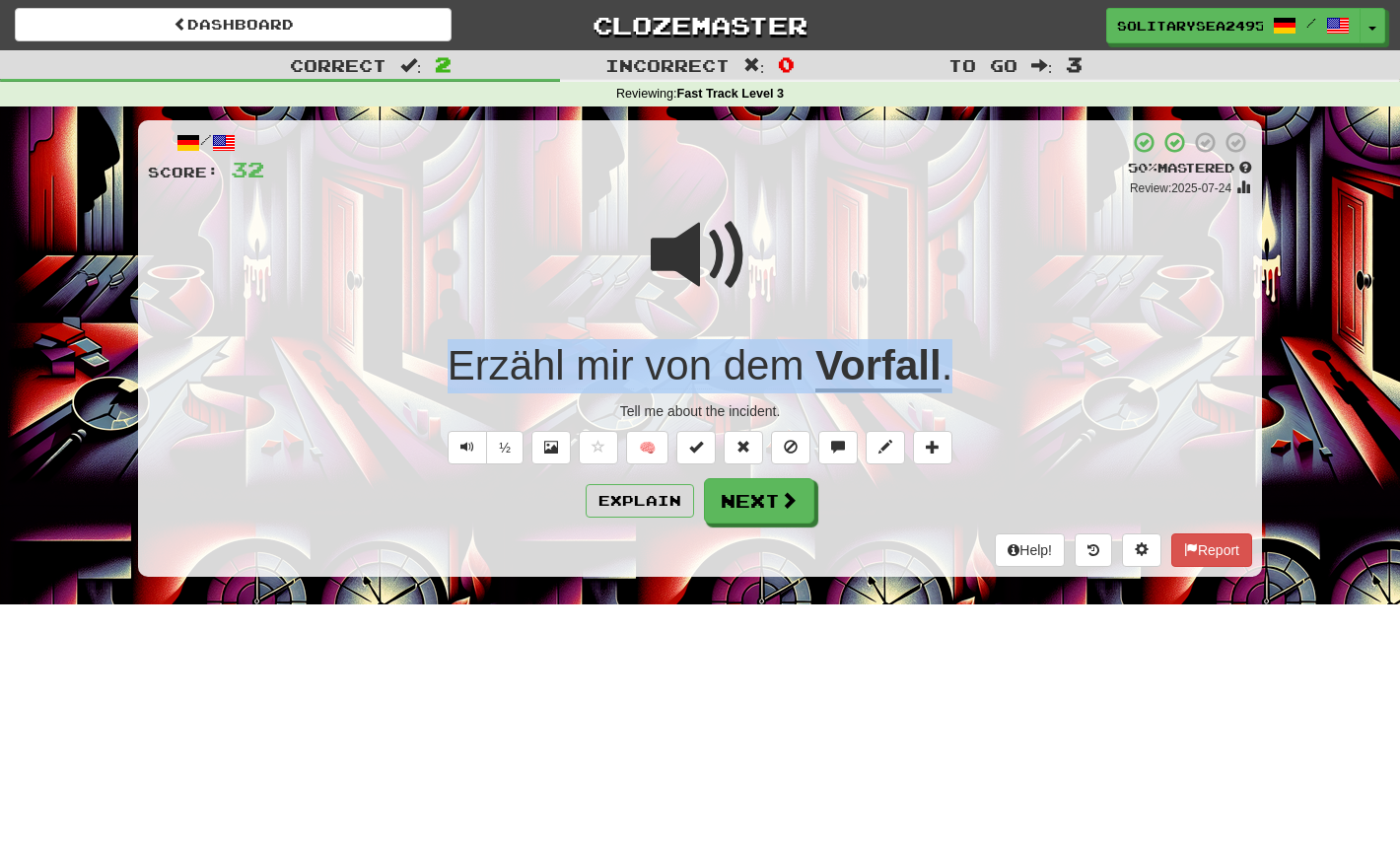 copy on "Erzähl   mir   von   dem   Vorfall ." 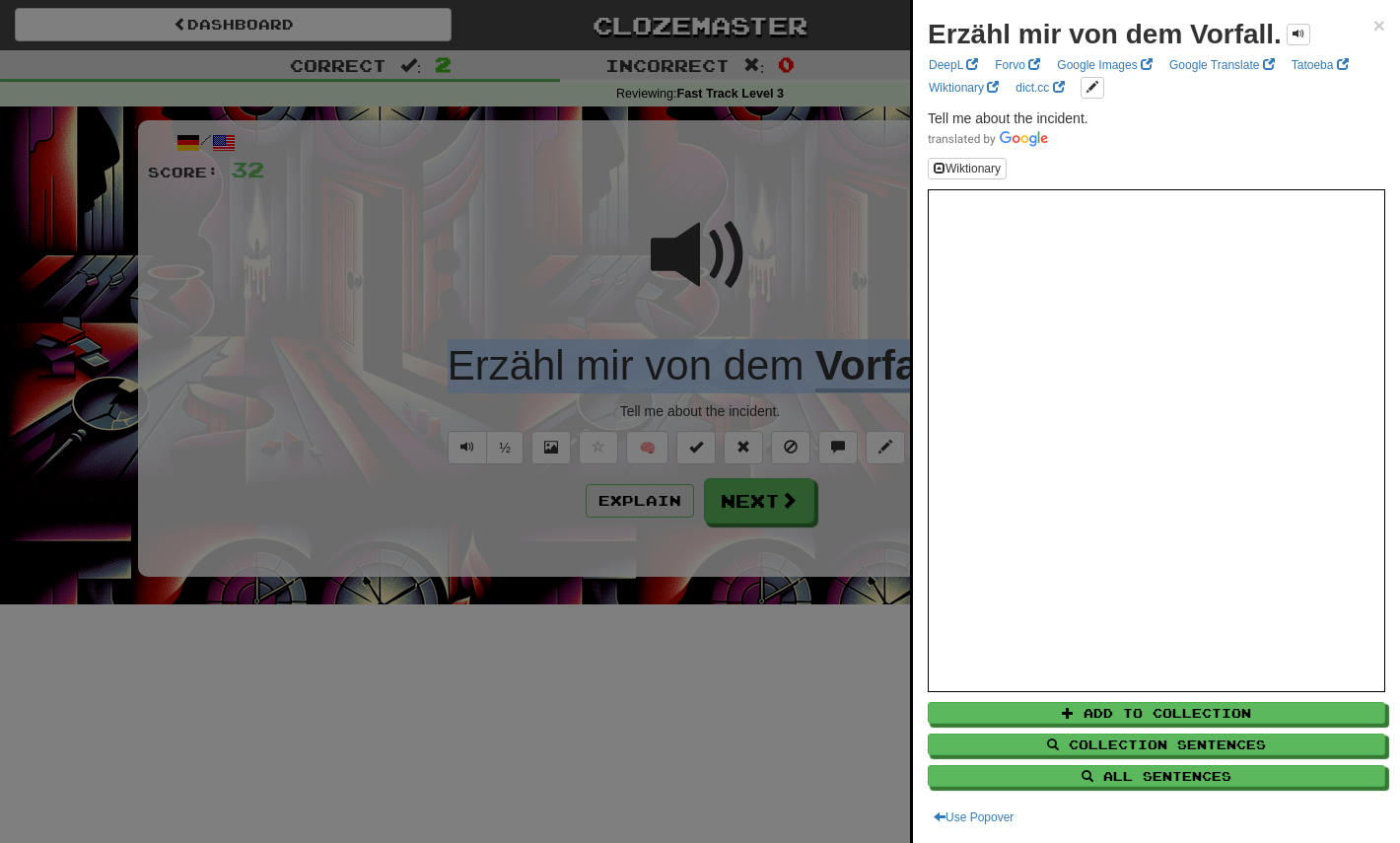 click at bounding box center (700, 421) 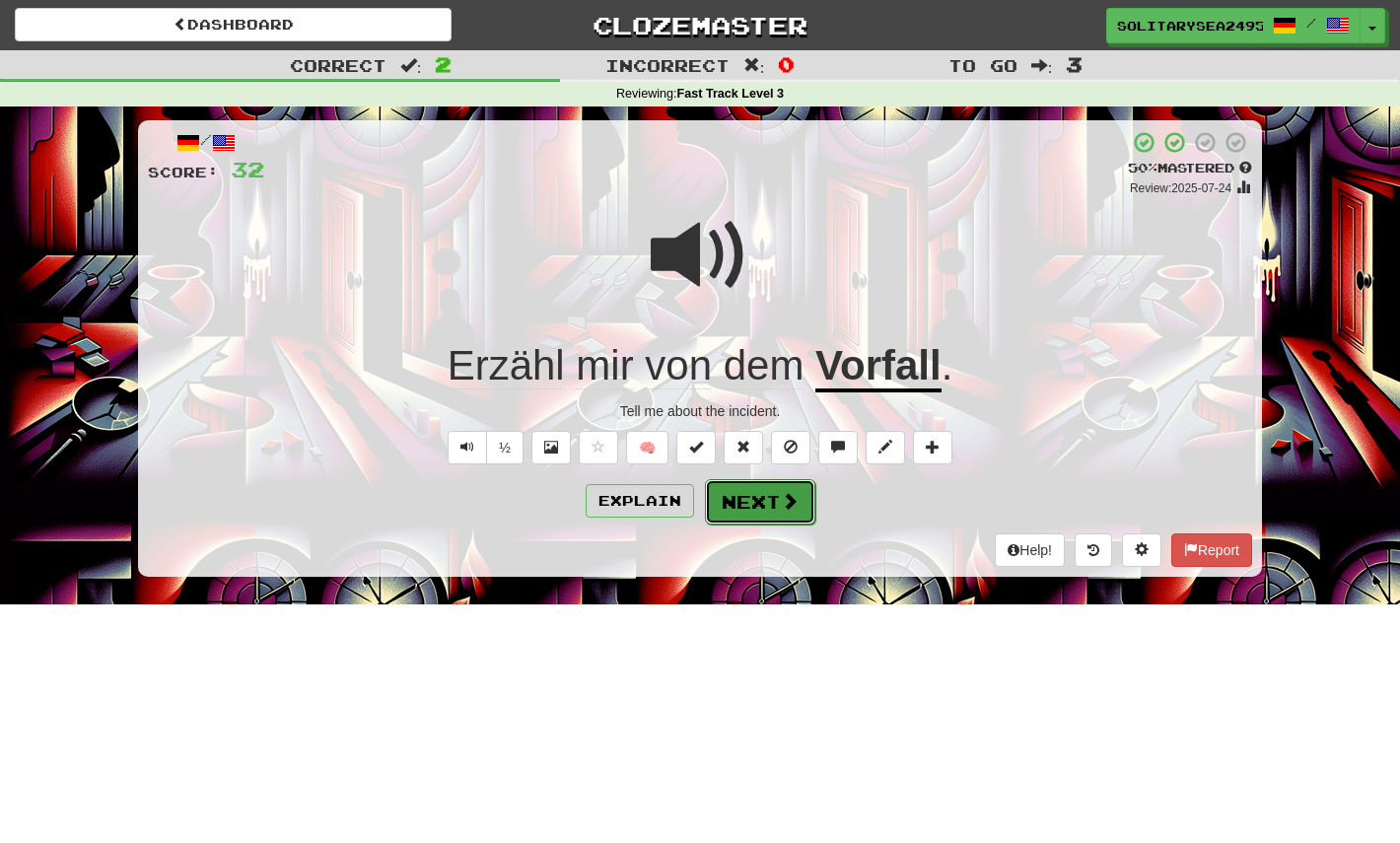 click on "Next" at bounding box center [760, 502] 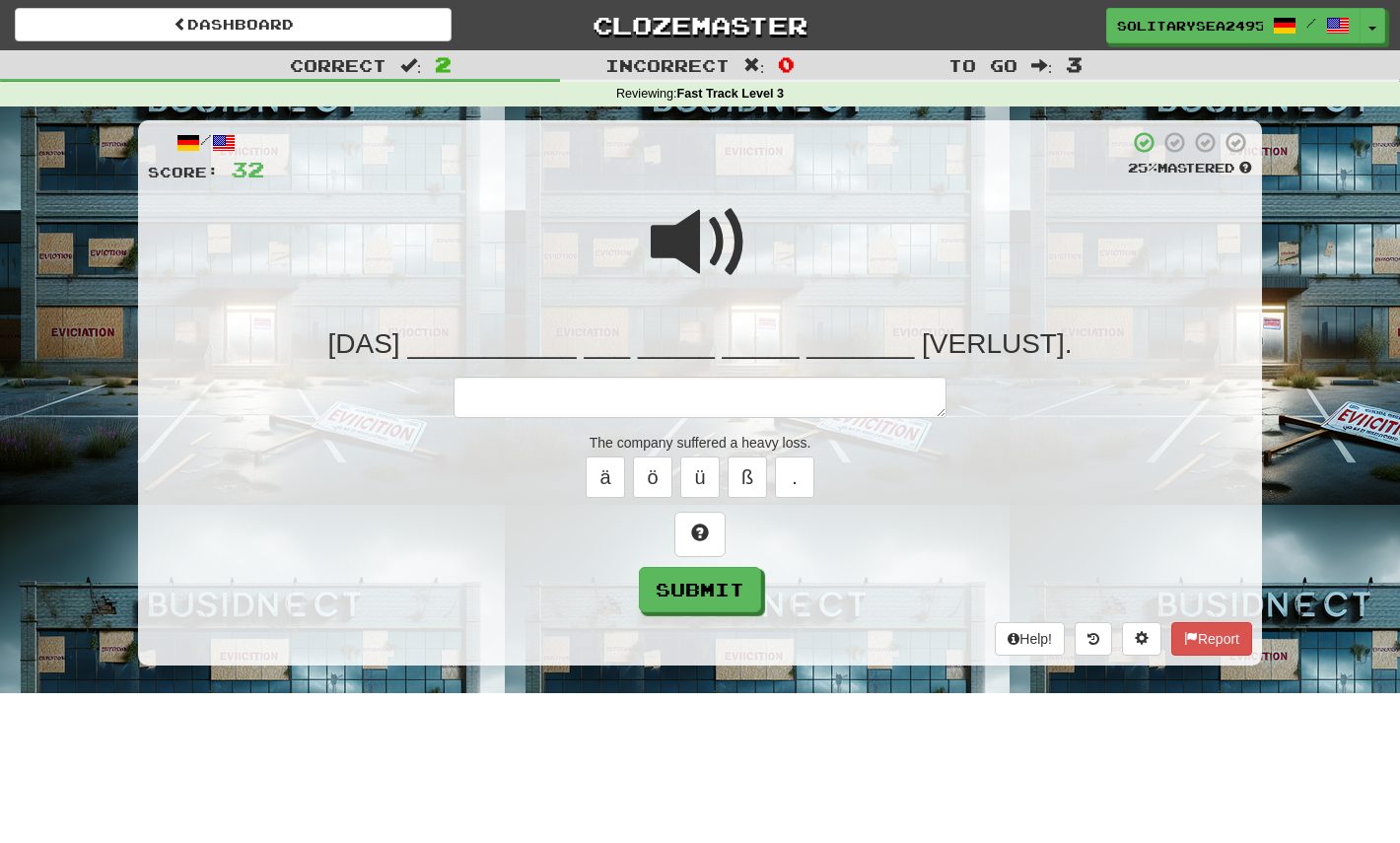 click at bounding box center [700, 243] 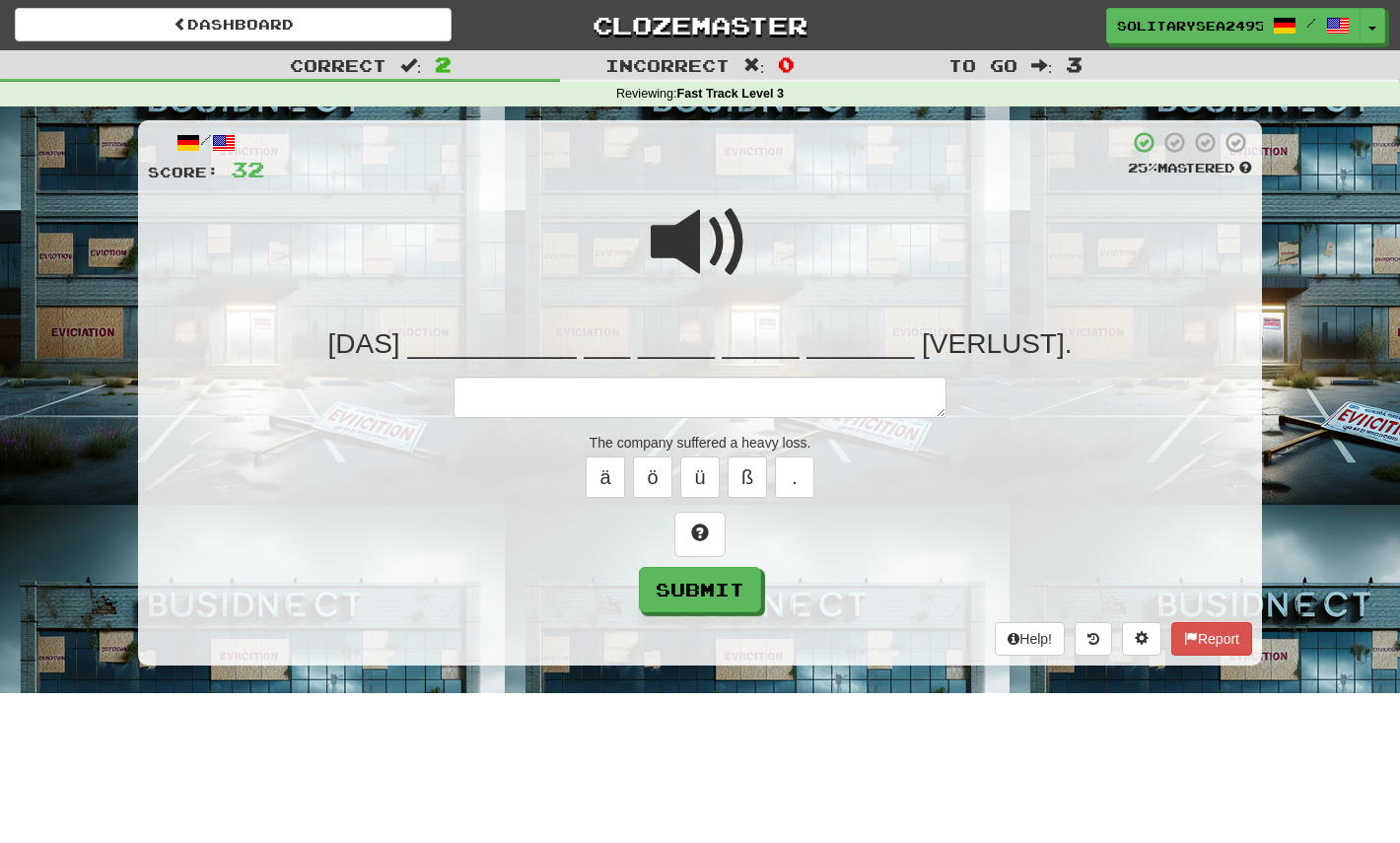 click at bounding box center [700, 243] 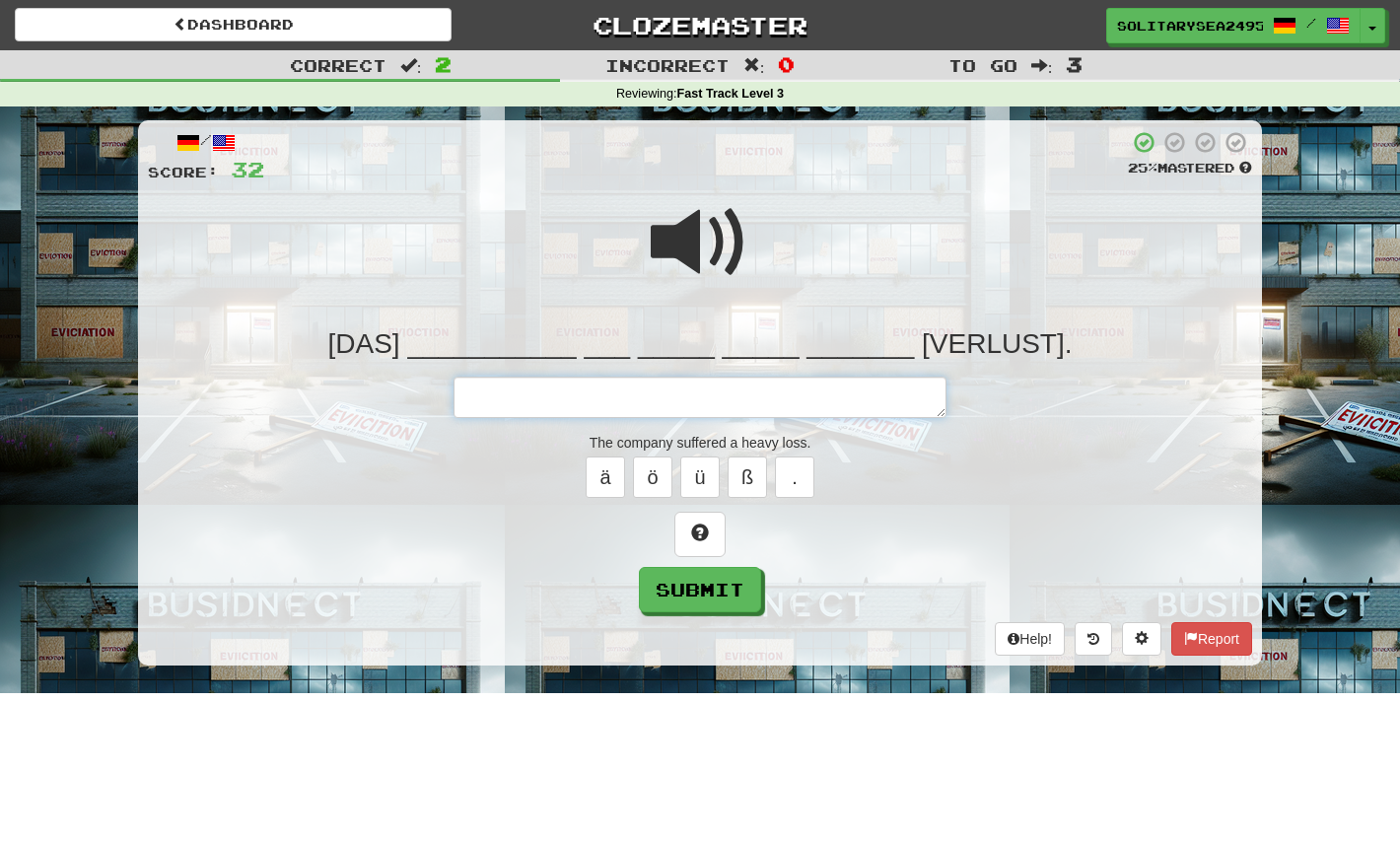click at bounding box center [700, 397] 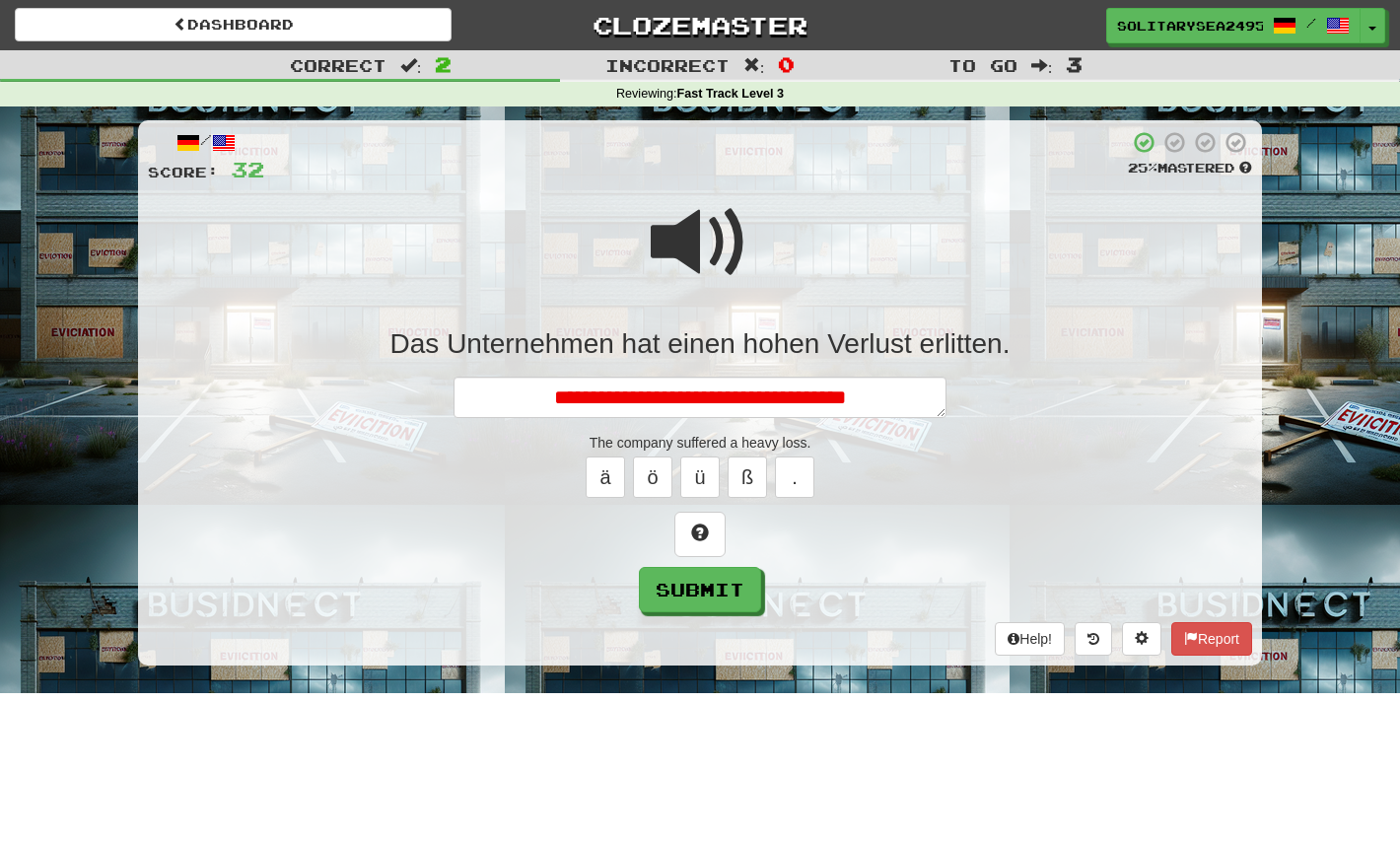 click at bounding box center [700, 243] 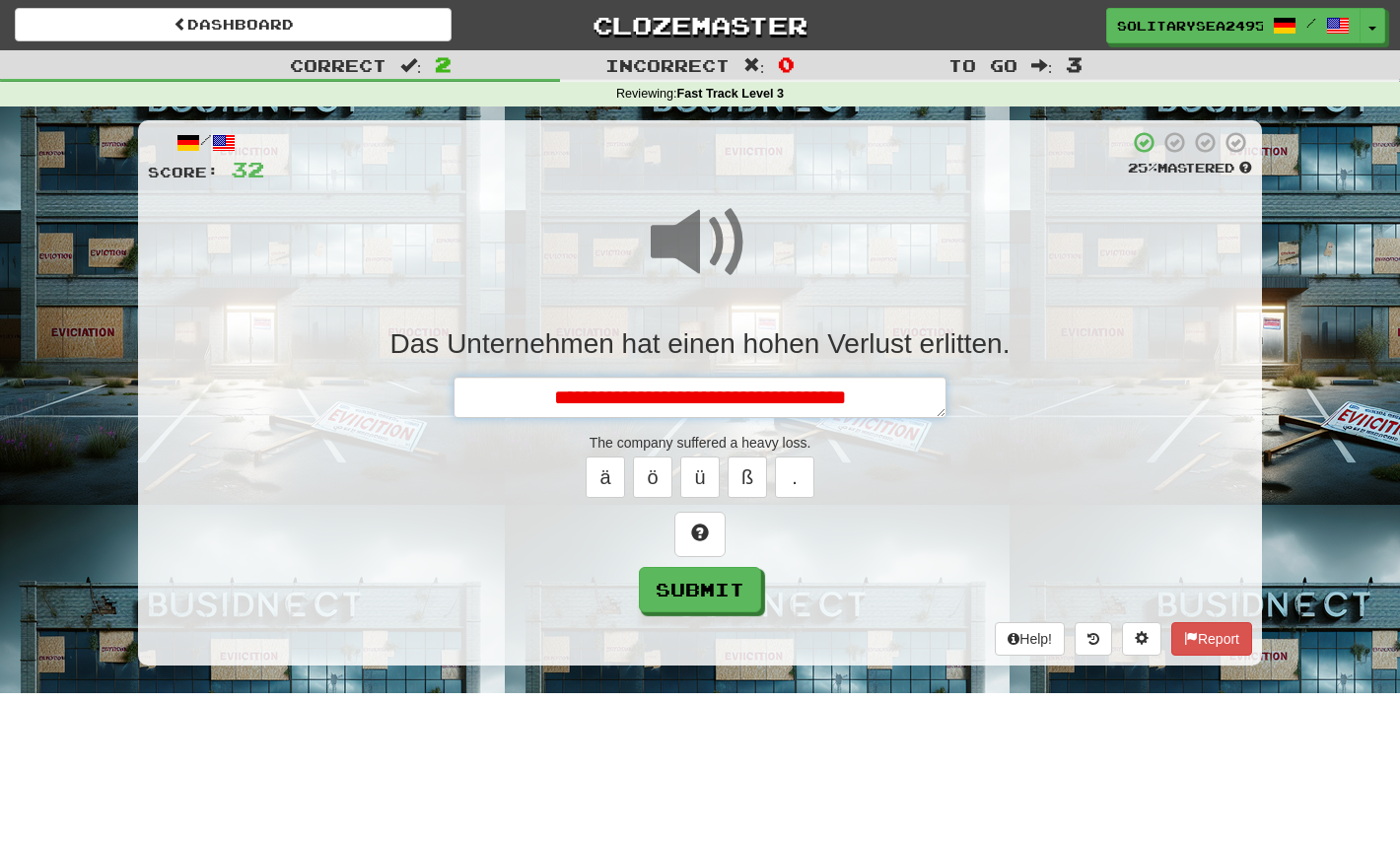 click on "**********" at bounding box center (700, 397) 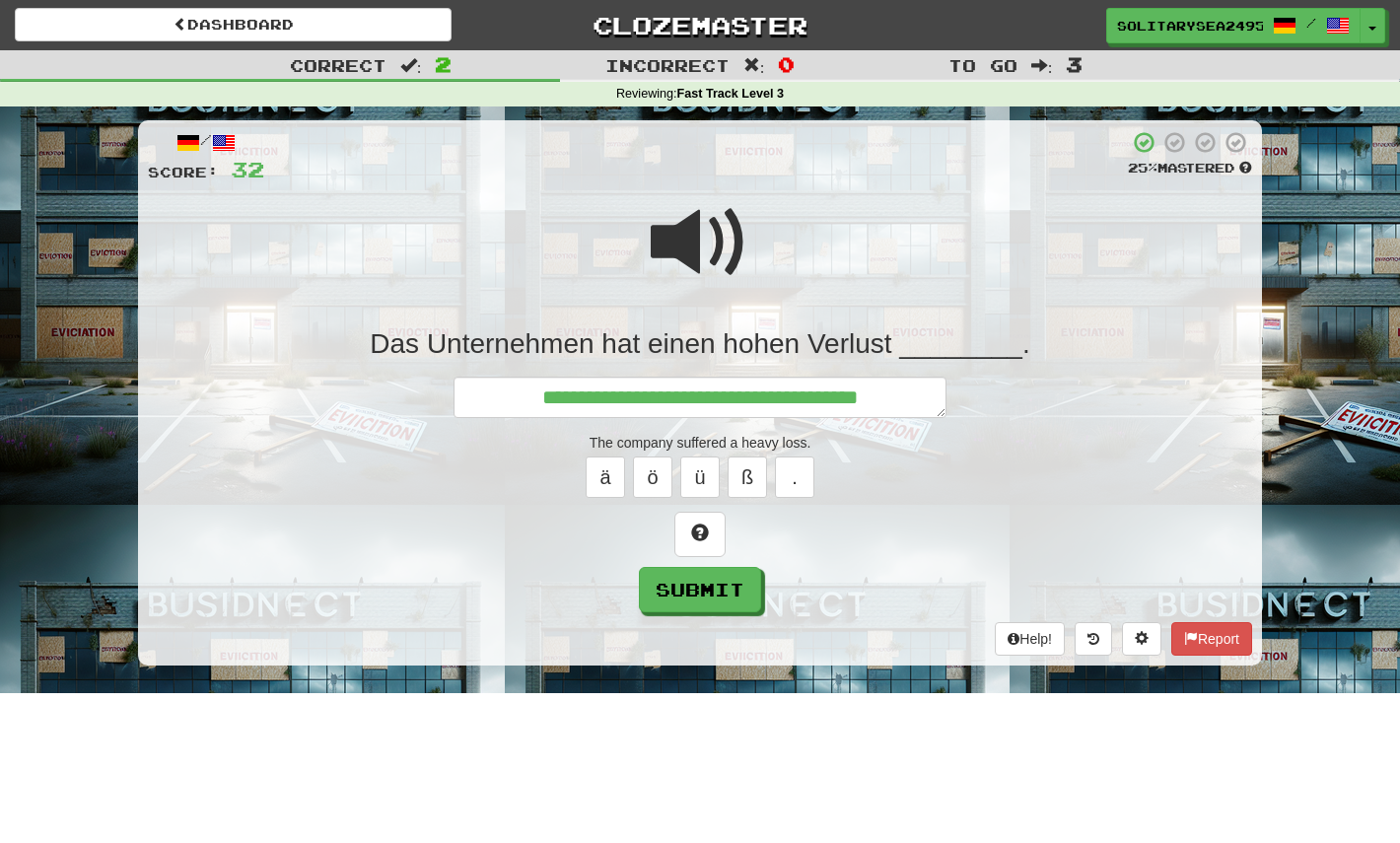 click at bounding box center (700, 243) 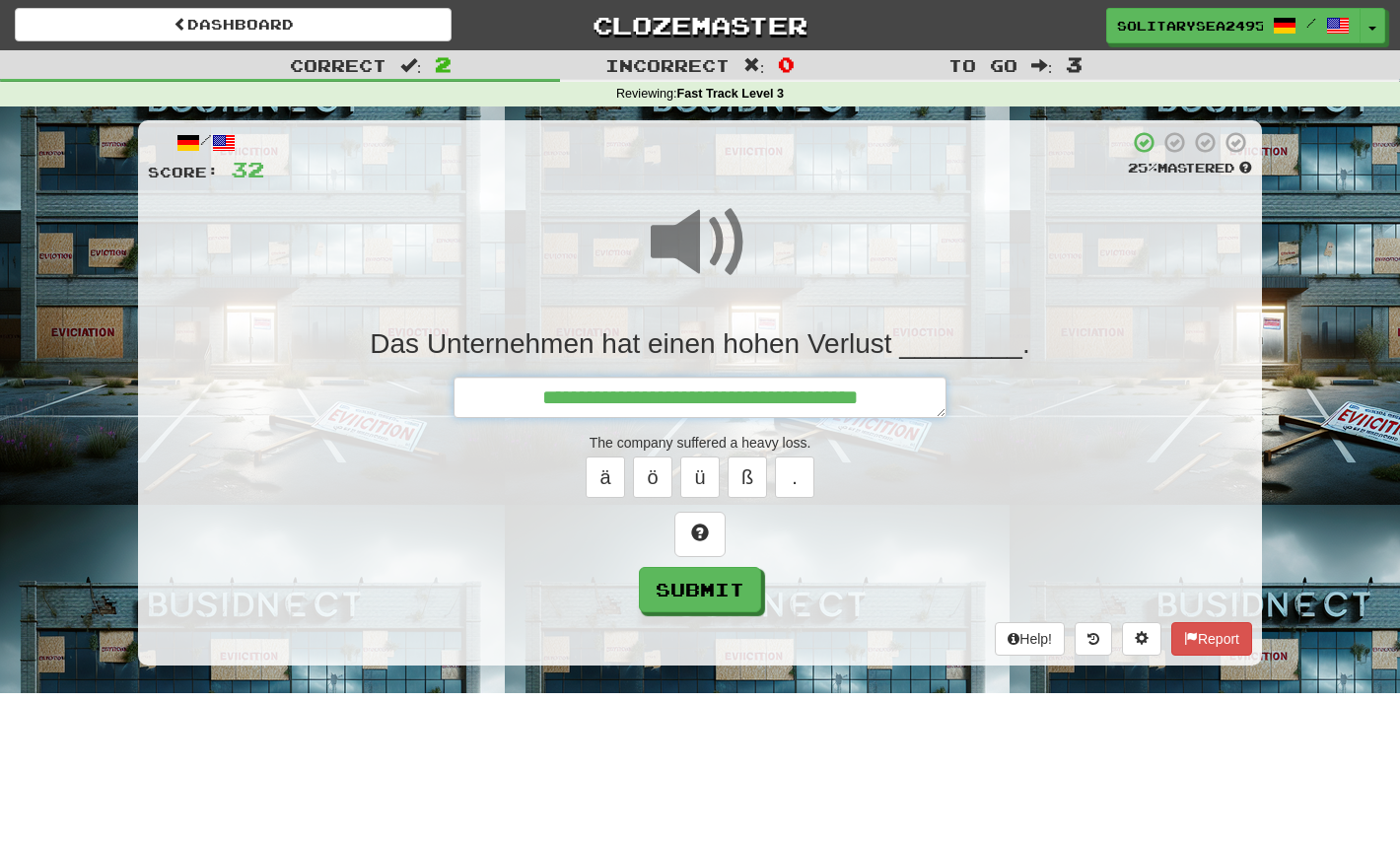 click on "**********" at bounding box center [700, 397] 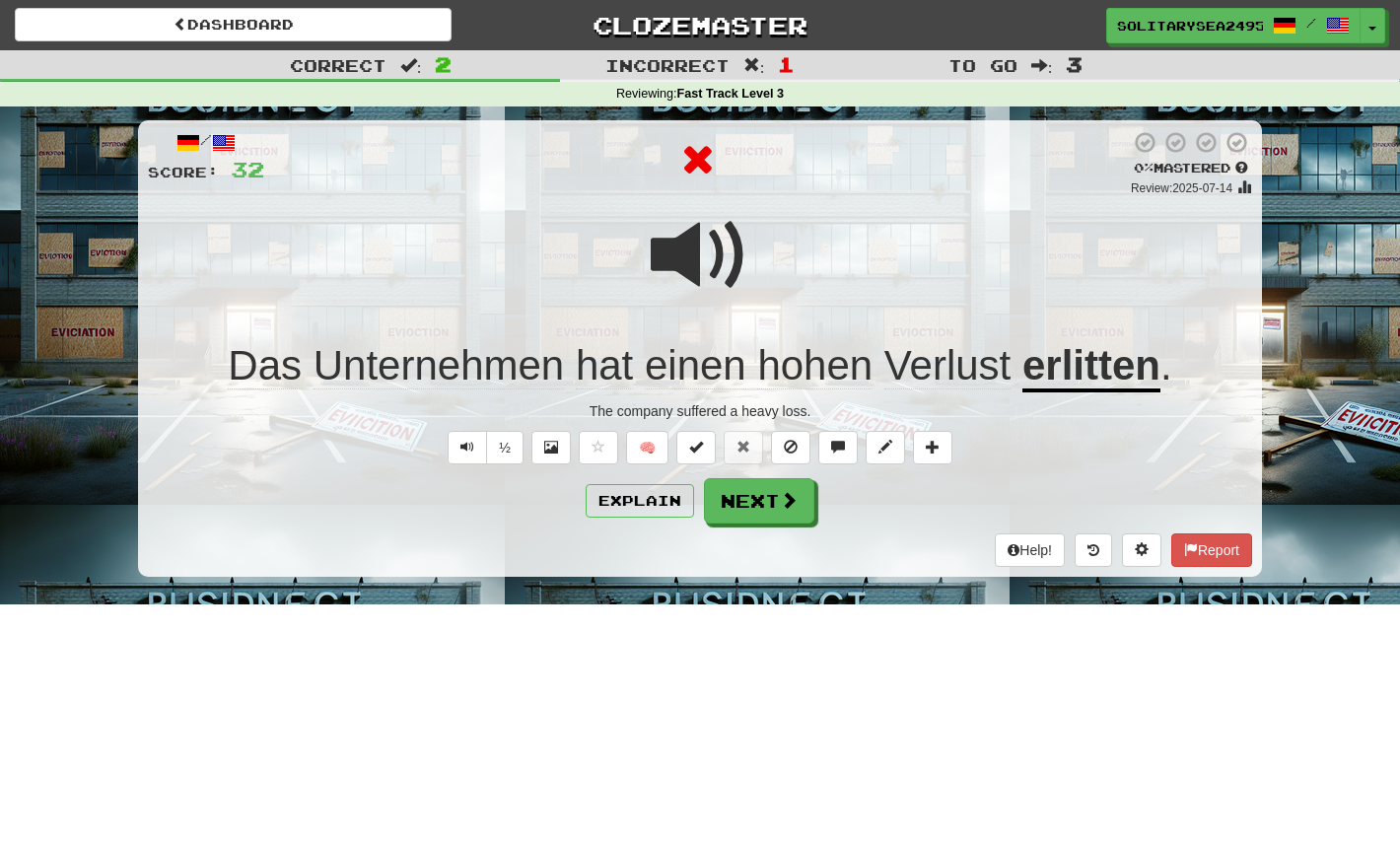 click on "Verlust" 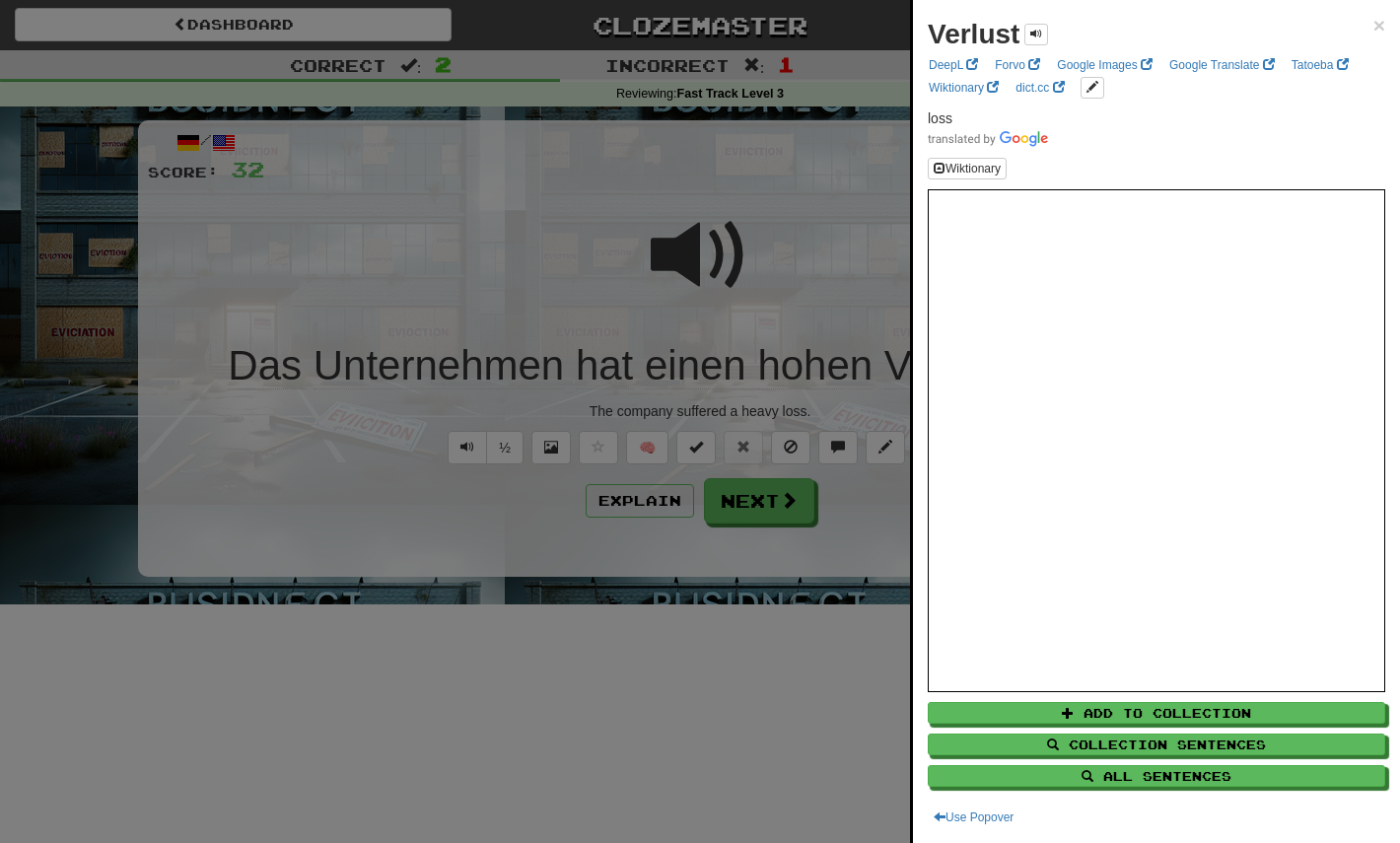 click at bounding box center (700, 421) 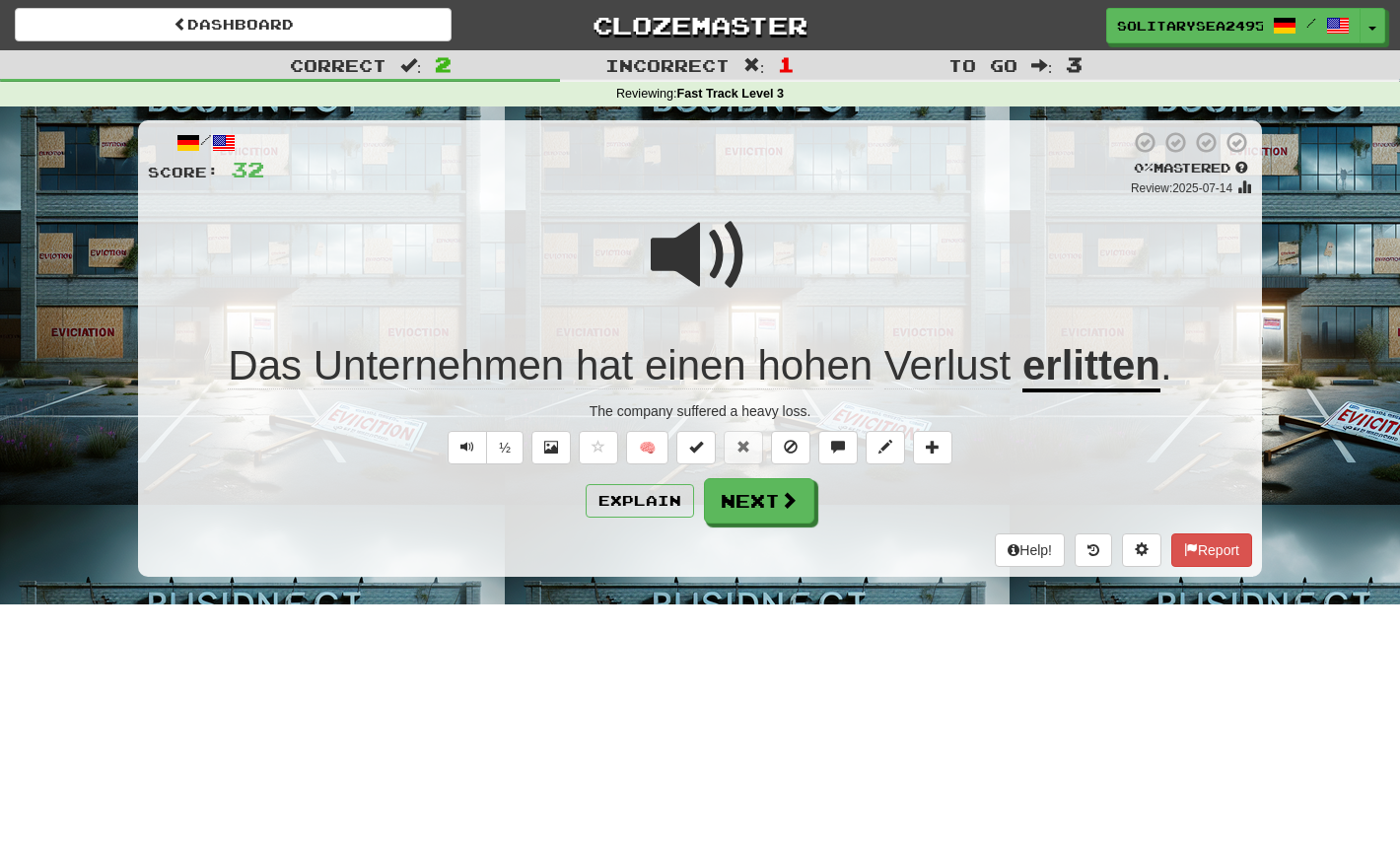 click on "erlitten" at bounding box center [1091, 367] 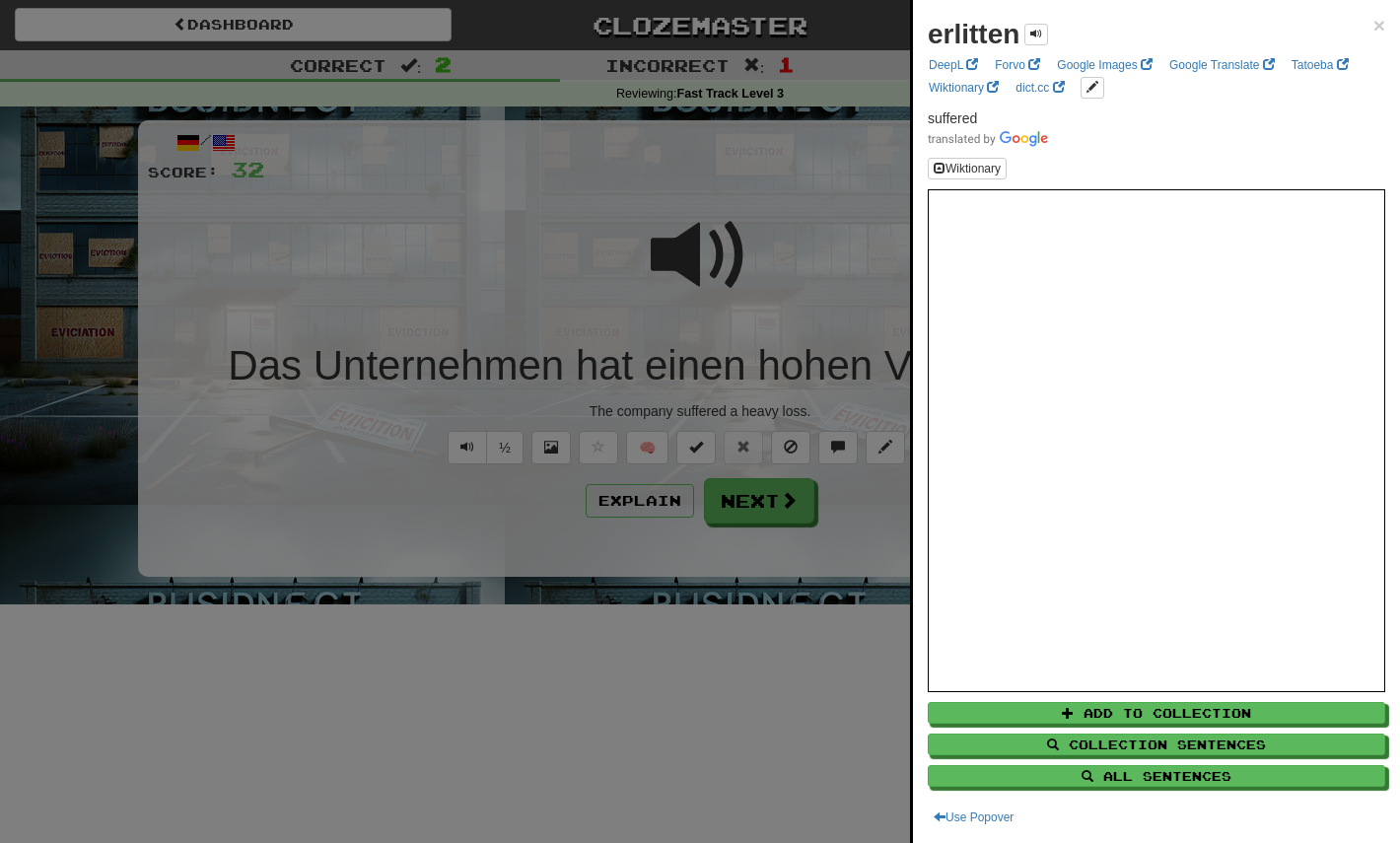 click at bounding box center (700, 421) 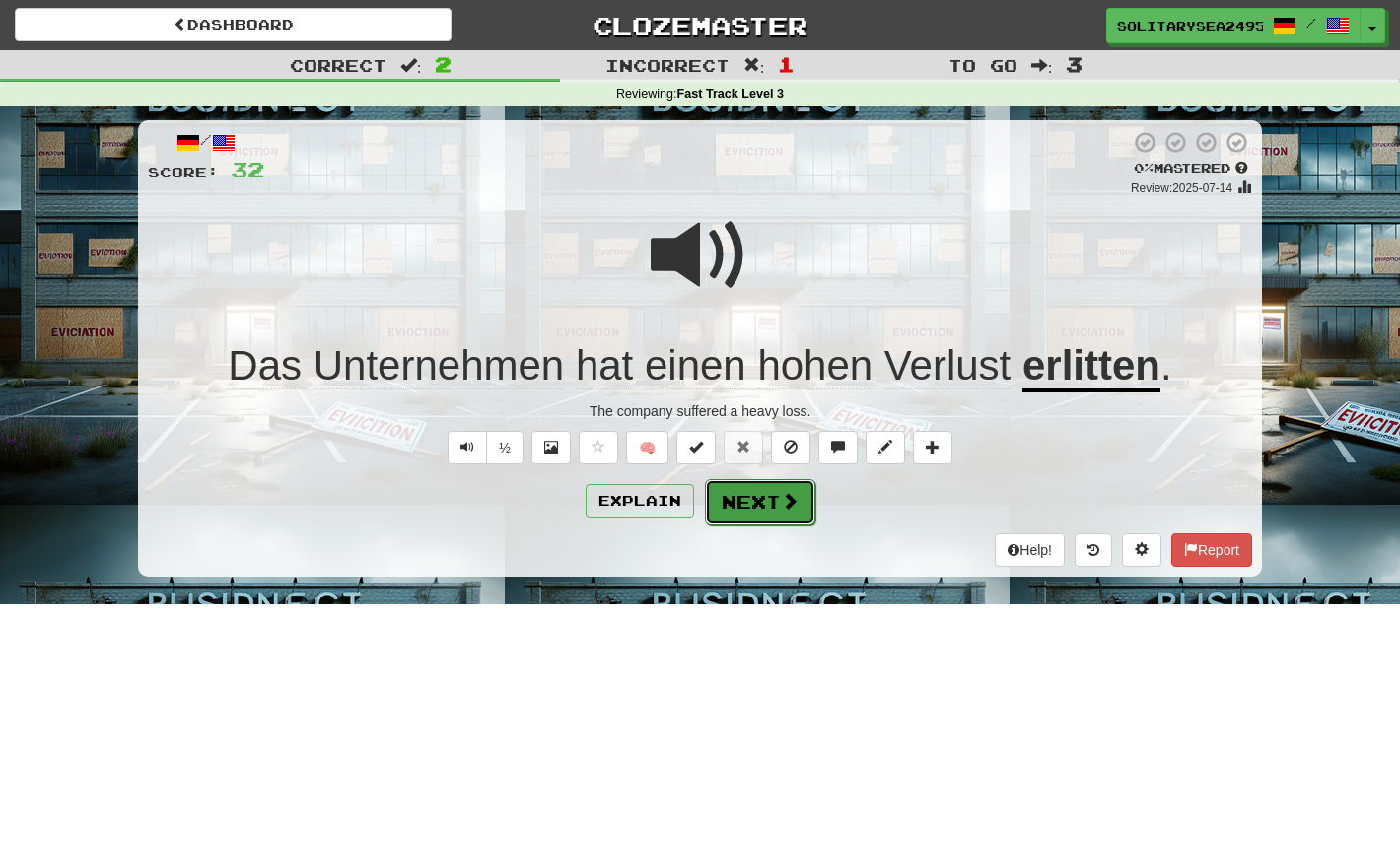 click on "Next" at bounding box center [760, 502] 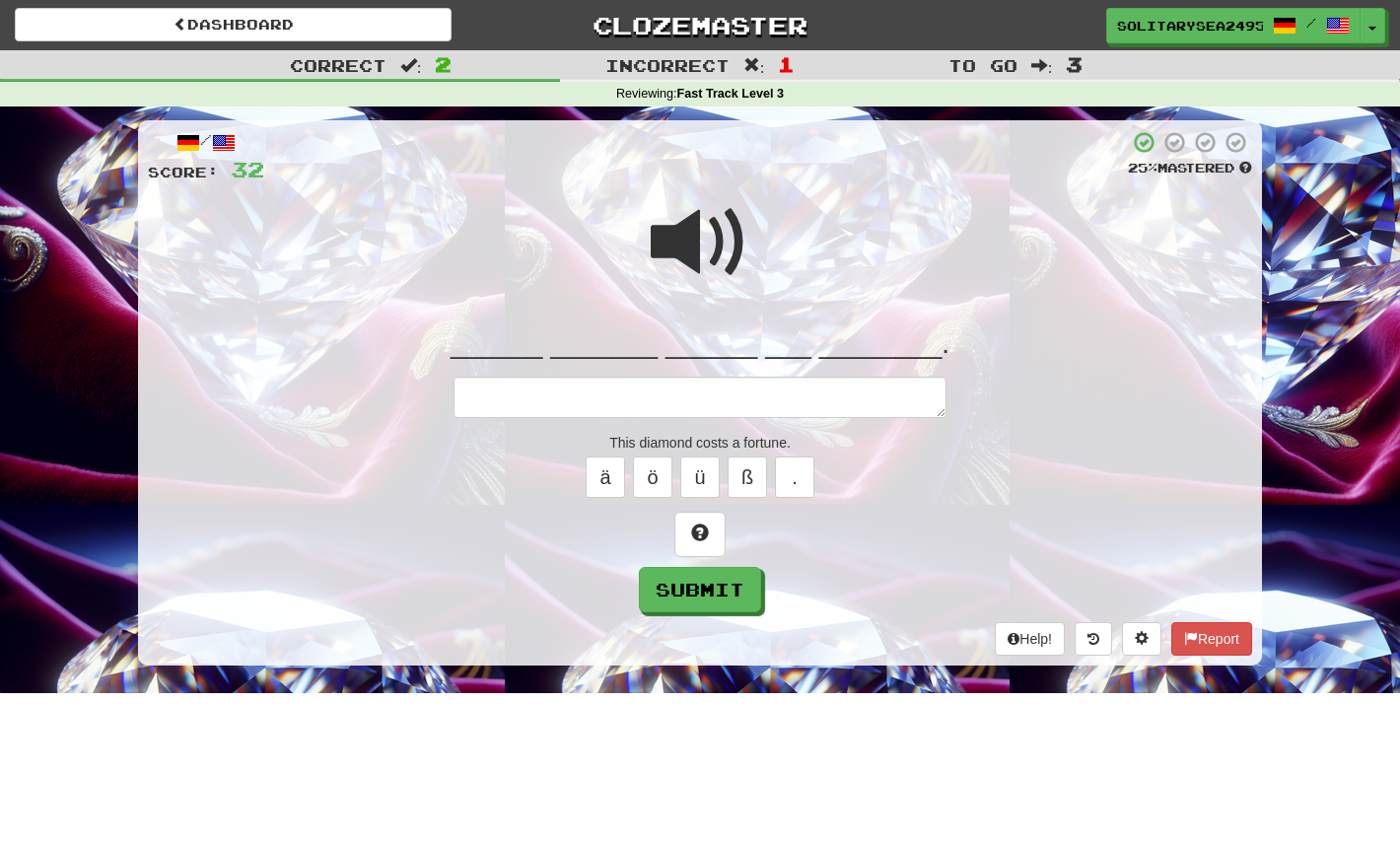 click at bounding box center (700, 243) 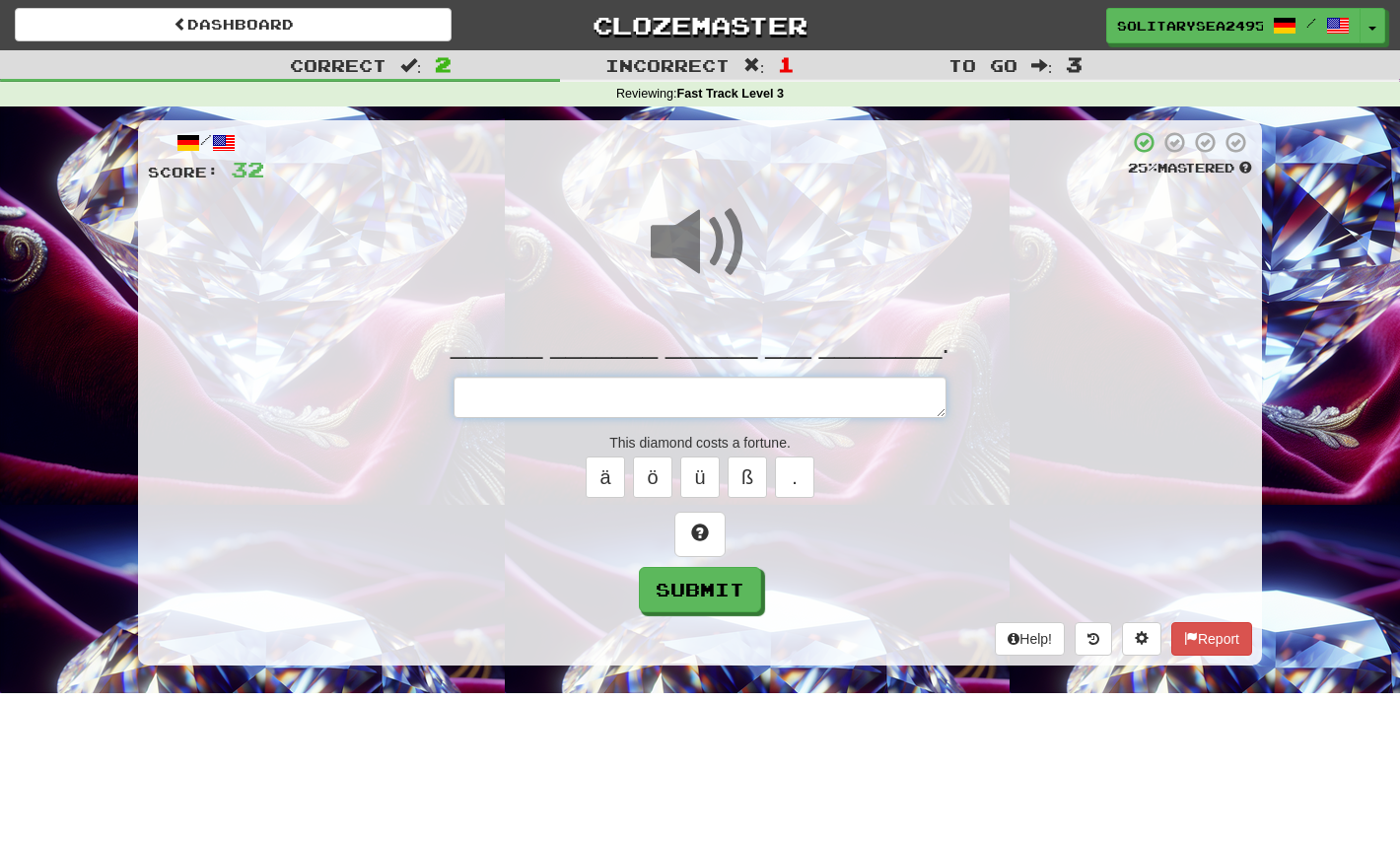 click at bounding box center [700, 397] 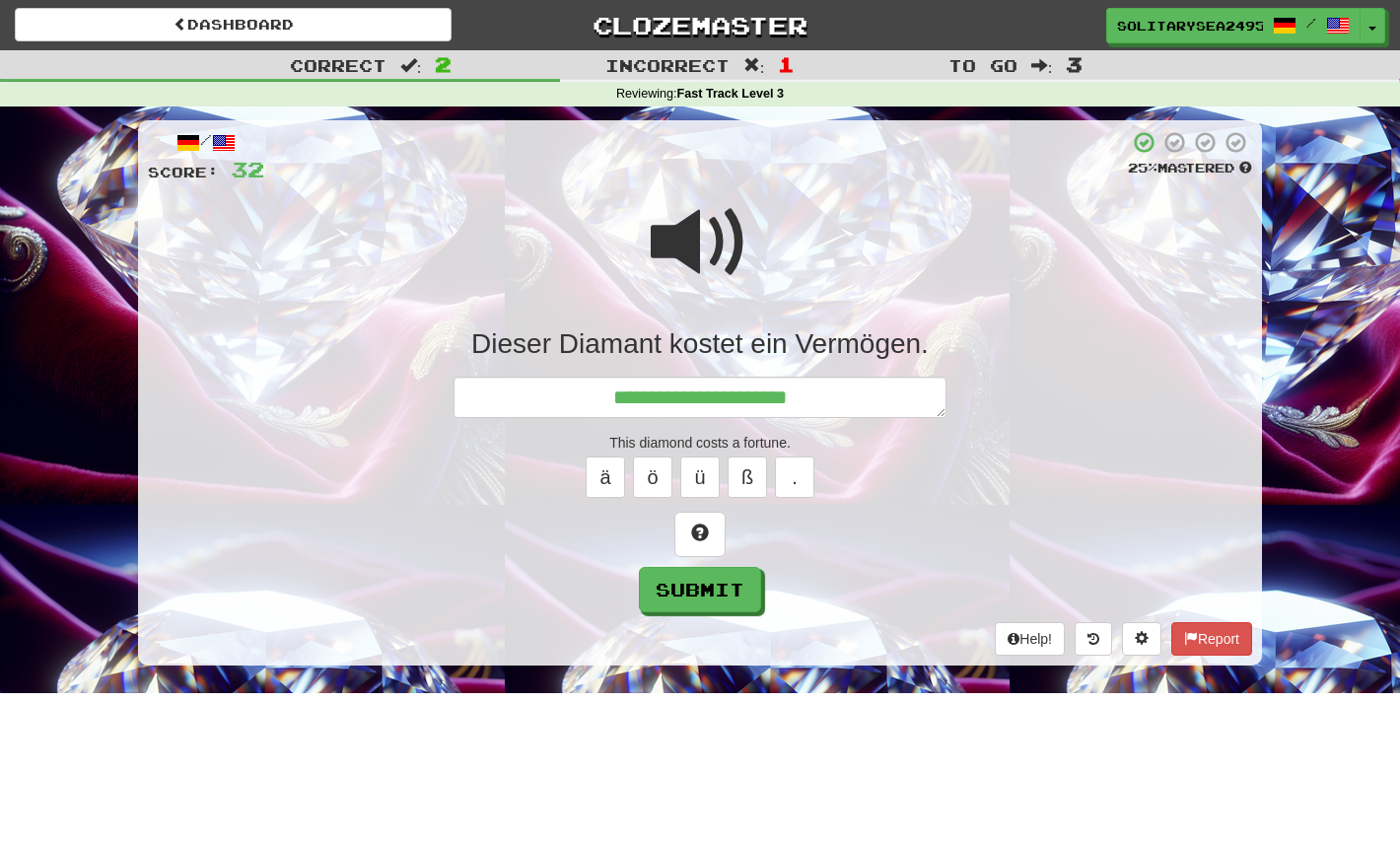 click at bounding box center (700, 243) 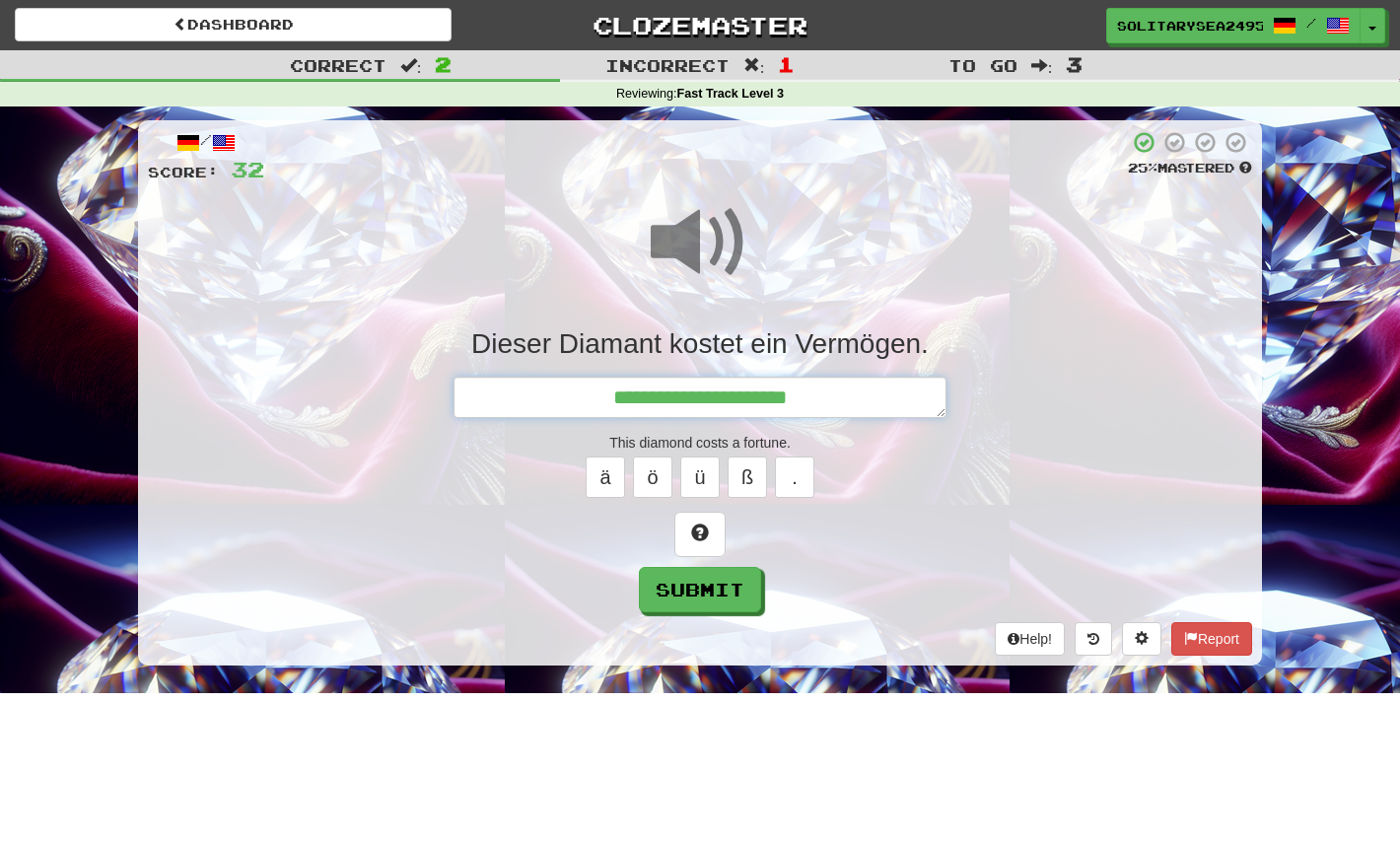 click on "**********" at bounding box center [700, 397] 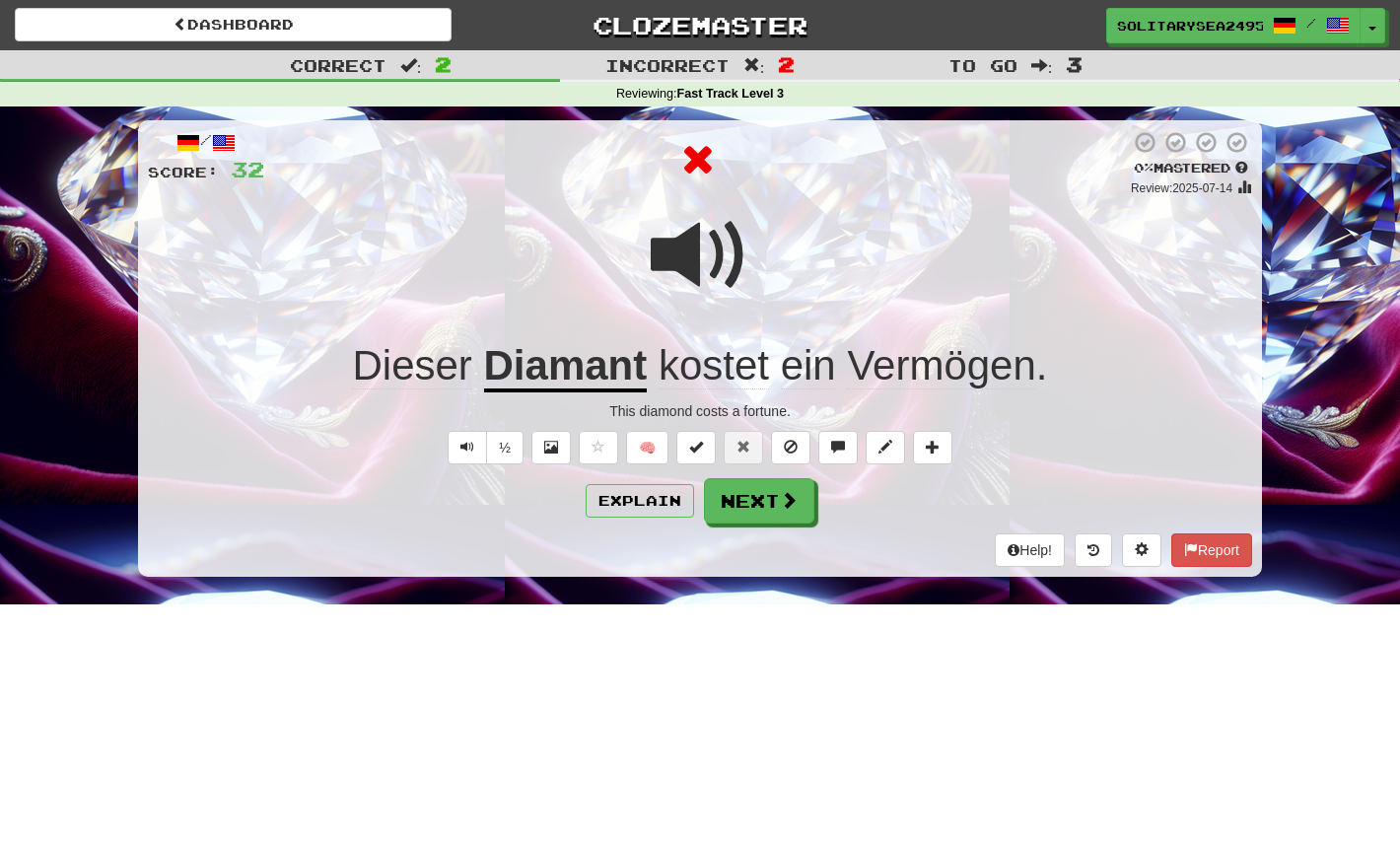 click on "Vermögen" at bounding box center [941, 366] 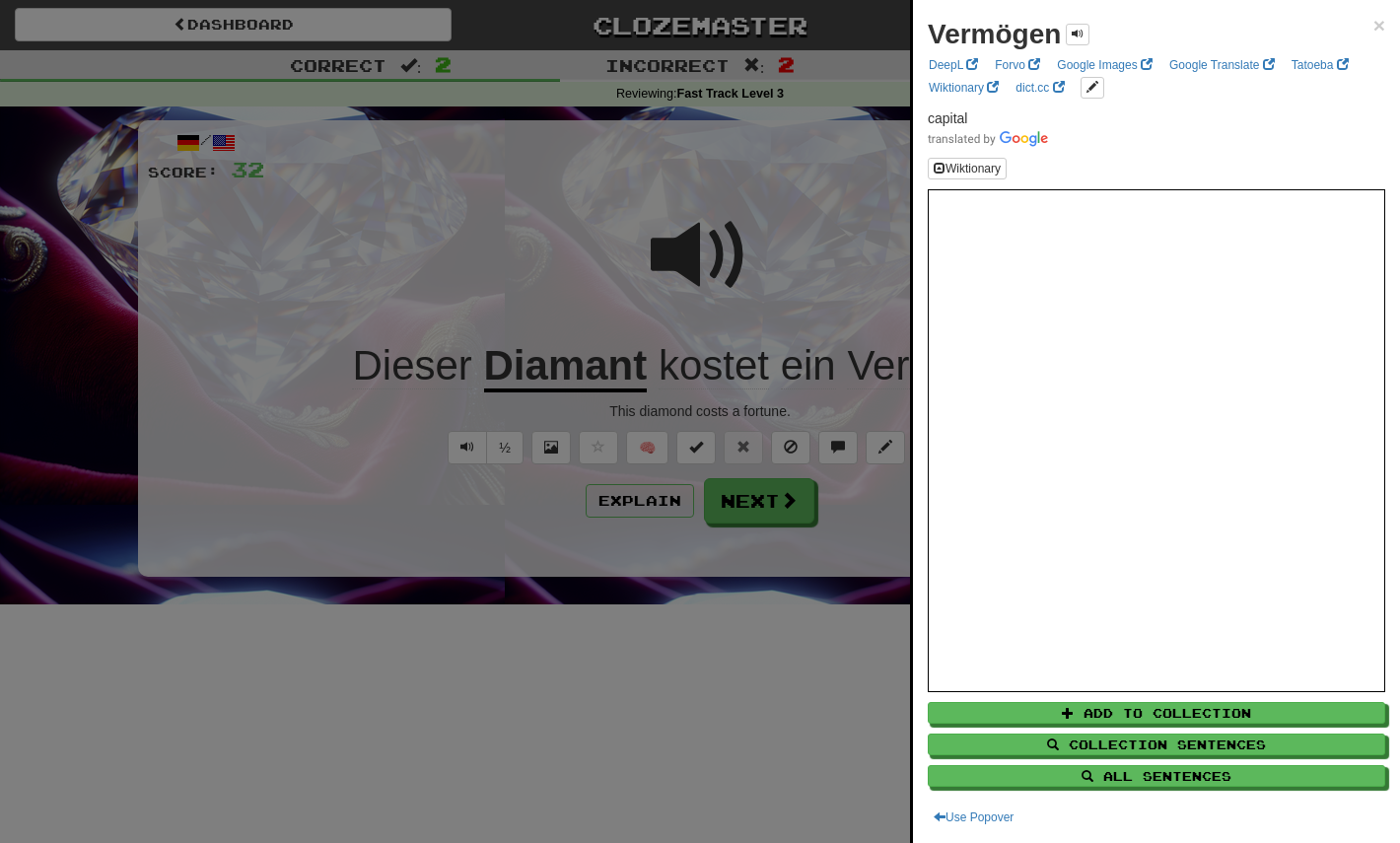 click at bounding box center [700, 421] 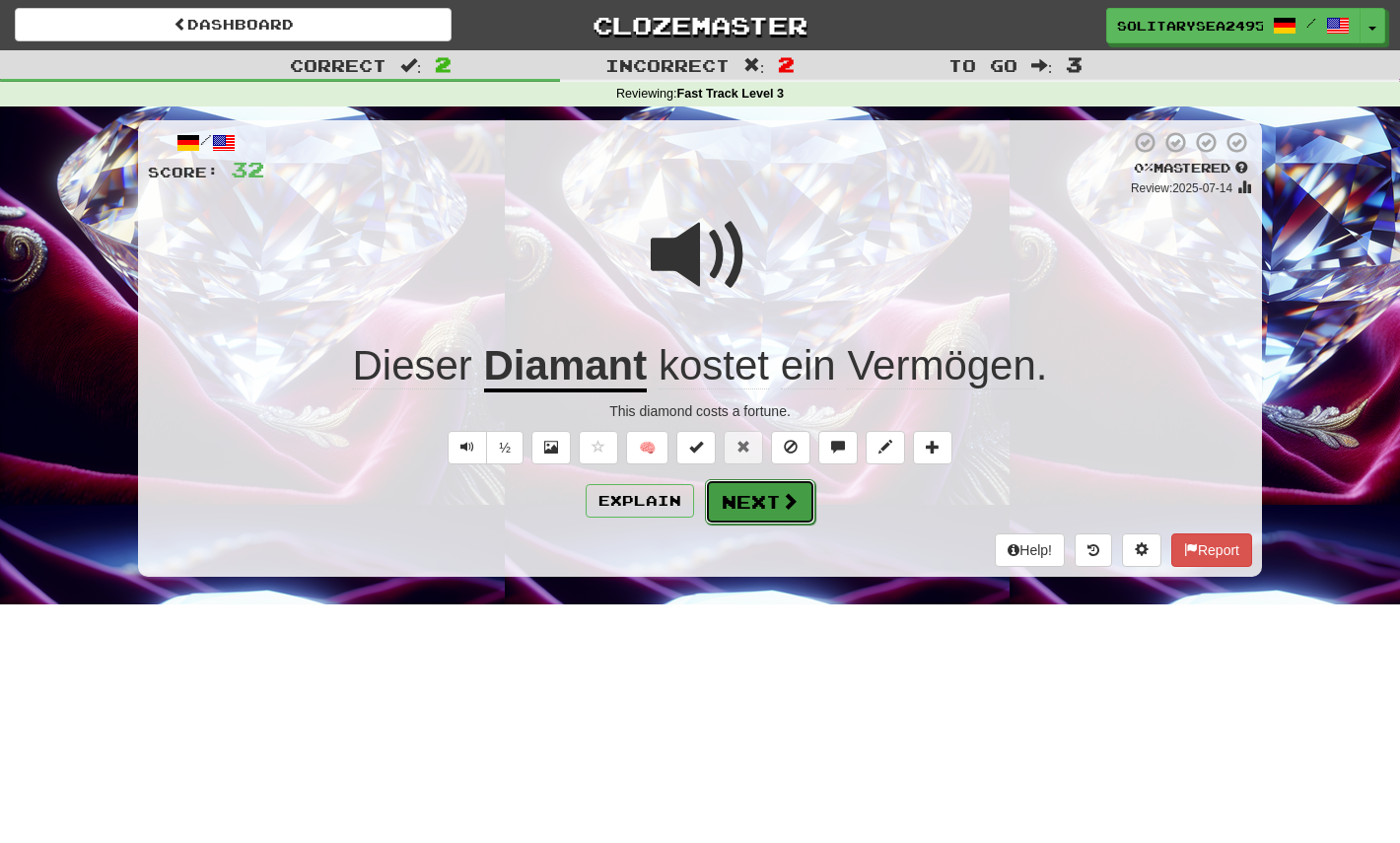 click at bounding box center (790, 501) 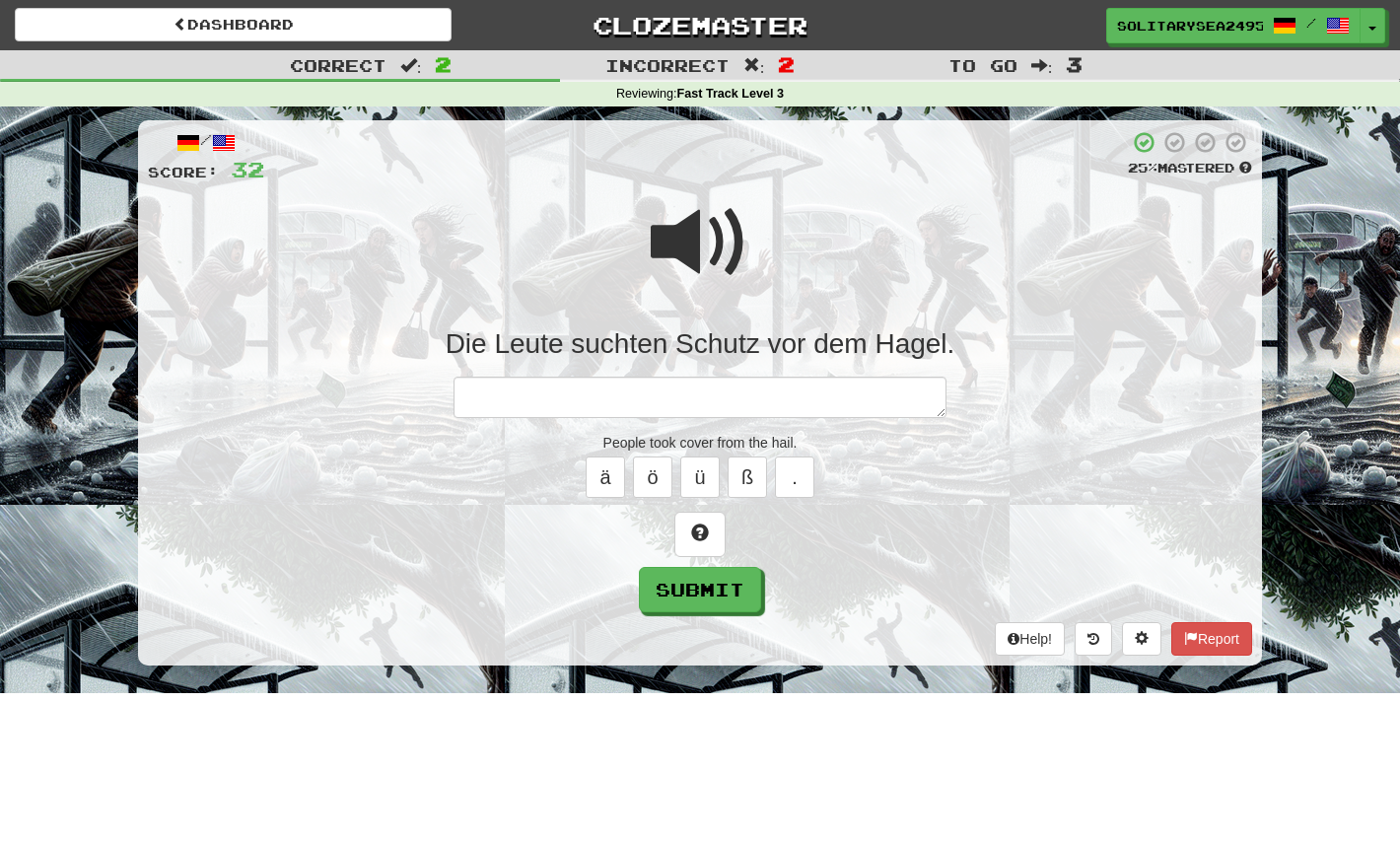 click at bounding box center (700, 243) 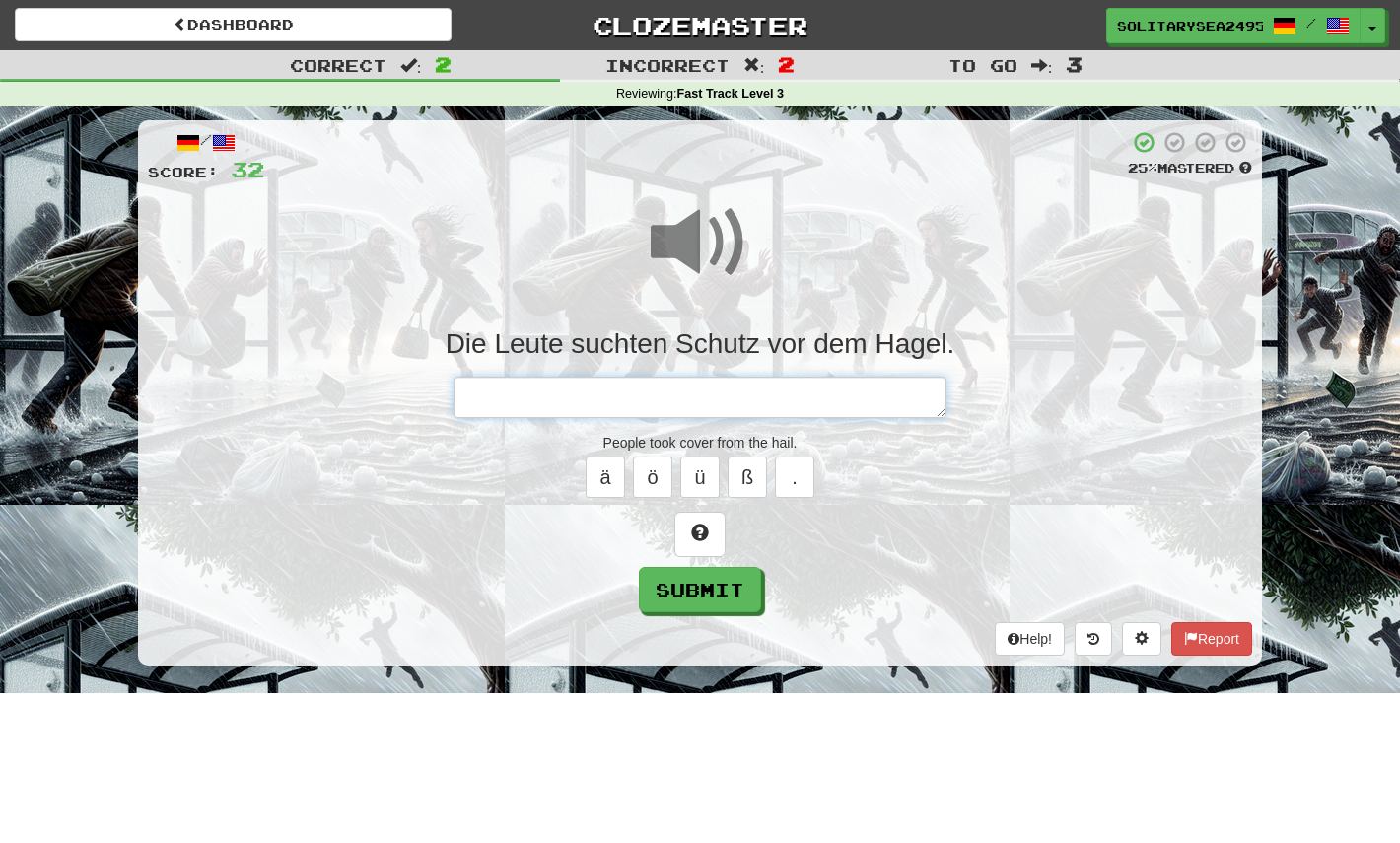 click at bounding box center (700, 397) 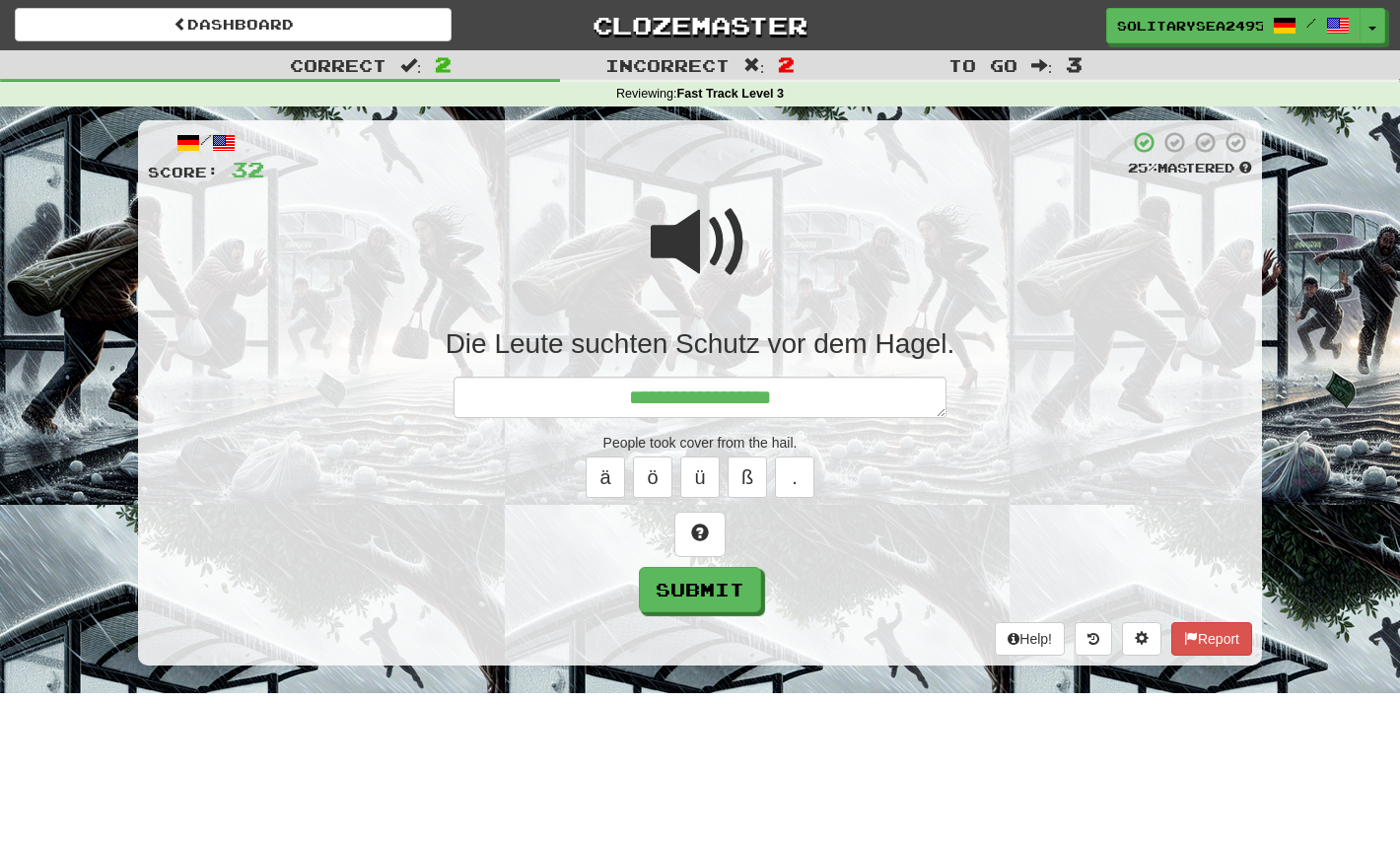 click at bounding box center (700, 243) 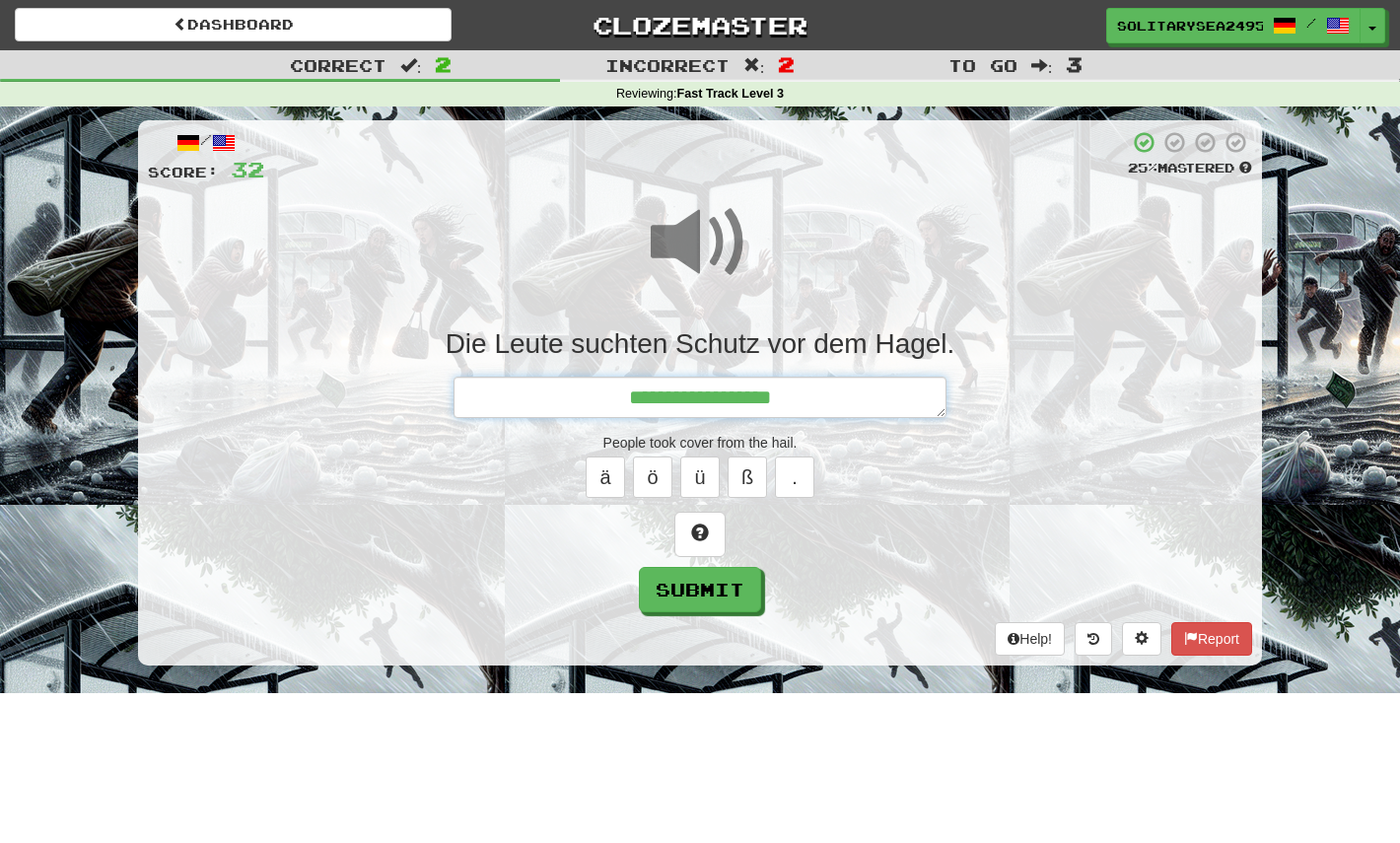 click on "**********" at bounding box center [700, 397] 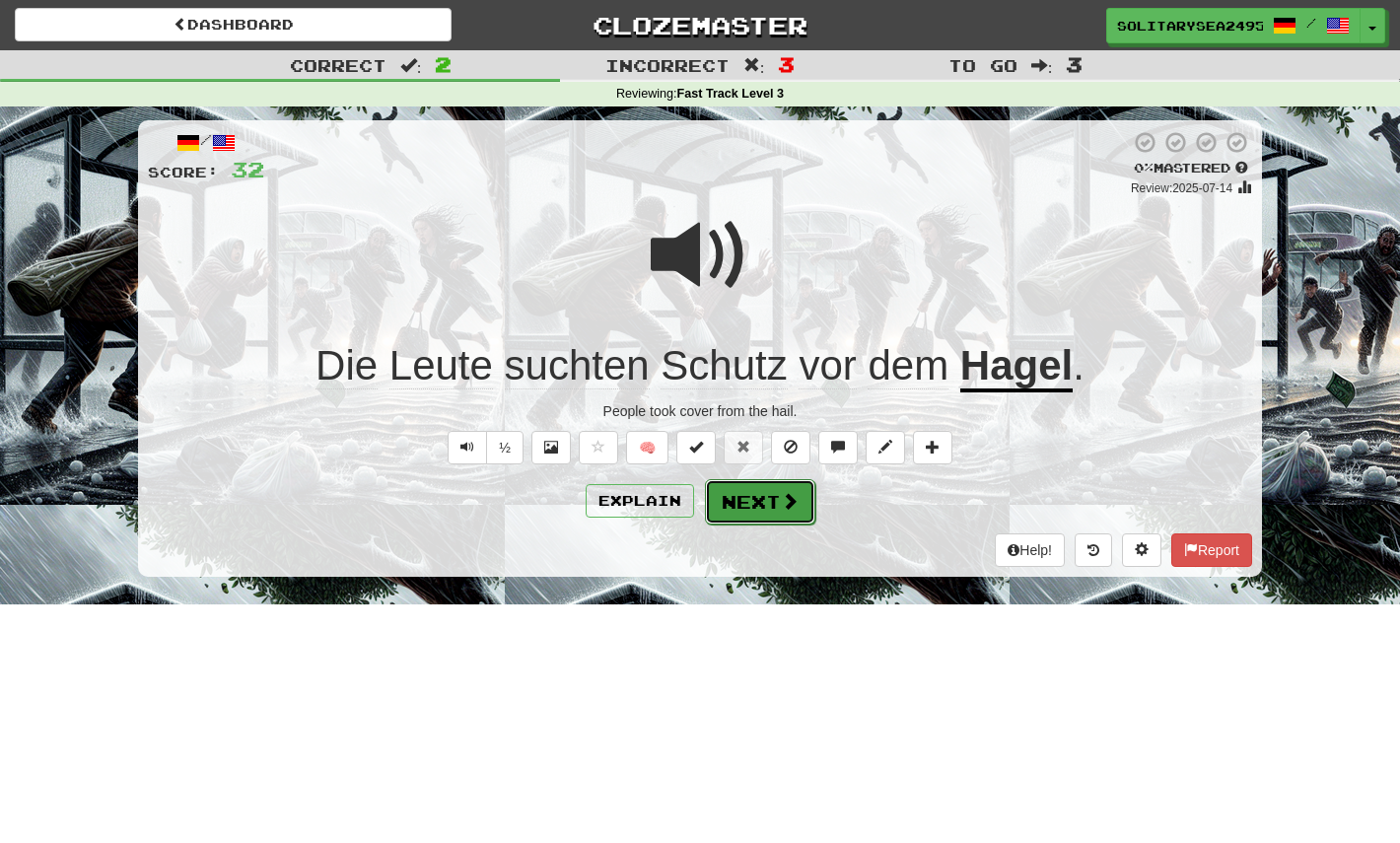 click on "Next" at bounding box center [760, 502] 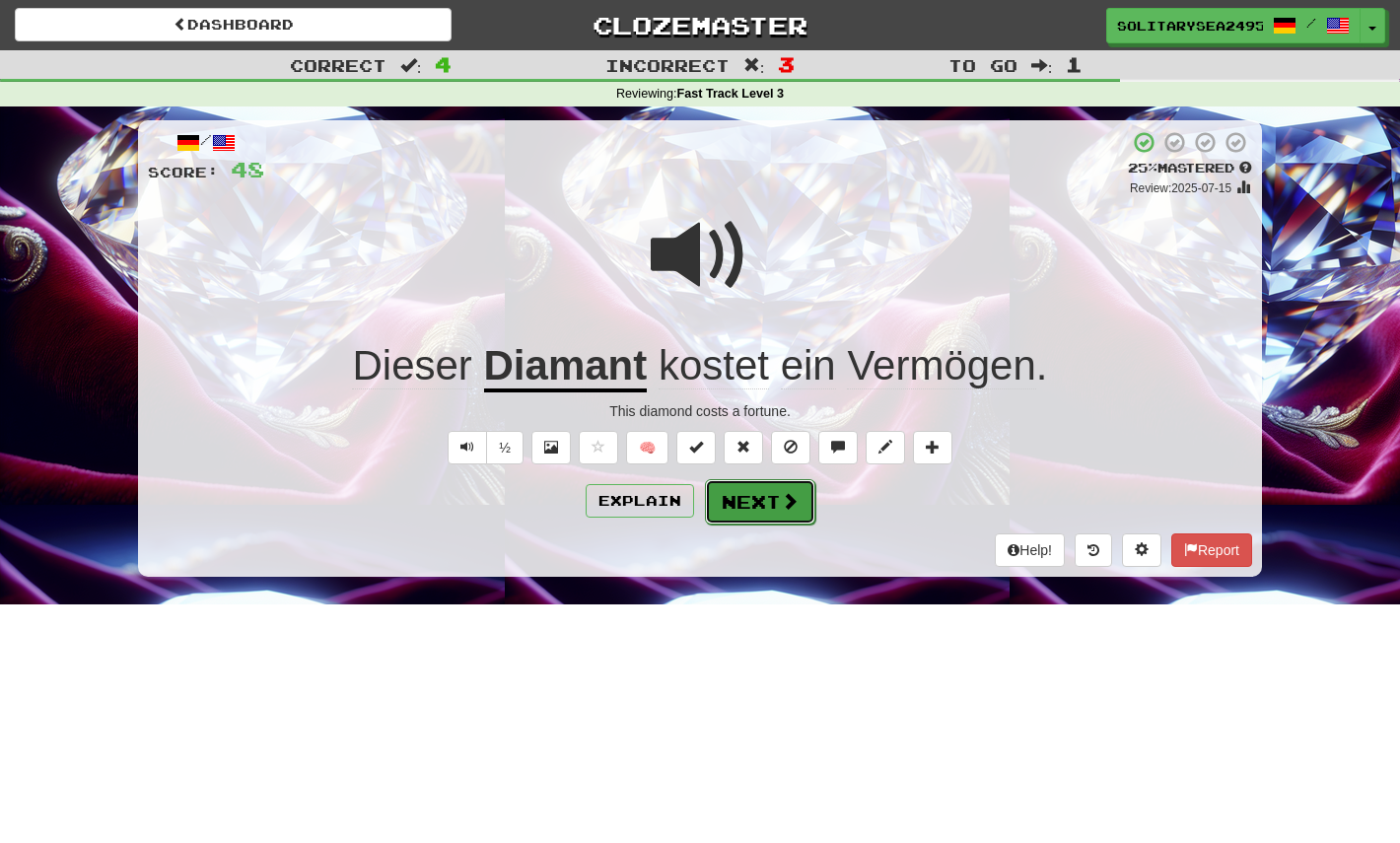 click on "Next" at bounding box center (760, 502) 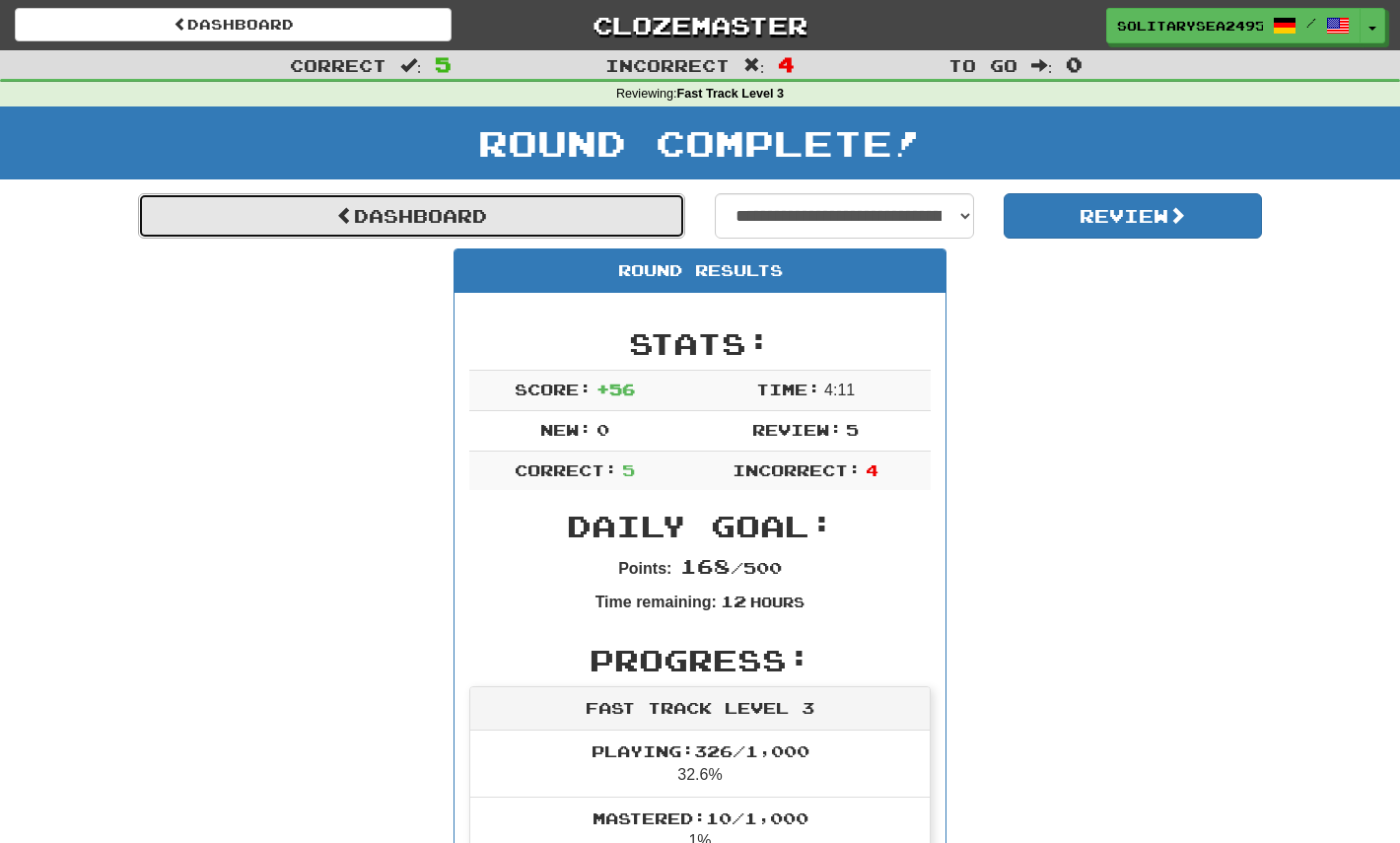 click on "Dashboard" at bounding box center [411, 216] 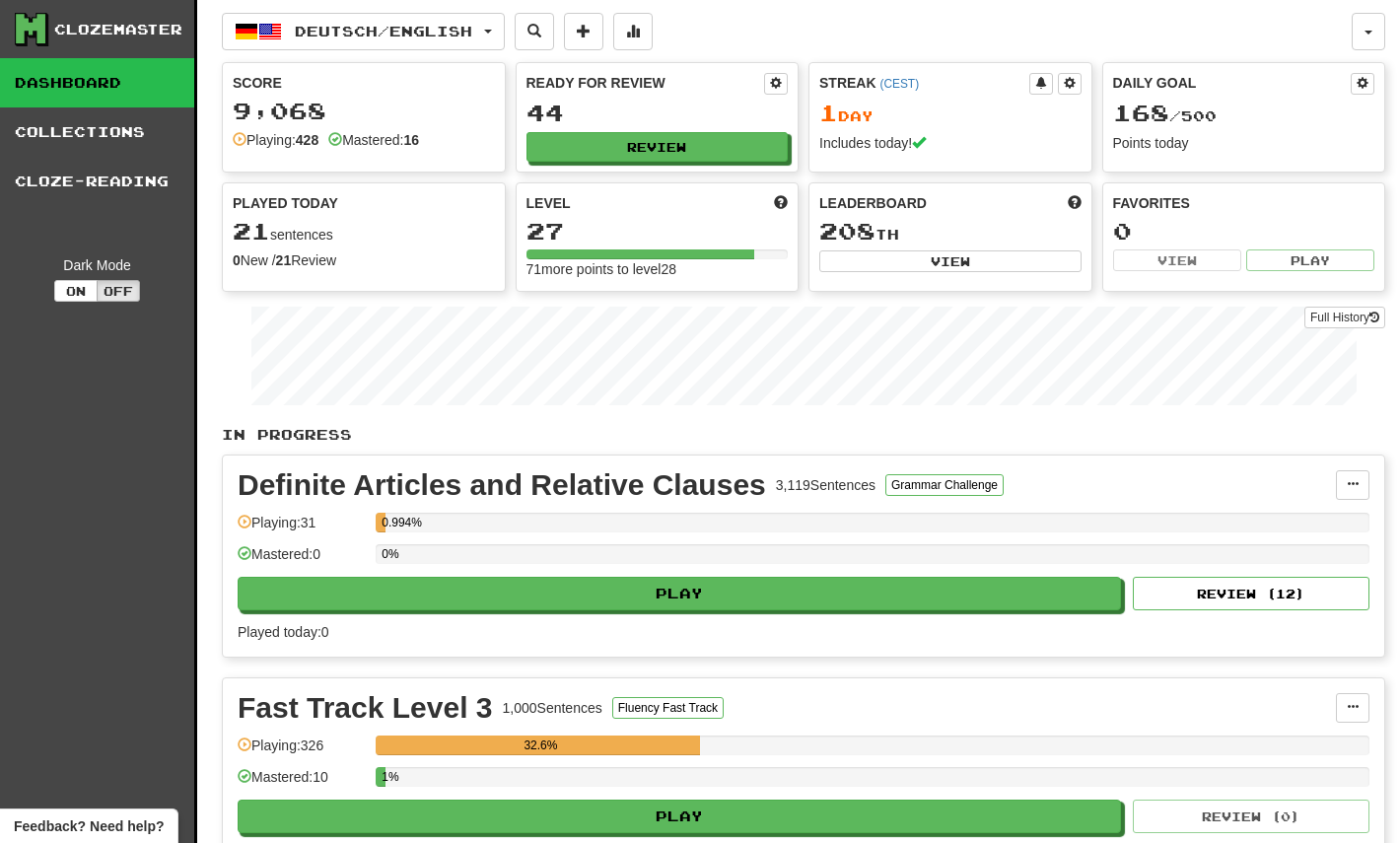 scroll, scrollTop: 0, scrollLeft: 0, axis: both 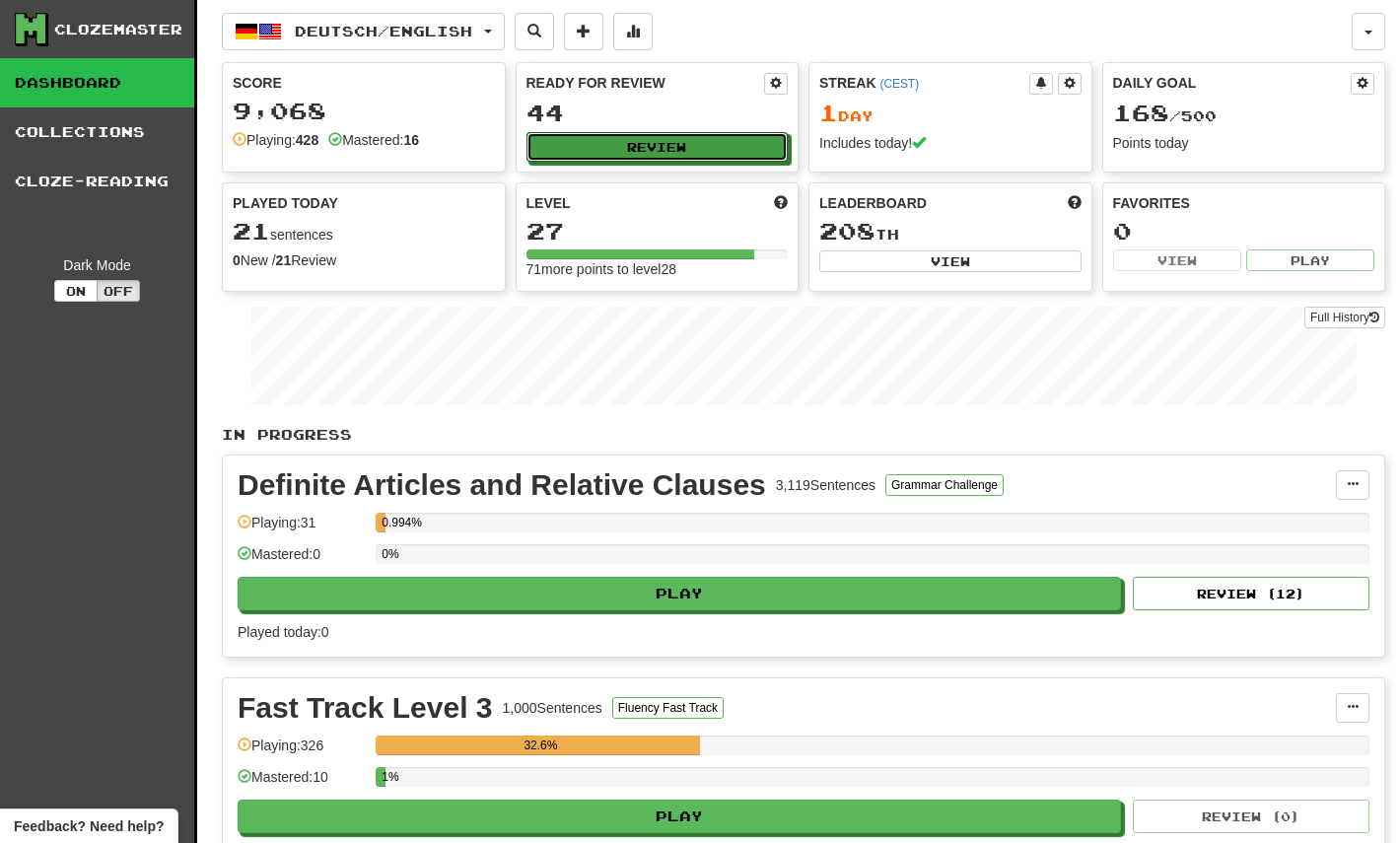 click on "Review" at bounding box center (658, 147) 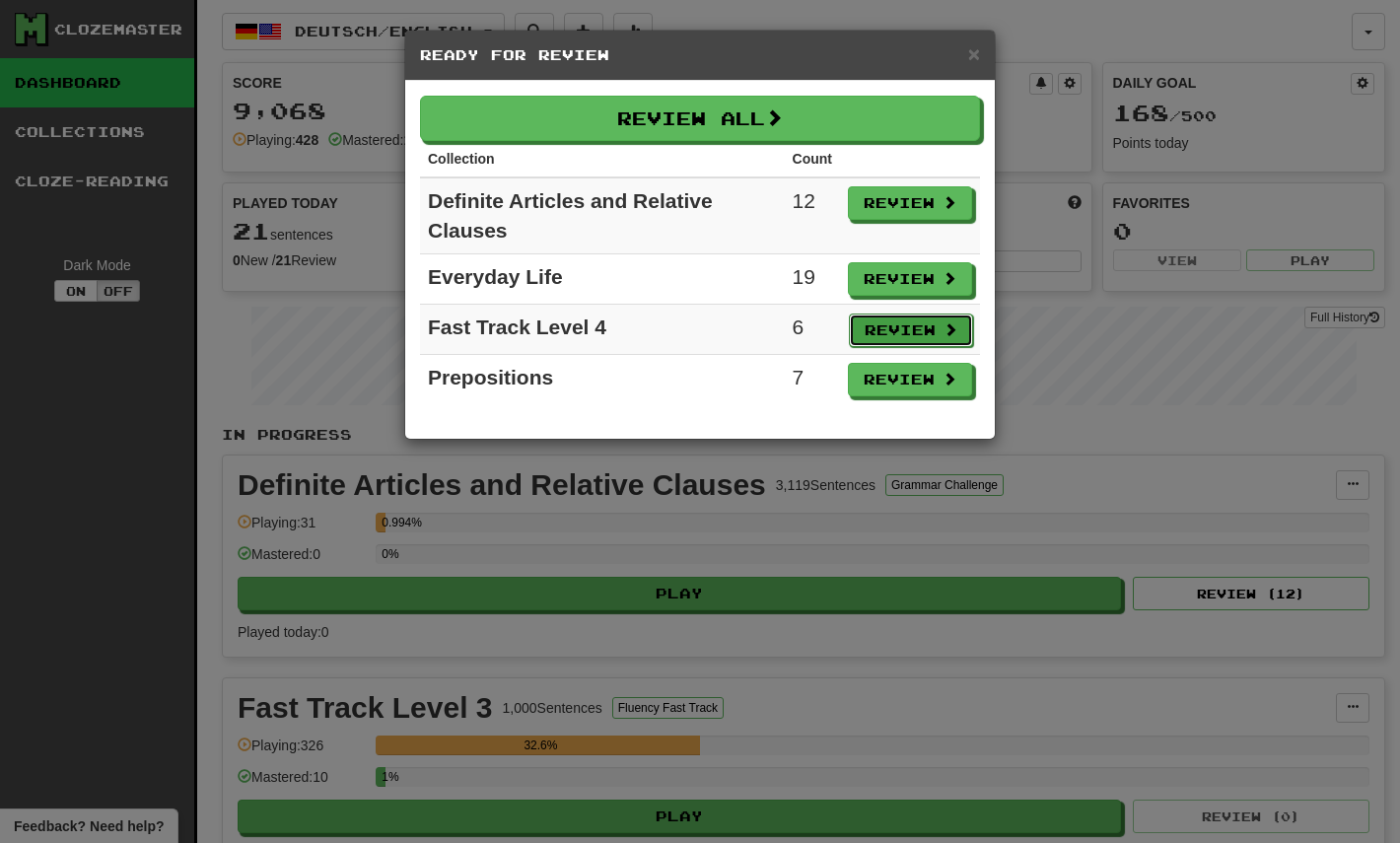 click at bounding box center (950, 329) 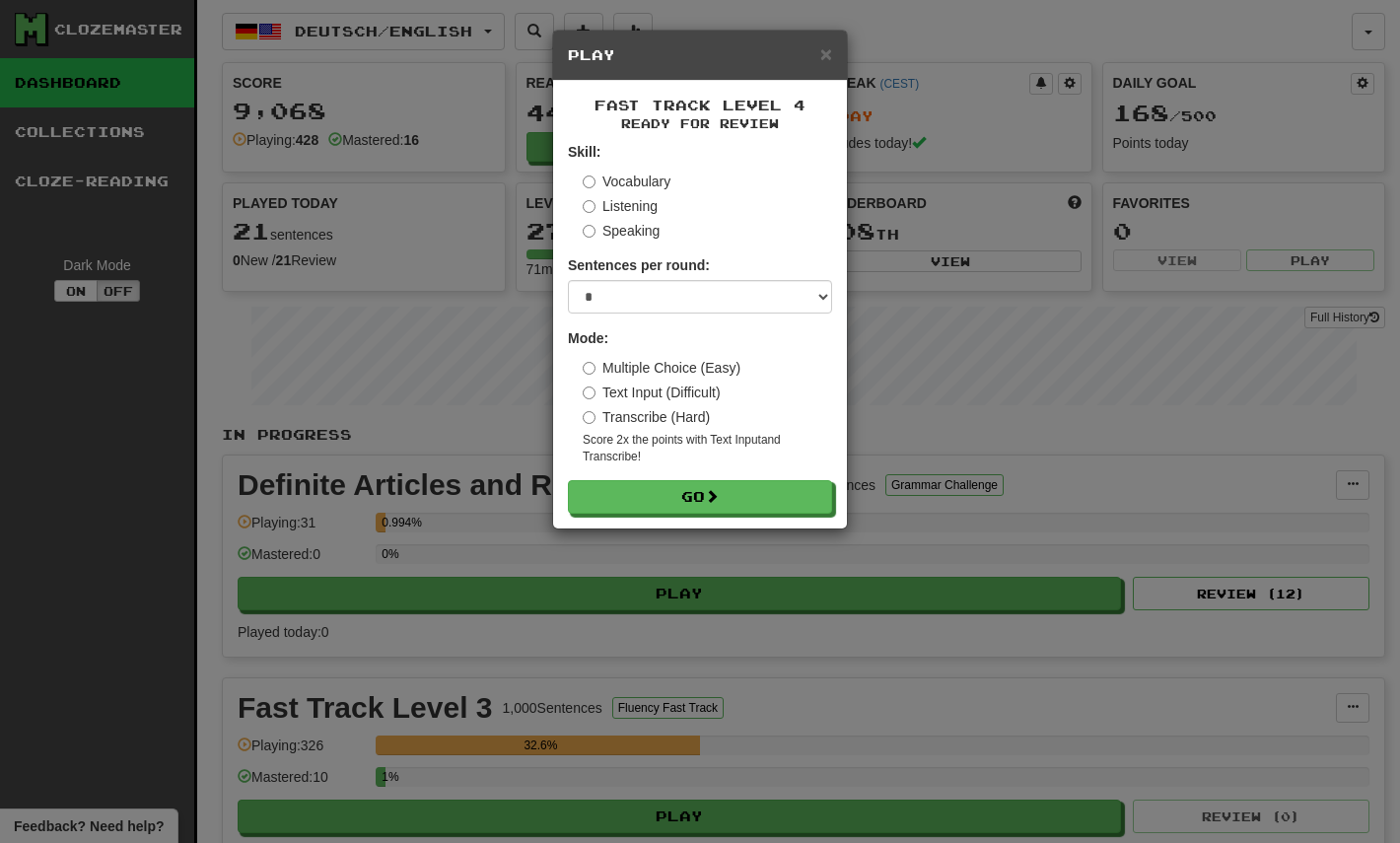 click on "Transcribe (Hard)" at bounding box center (646, 417) 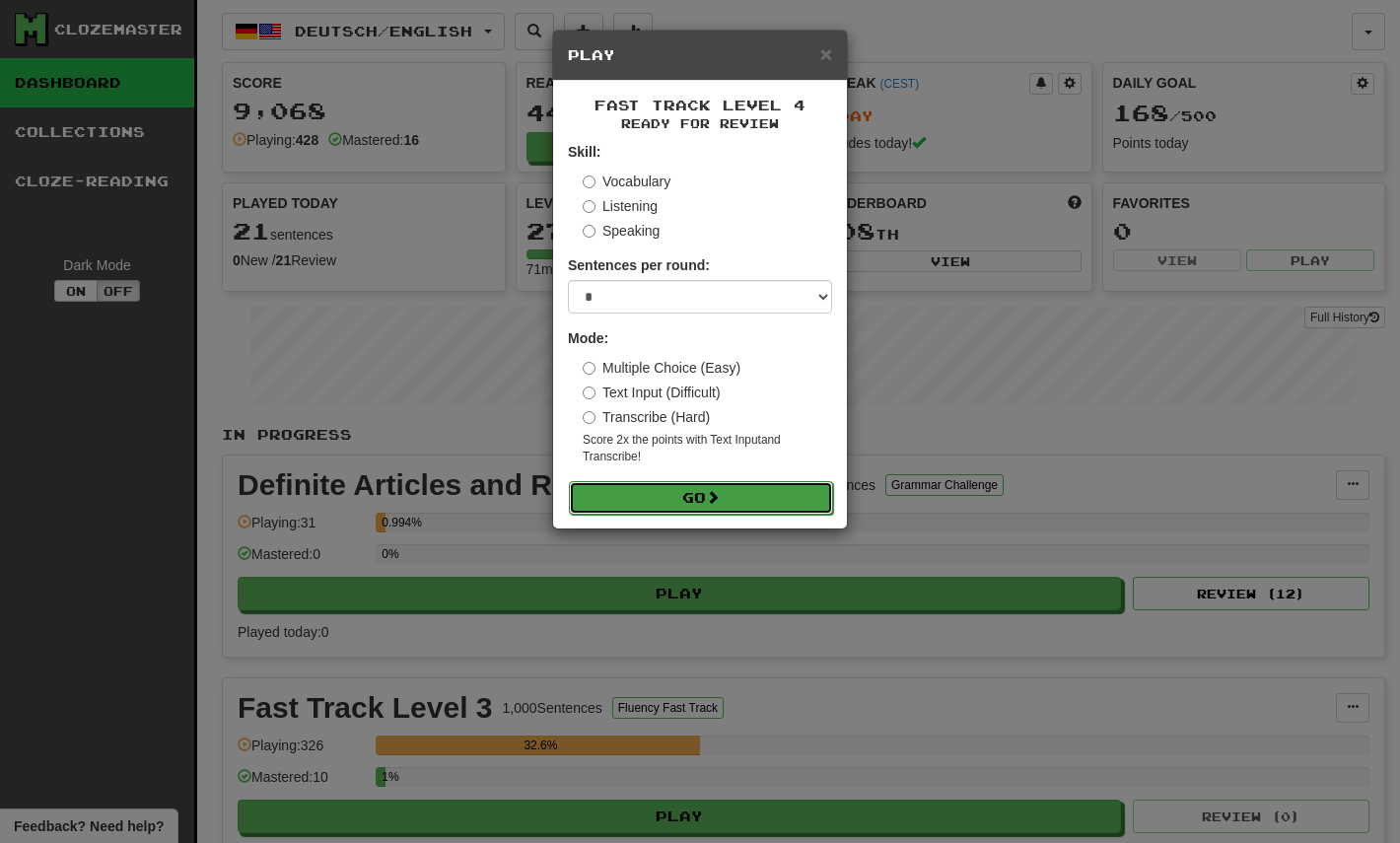 click on "Go" at bounding box center [701, 498] 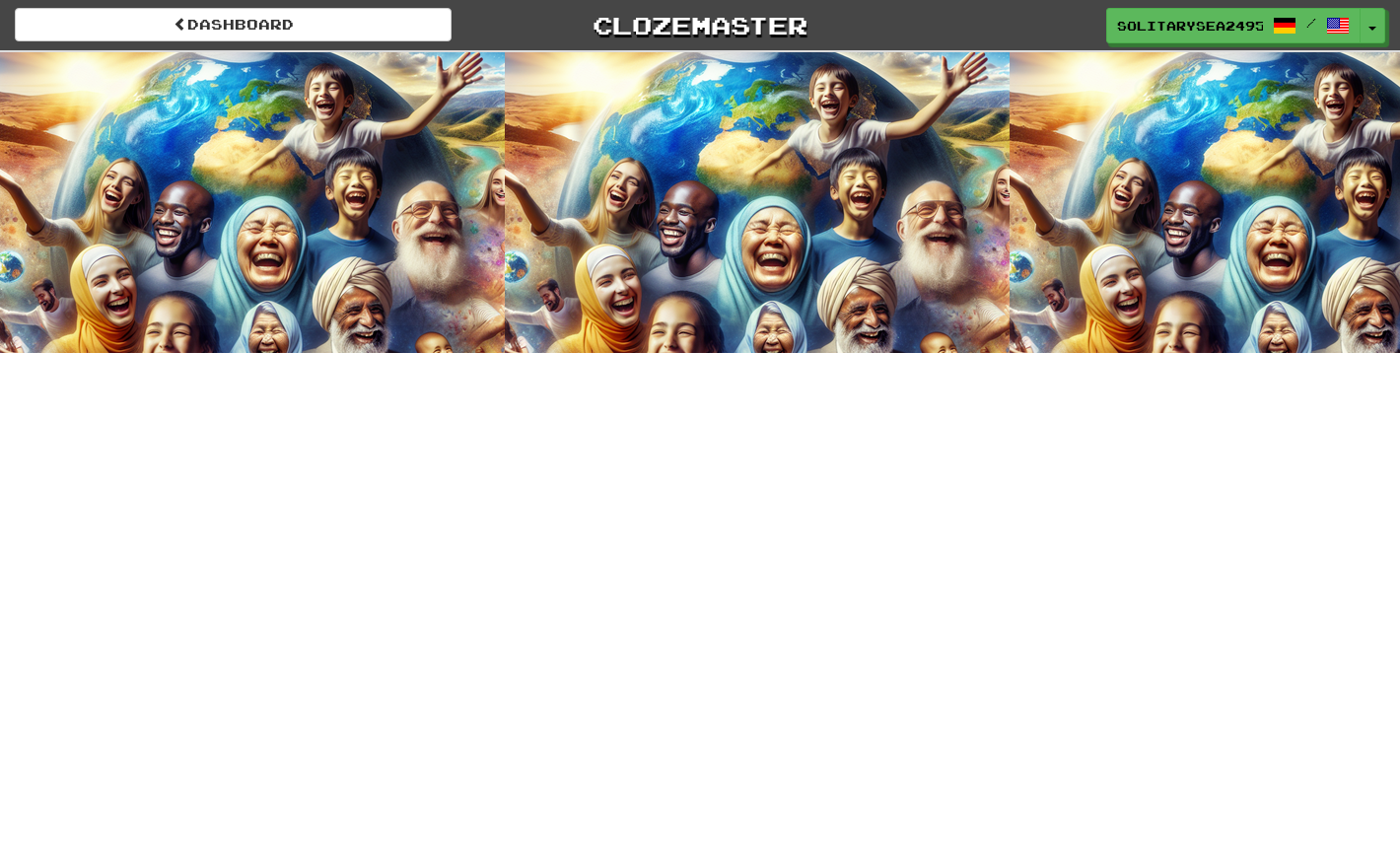 scroll, scrollTop: 0, scrollLeft: 0, axis: both 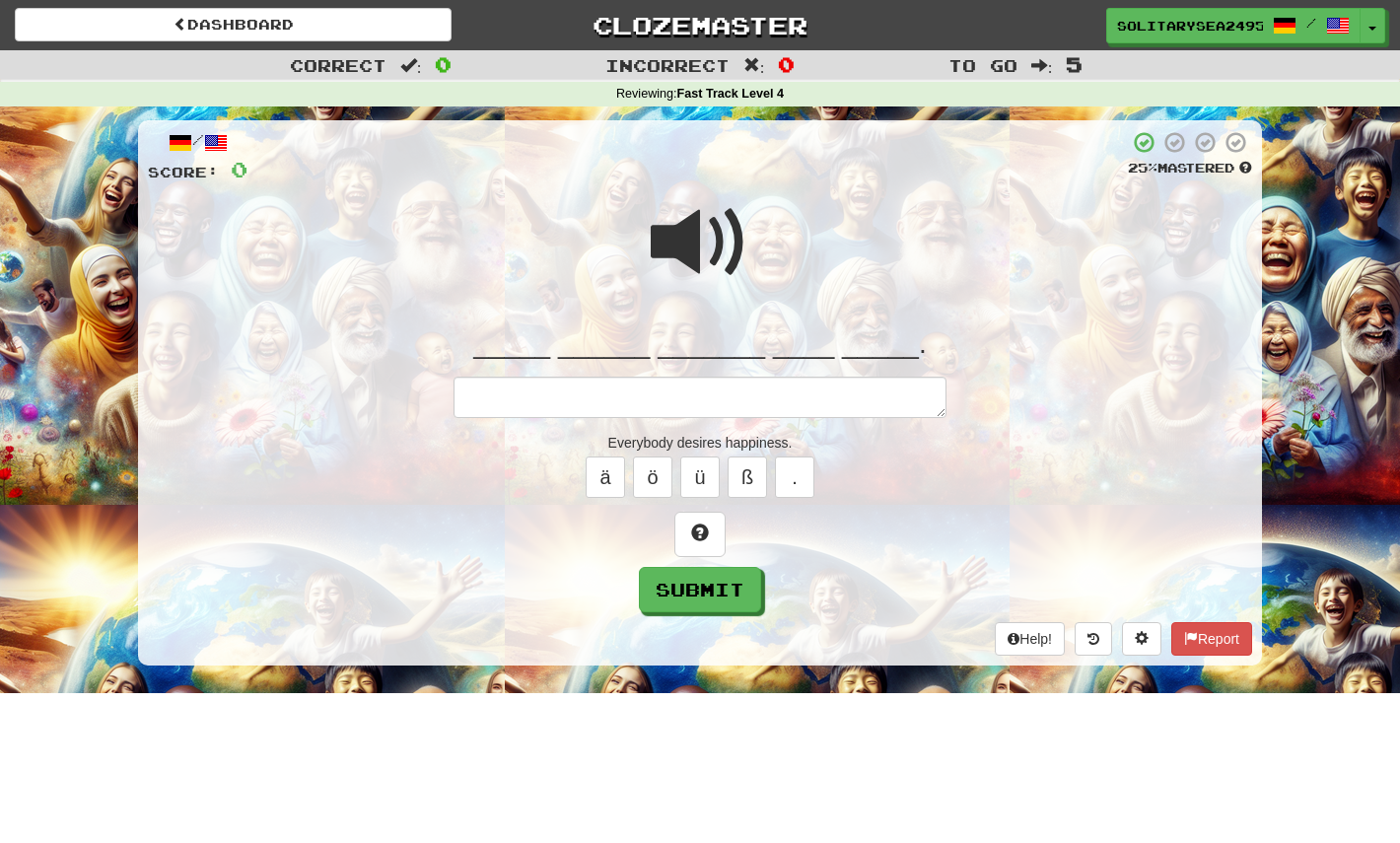 click at bounding box center (700, 243) 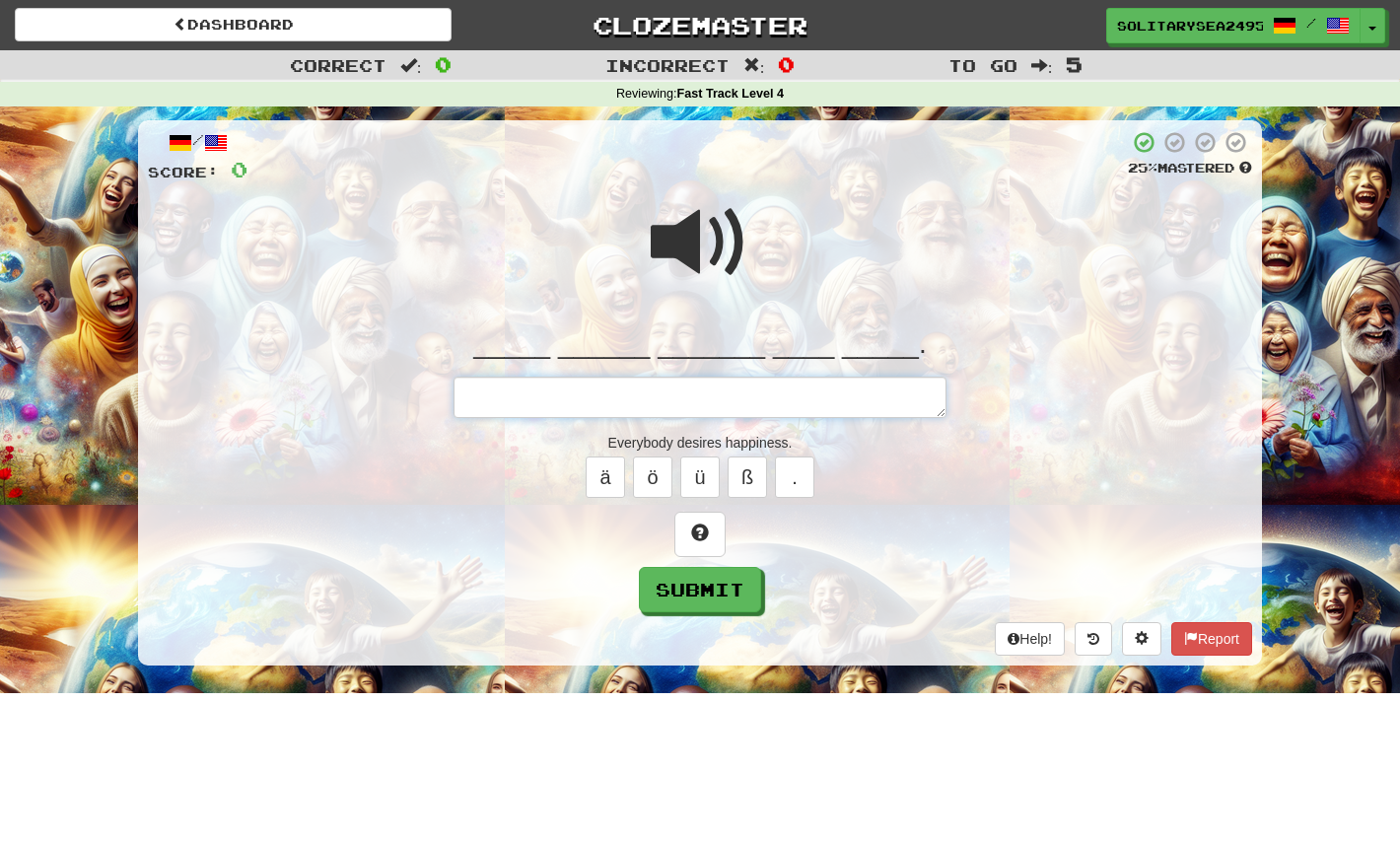 click at bounding box center (700, 397) 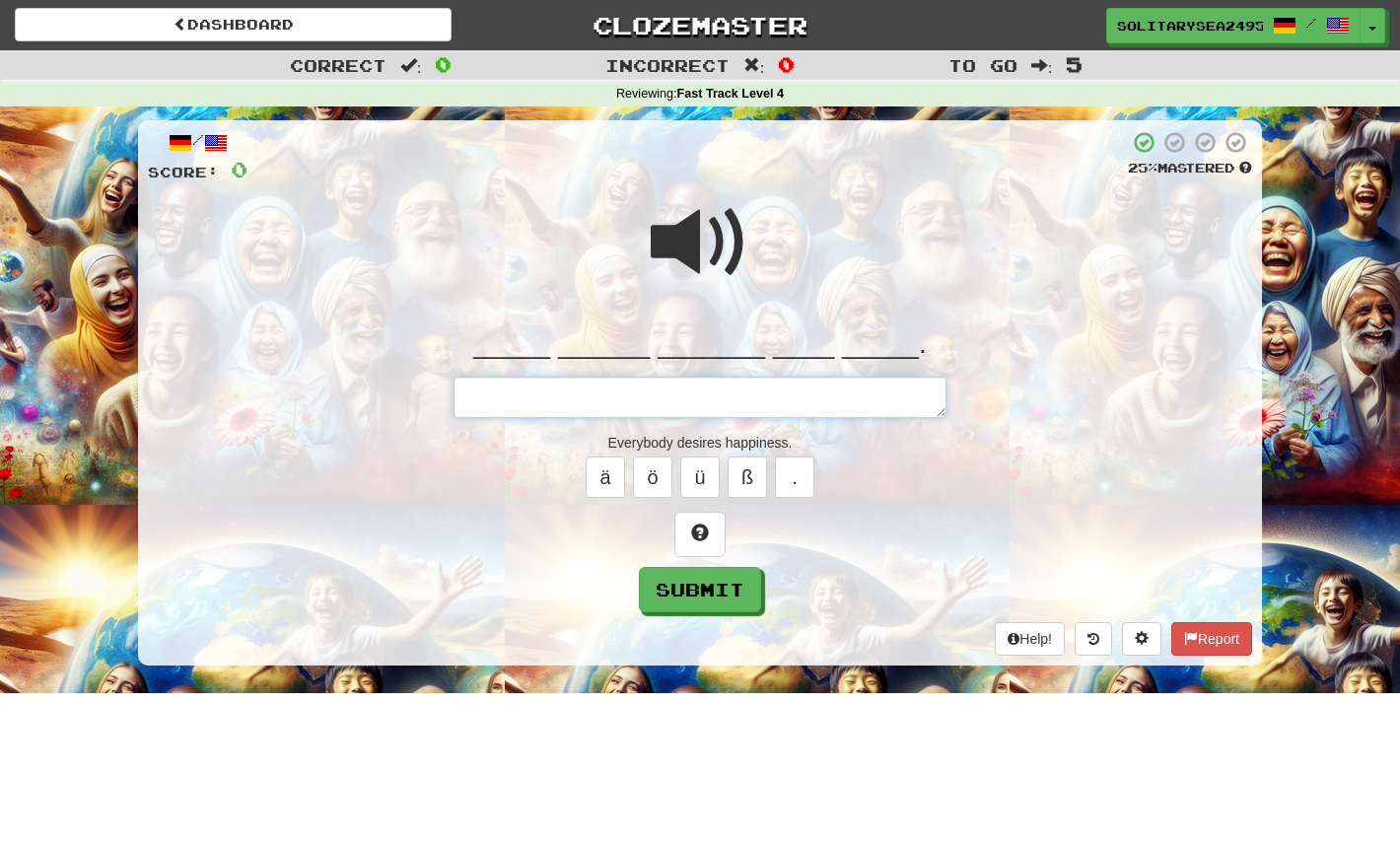 type on "*" 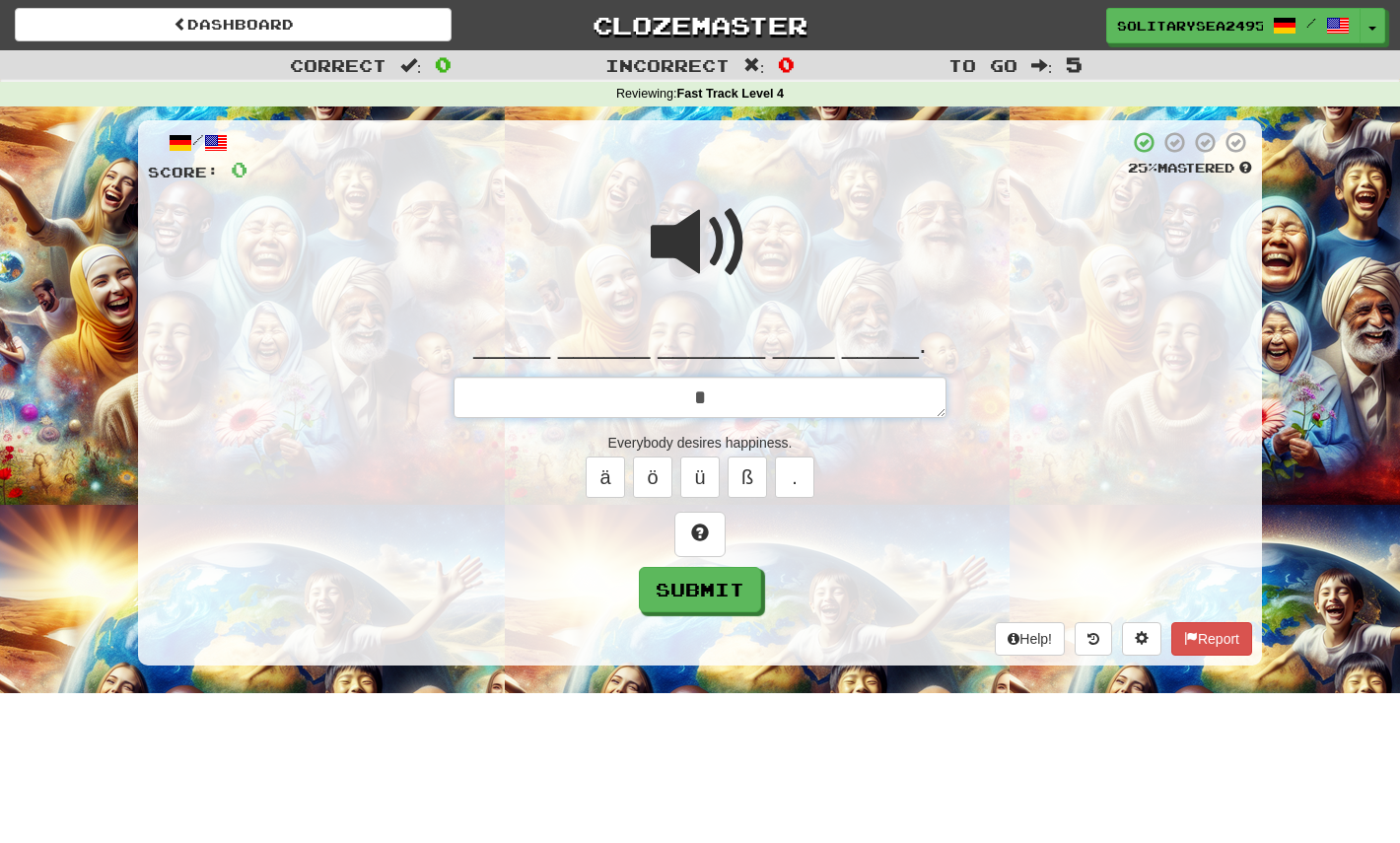 type on "*" 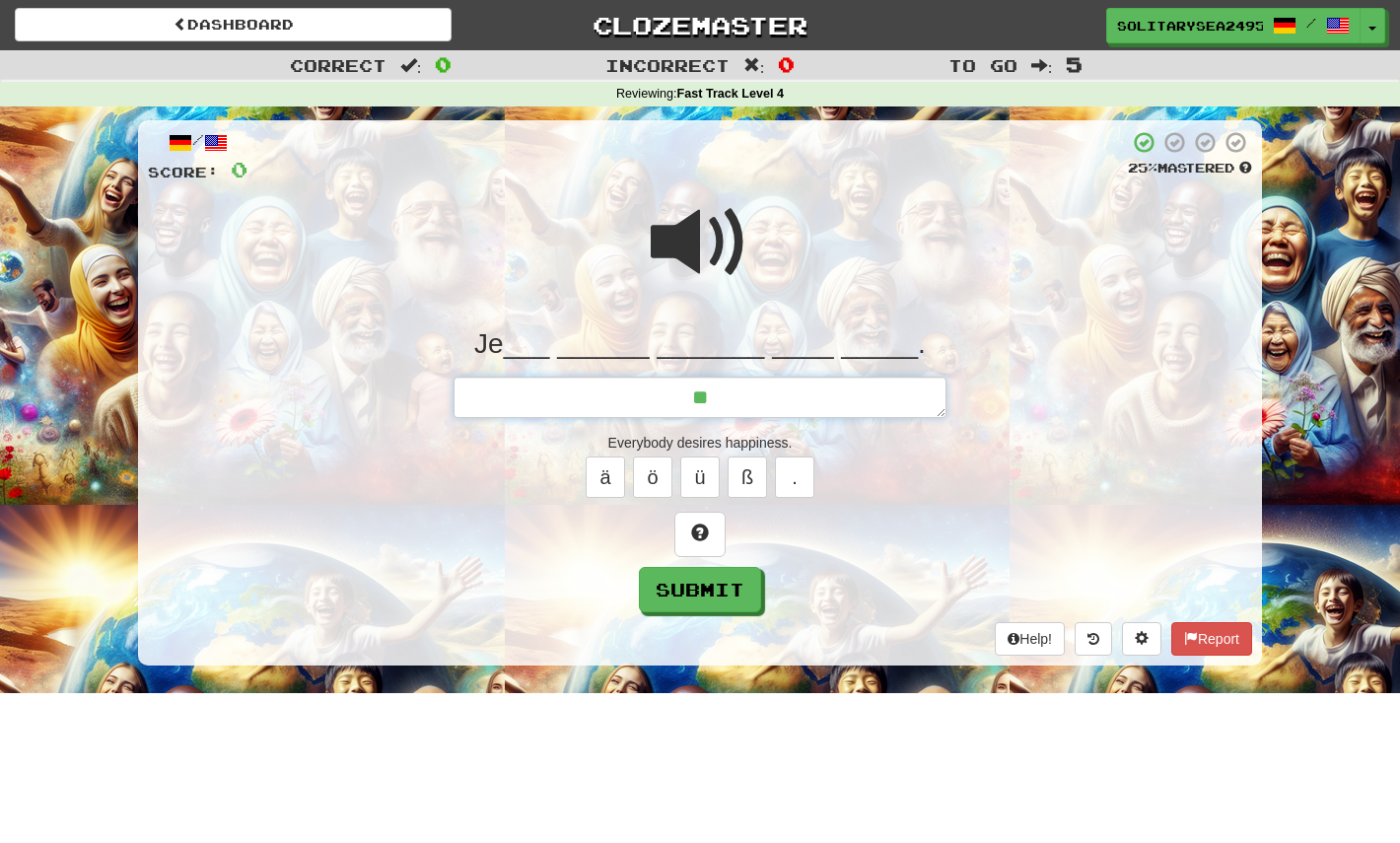 type on "*" 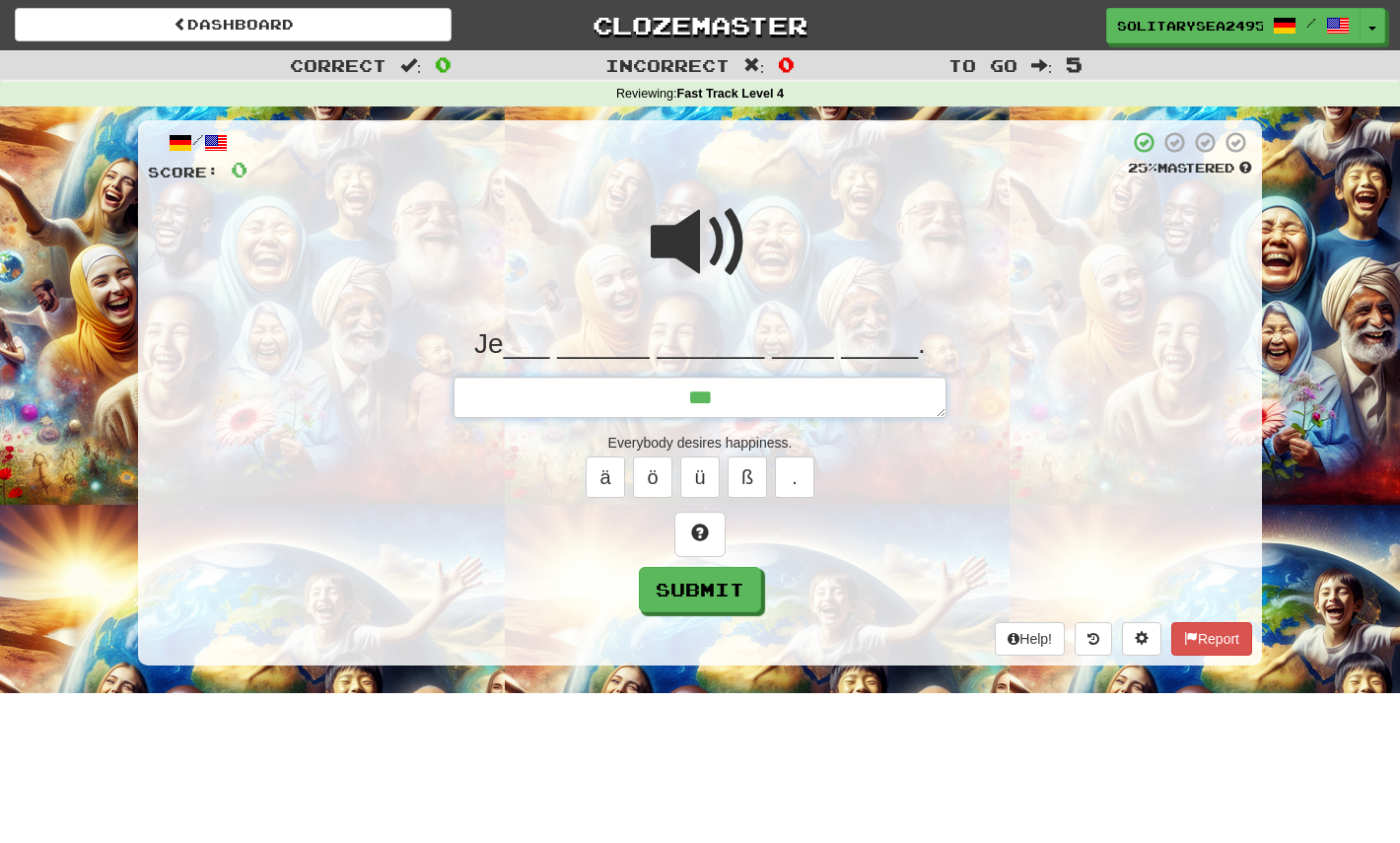 type on "*" 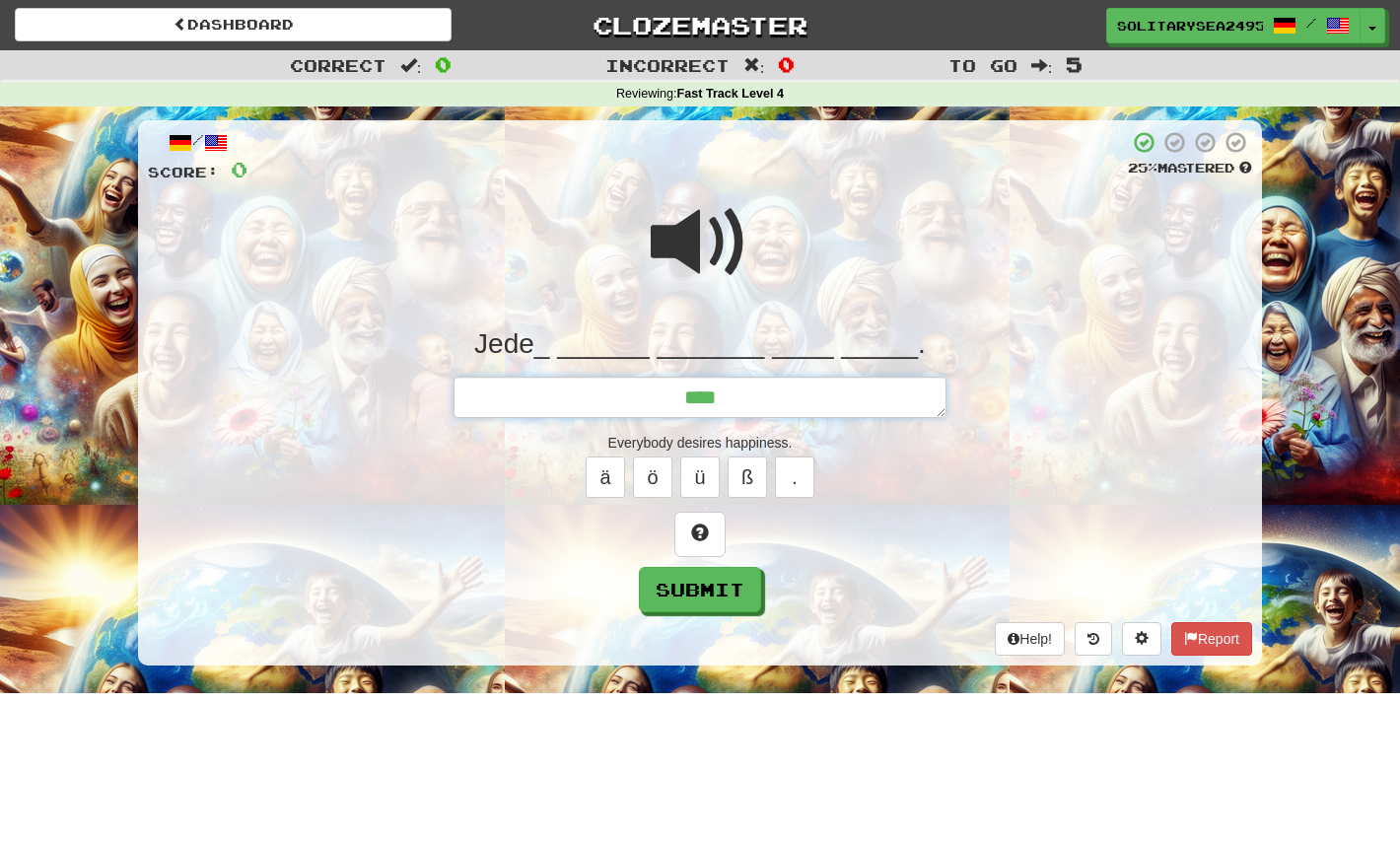 type on "*" 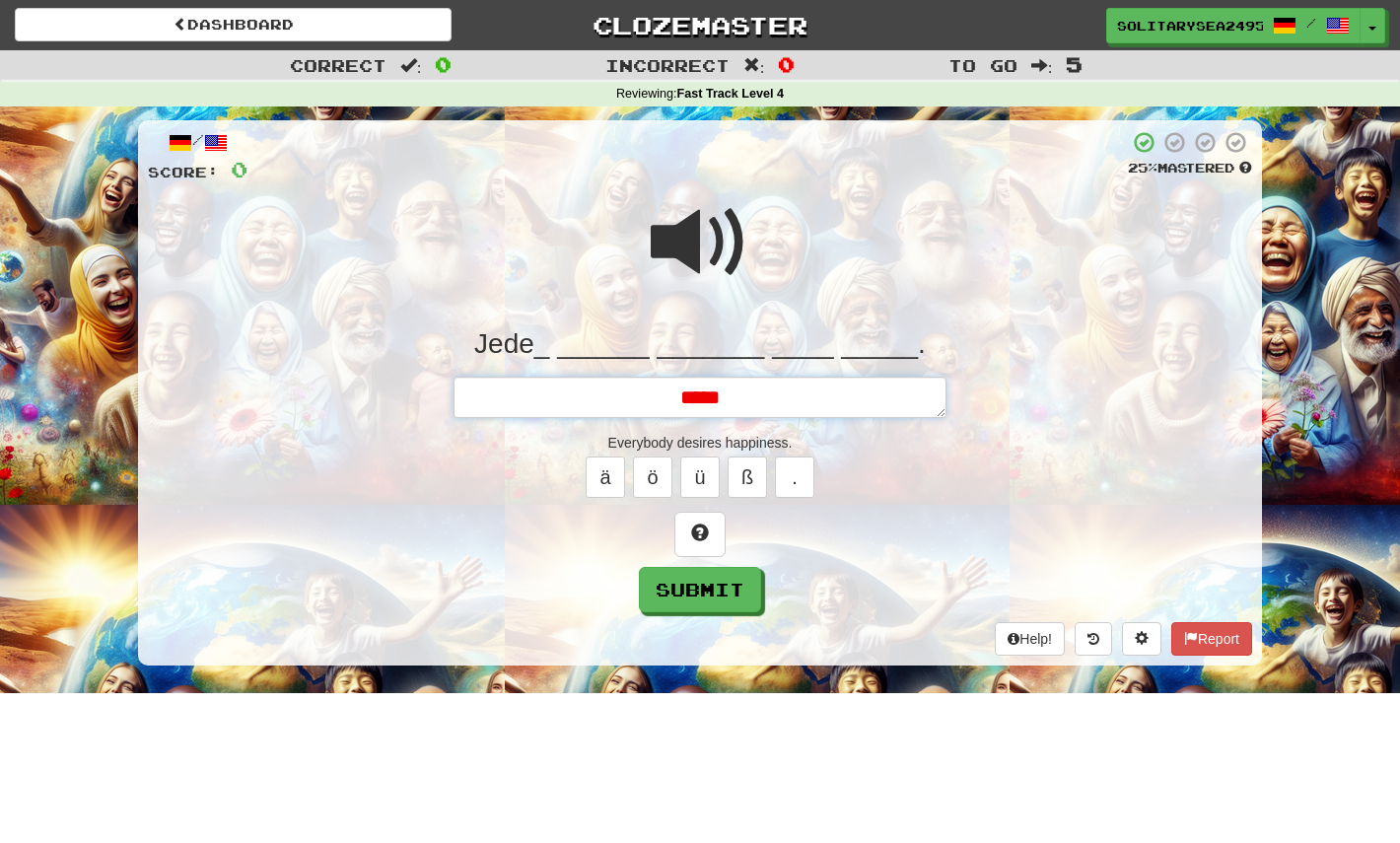 type on "*" 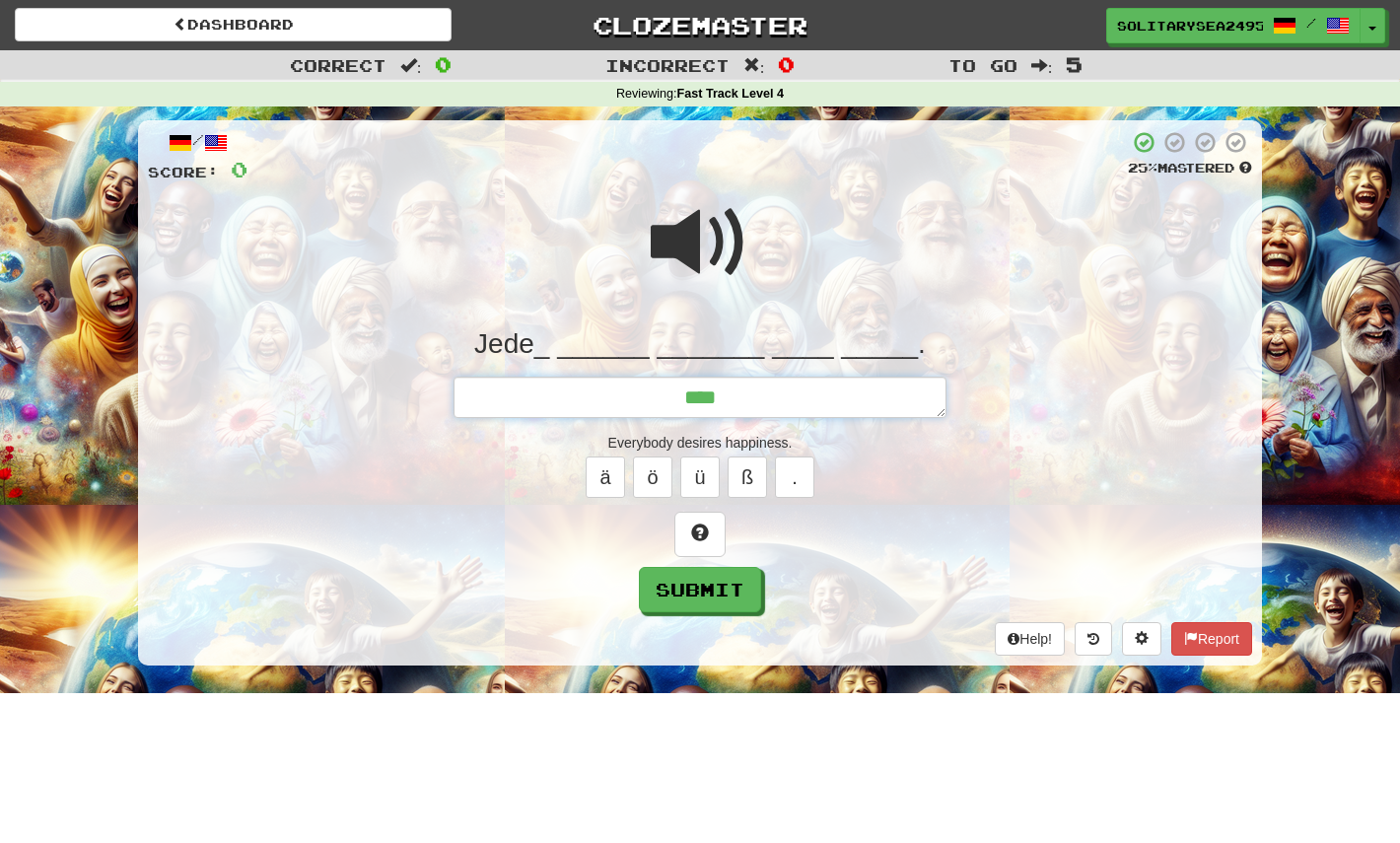 type on "*" 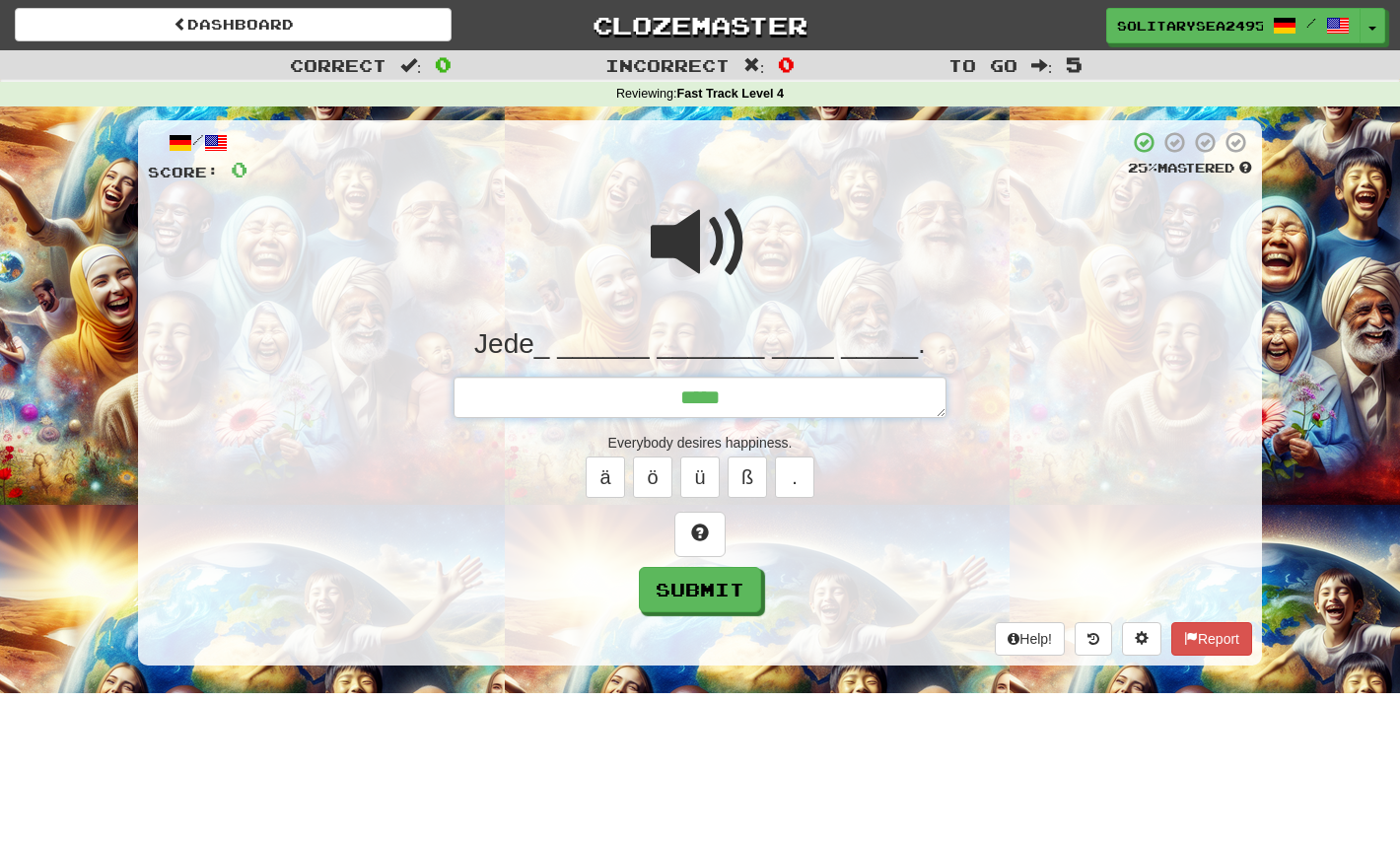 type on "*" 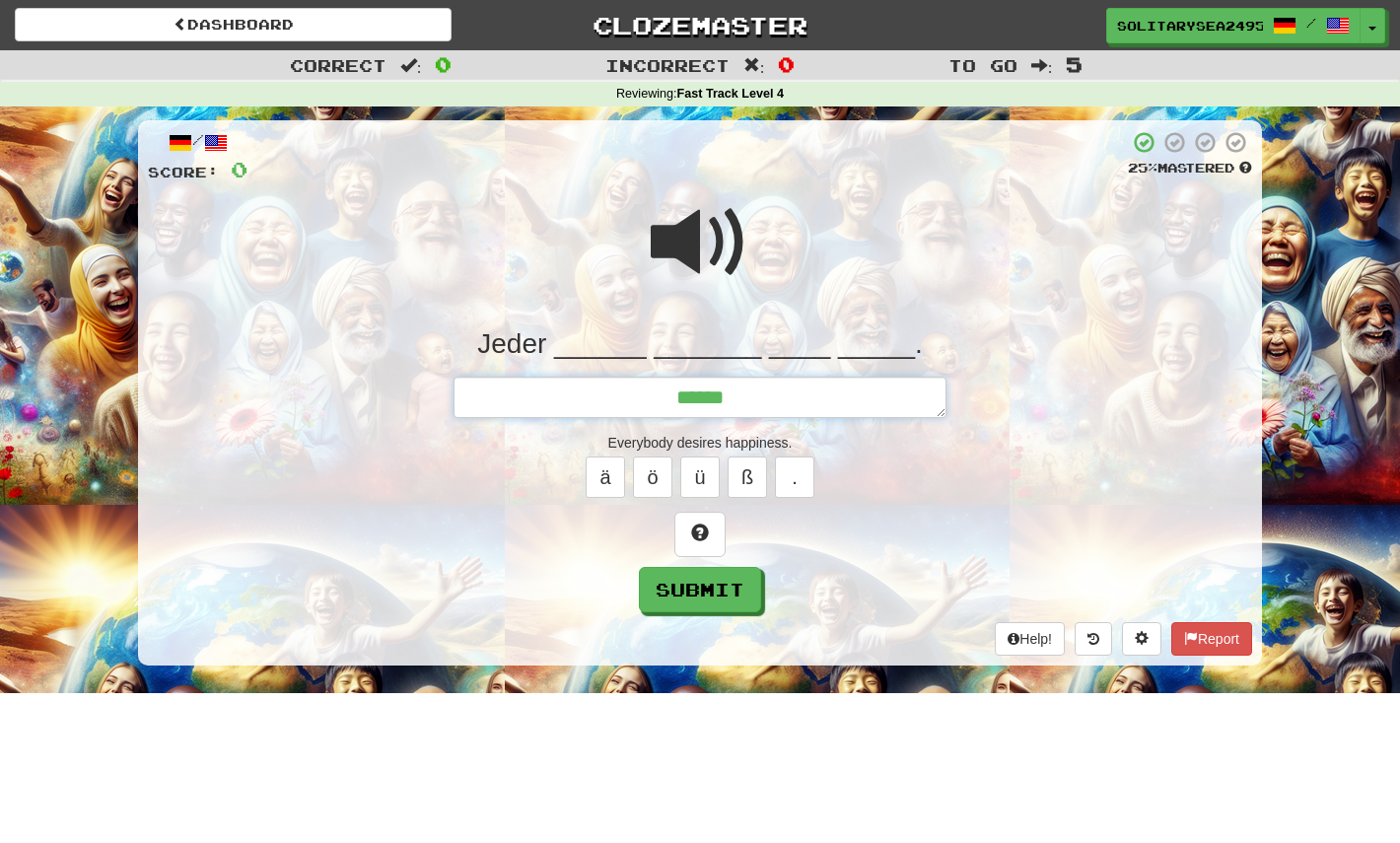 type on "*" 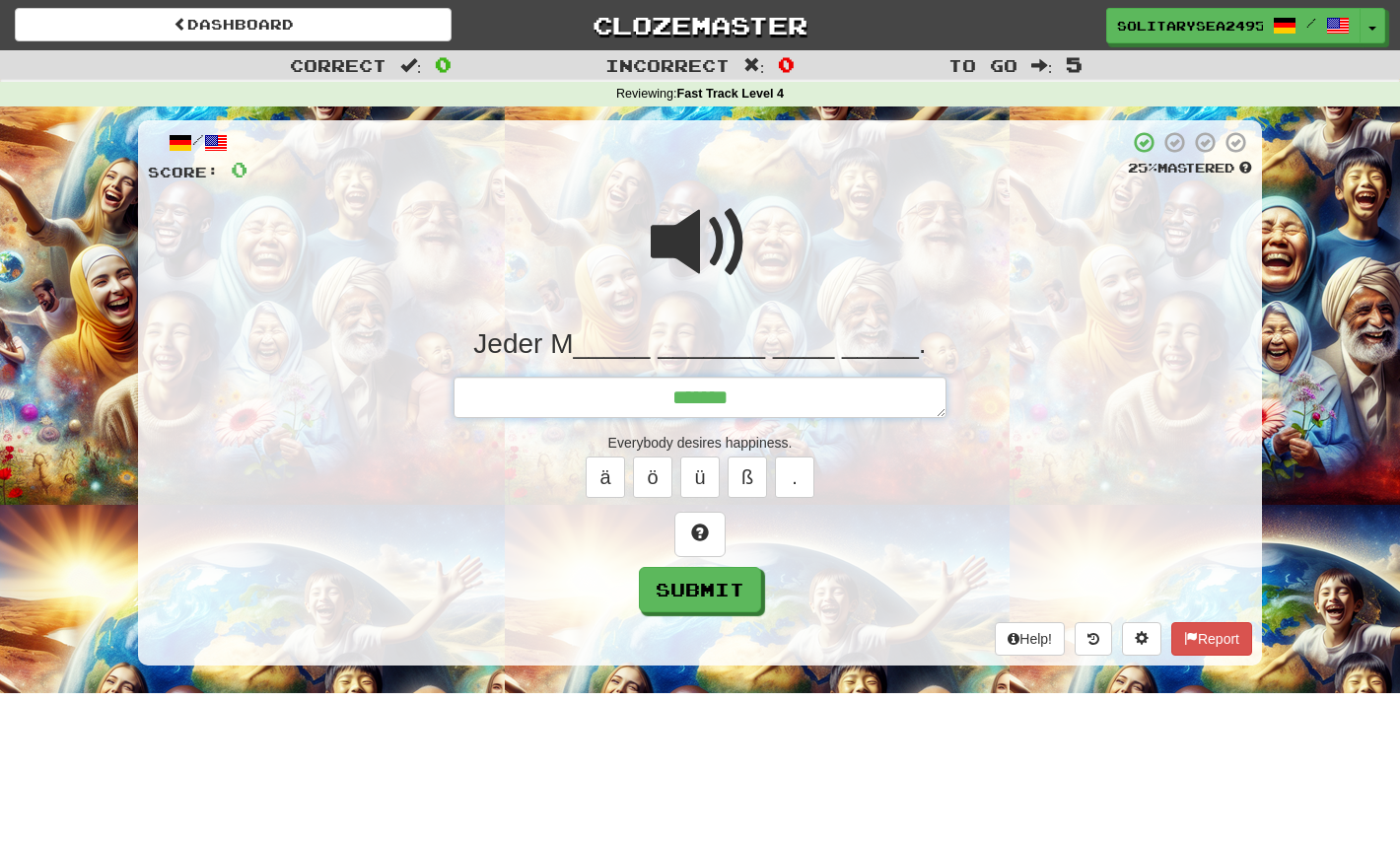 type on "*" 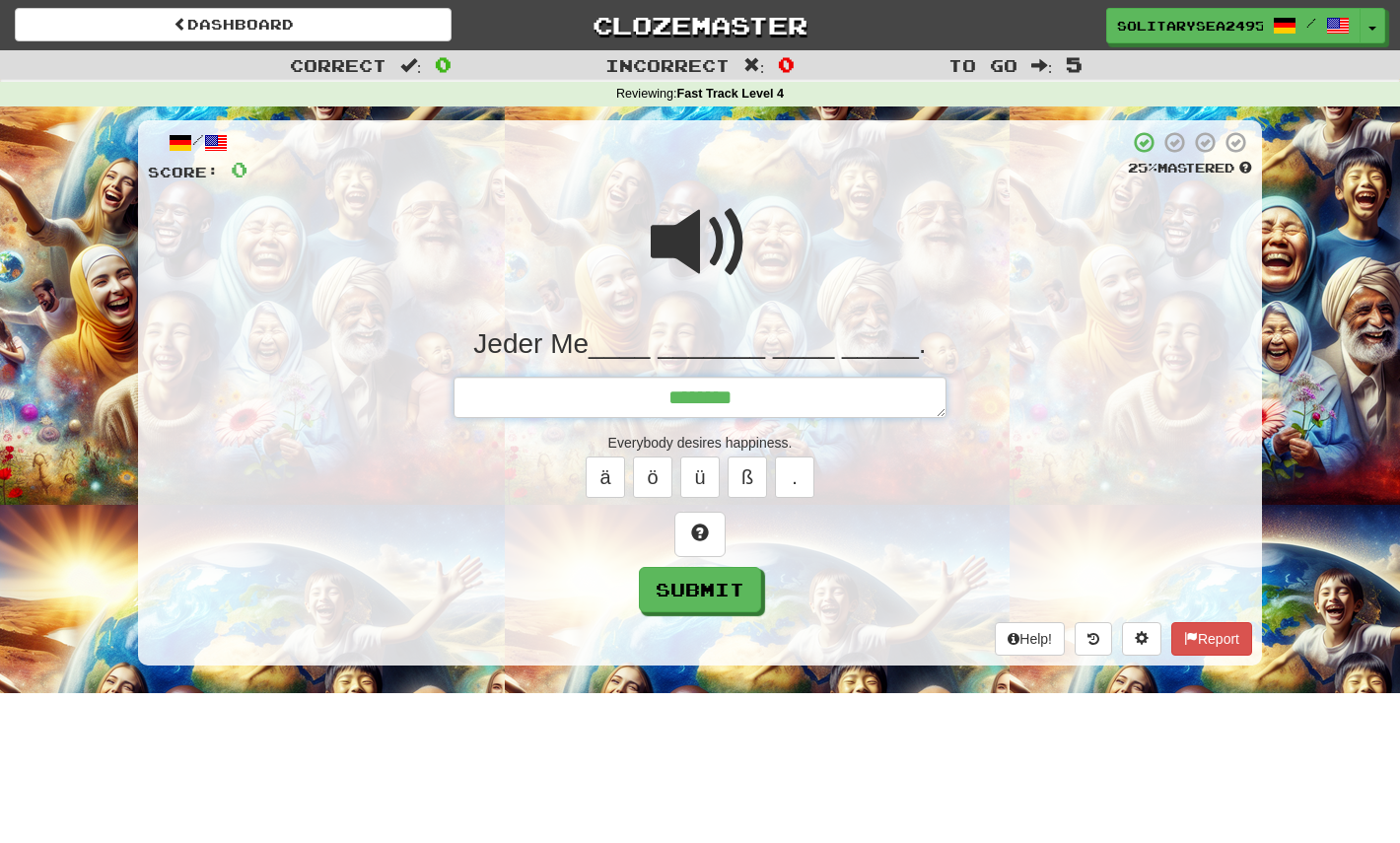 type on "*" 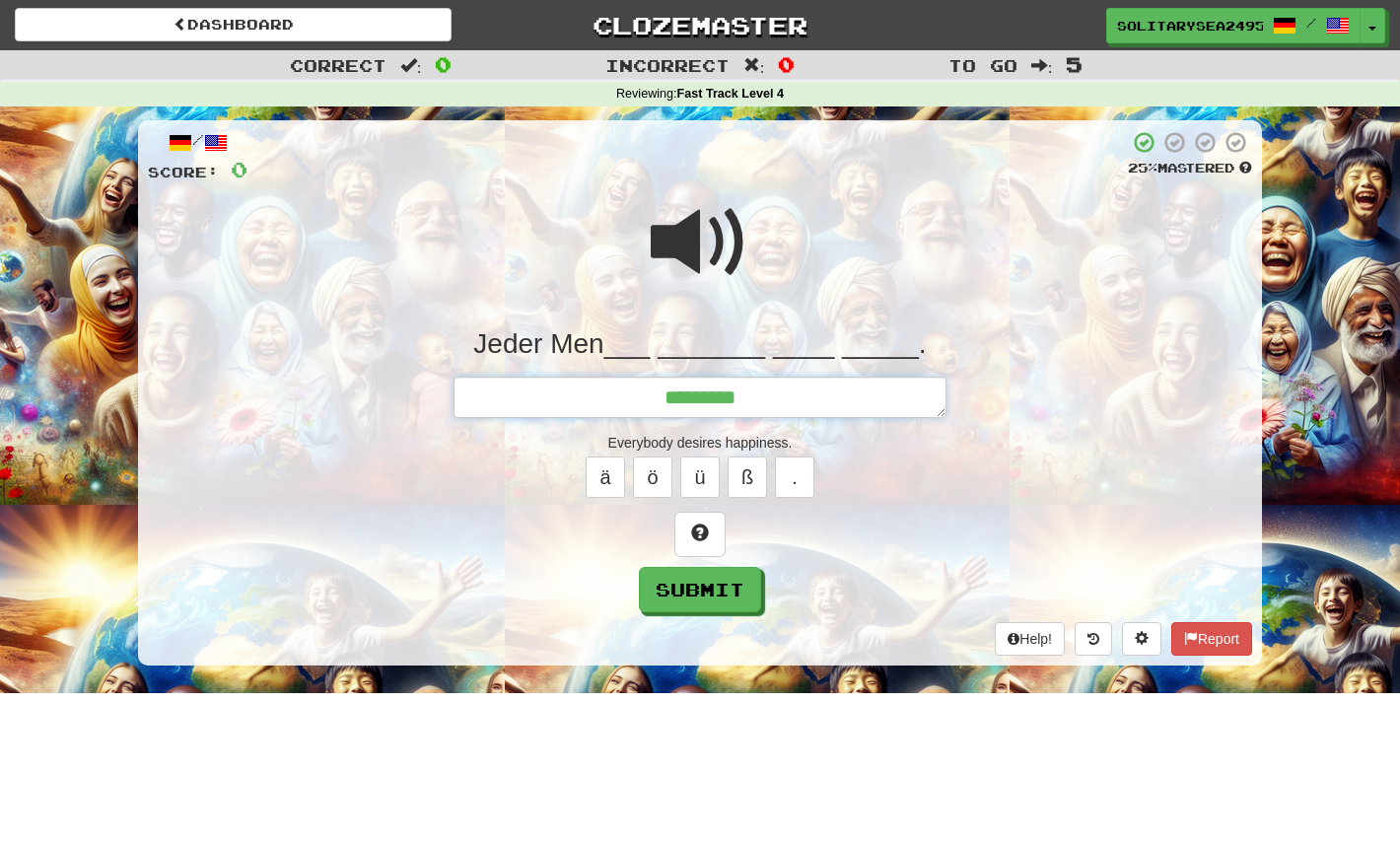 type on "*" 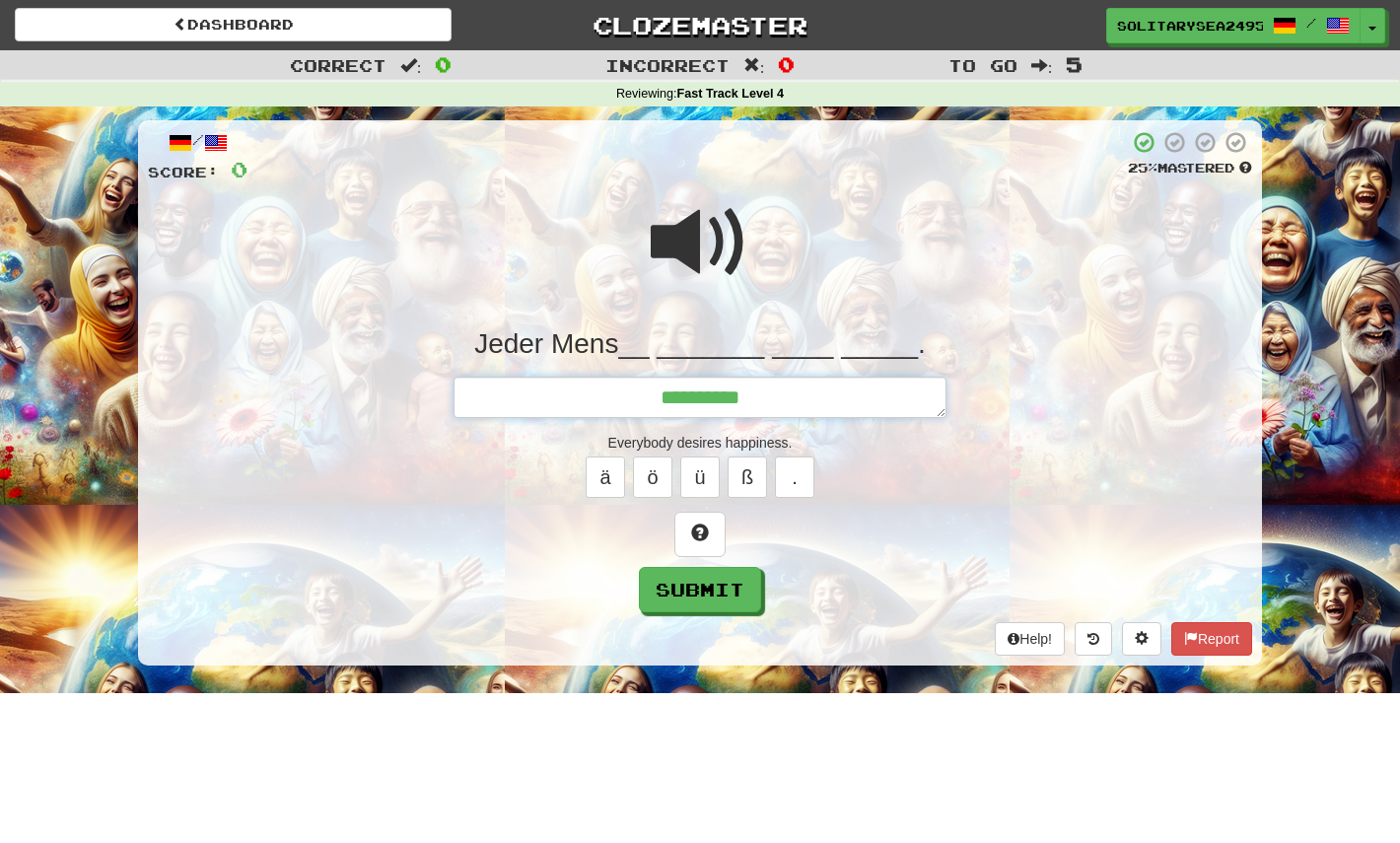 type on "*" 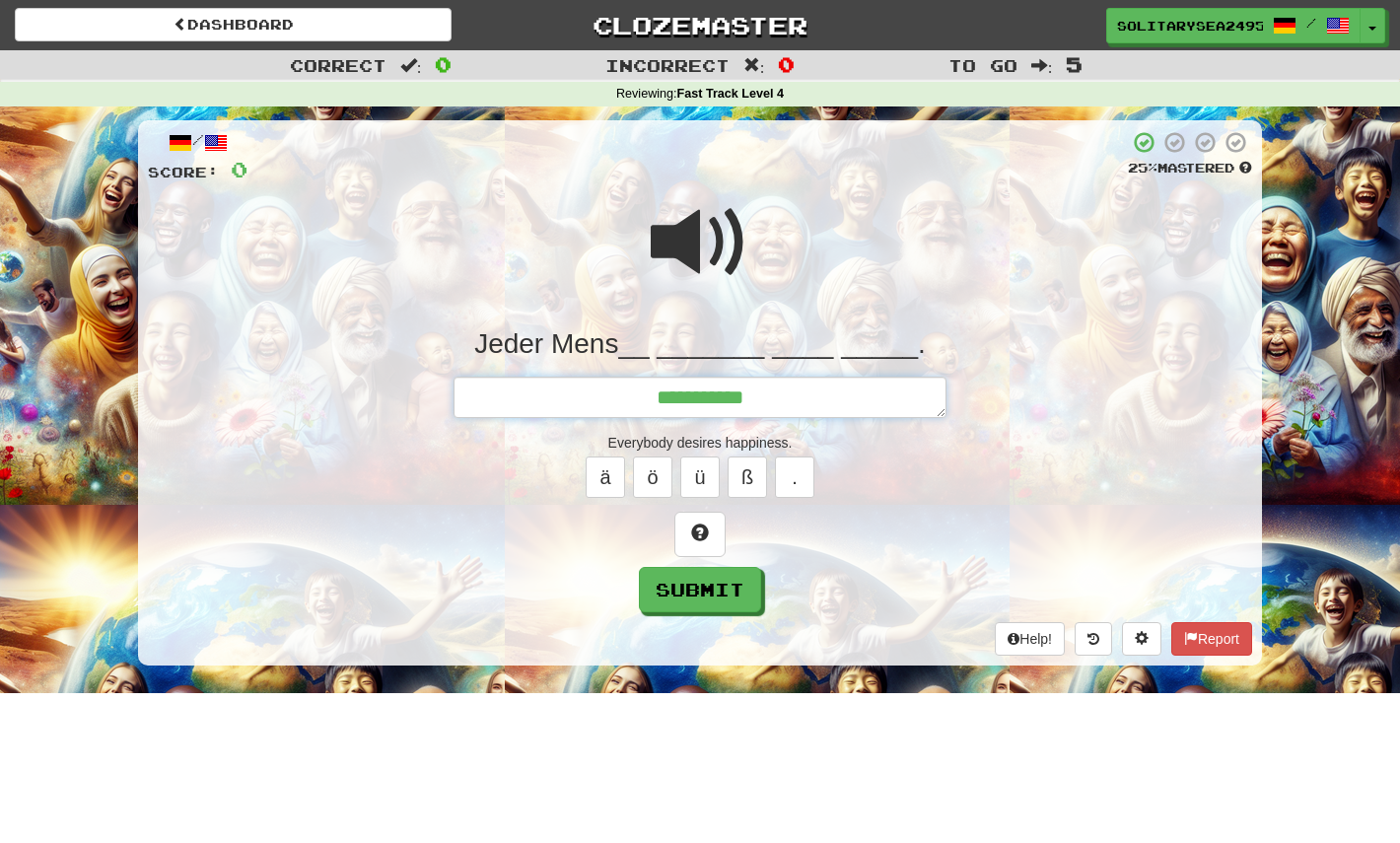 type on "*" 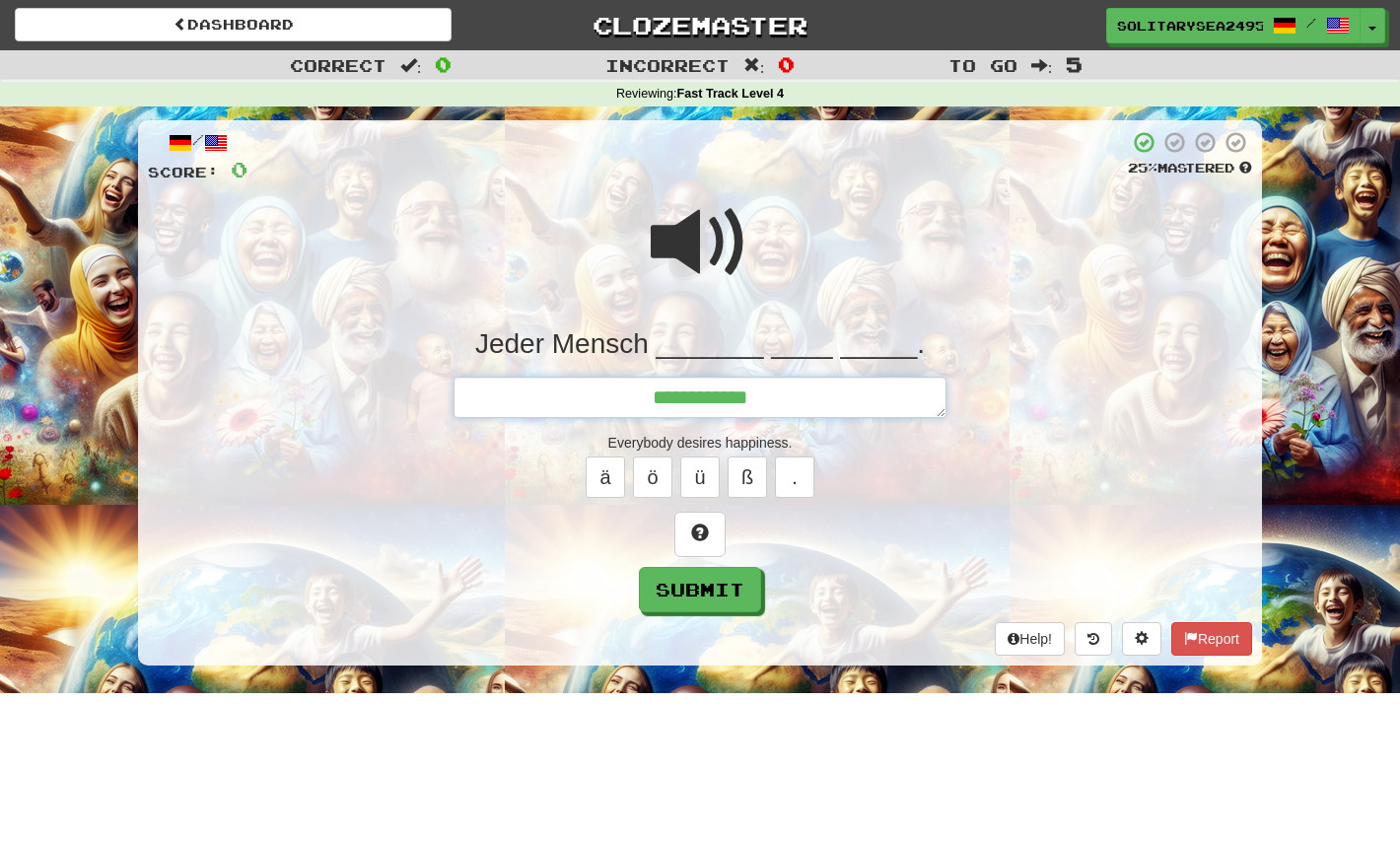 type on "*" 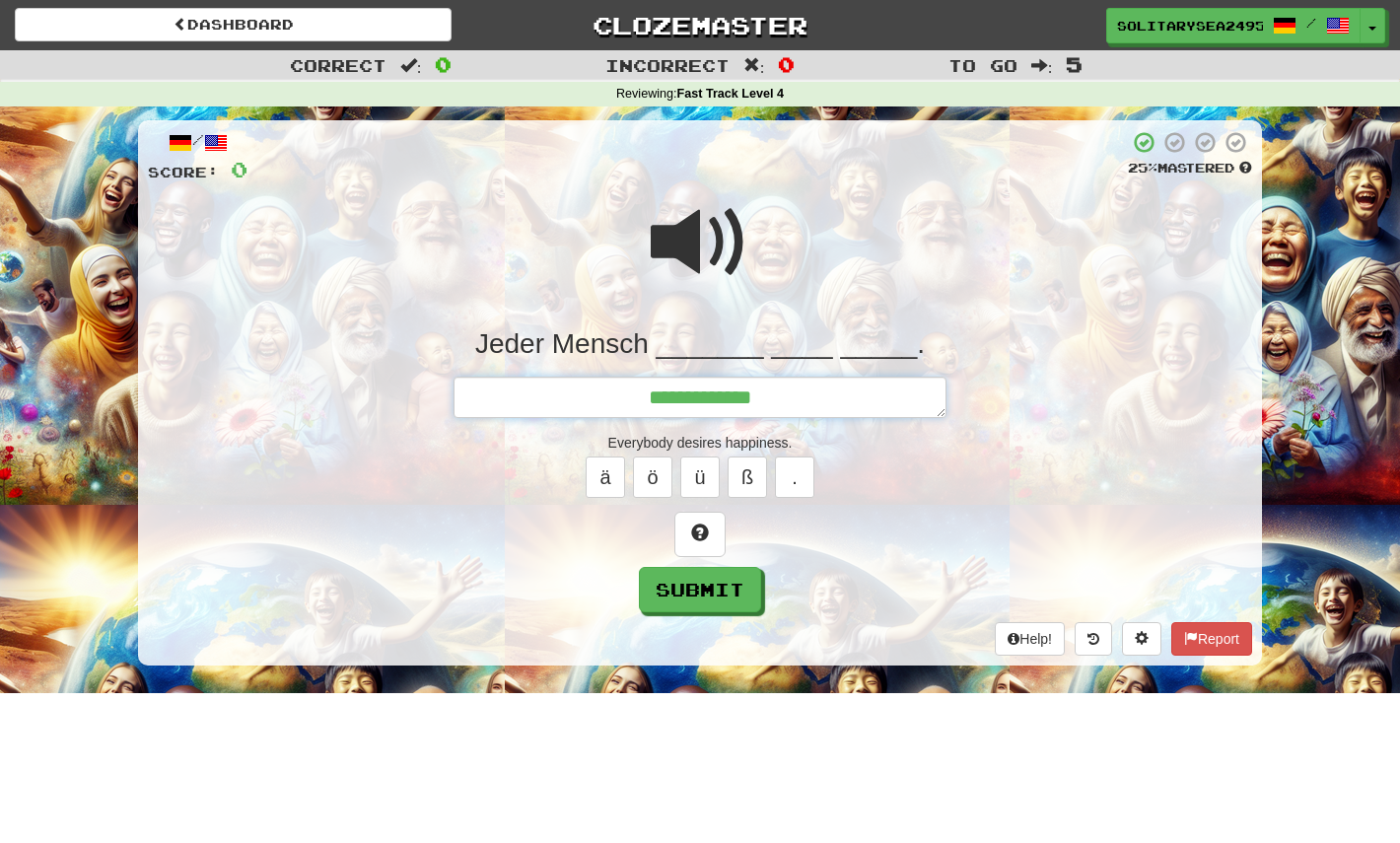 type on "*" 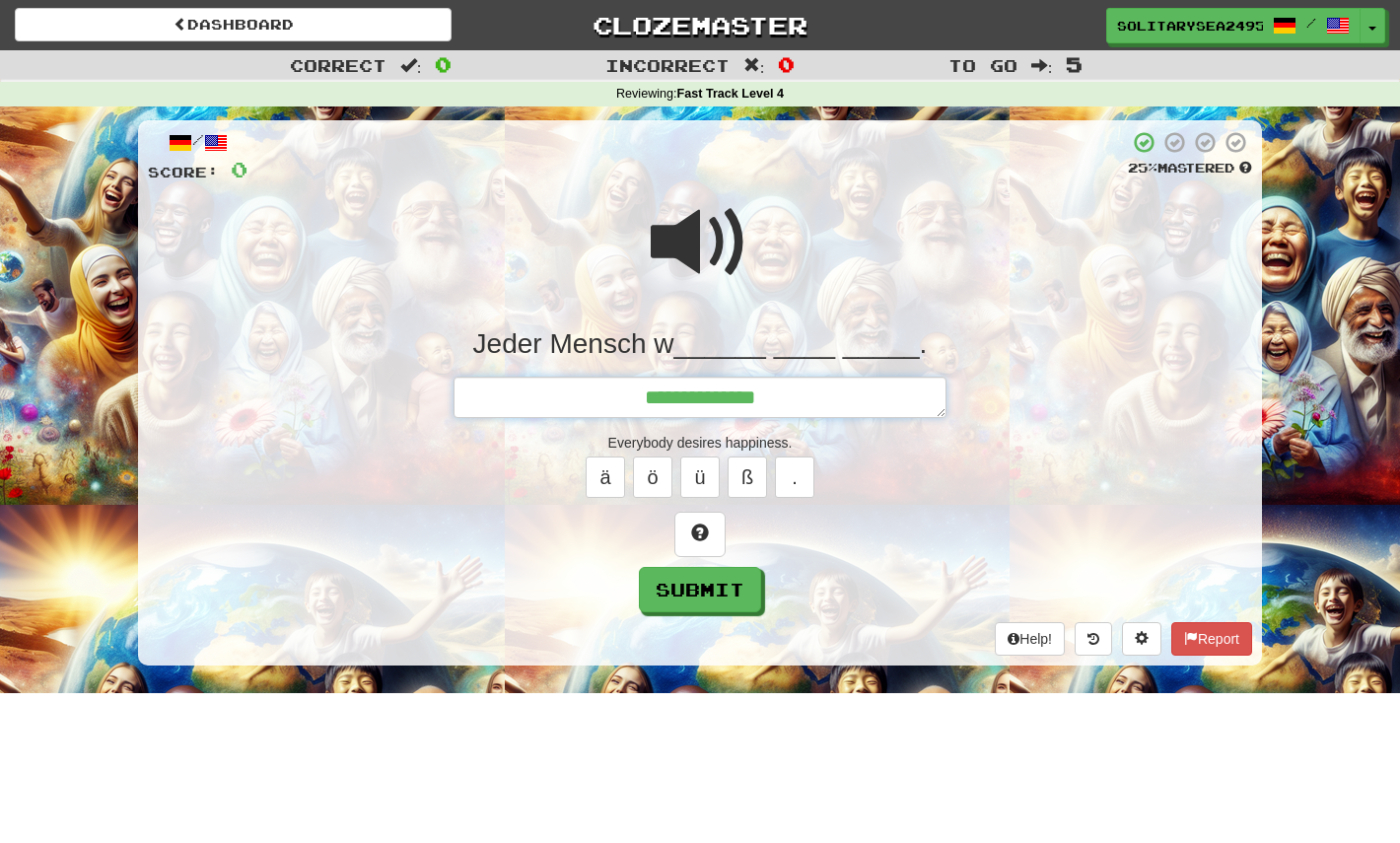 type on "*" 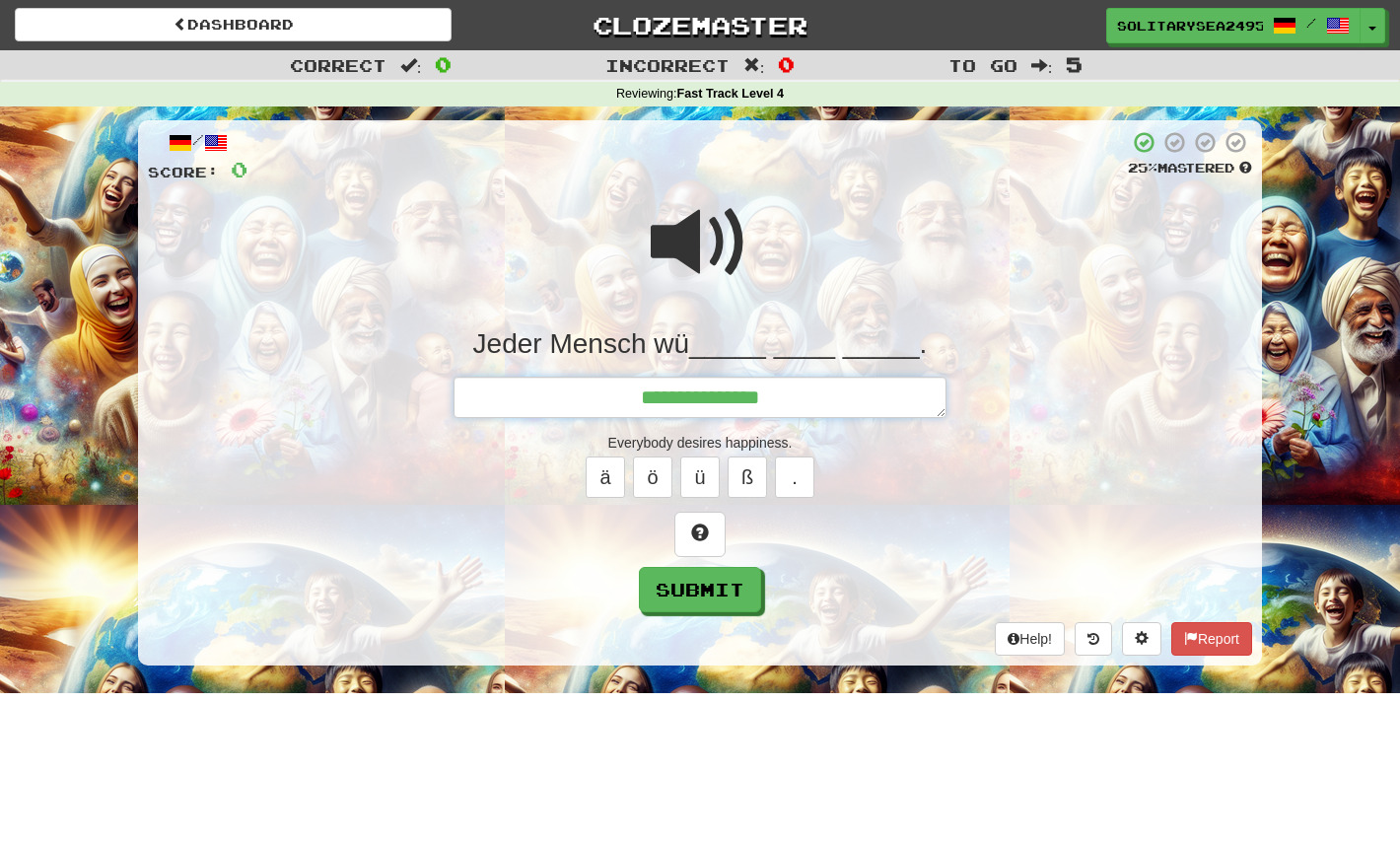 type on "*" 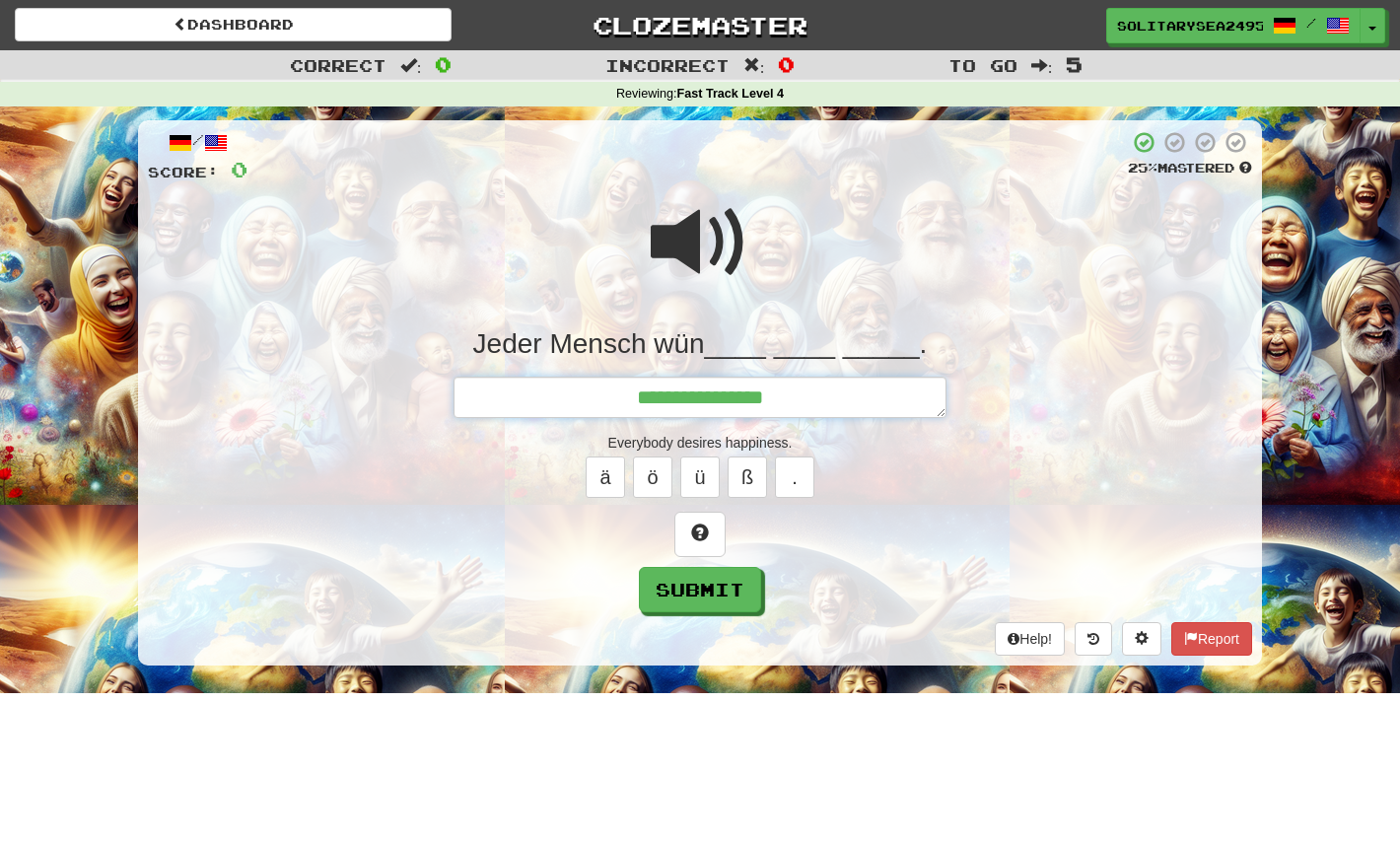 type on "*" 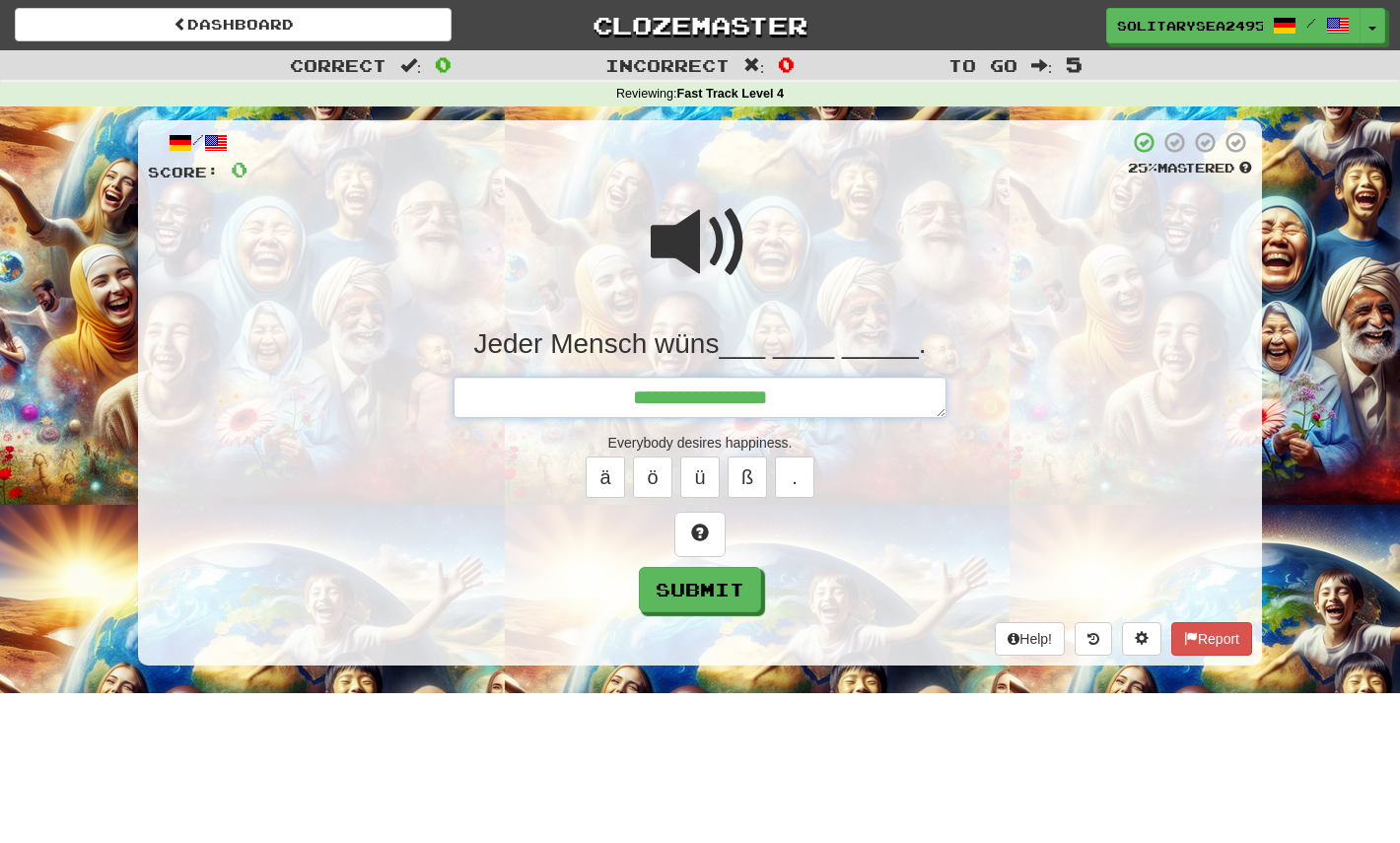 type on "*" 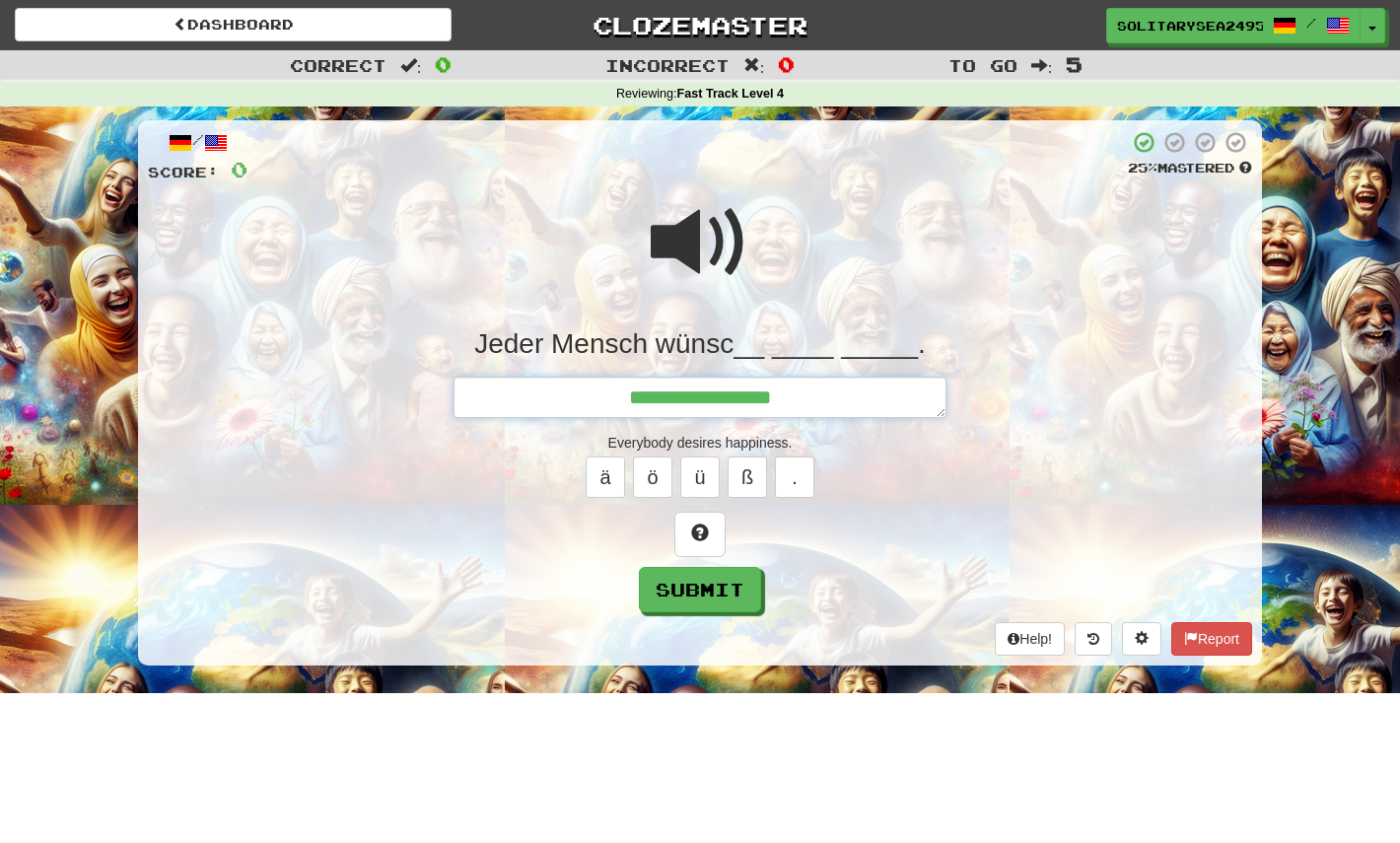type on "*" 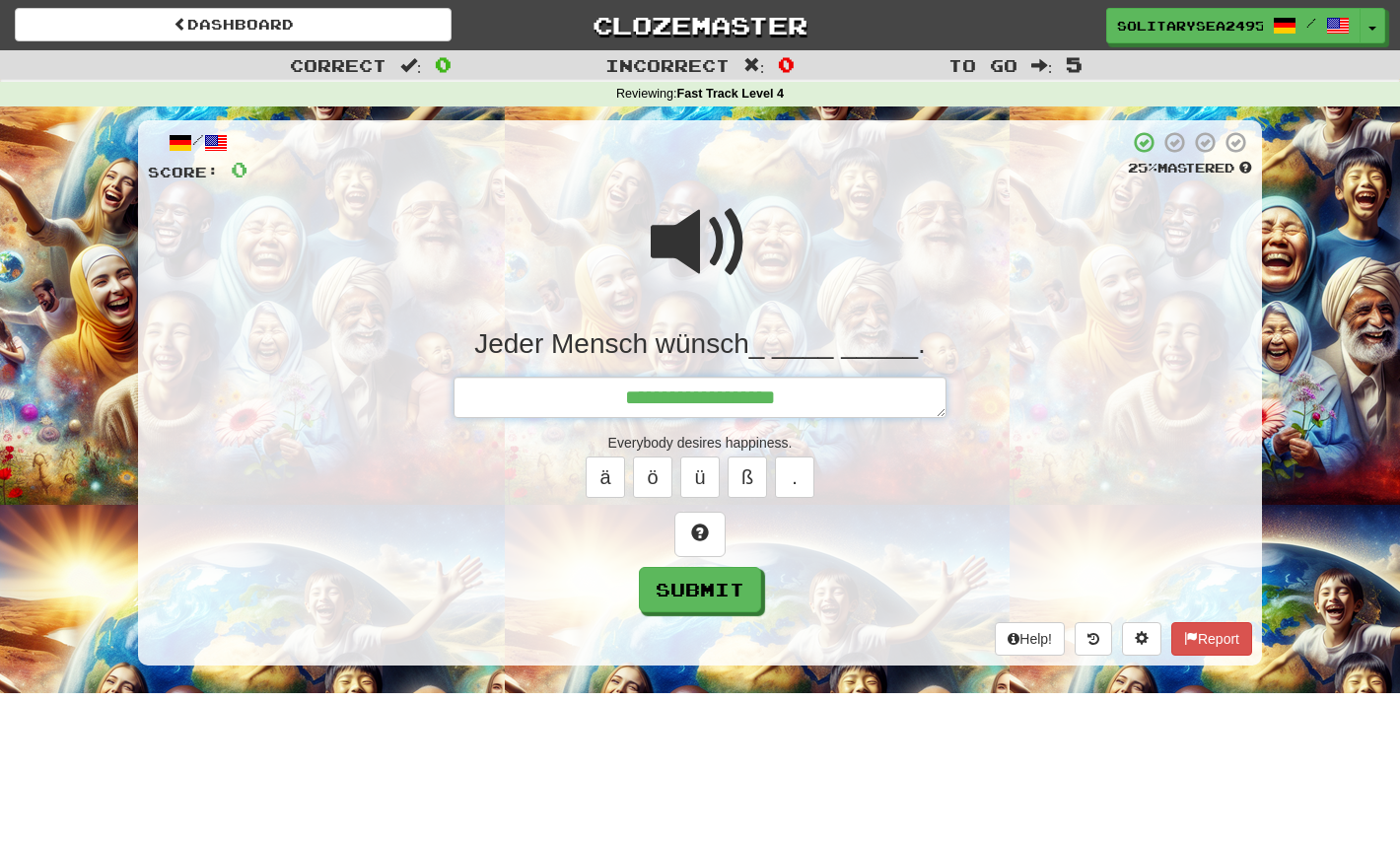 type on "*" 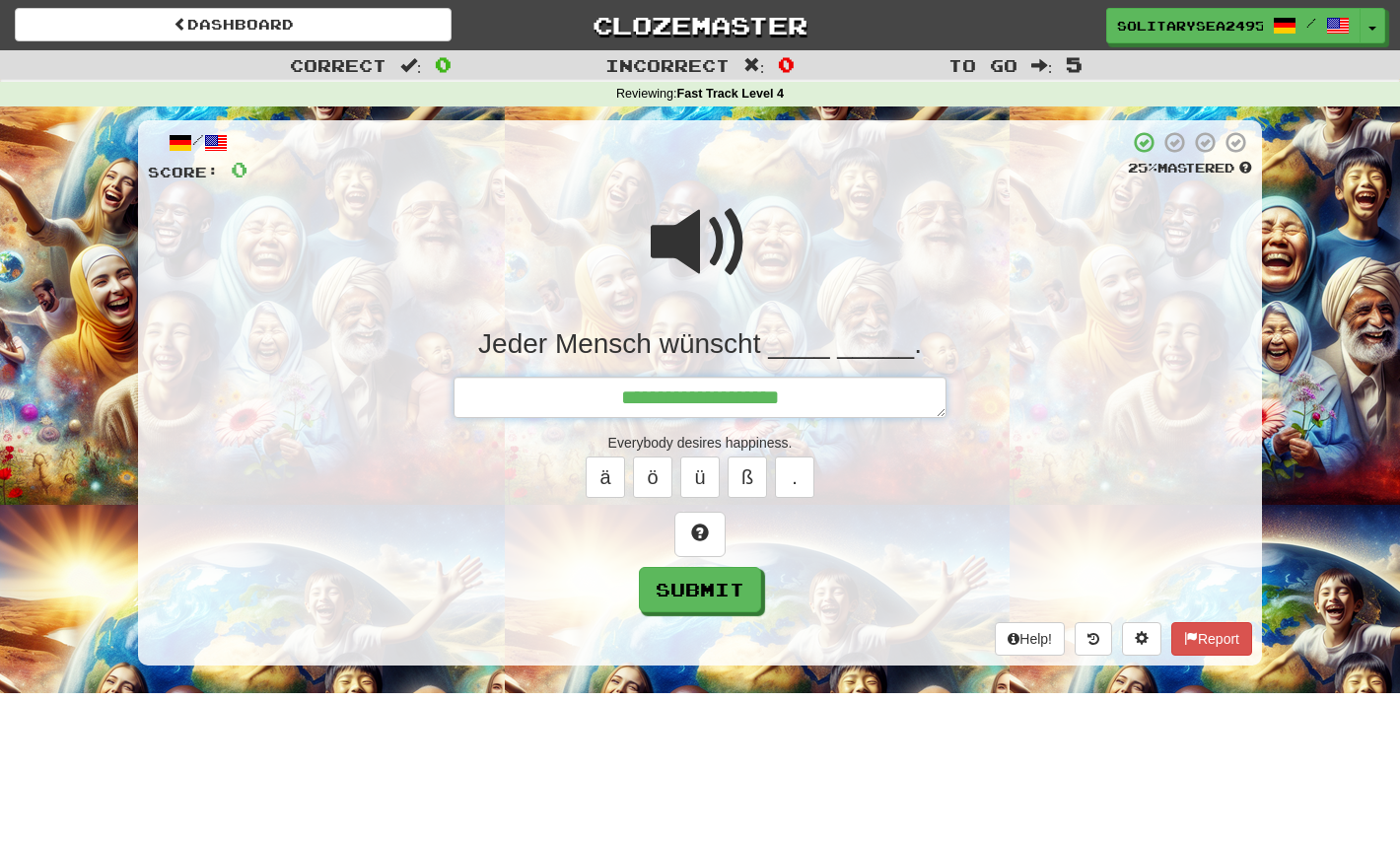 type on "*" 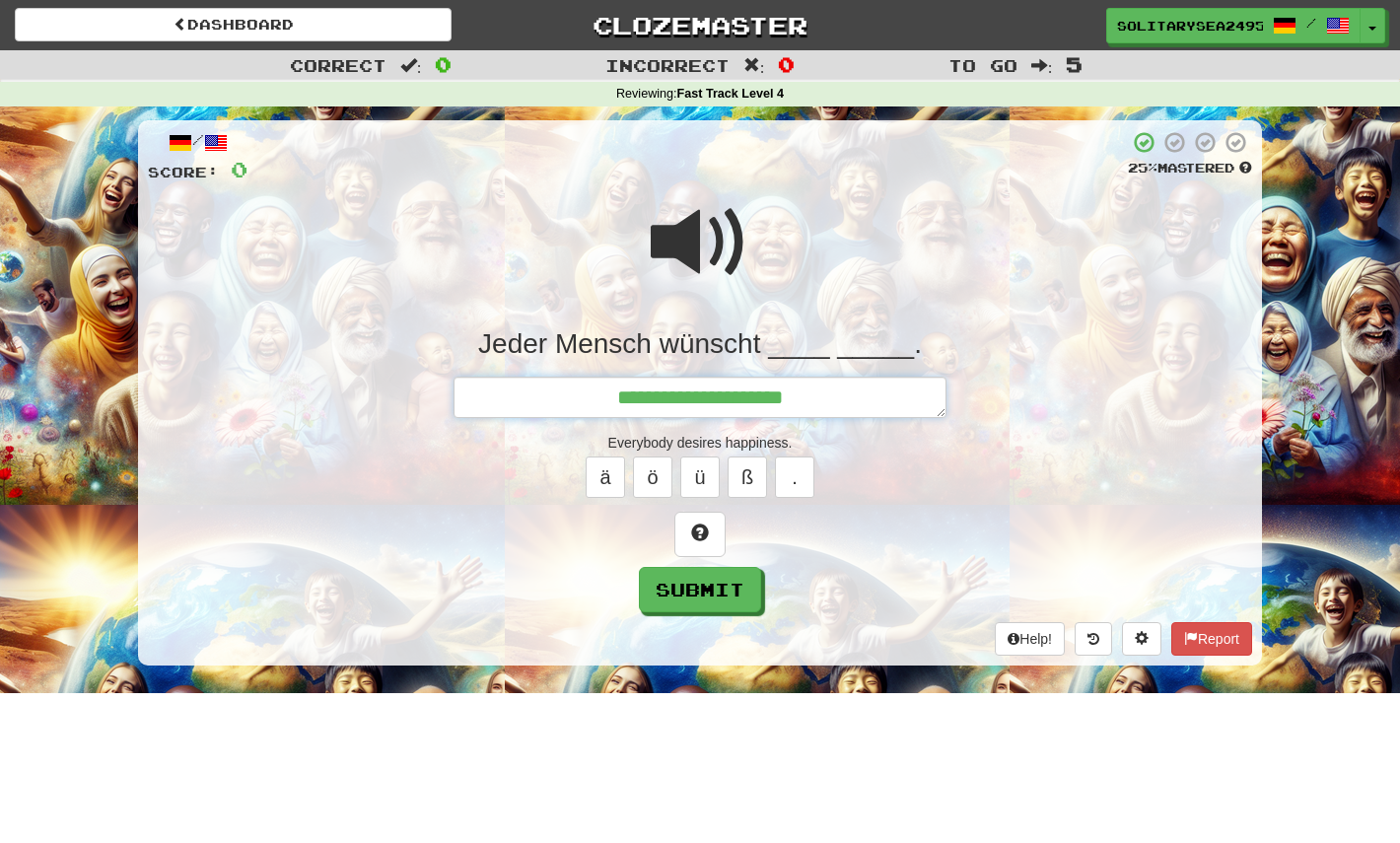 type on "*" 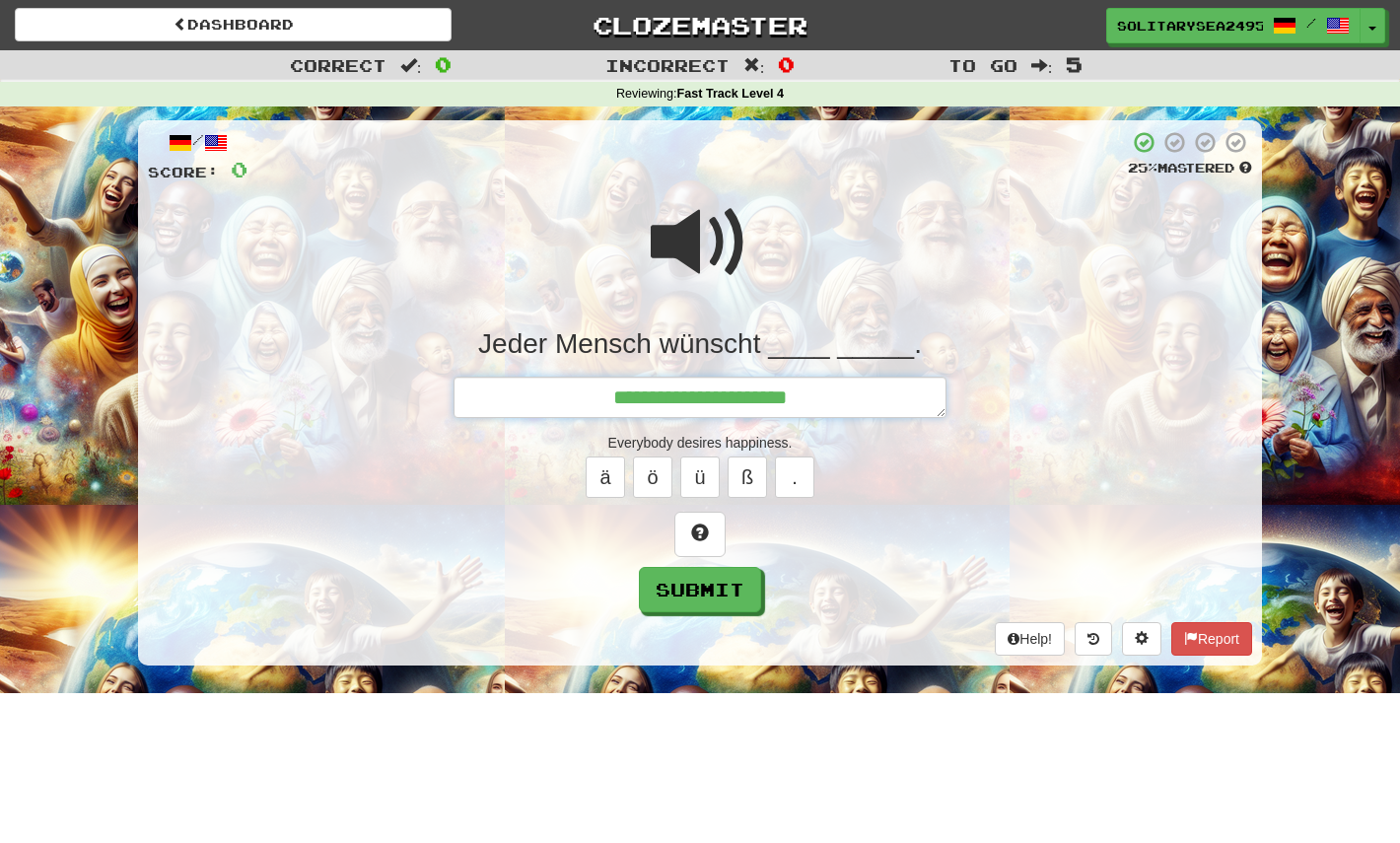type on "*" 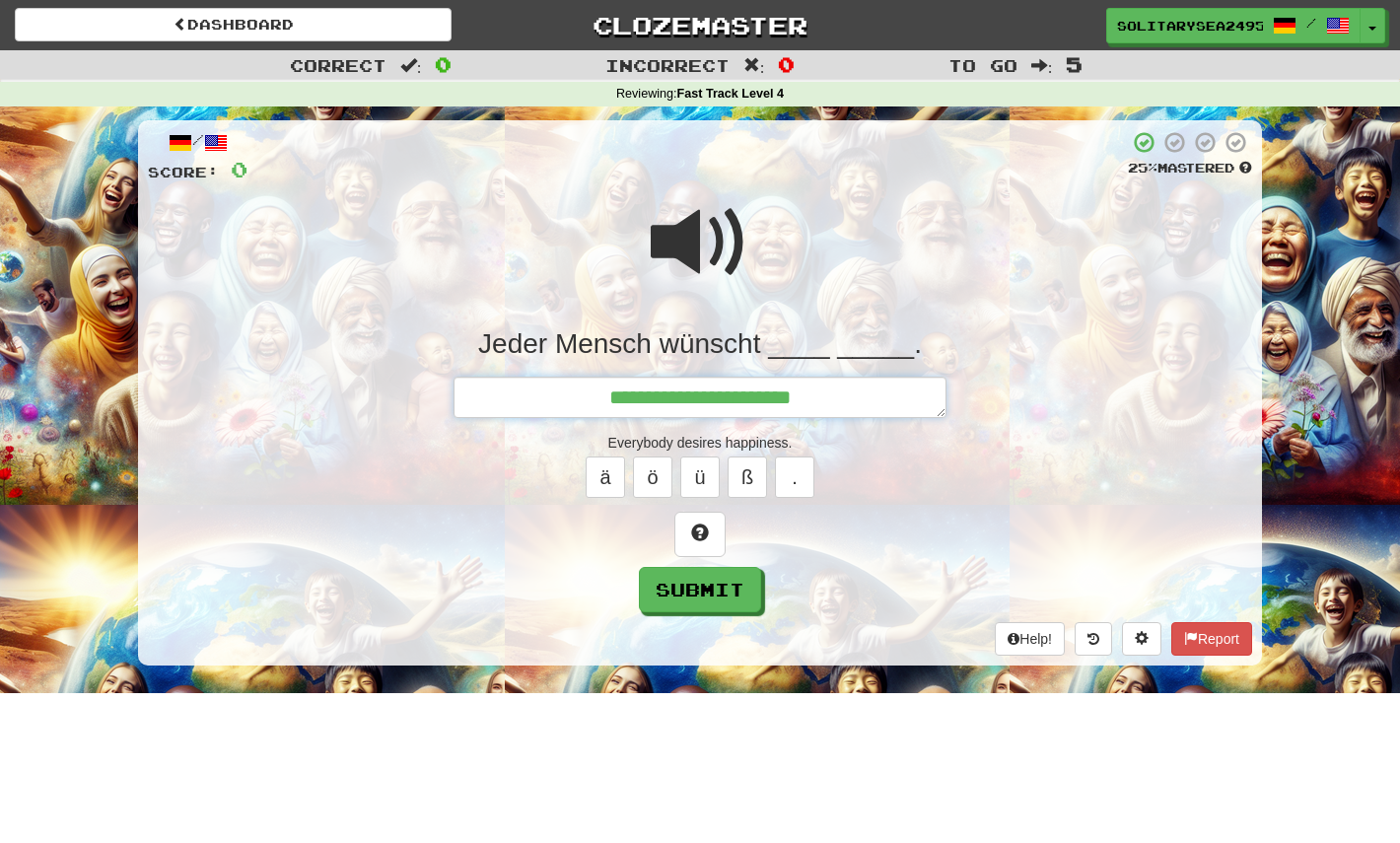 type on "*" 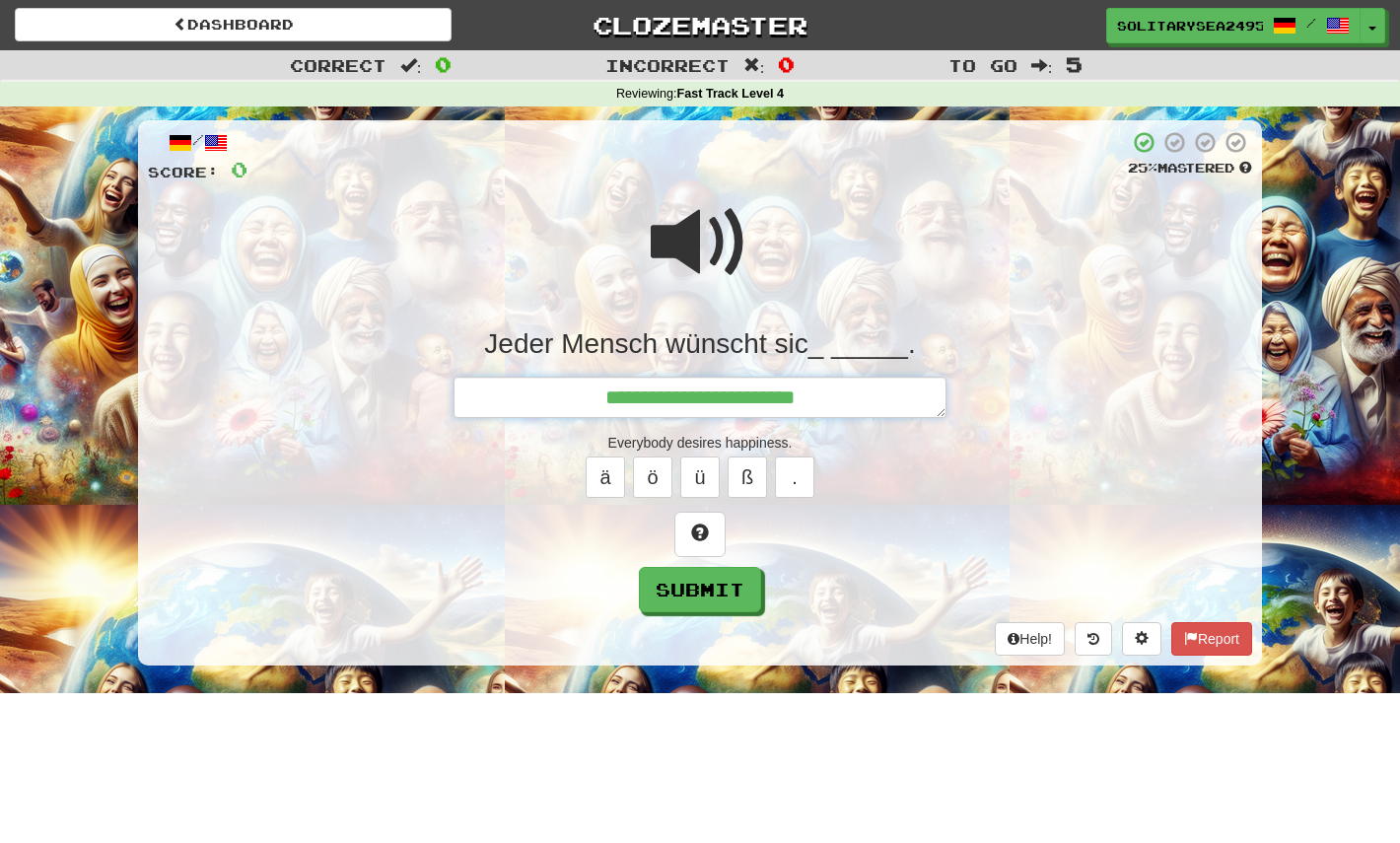type on "*" 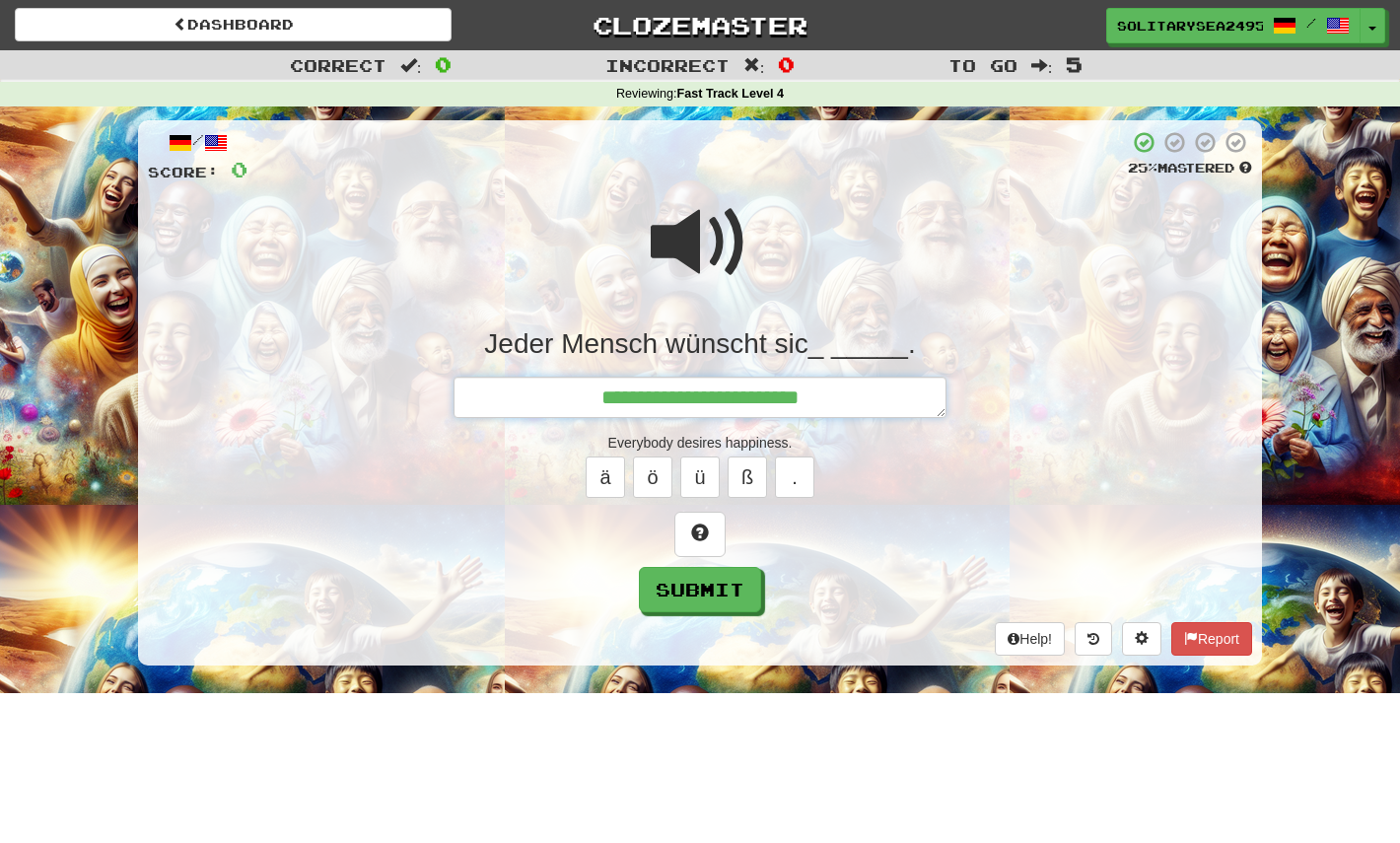 type on "*" 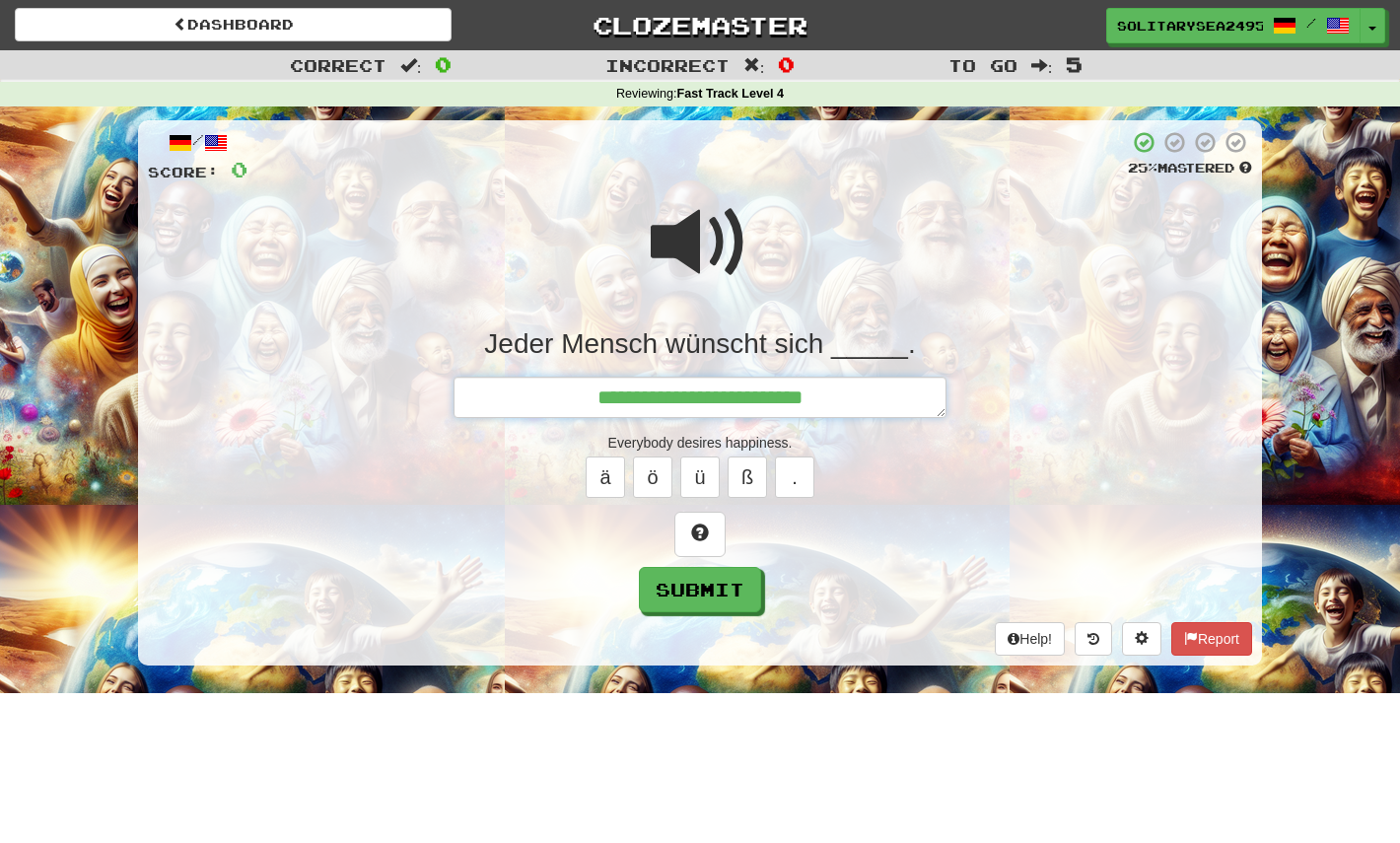 type on "*" 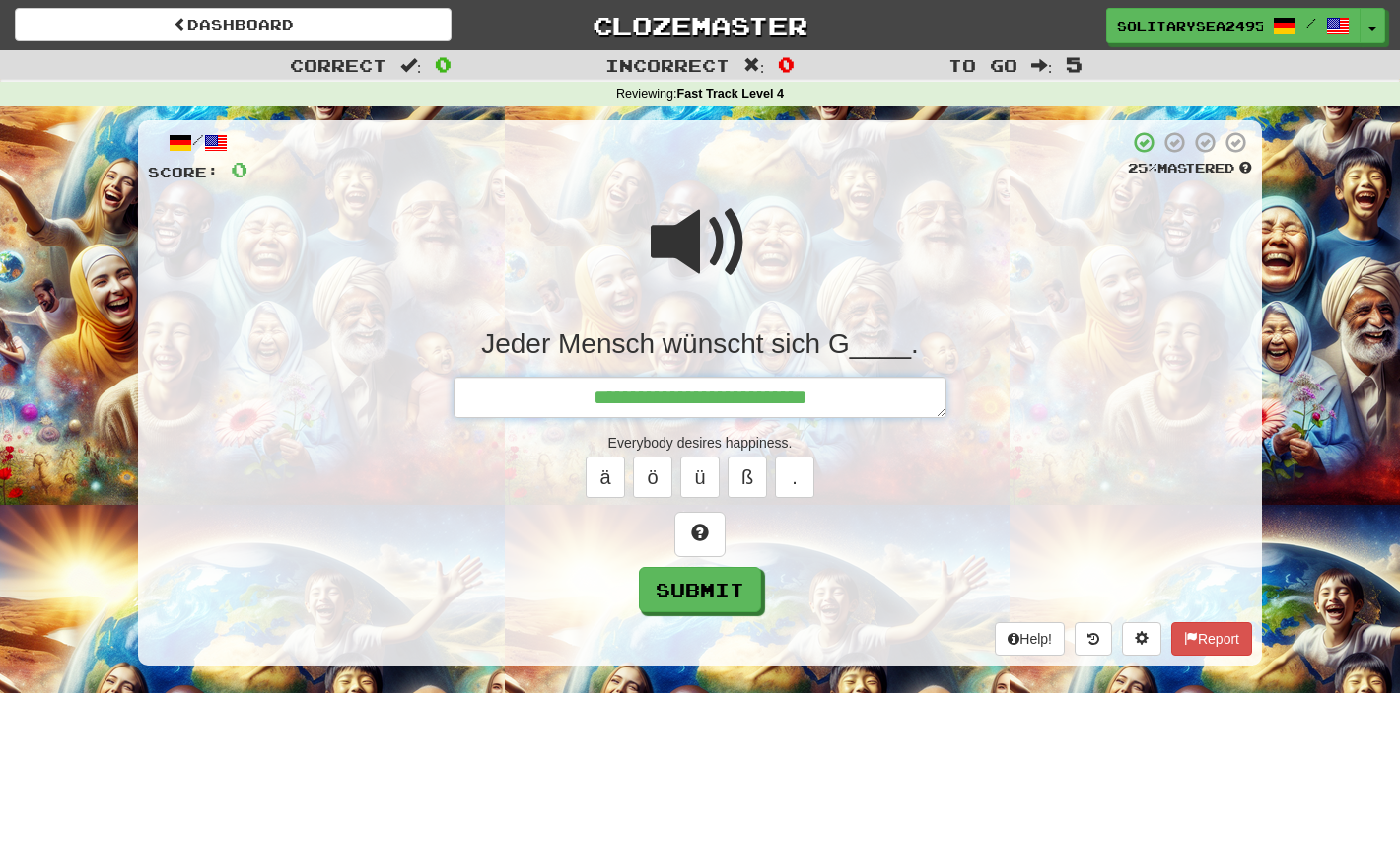 type on "*" 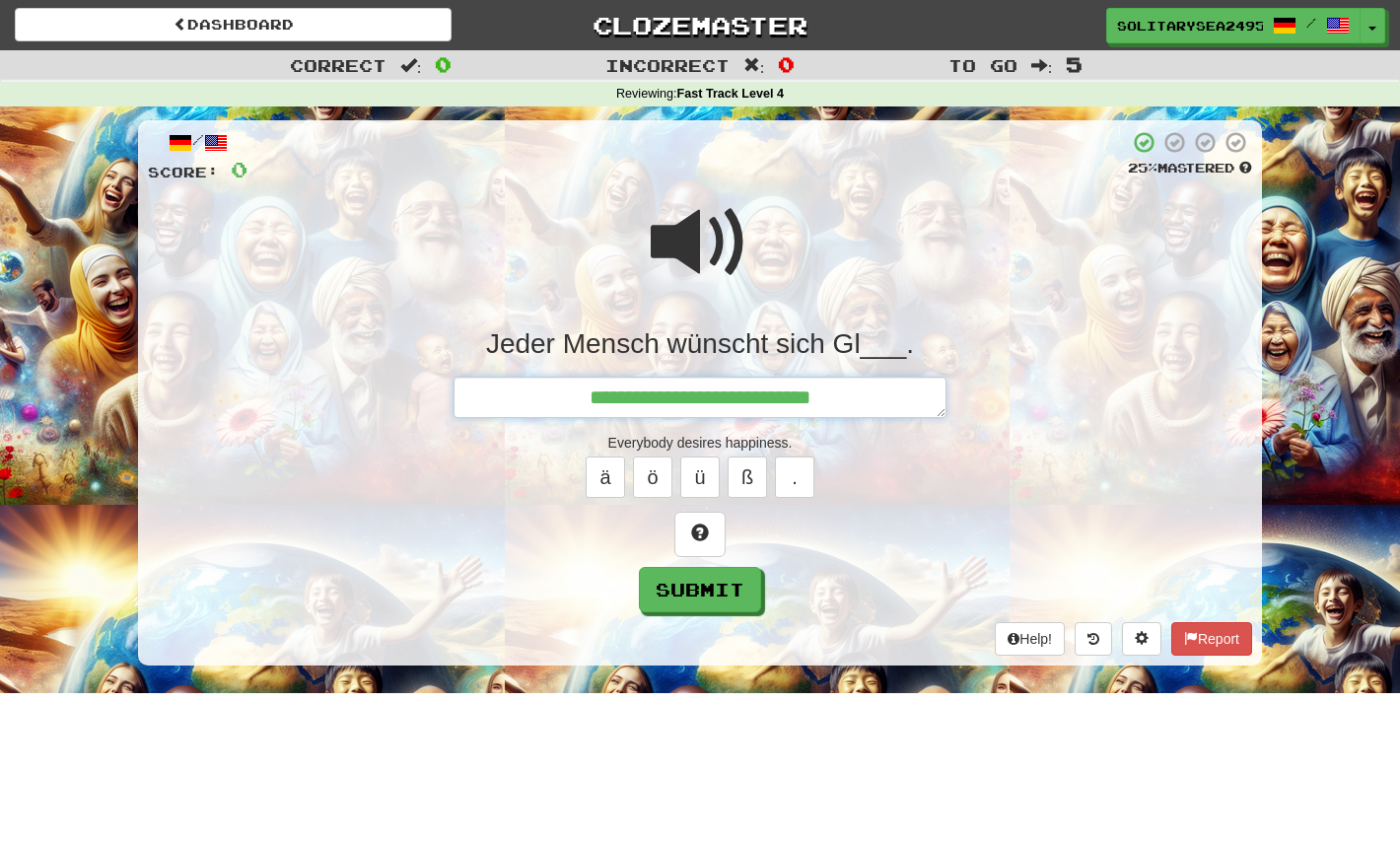 type on "*" 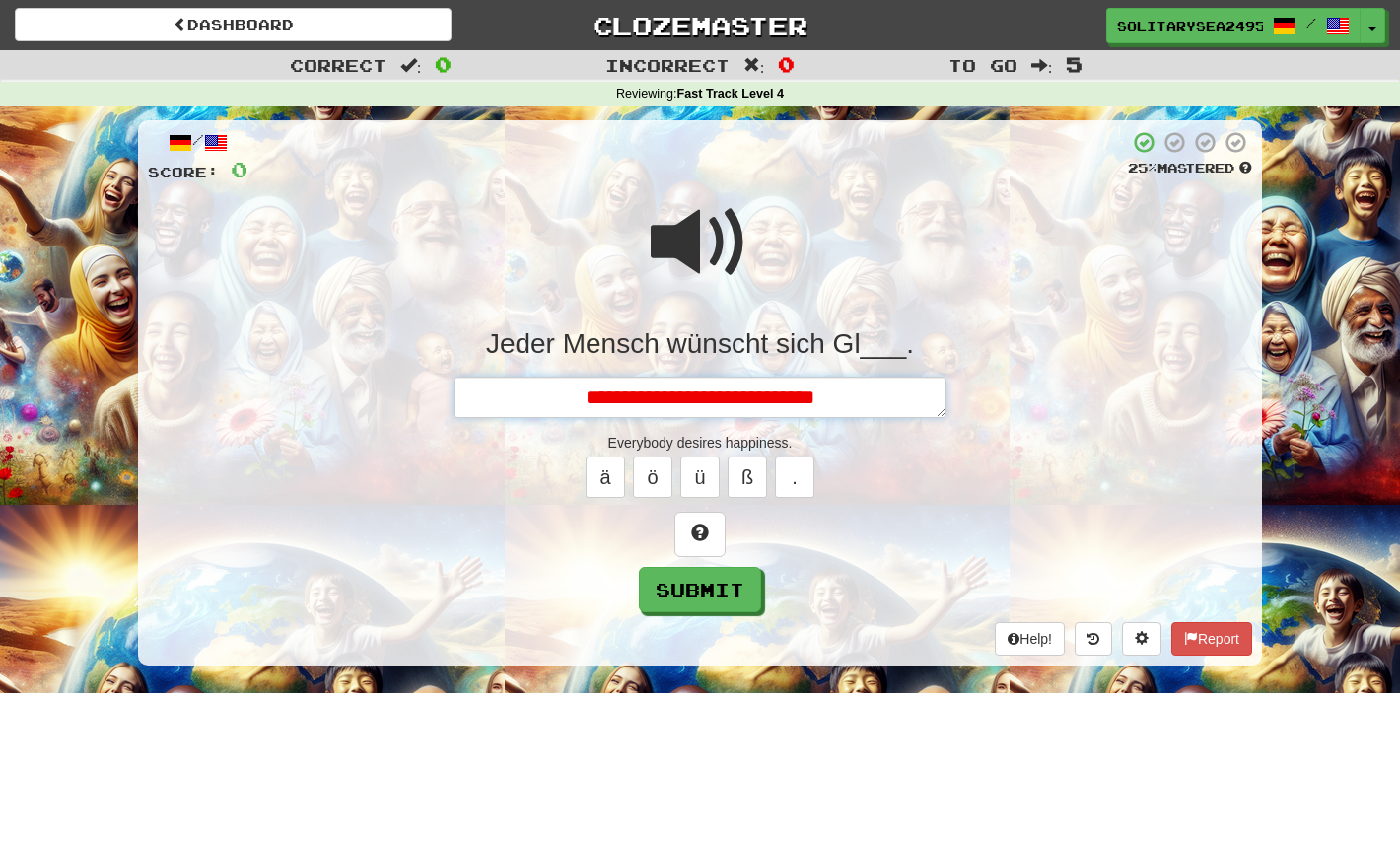 type on "*" 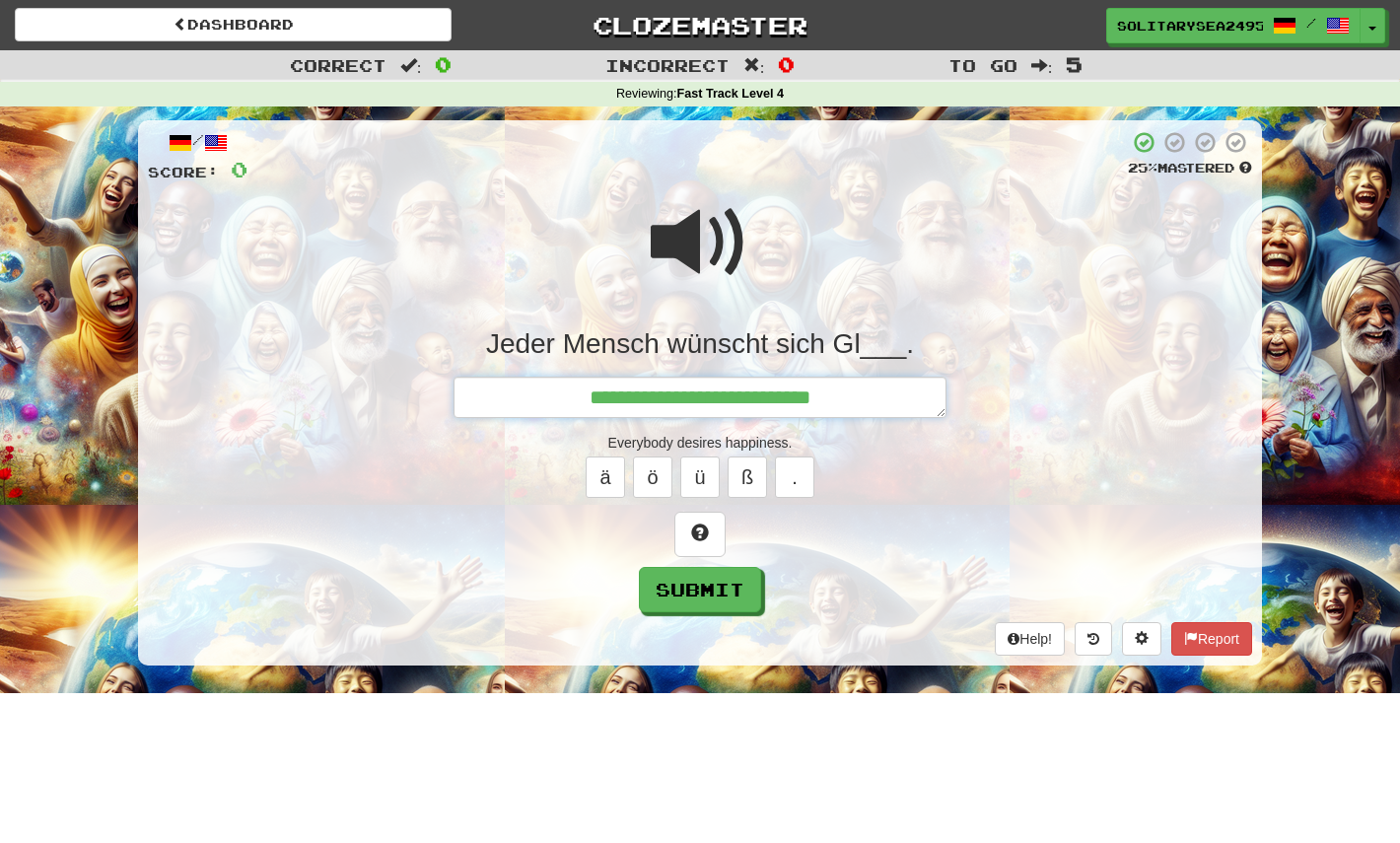 type on "*" 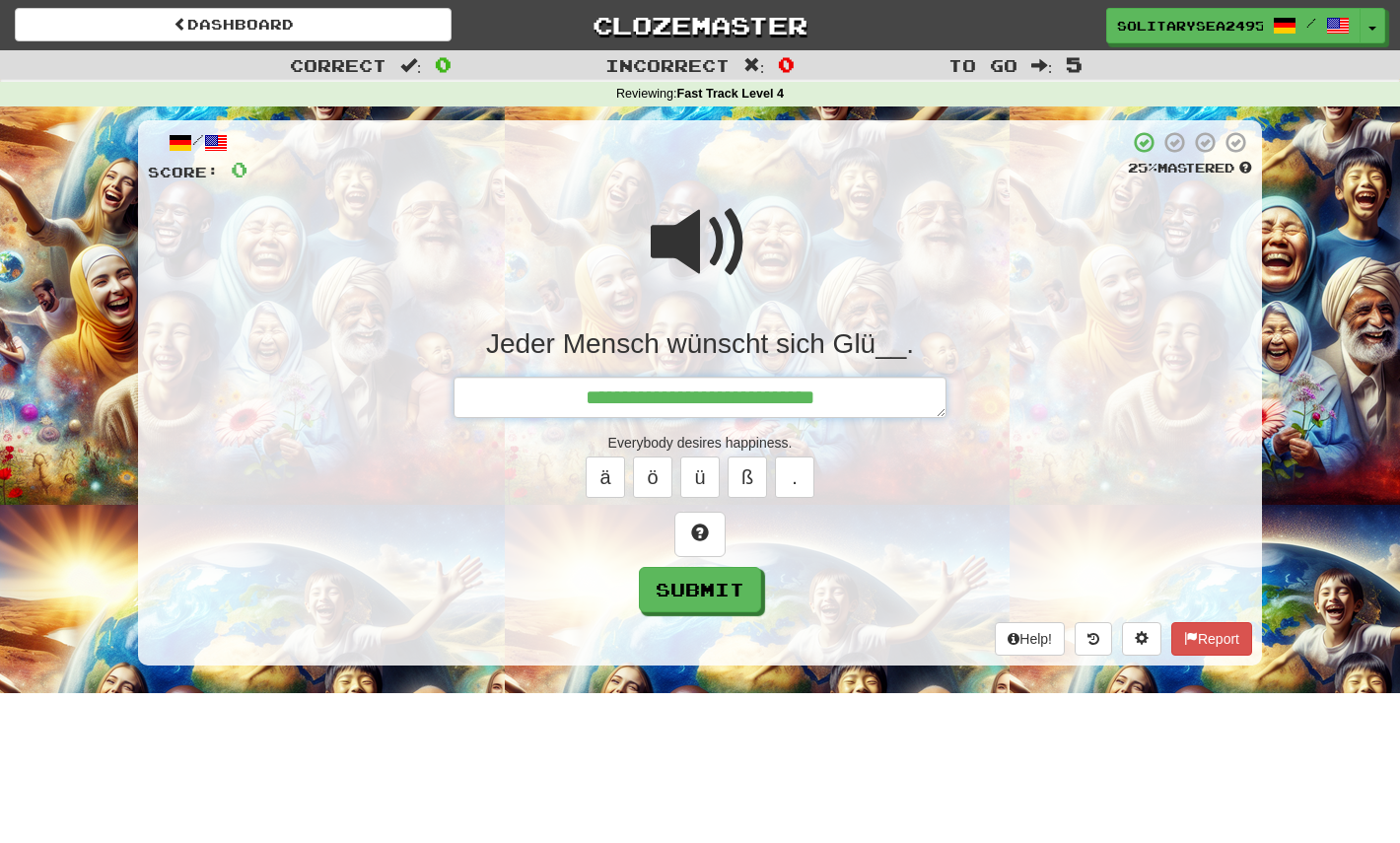 type on "*" 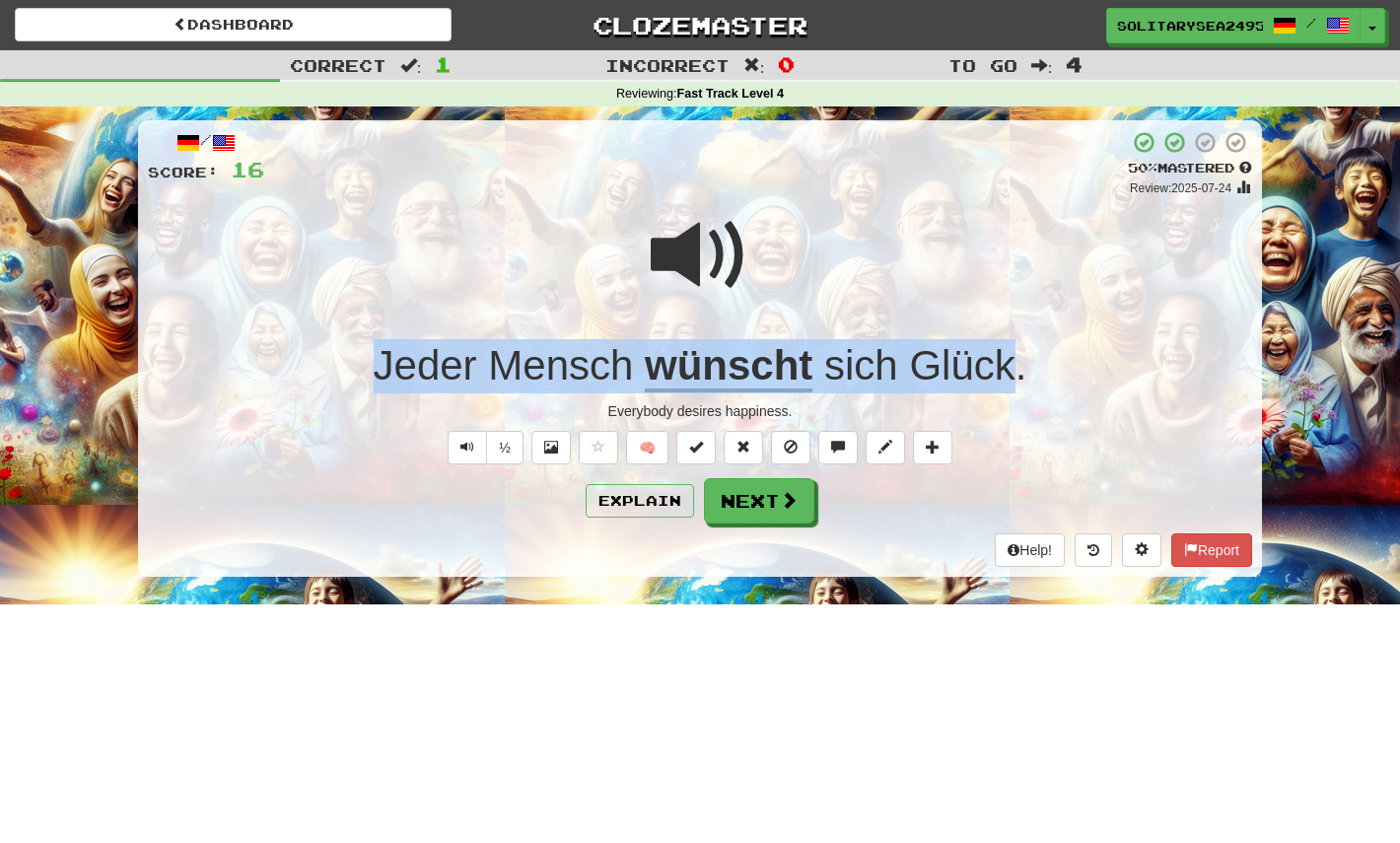 drag, startPoint x: 362, startPoint y: 370, endPoint x: 1012, endPoint y: 351, distance: 650.27763 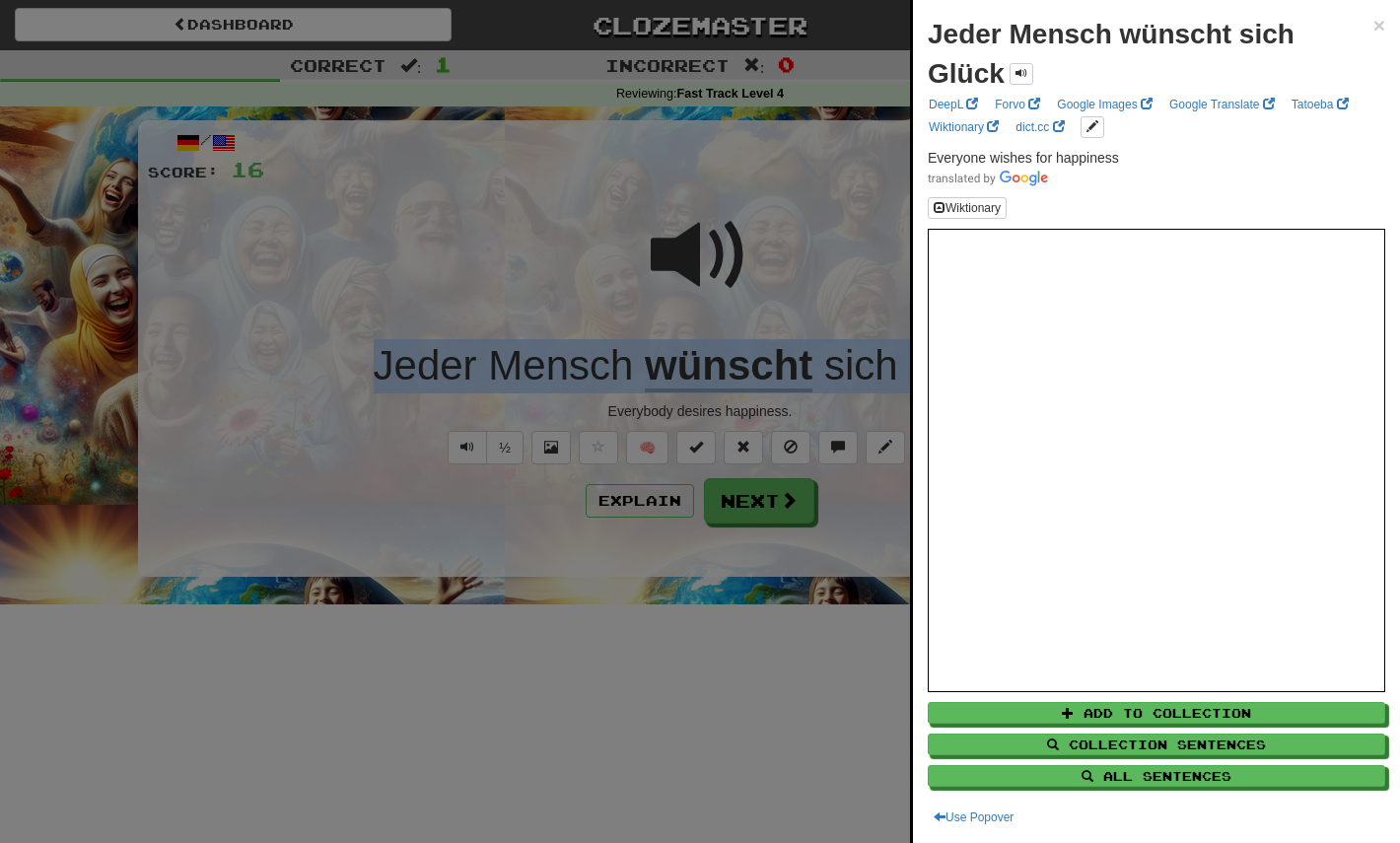 click at bounding box center (700, 421) 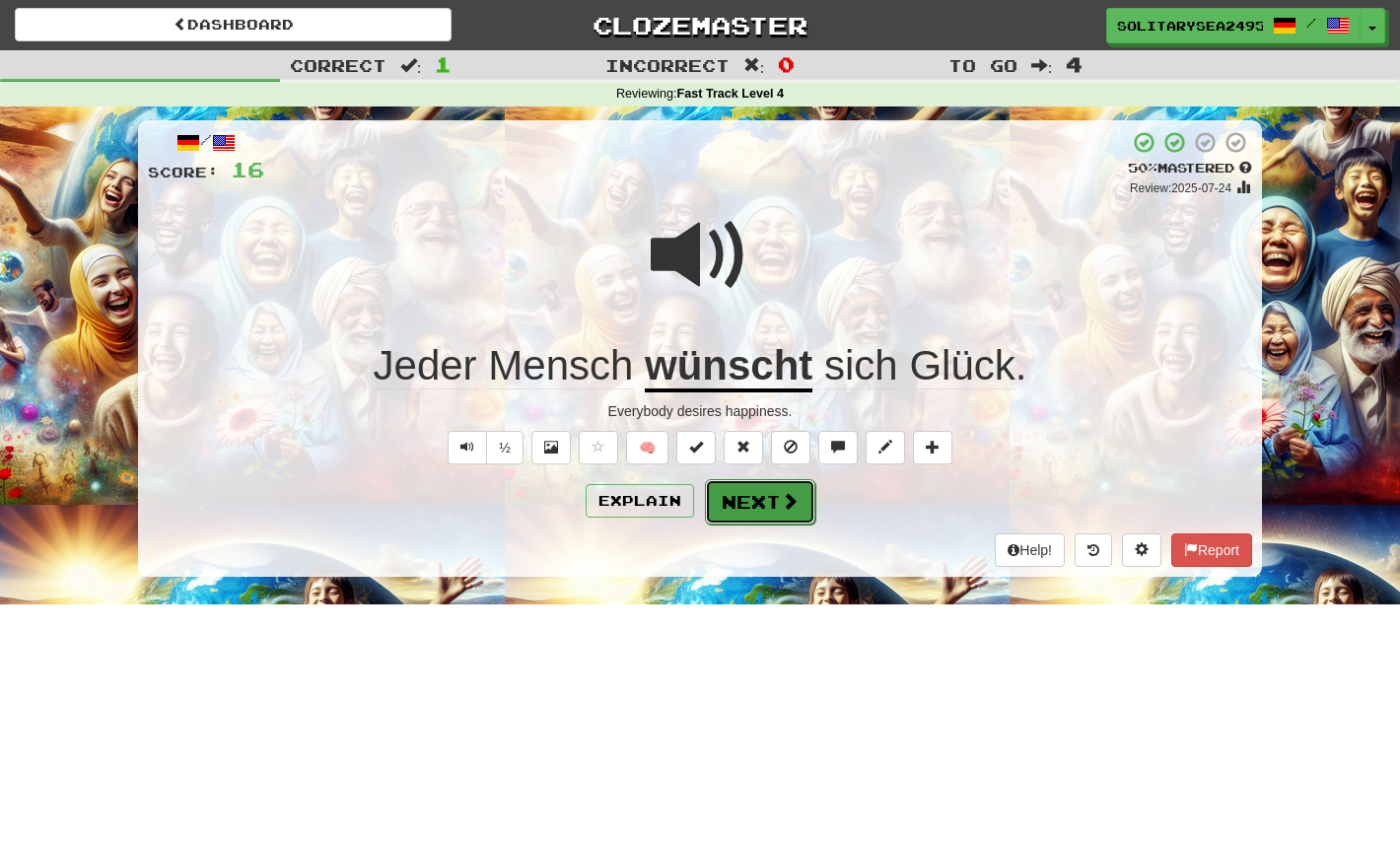 click on "Next" at bounding box center [760, 502] 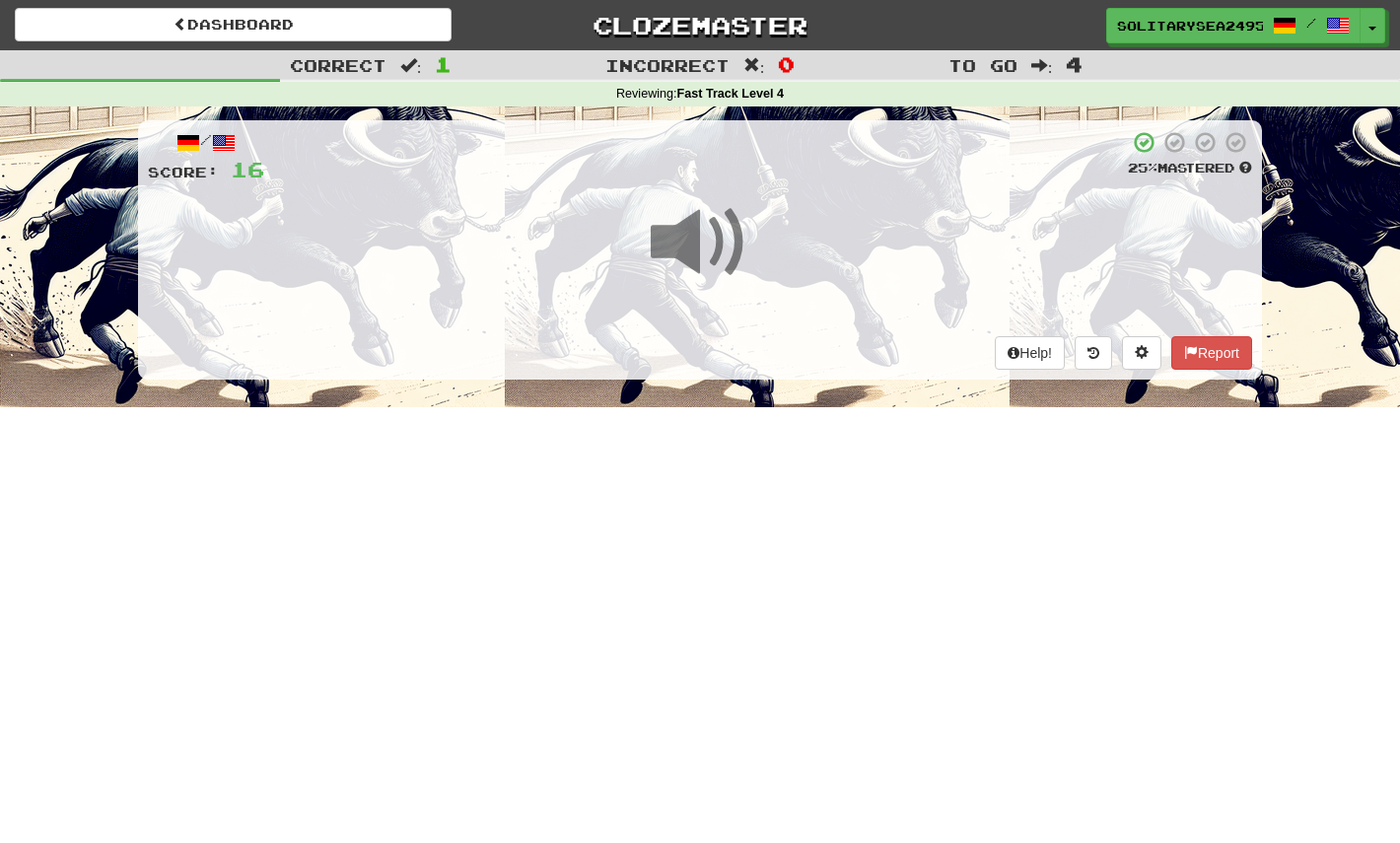 click at bounding box center (700, 243) 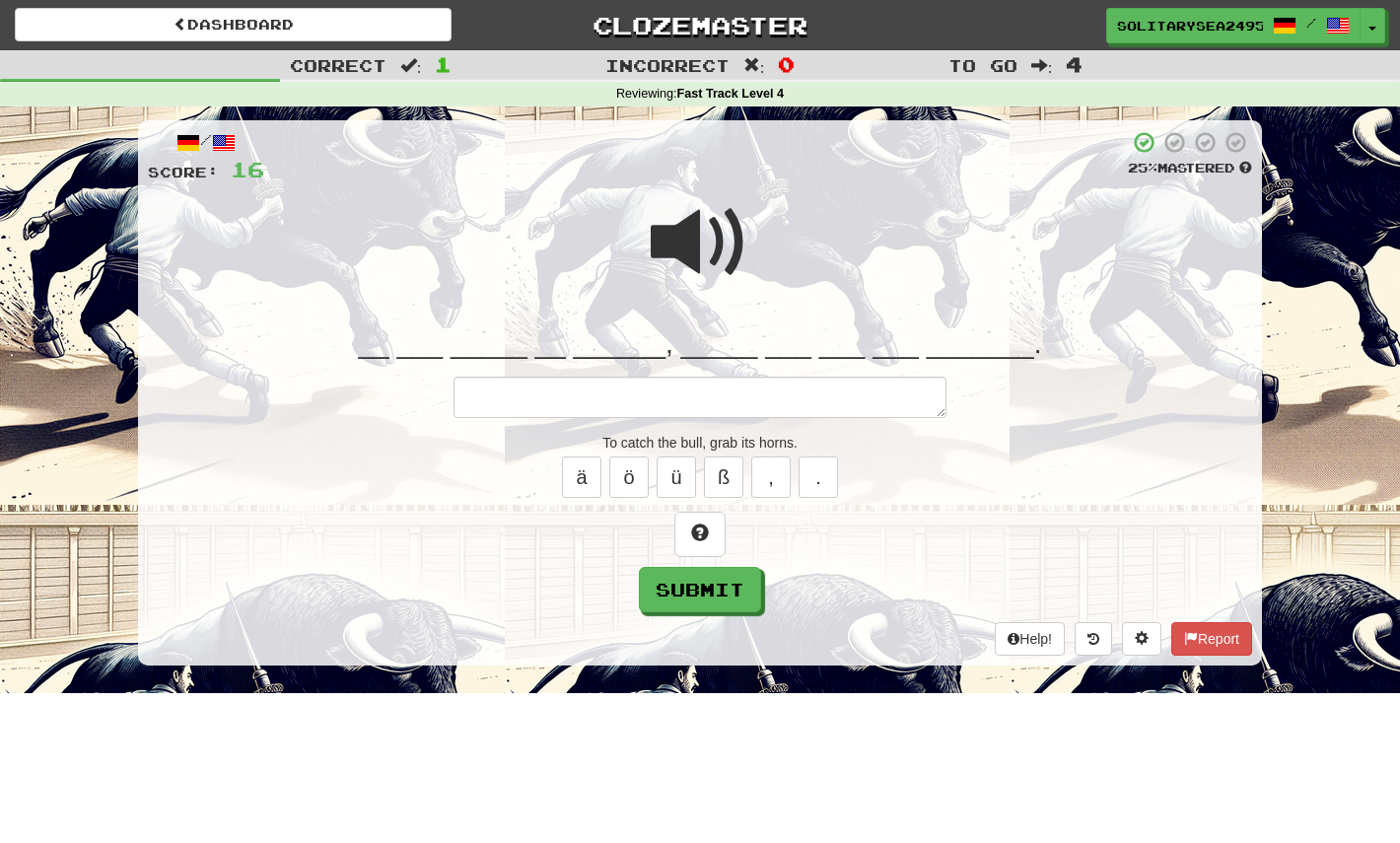 click at bounding box center (700, 243) 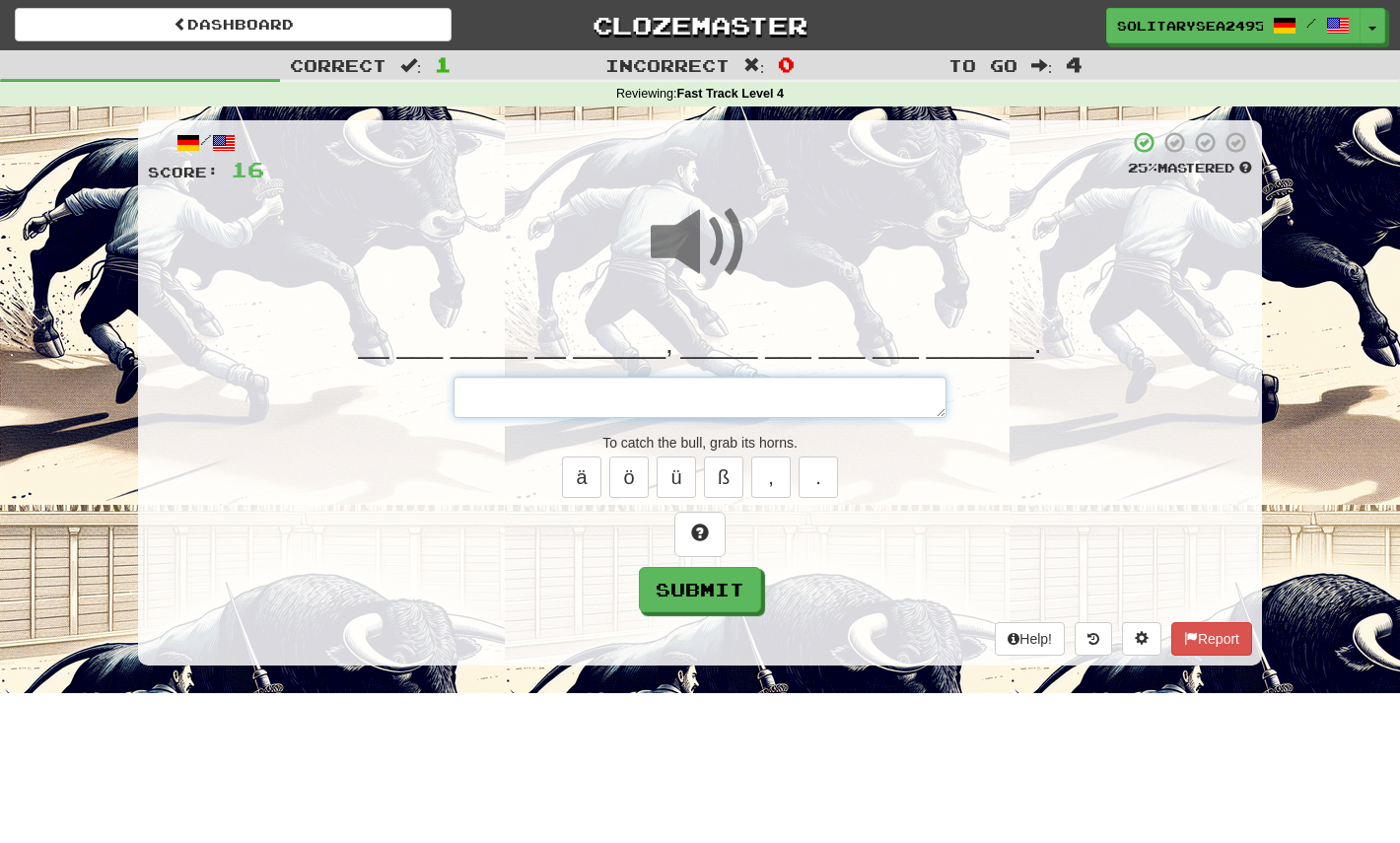 click at bounding box center [700, 397] 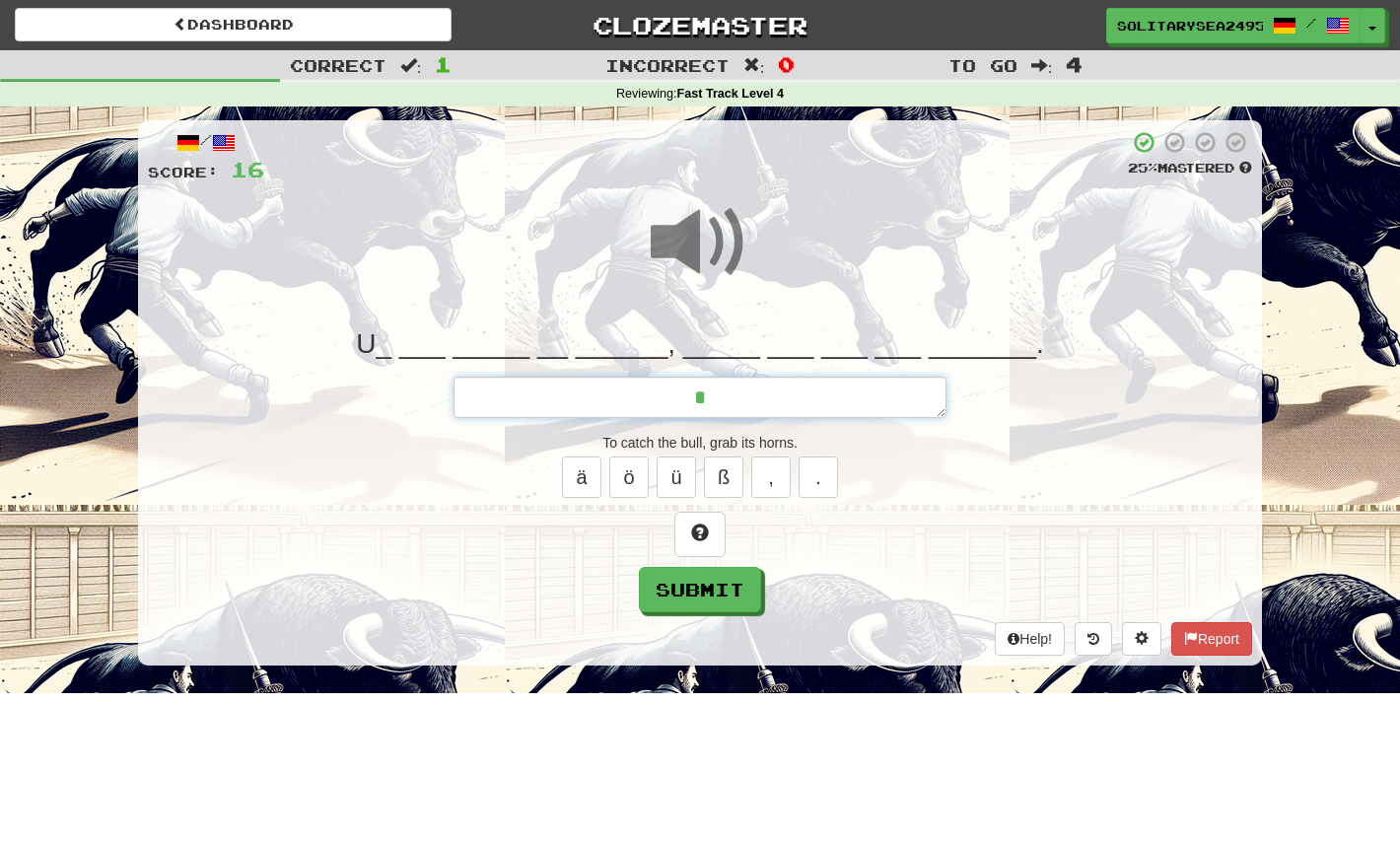 type on "*" 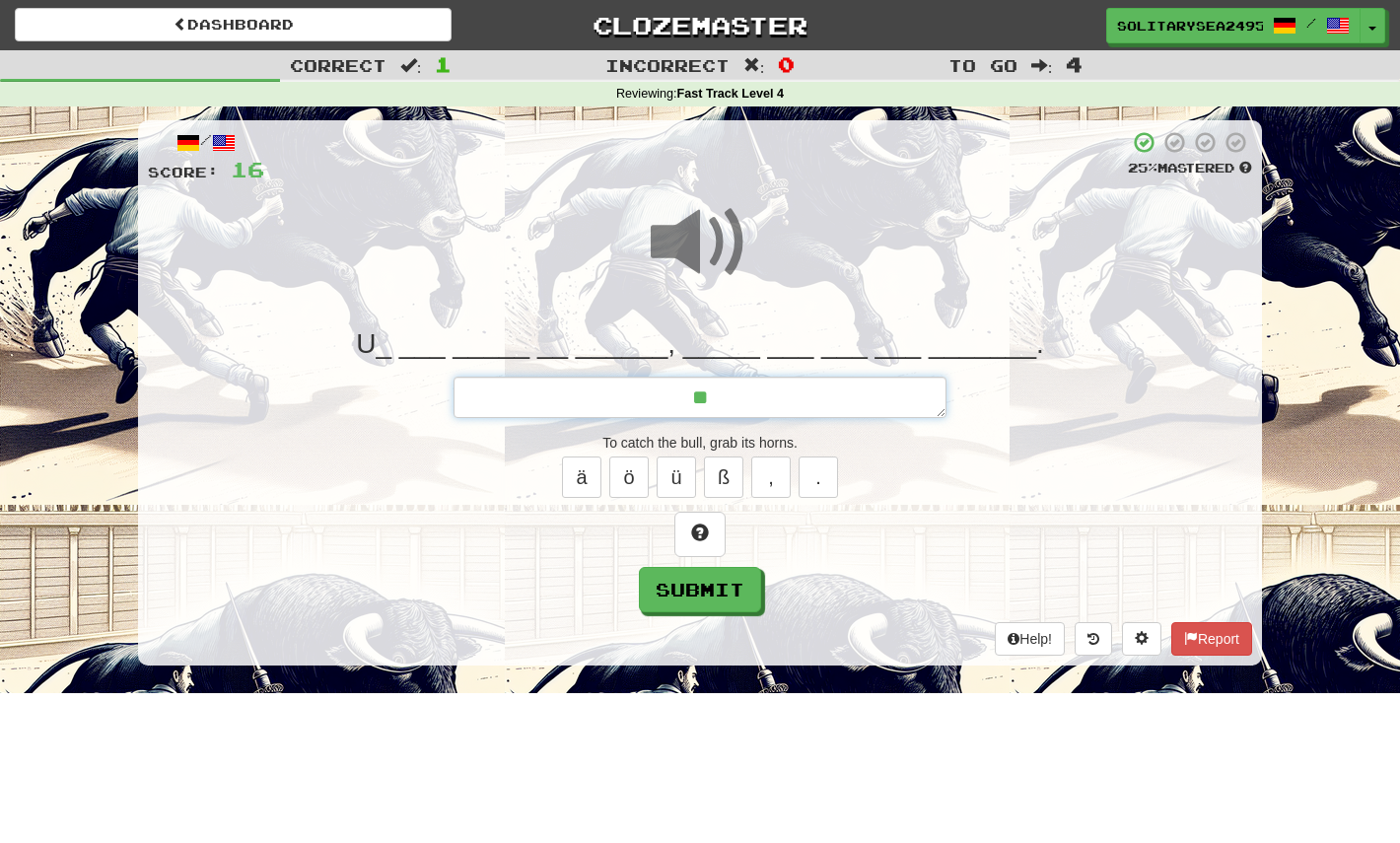 type on "*" 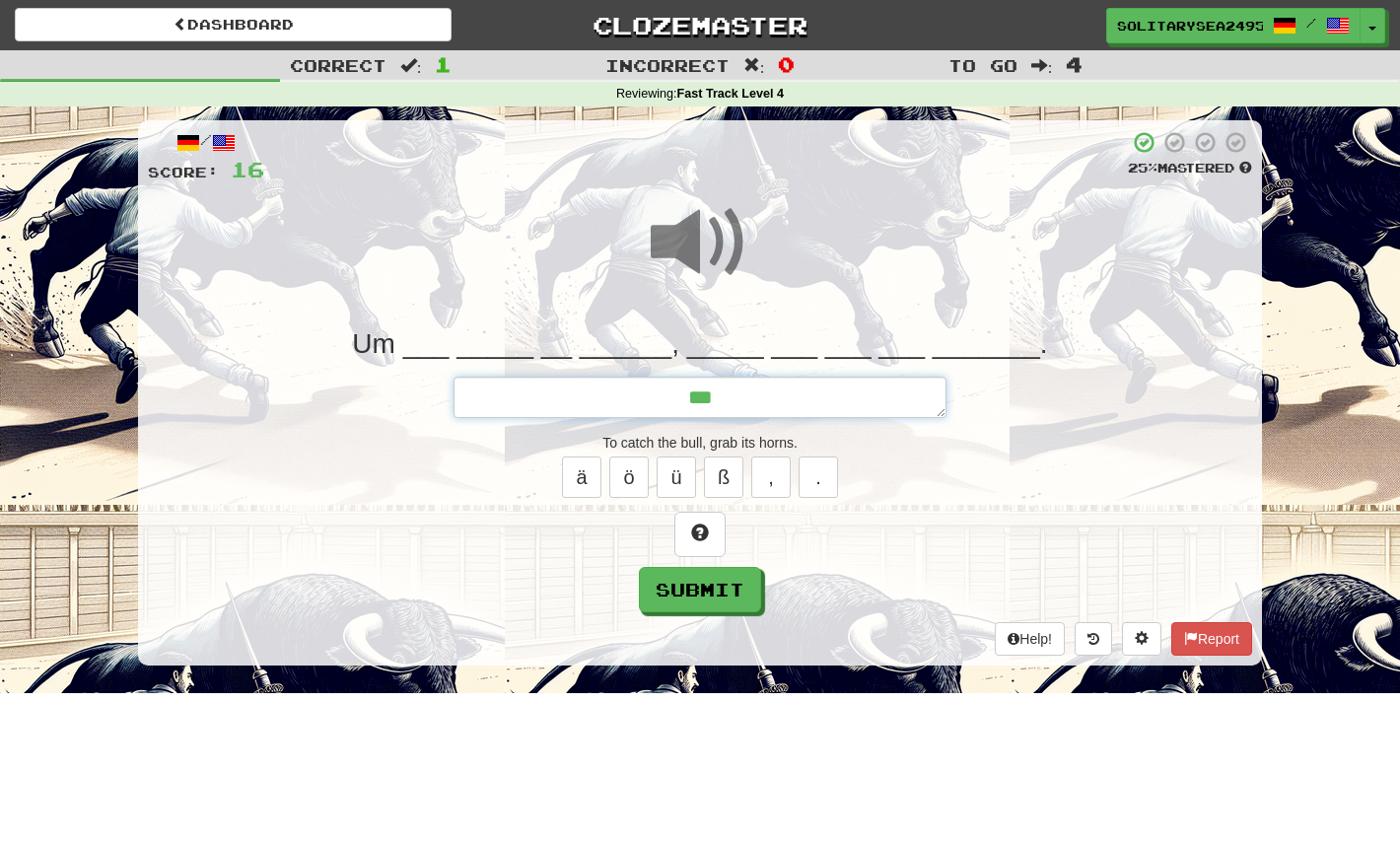 type on "*" 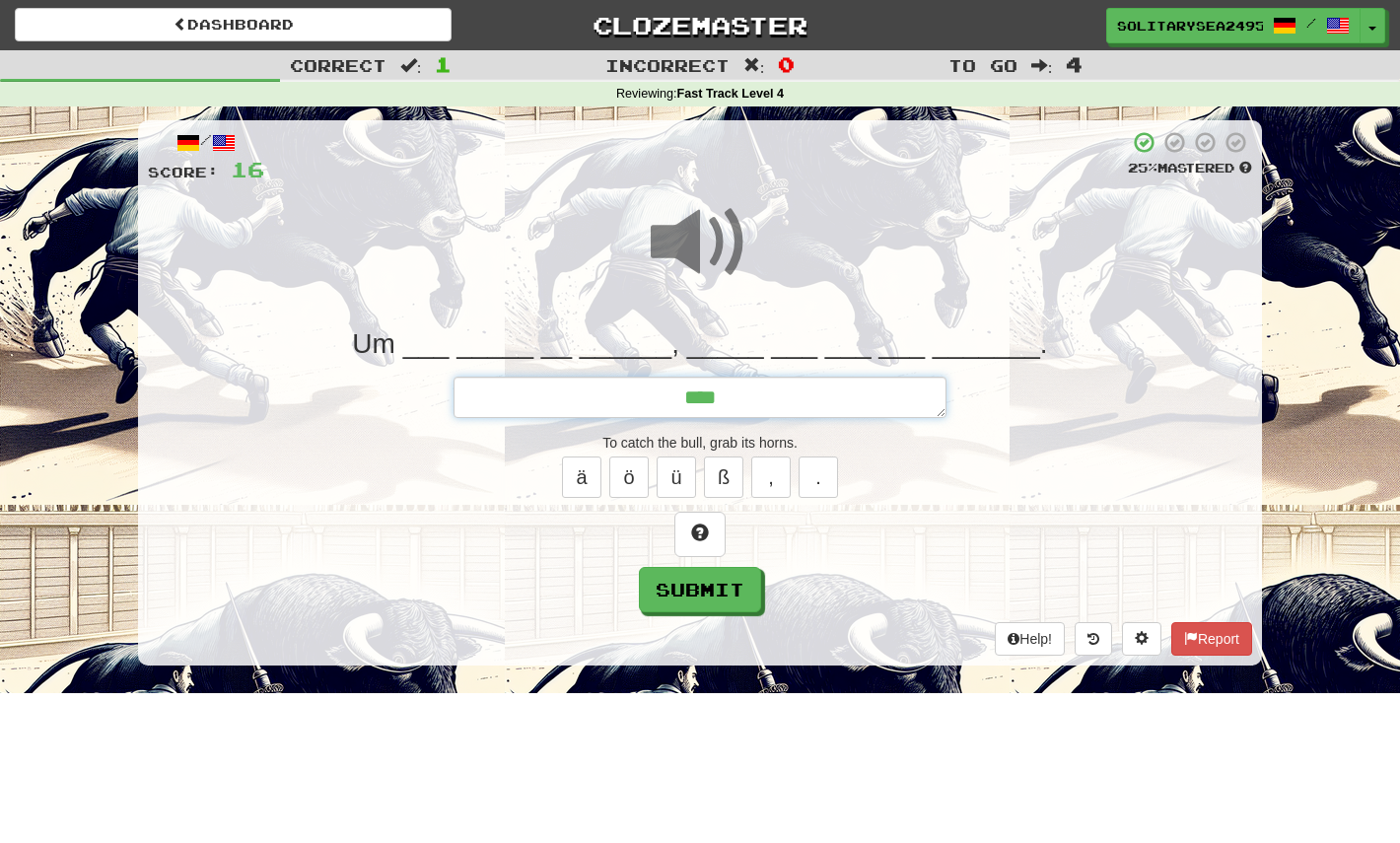 type on "*" 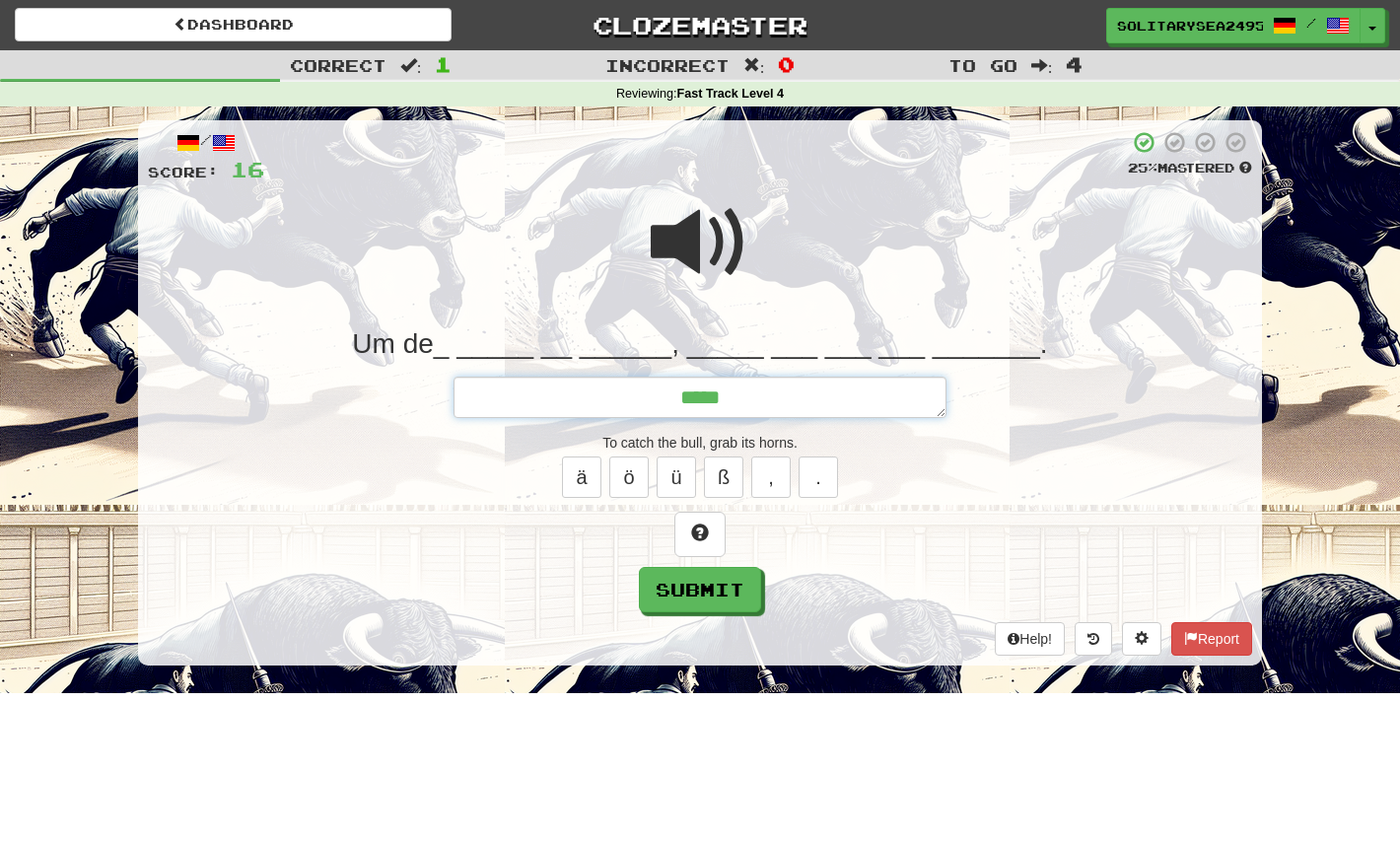 type on "*" 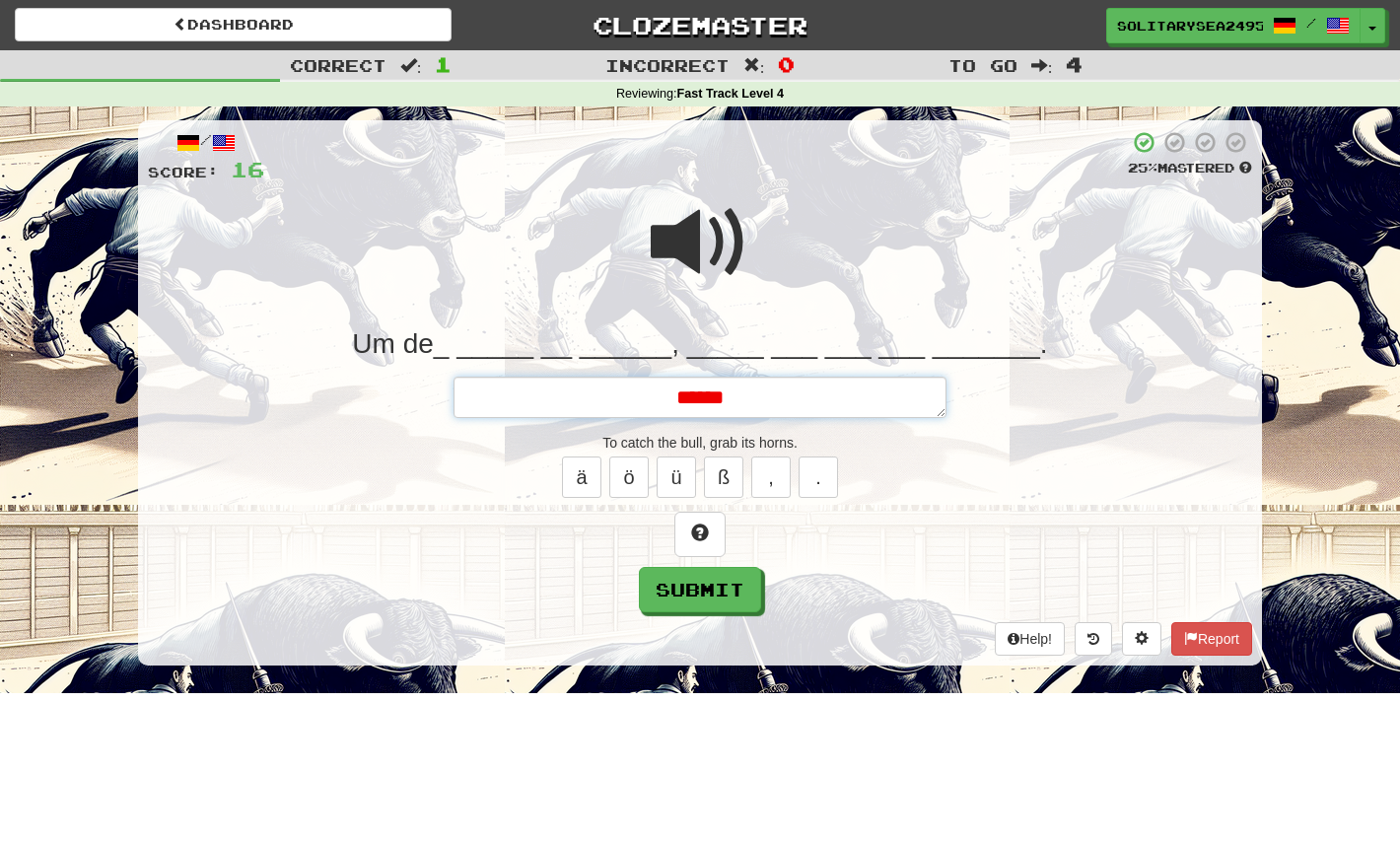 type on "*" 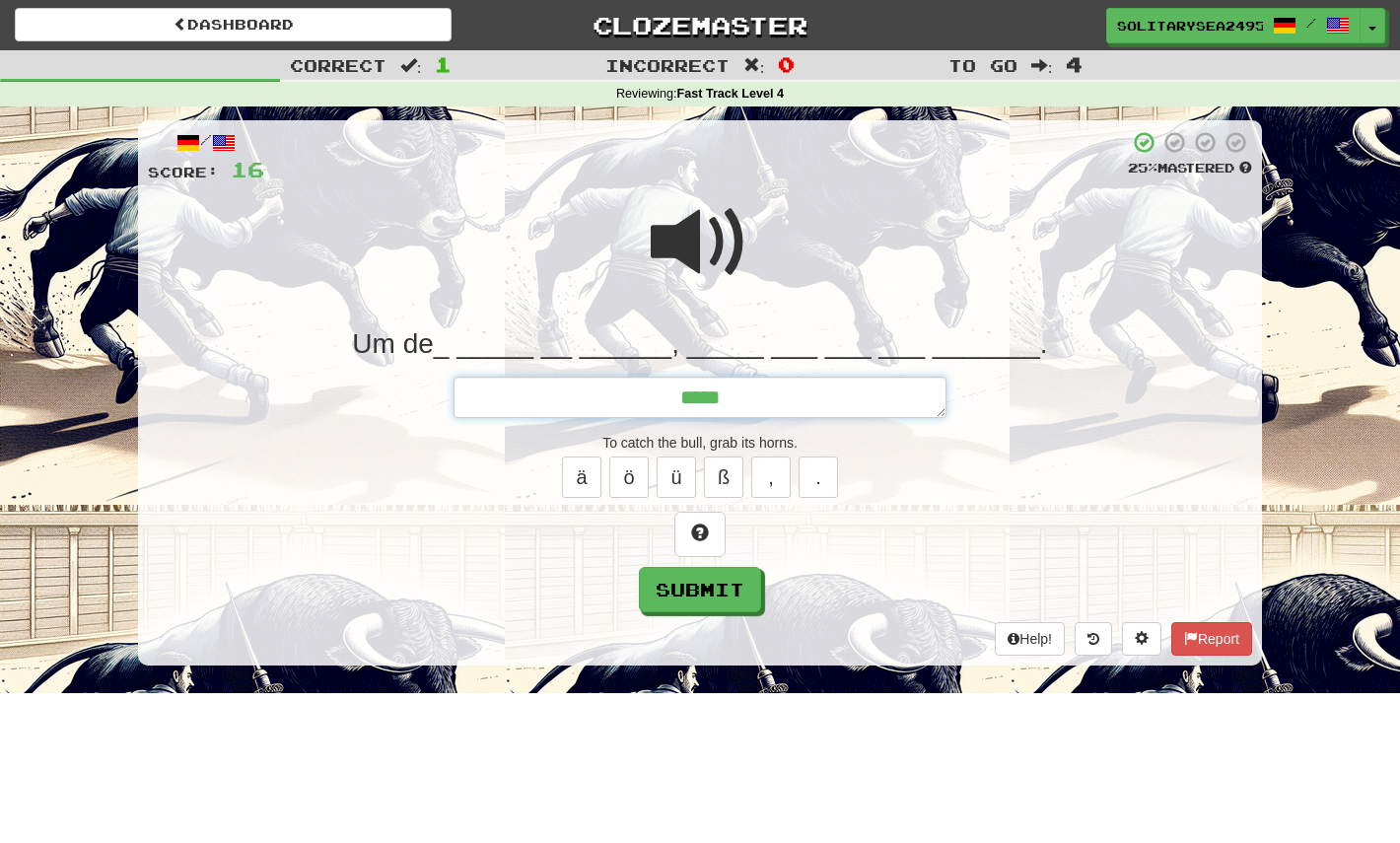 type on "*" 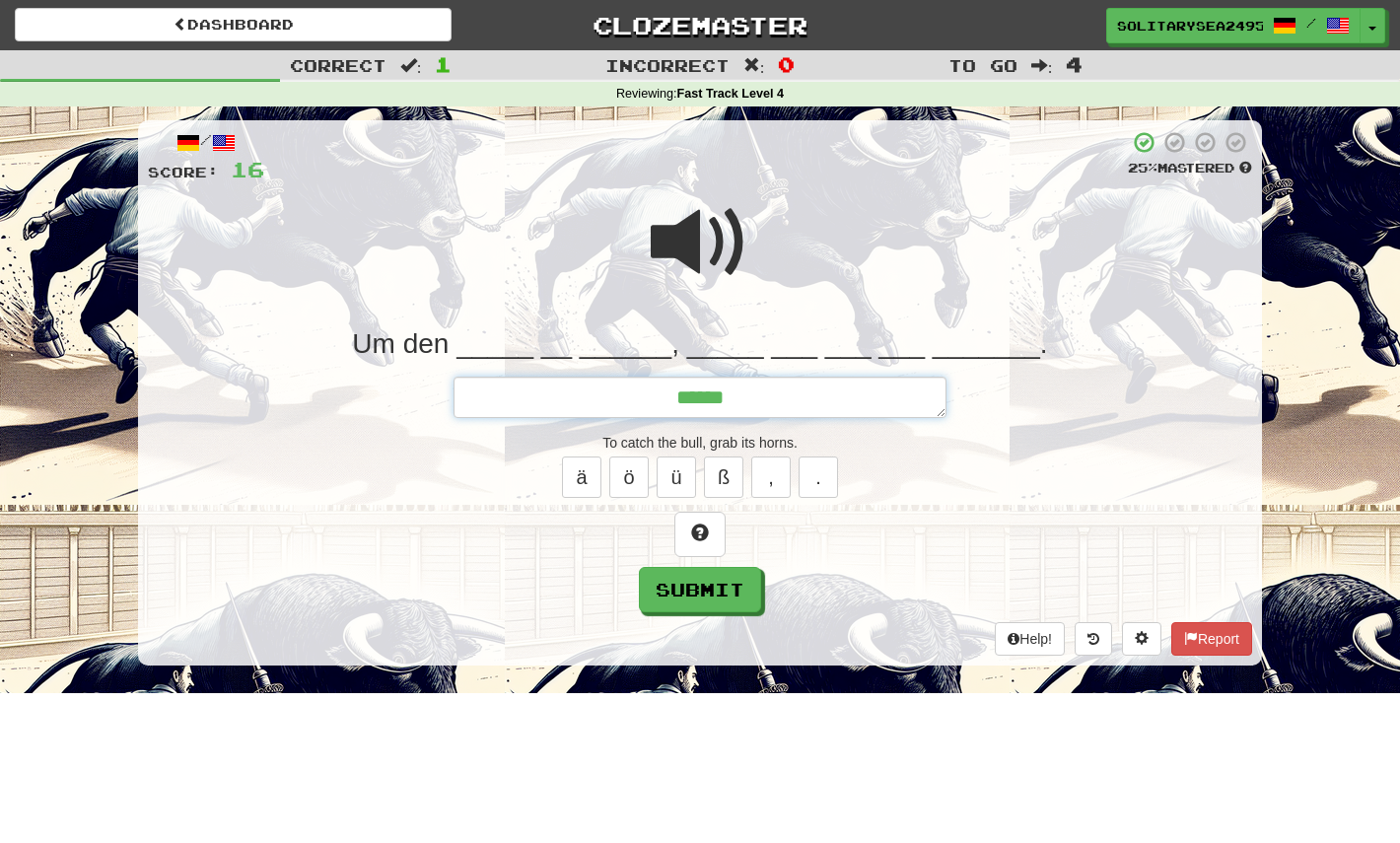 type on "*" 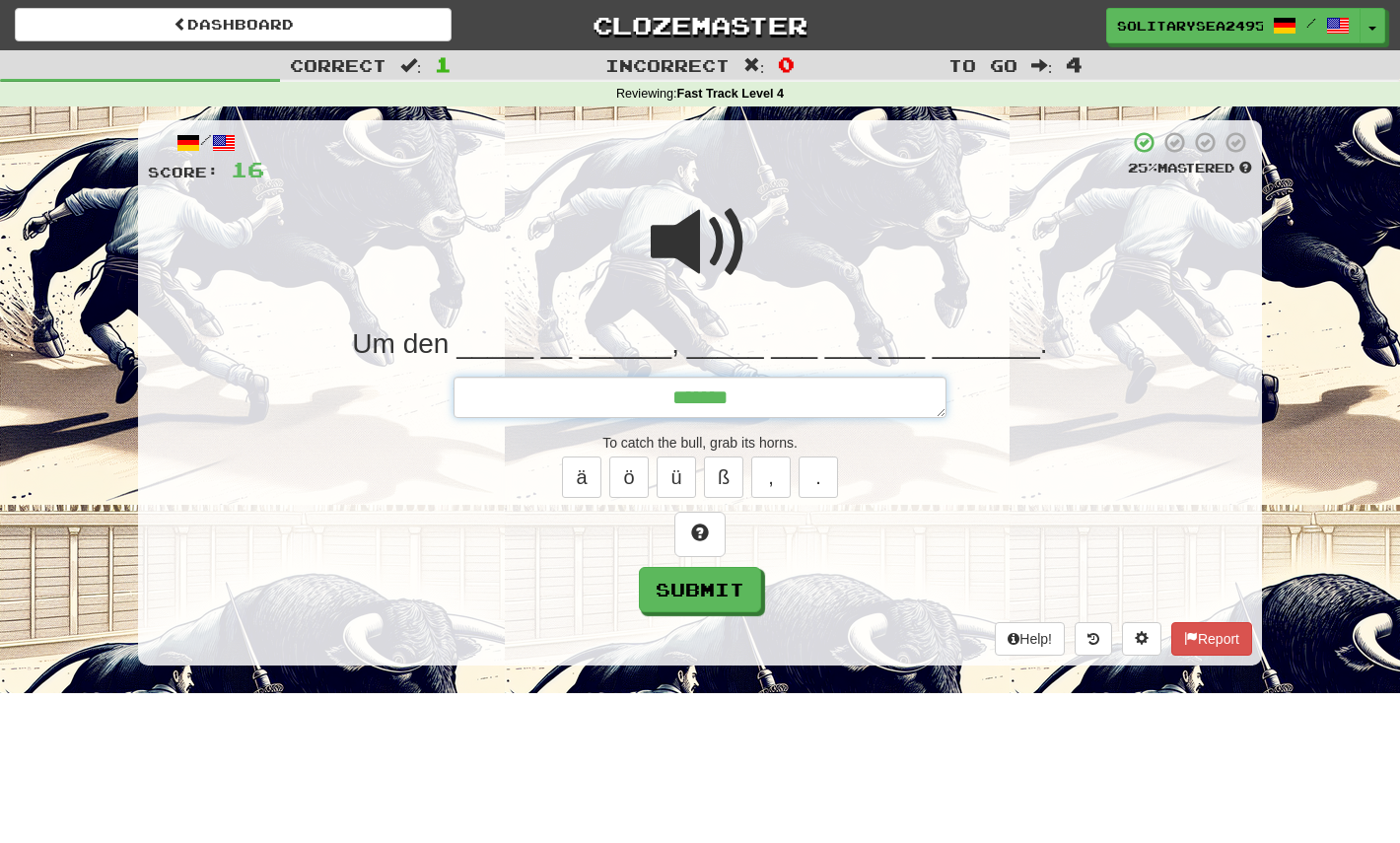type on "******" 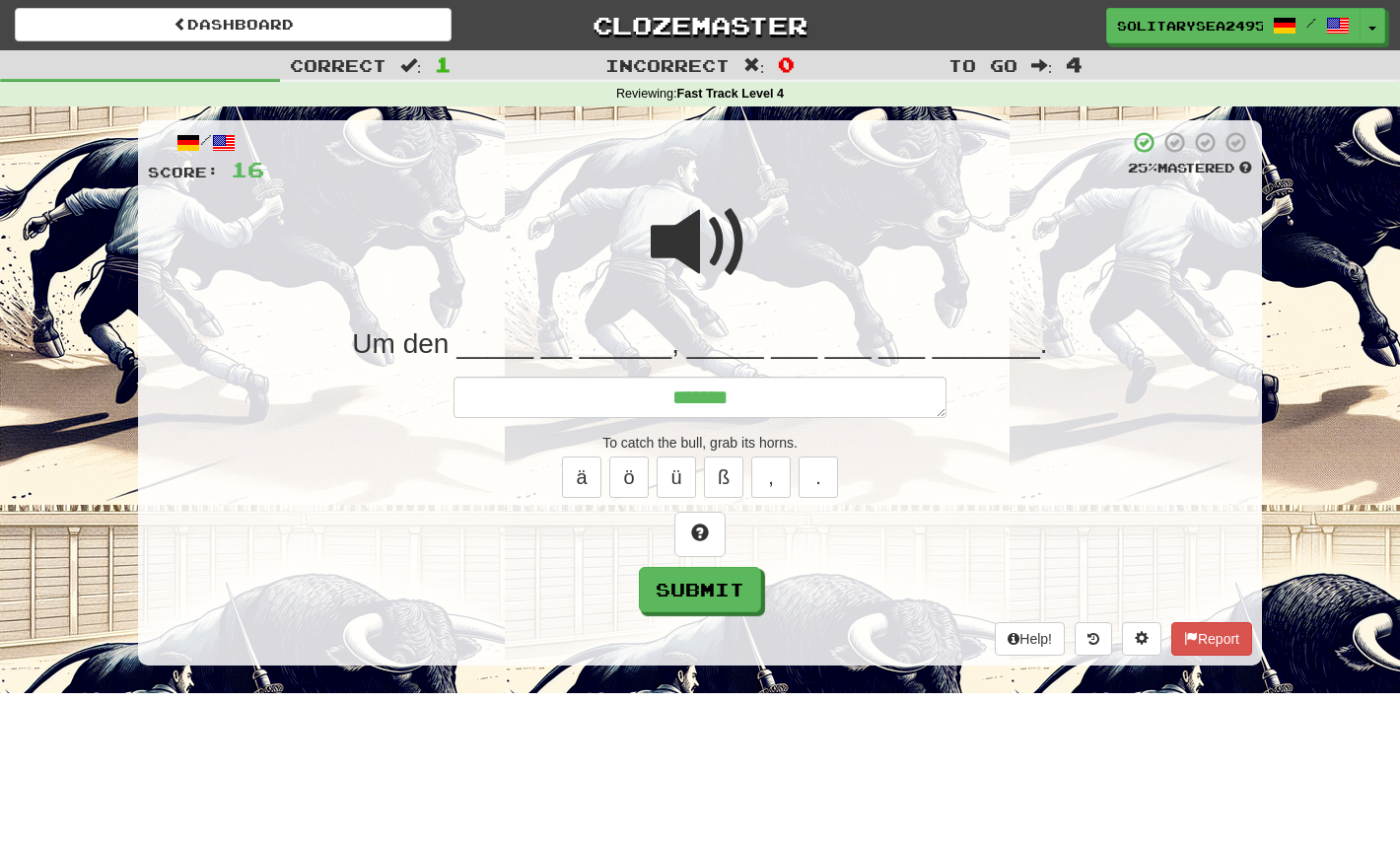 click at bounding box center [700, 243] 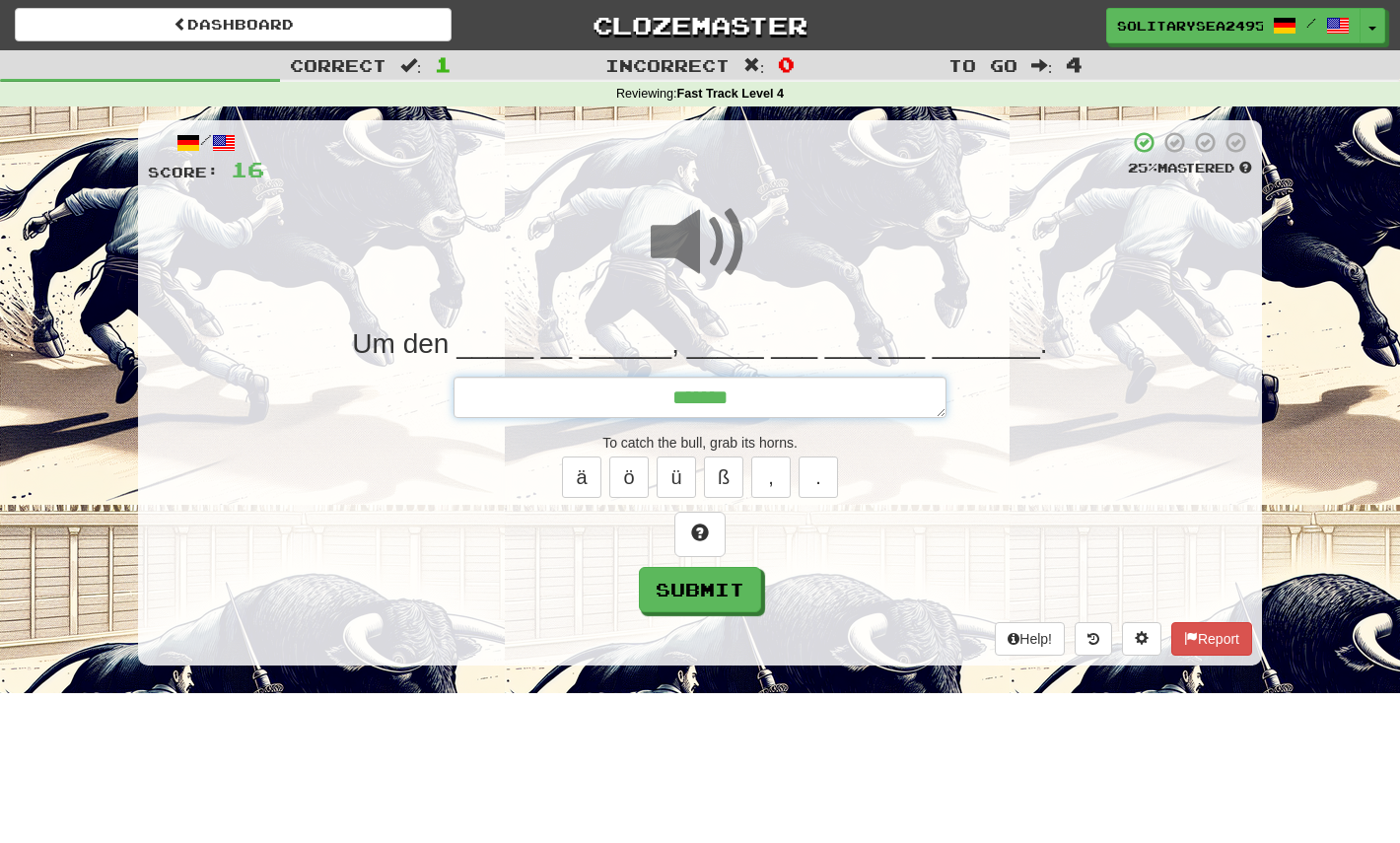 click on "******" at bounding box center (700, 397) 